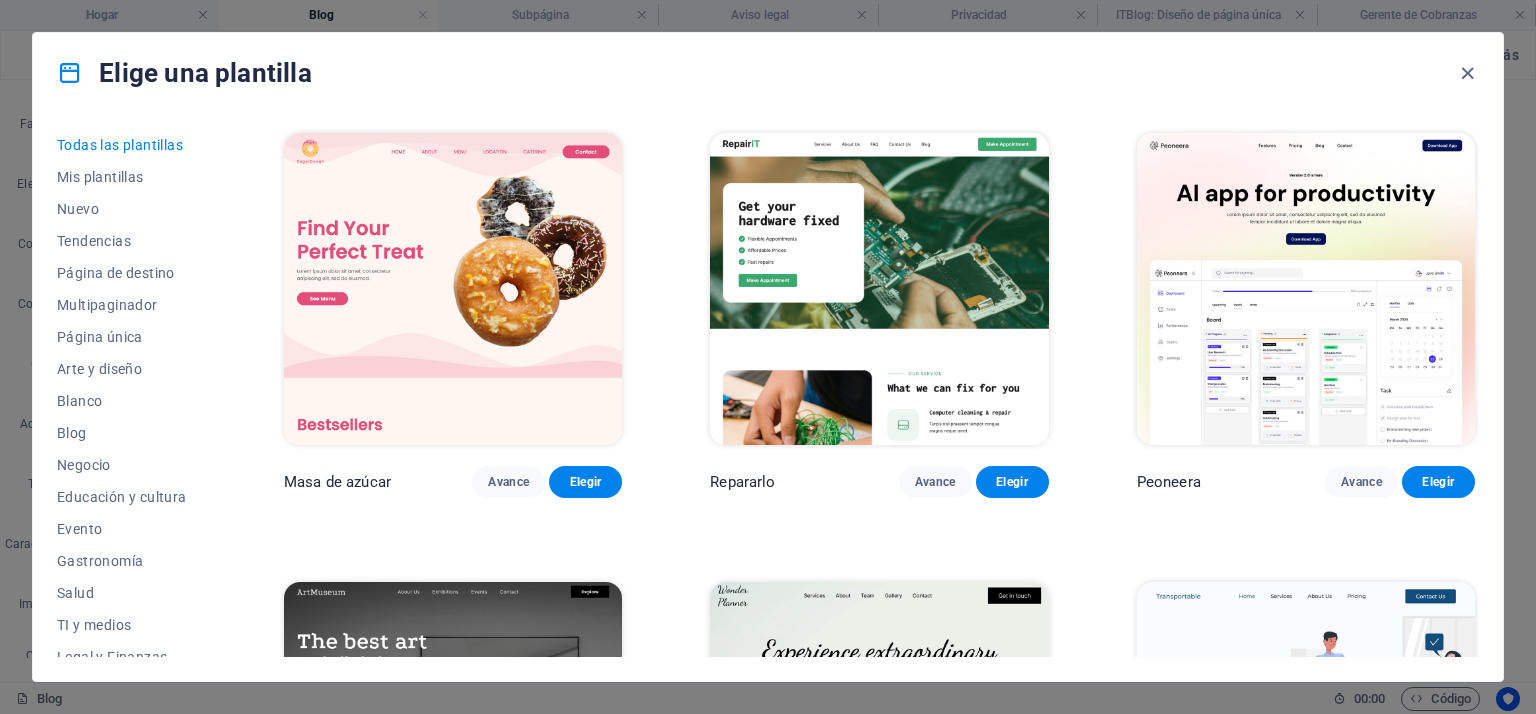 scroll, scrollTop: 0, scrollLeft: 0, axis: both 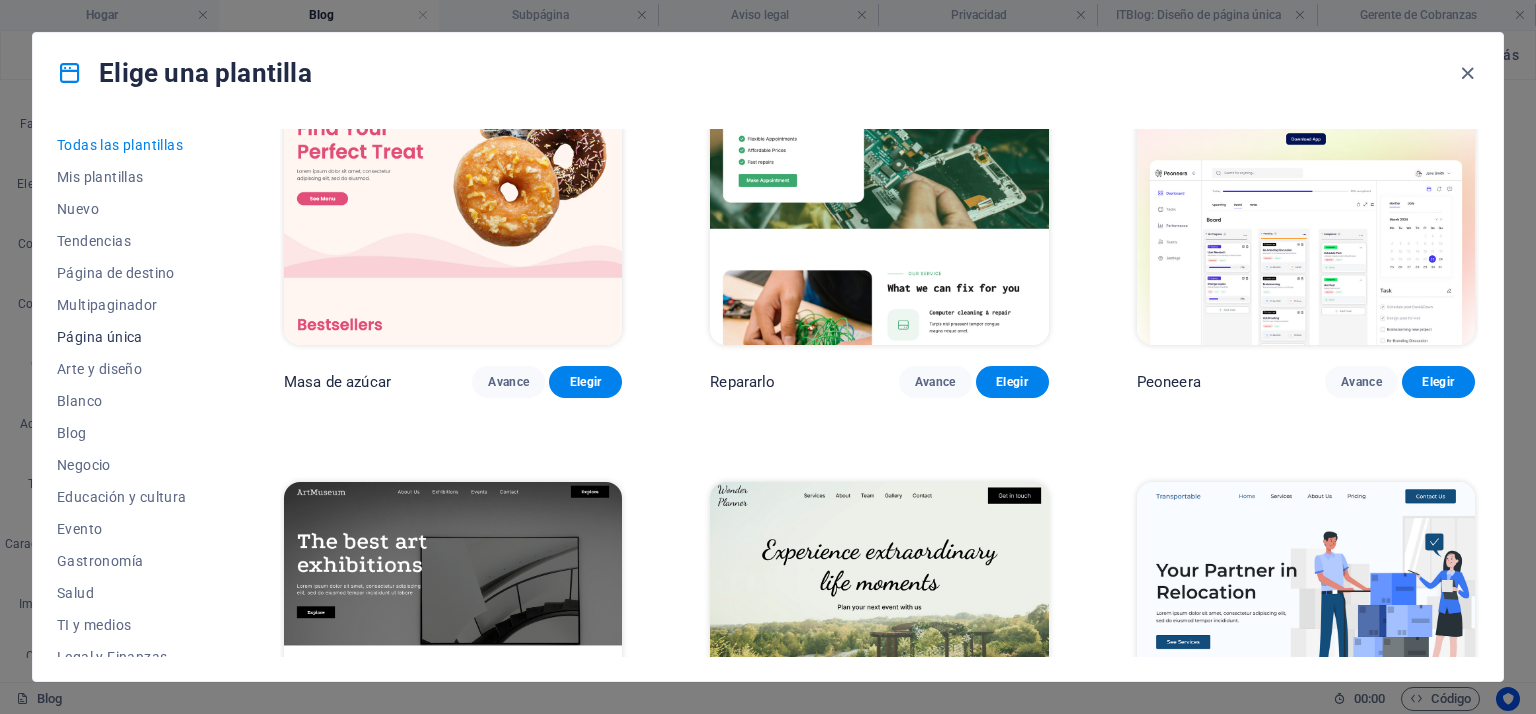 click on "Página única" at bounding box center (100, 337) 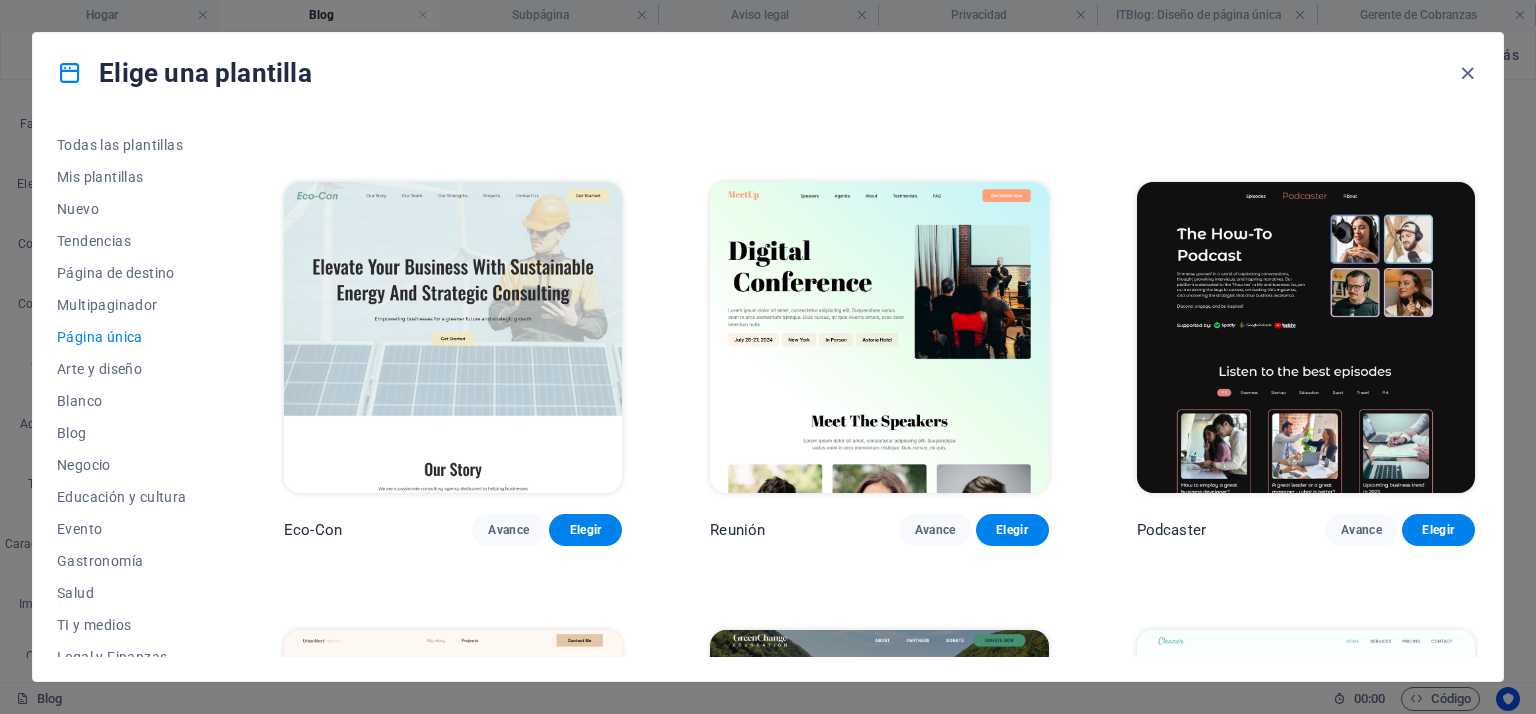 scroll, scrollTop: 0, scrollLeft: 0, axis: both 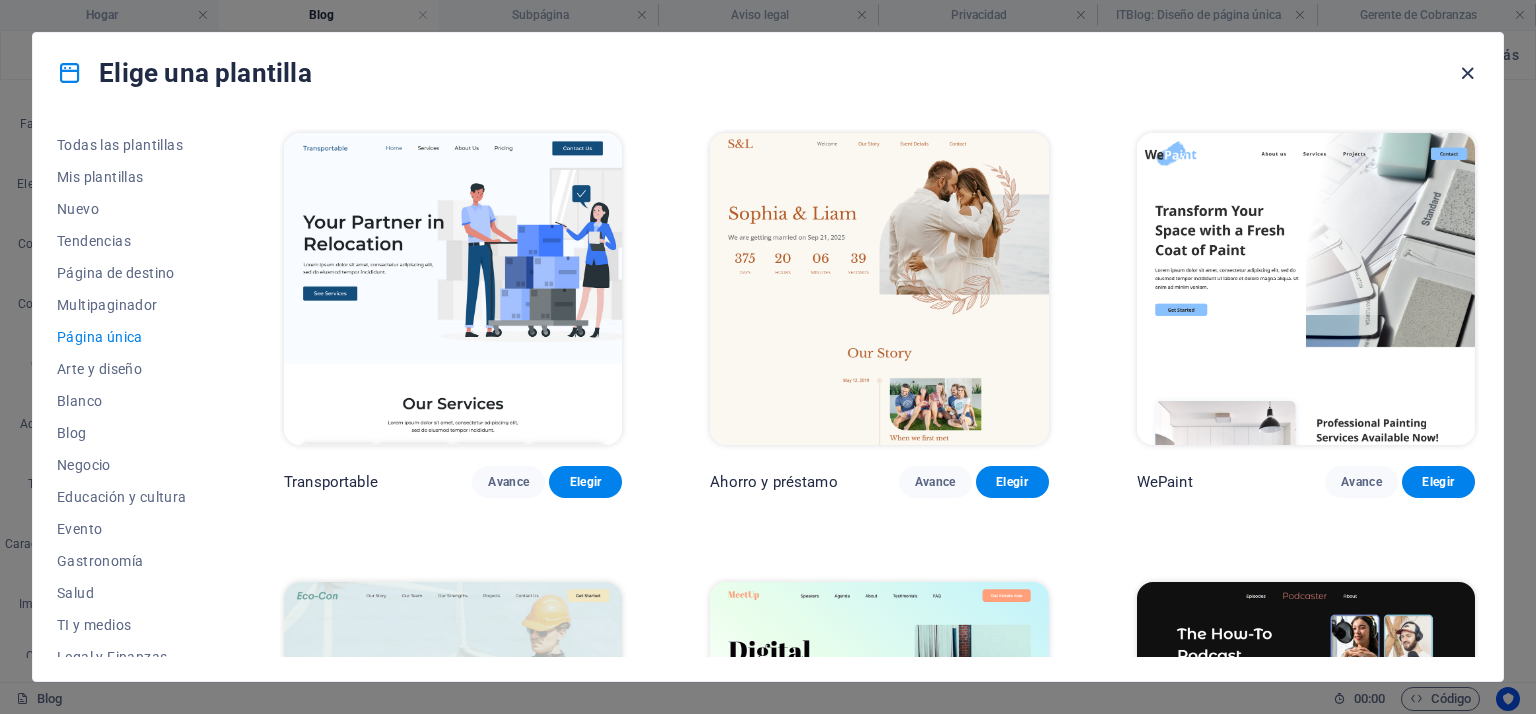 click at bounding box center [1467, 73] 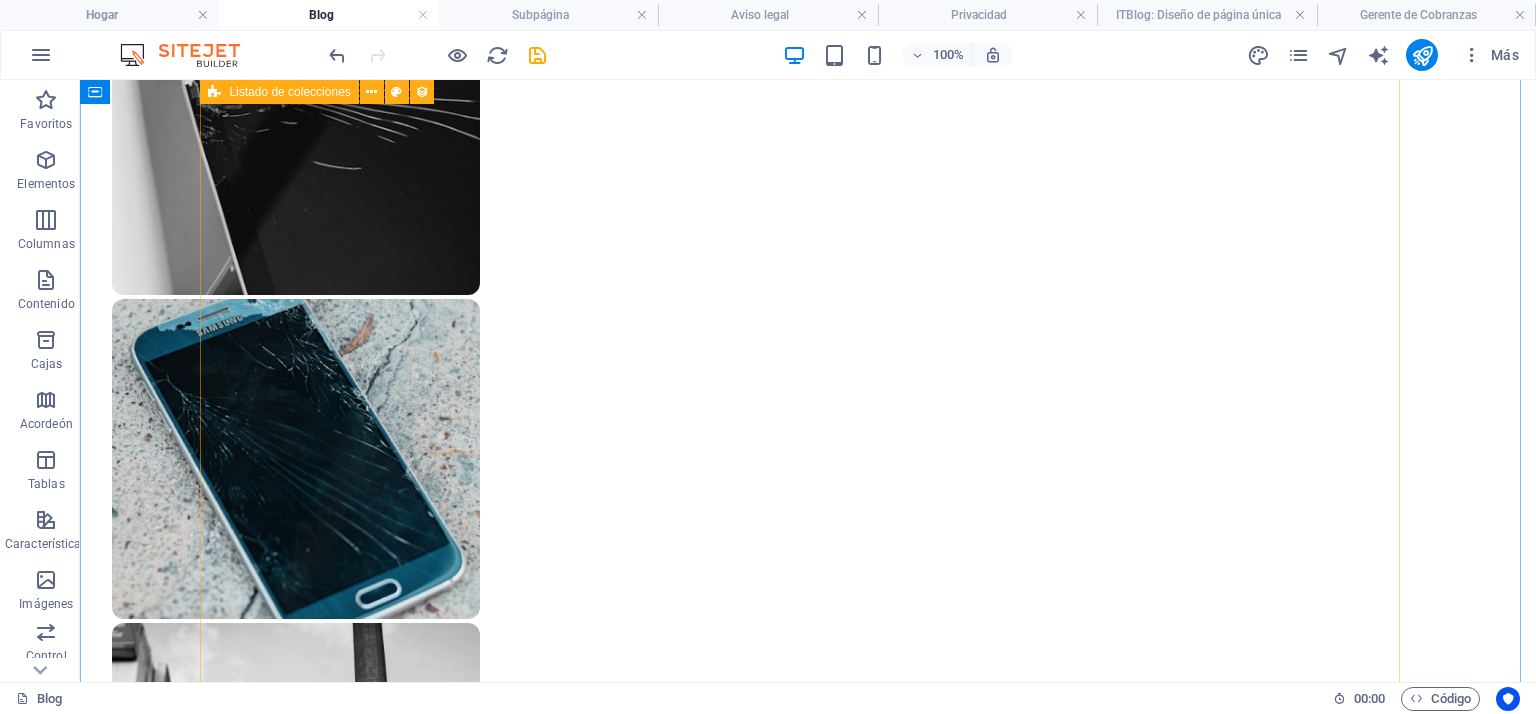 scroll, scrollTop: 1415, scrollLeft: 0, axis: vertical 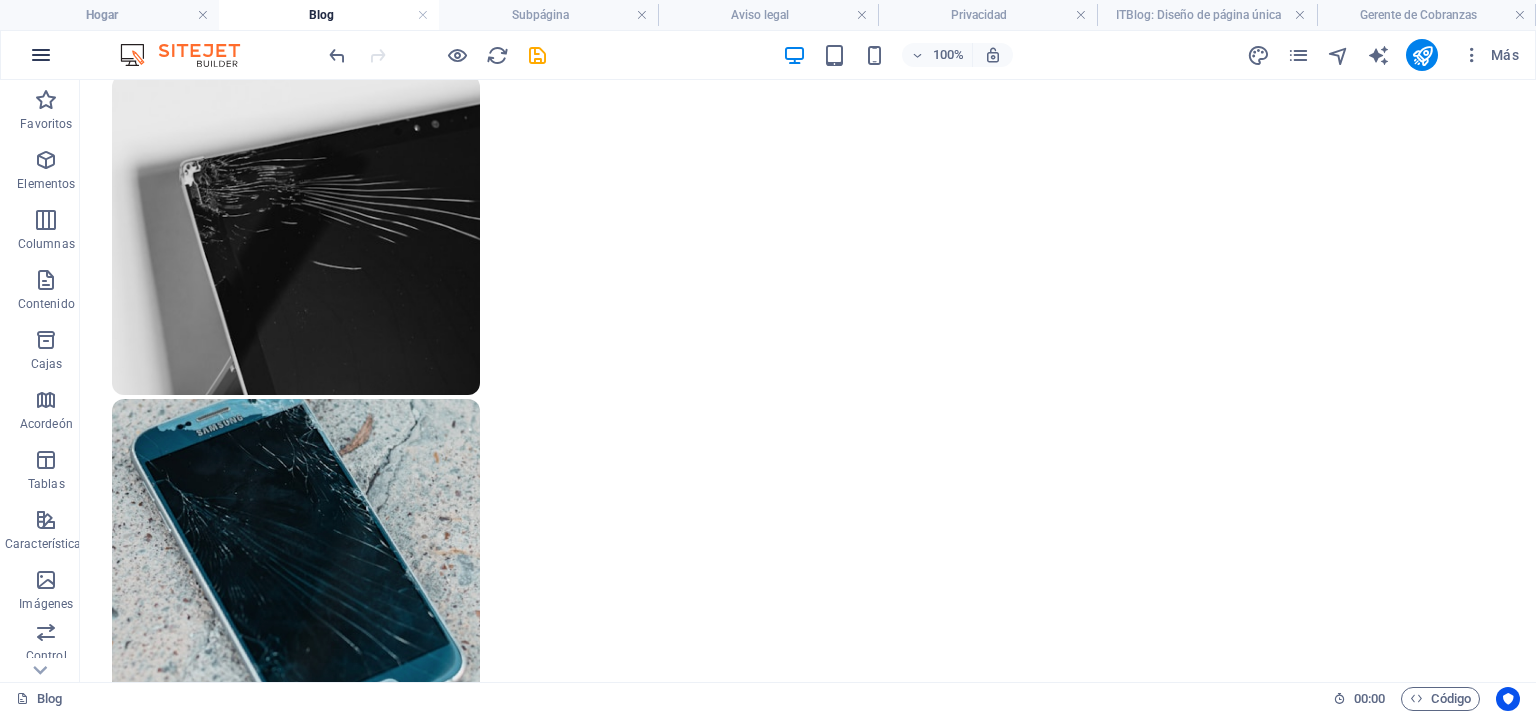 click at bounding box center [41, 55] 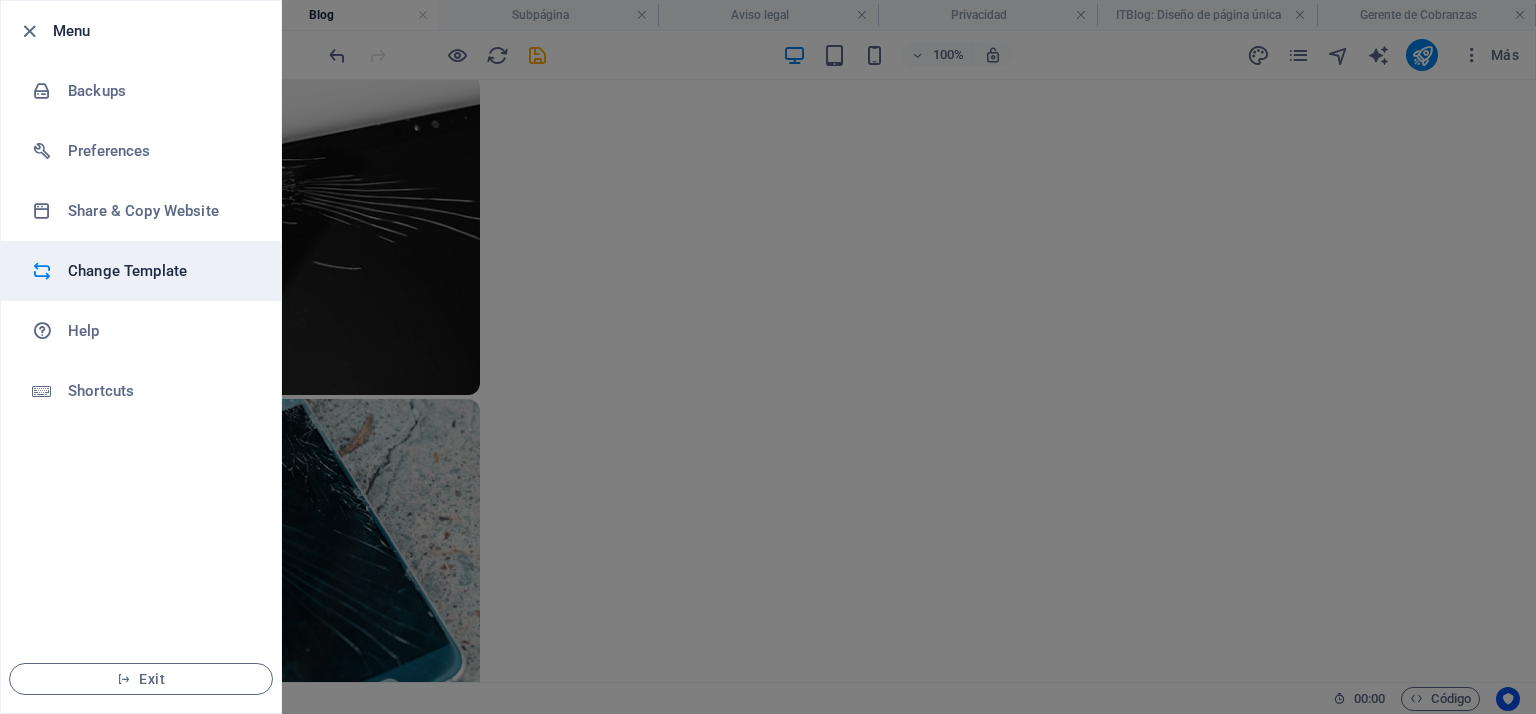 click on "Change Template" at bounding box center [160, 271] 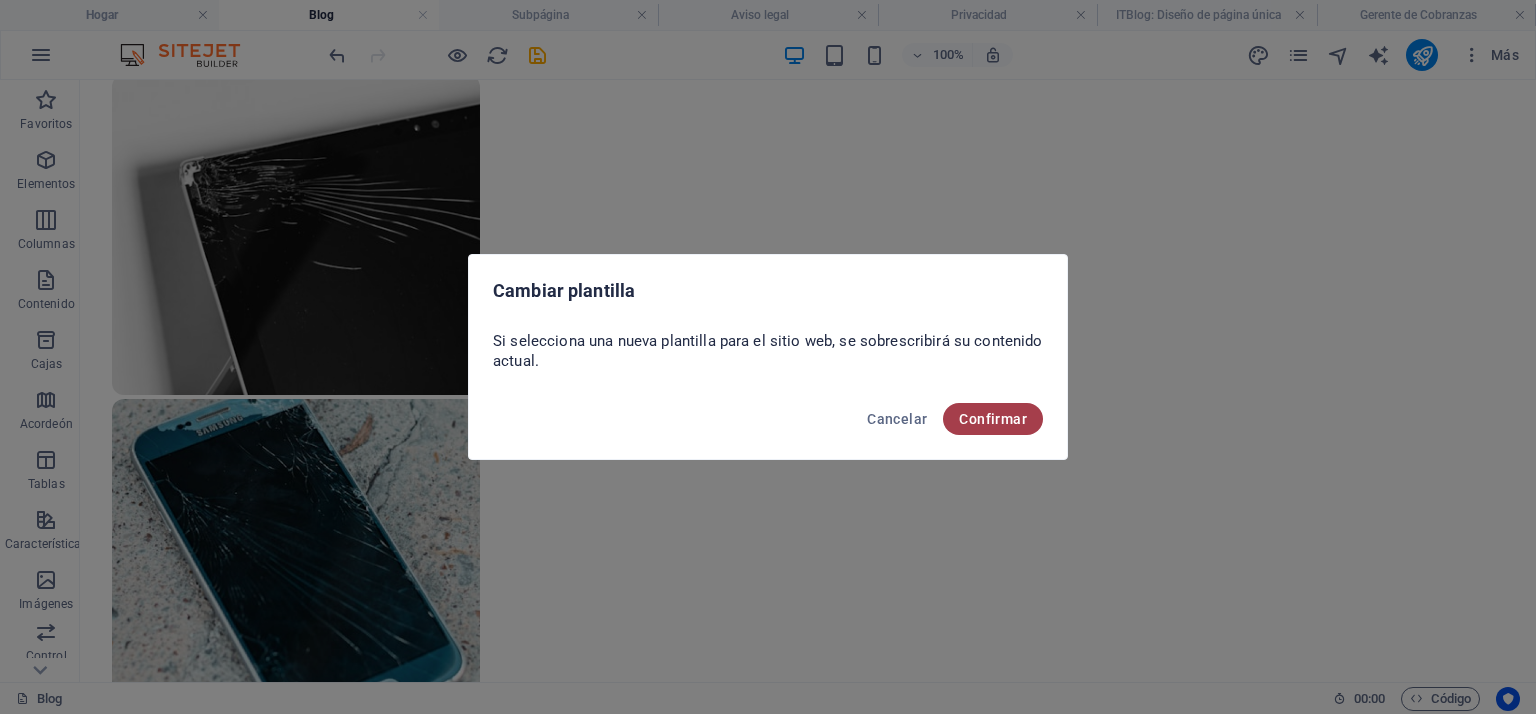 click on "Confirmar" at bounding box center (993, 419) 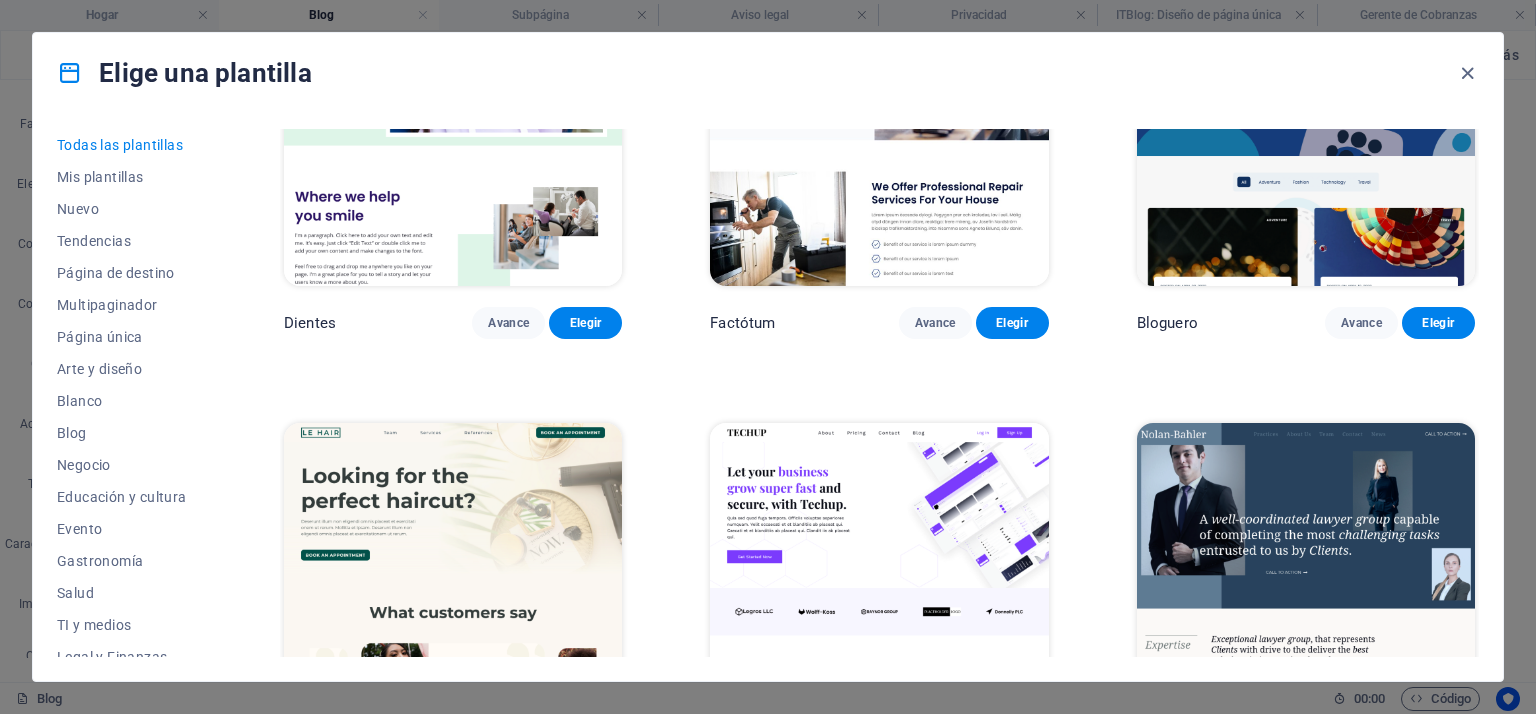 scroll, scrollTop: 6100, scrollLeft: 0, axis: vertical 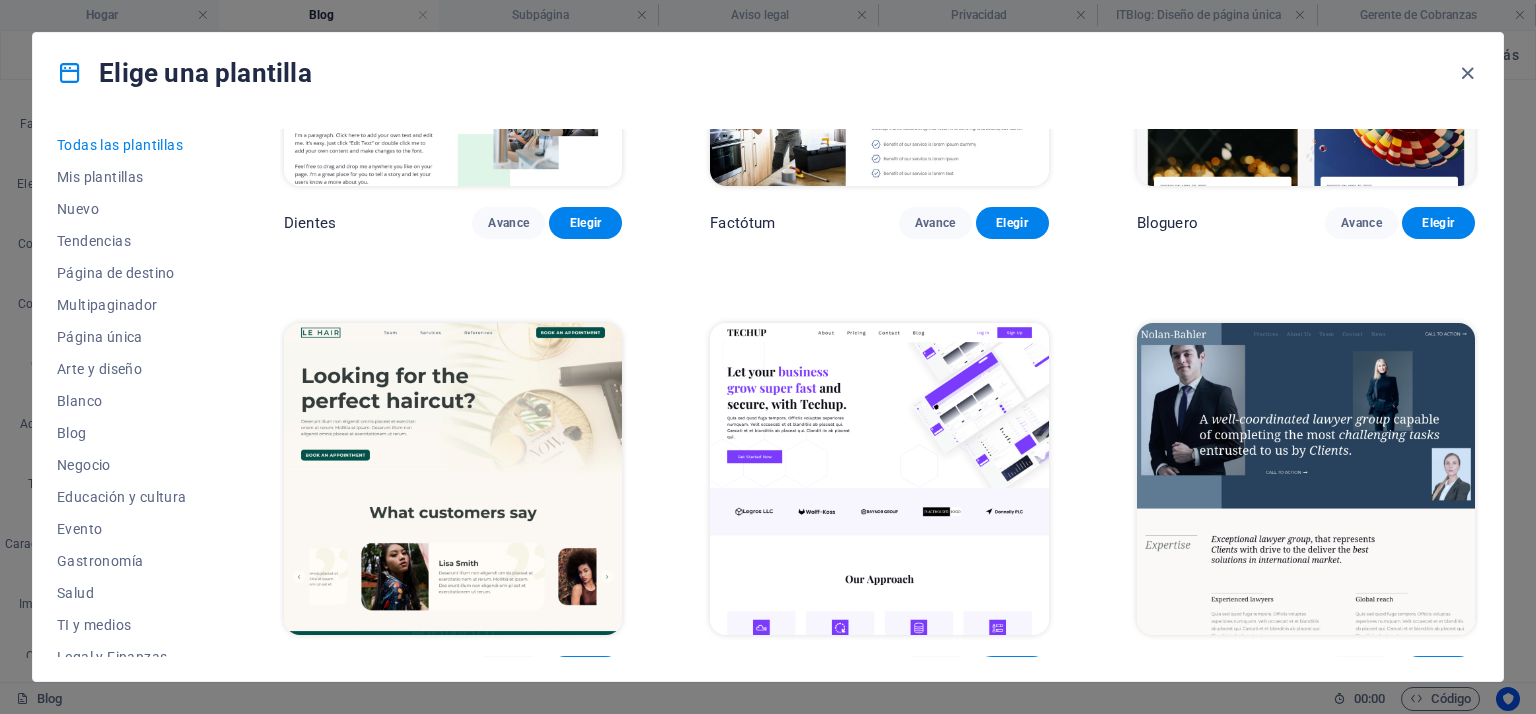 click at bounding box center [1467, 73] 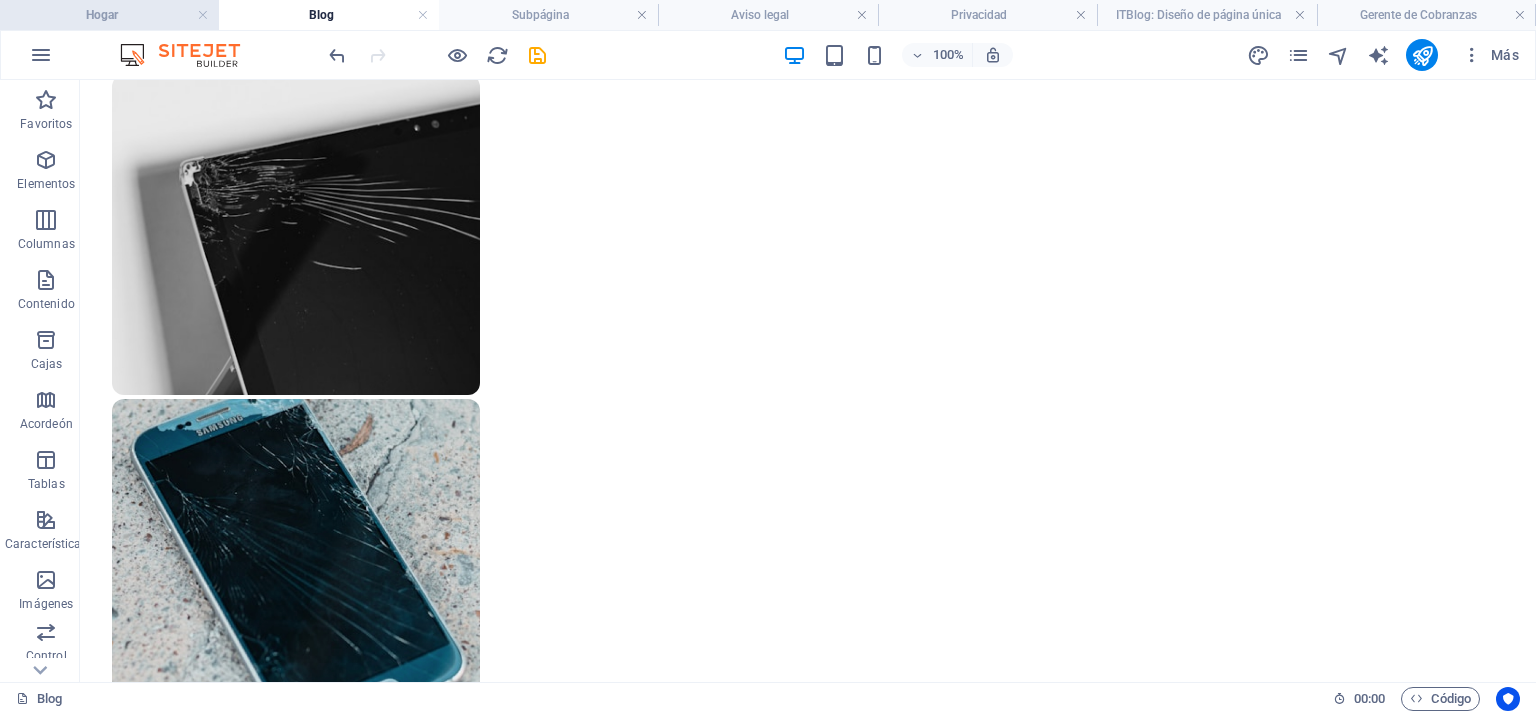 click on "Hogar" at bounding box center (102, 15) 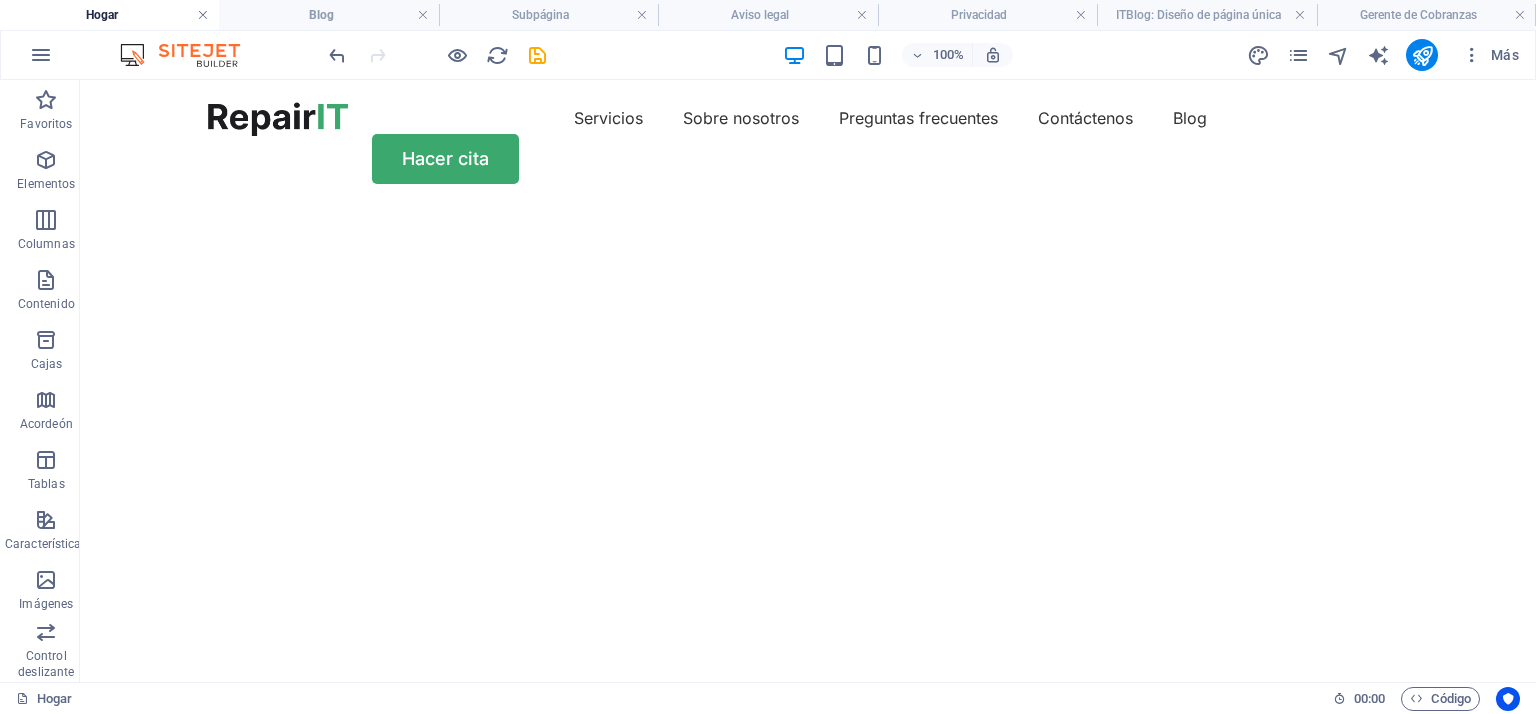 click at bounding box center (203, 15) 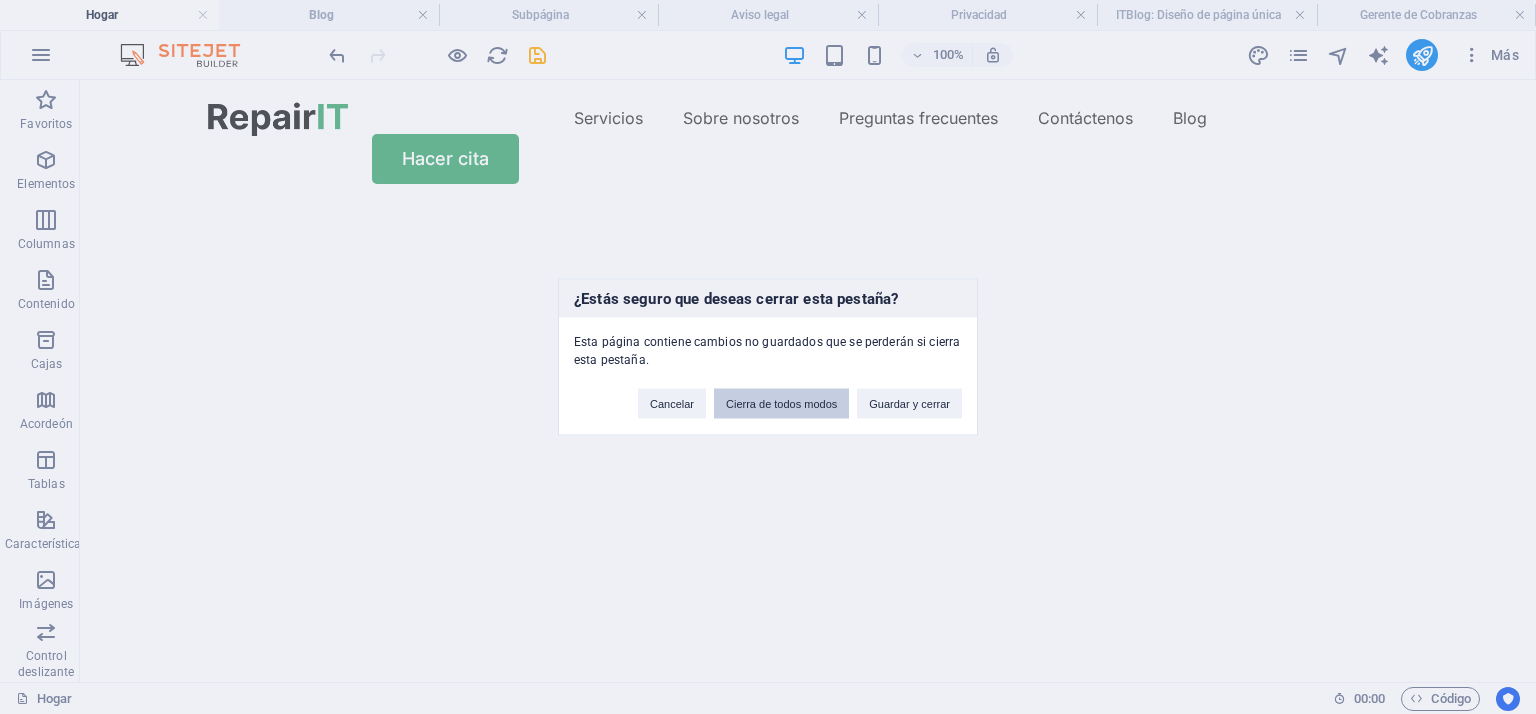 click on "Cierra de todos modos" at bounding box center [781, 404] 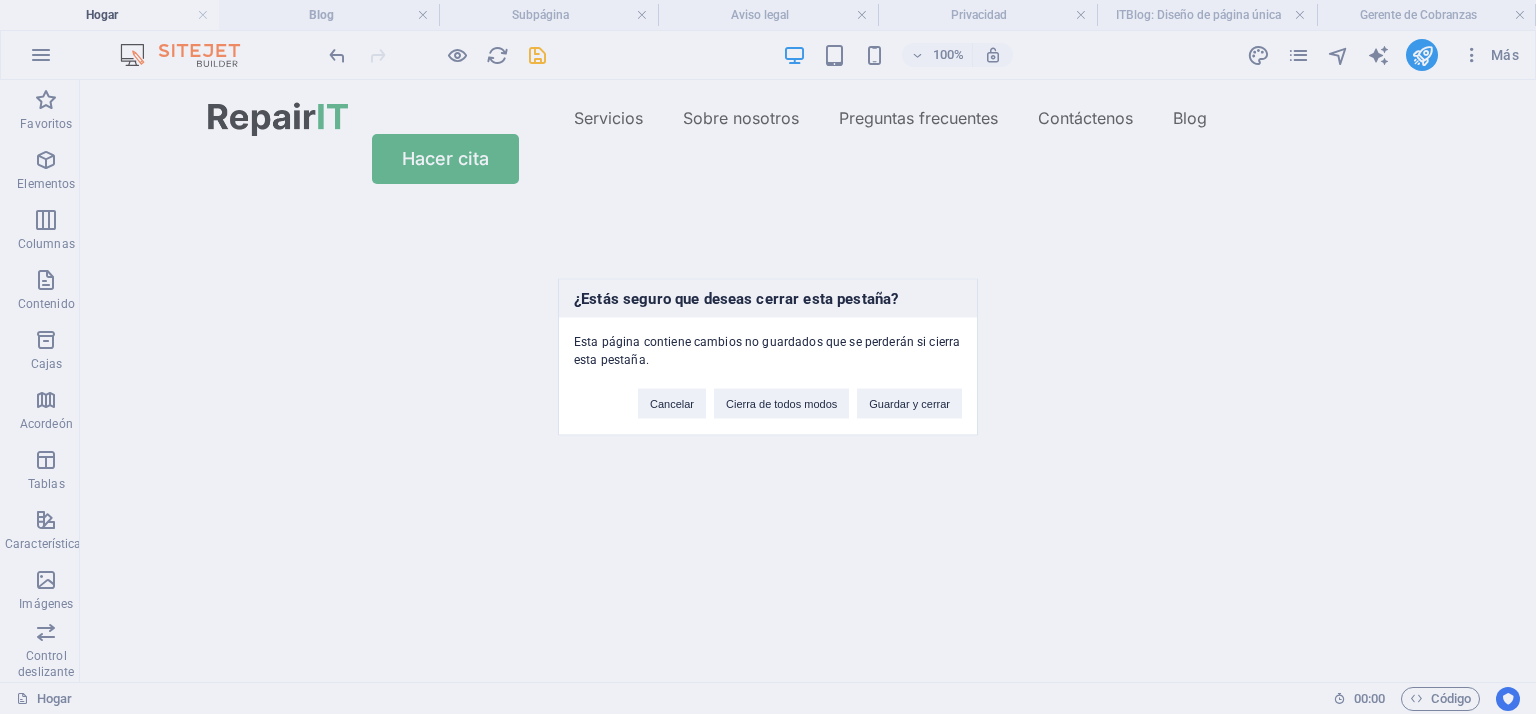 click at bounding box center [0, 0] 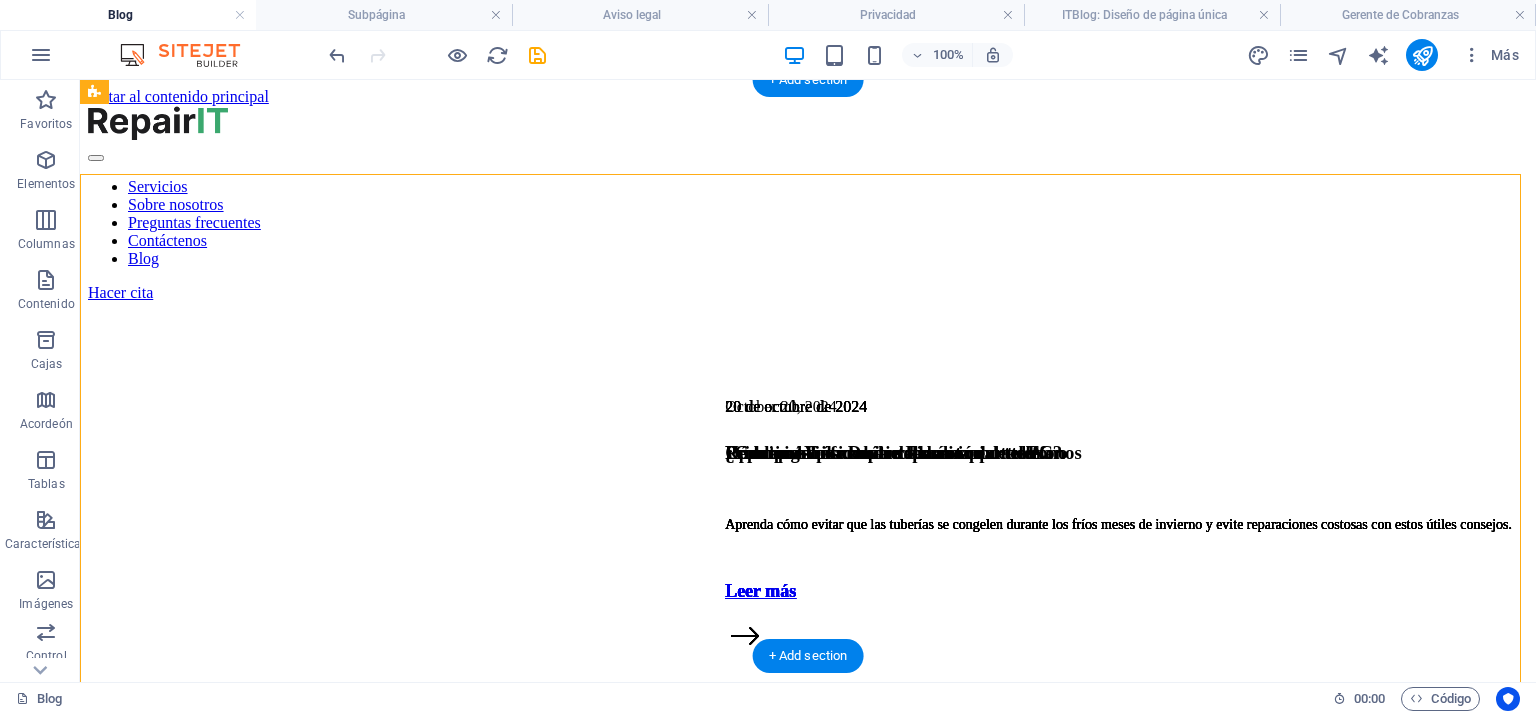scroll, scrollTop: 1415, scrollLeft: 0, axis: vertical 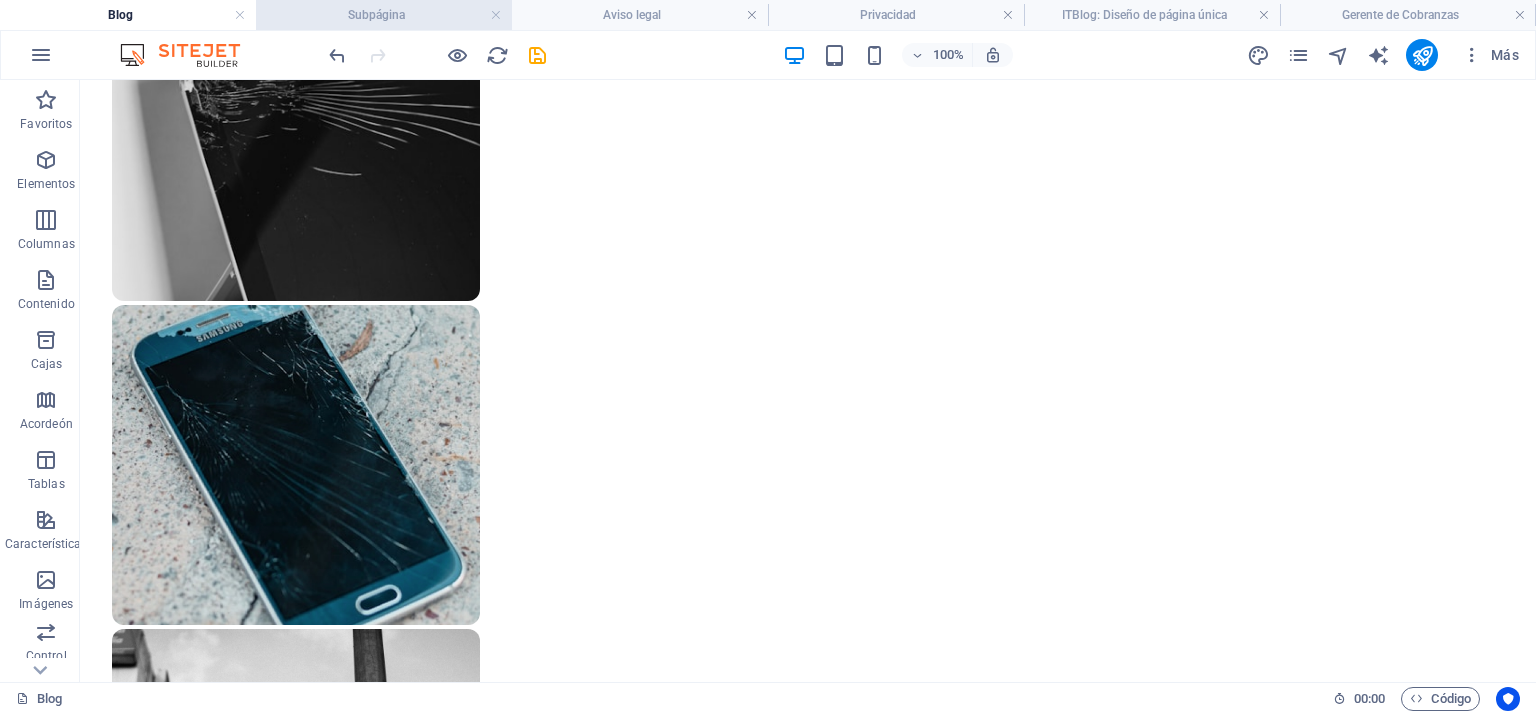 click on "Subpágina" at bounding box center (376, 15) 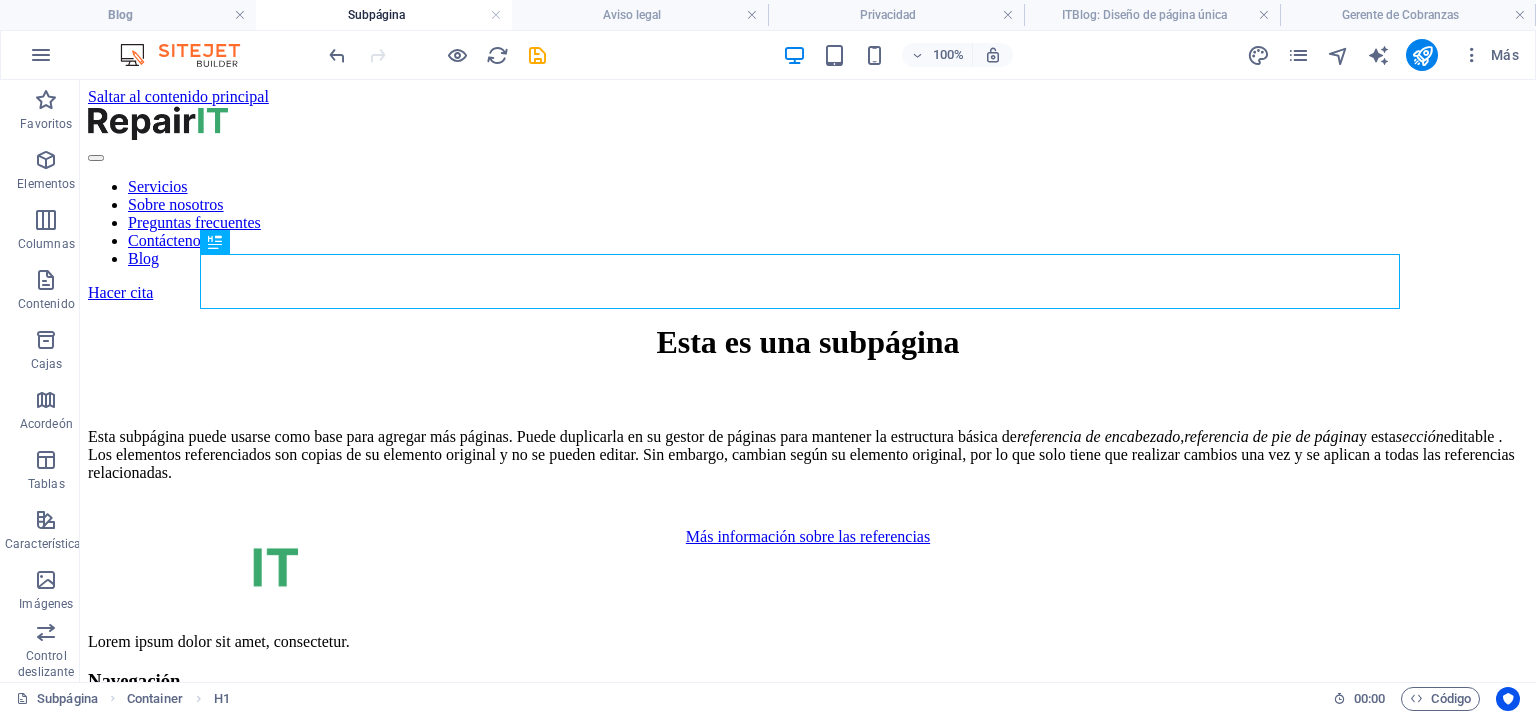 scroll, scrollTop: 0, scrollLeft: 0, axis: both 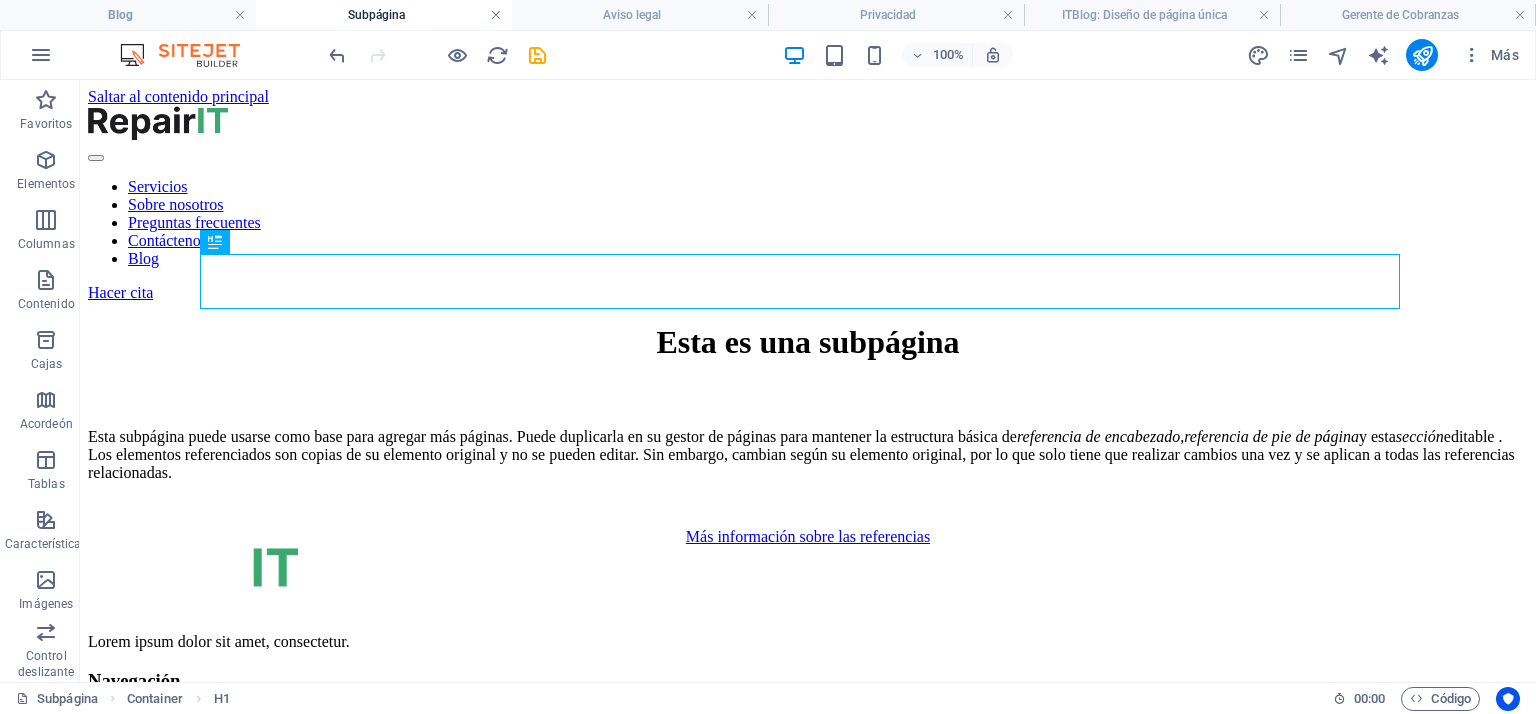 click at bounding box center [496, 15] 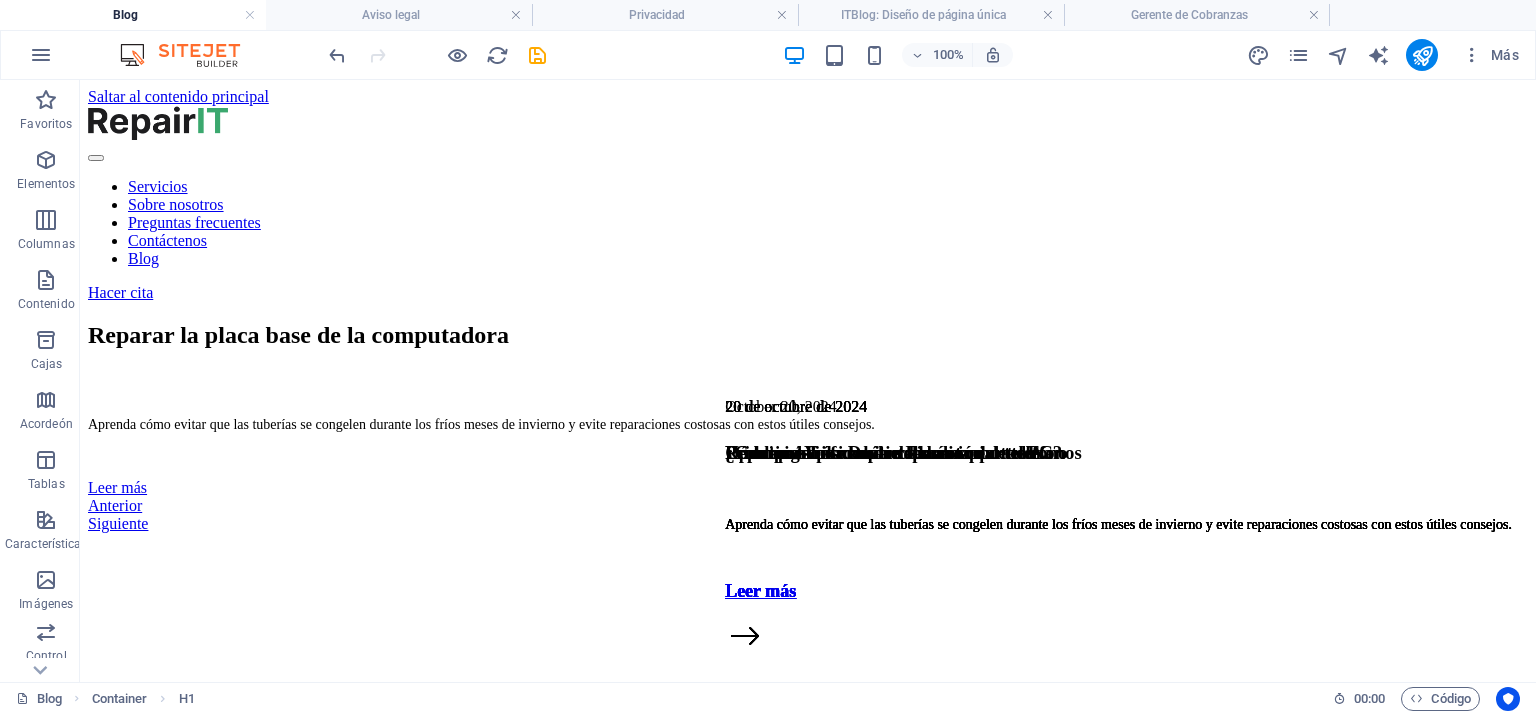 scroll, scrollTop: 1415, scrollLeft: 0, axis: vertical 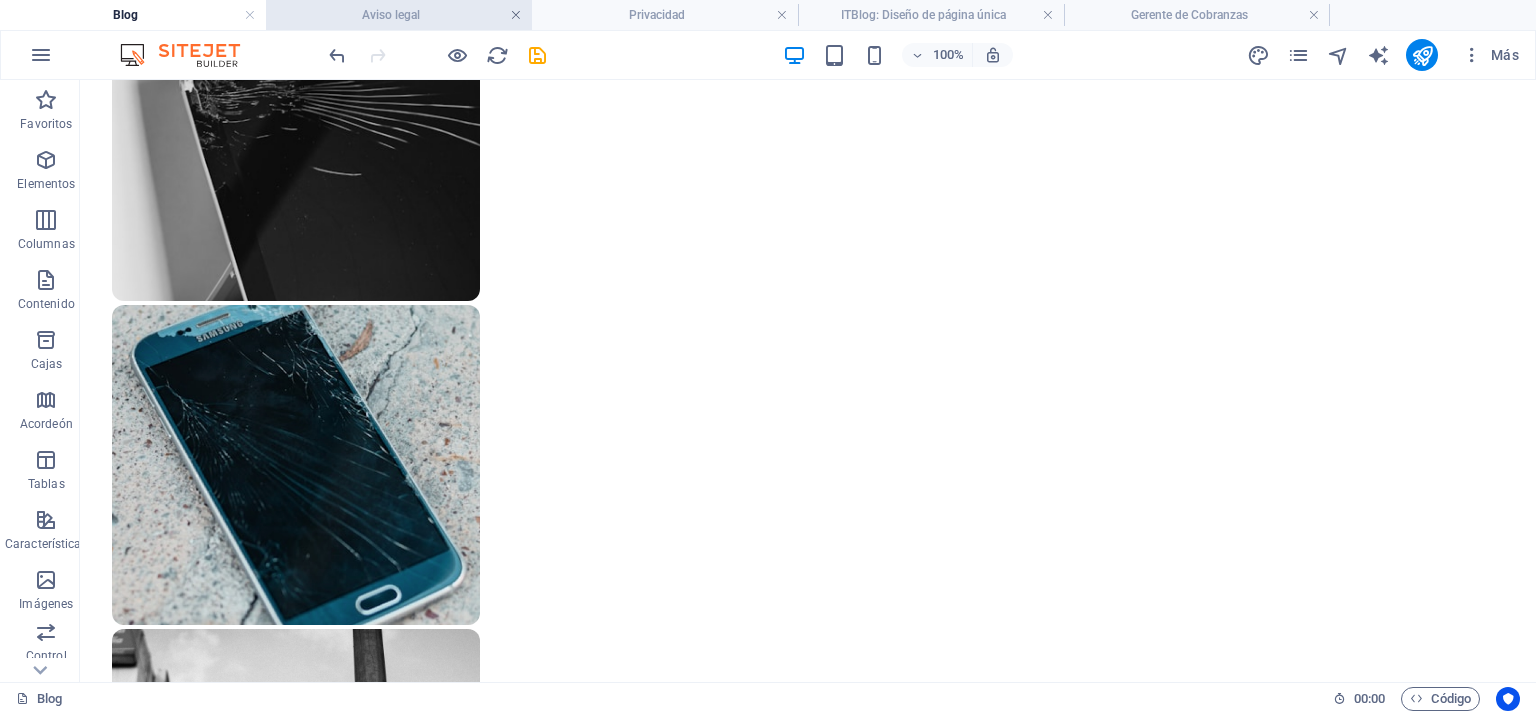 click at bounding box center [516, 15] 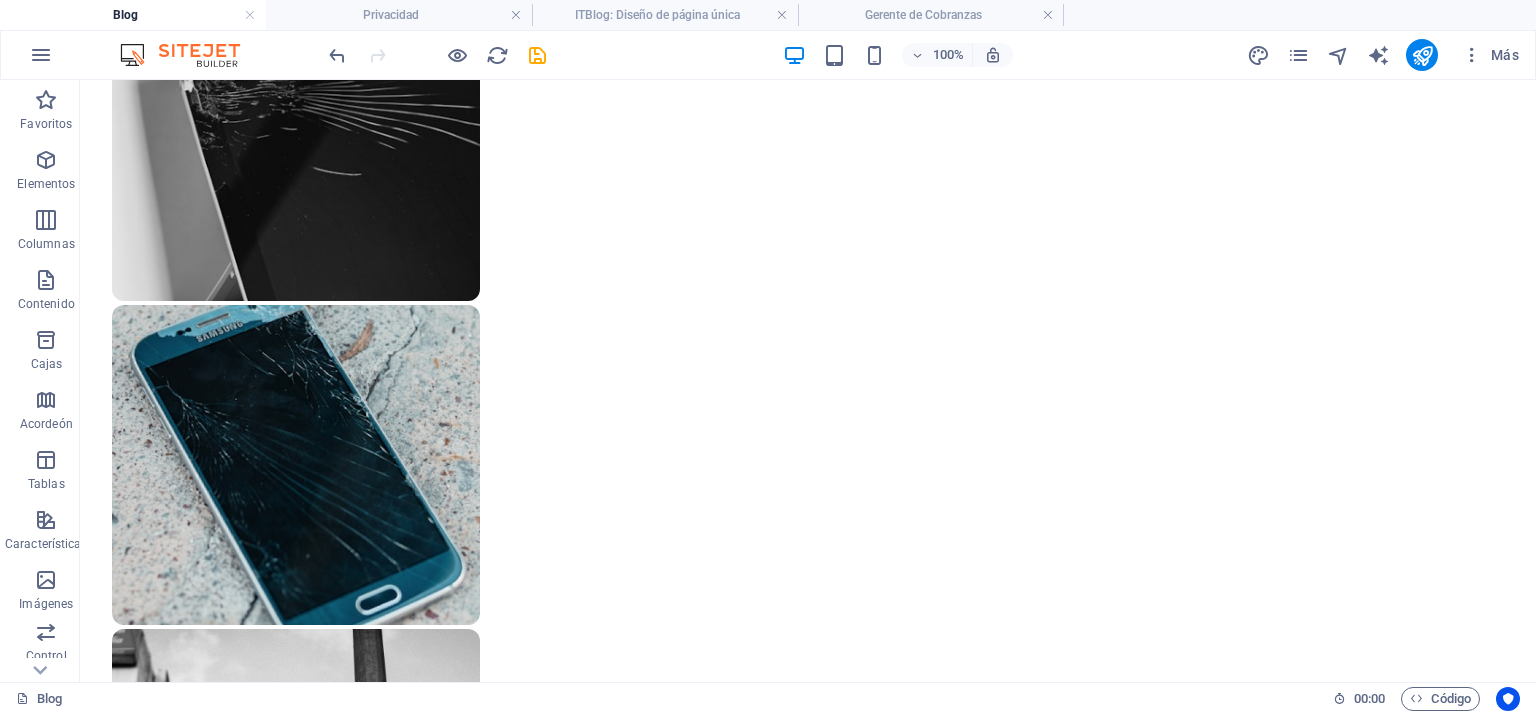click at bounding box center [516, 15] 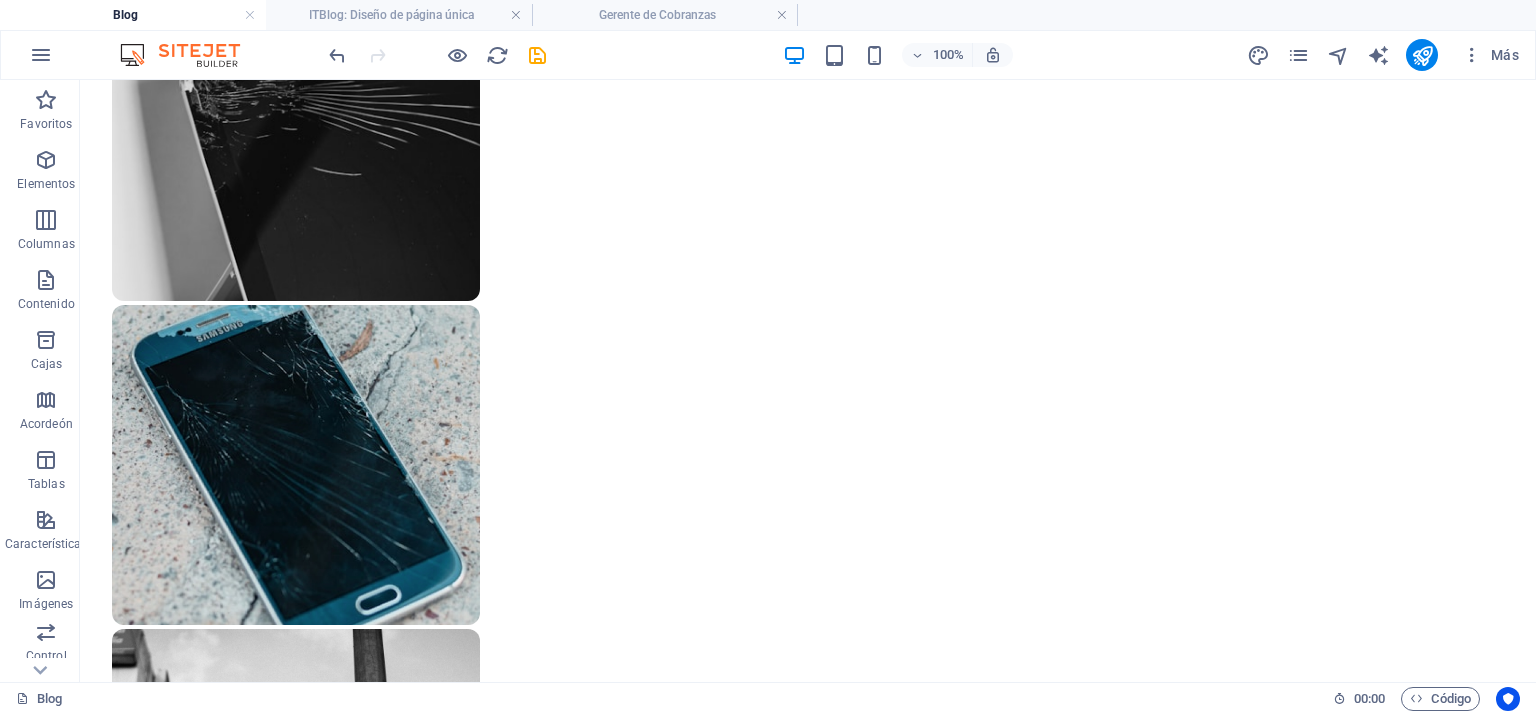 click at bounding box center (516, 15) 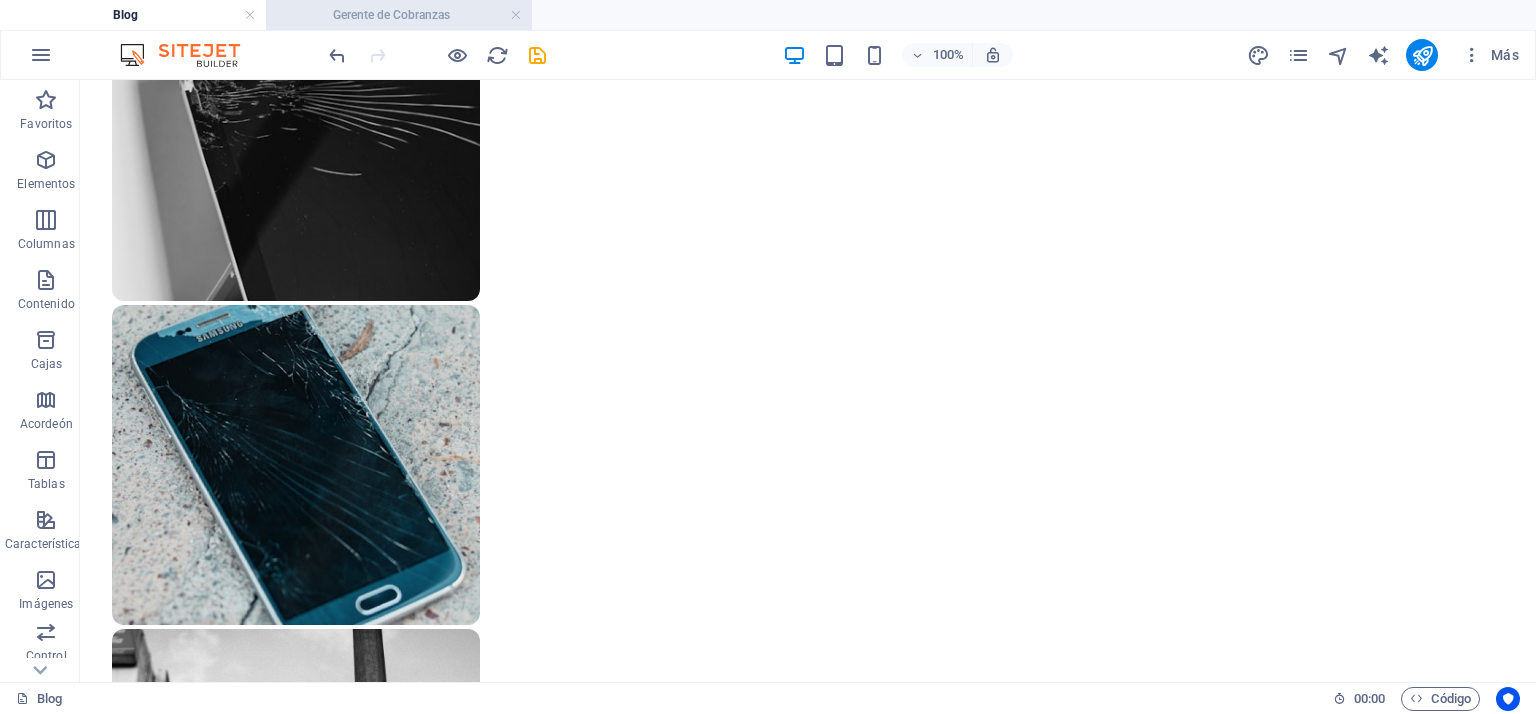 click on "Gerente de Cobranzas" at bounding box center (391, 15) 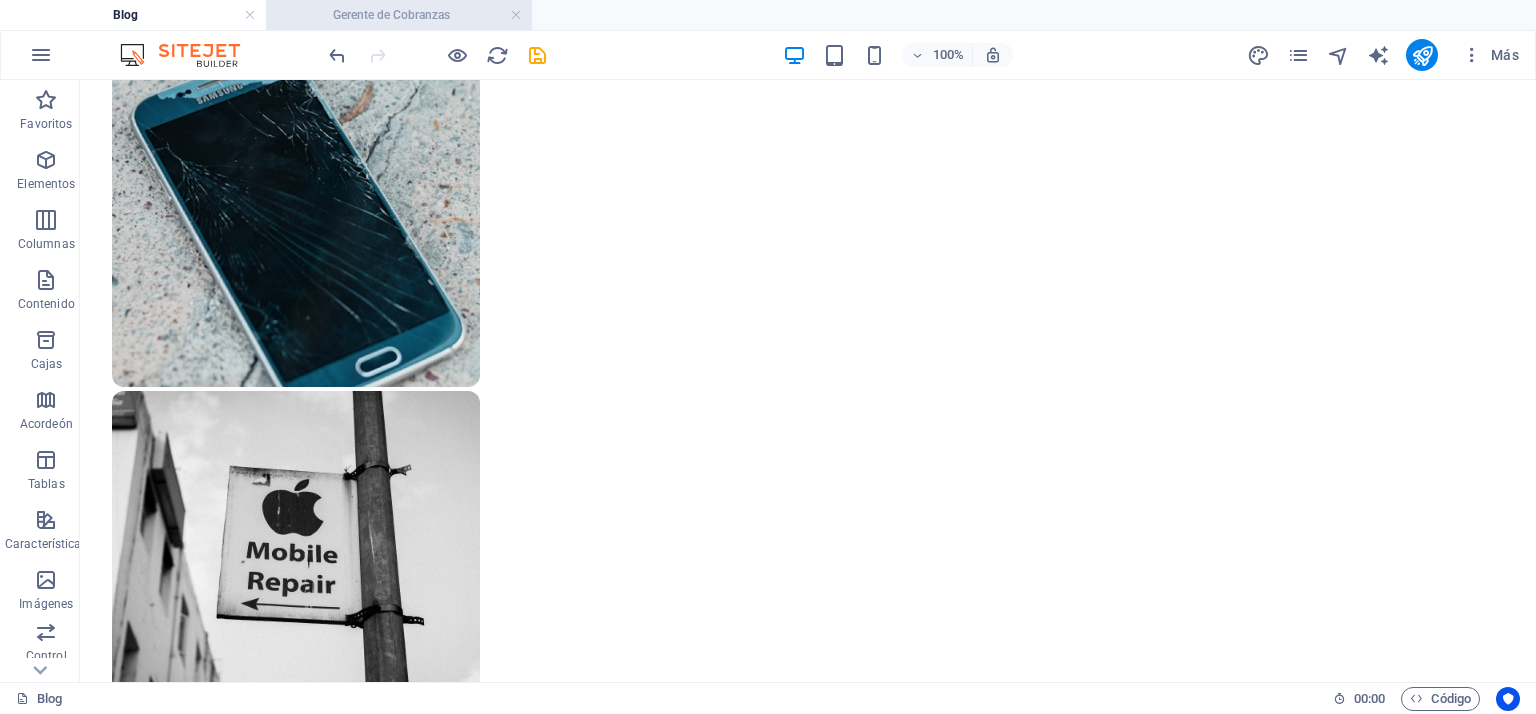 scroll, scrollTop: 0, scrollLeft: 0, axis: both 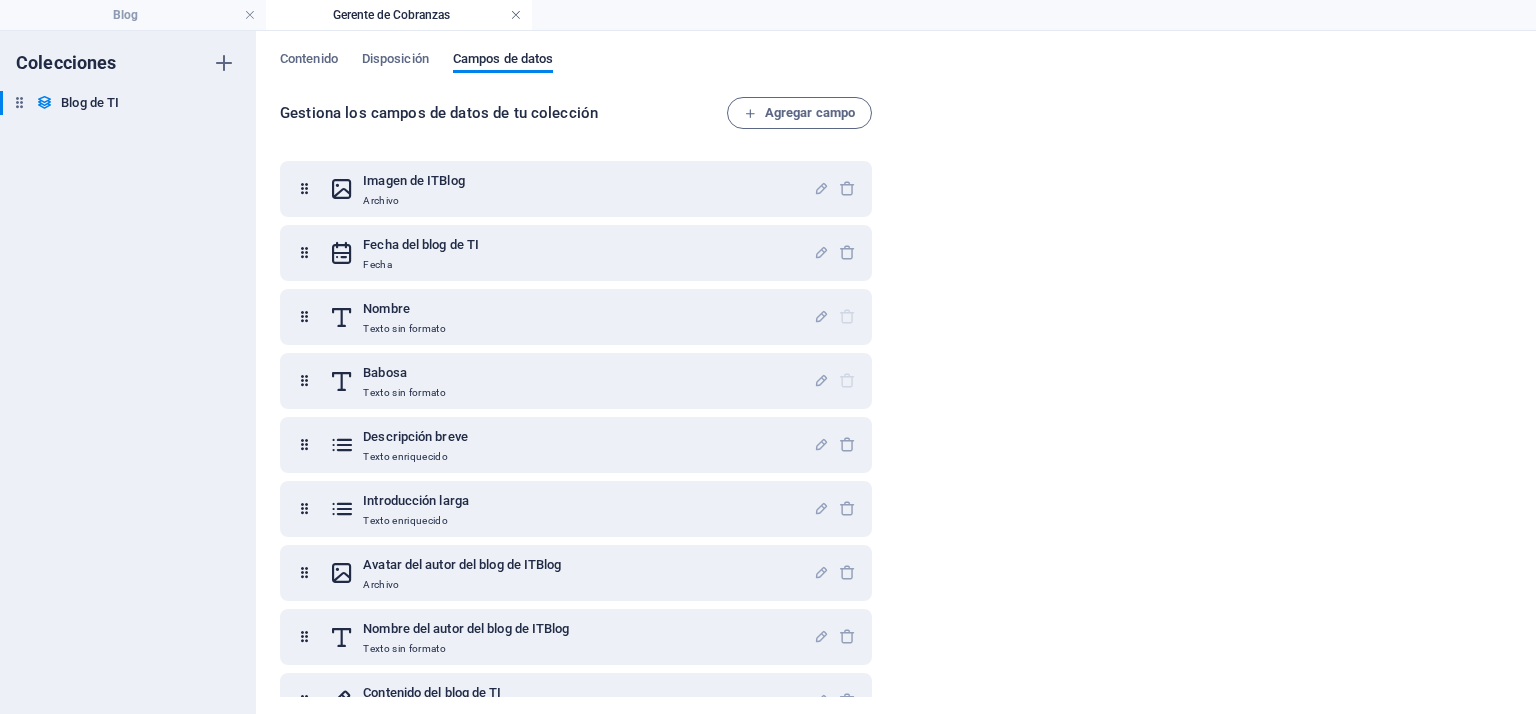 click at bounding box center (516, 15) 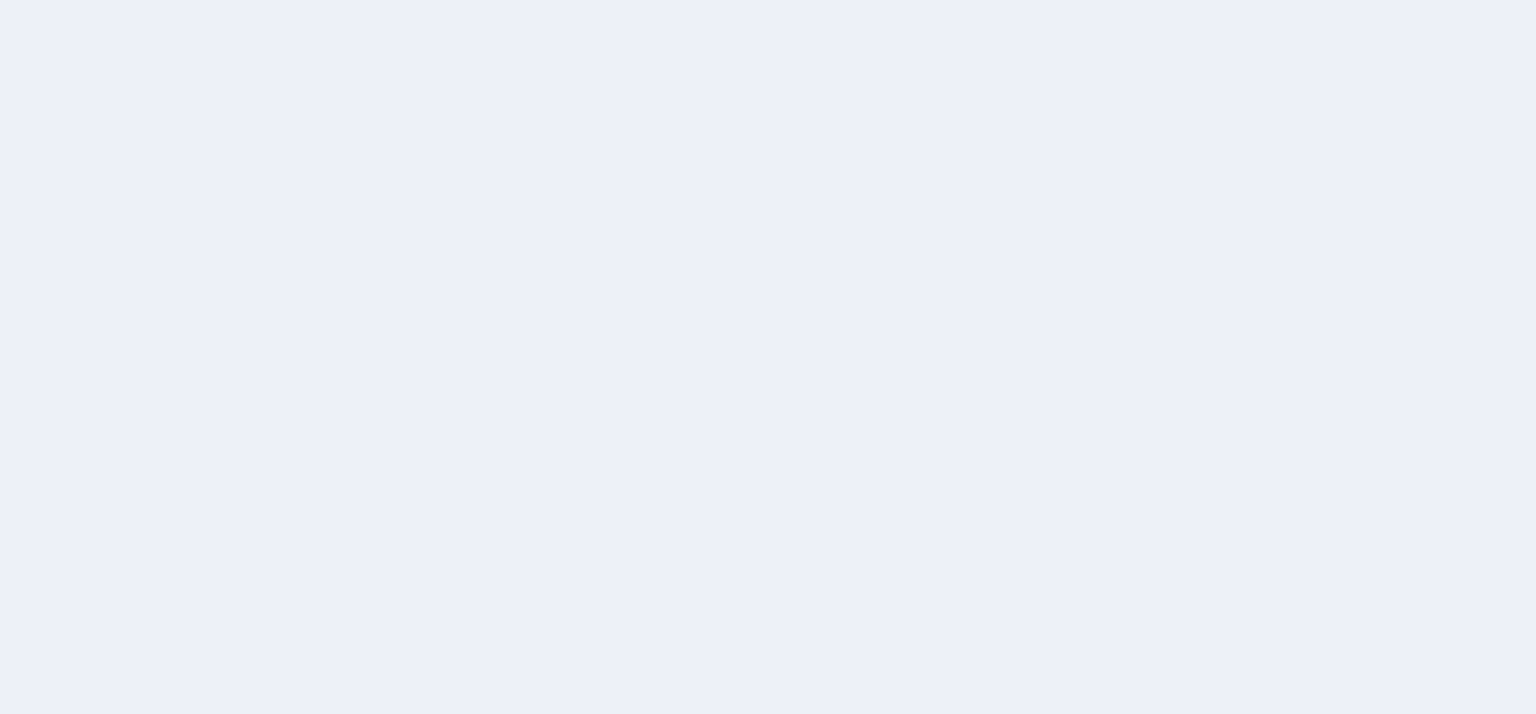 scroll, scrollTop: 0, scrollLeft: 0, axis: both 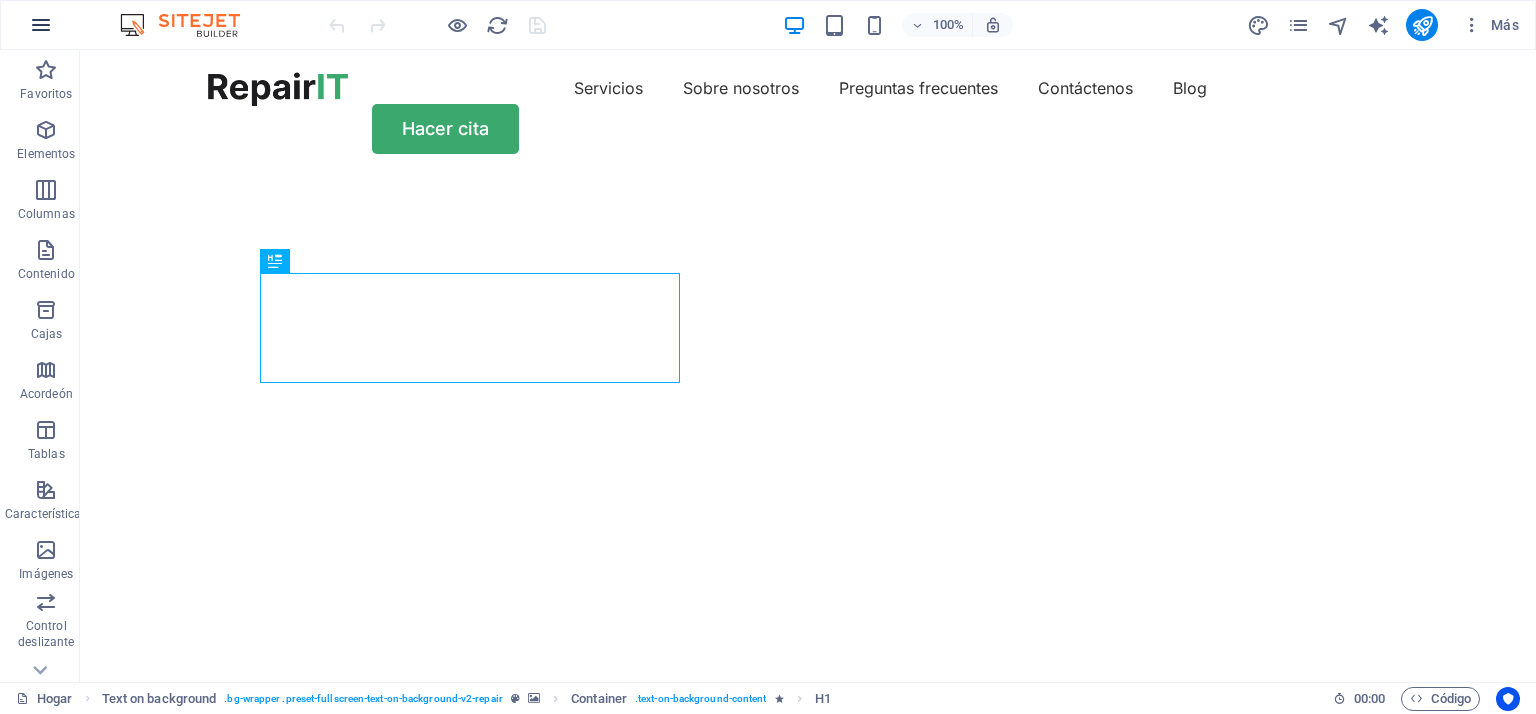 click at bounding box center (41, 25) 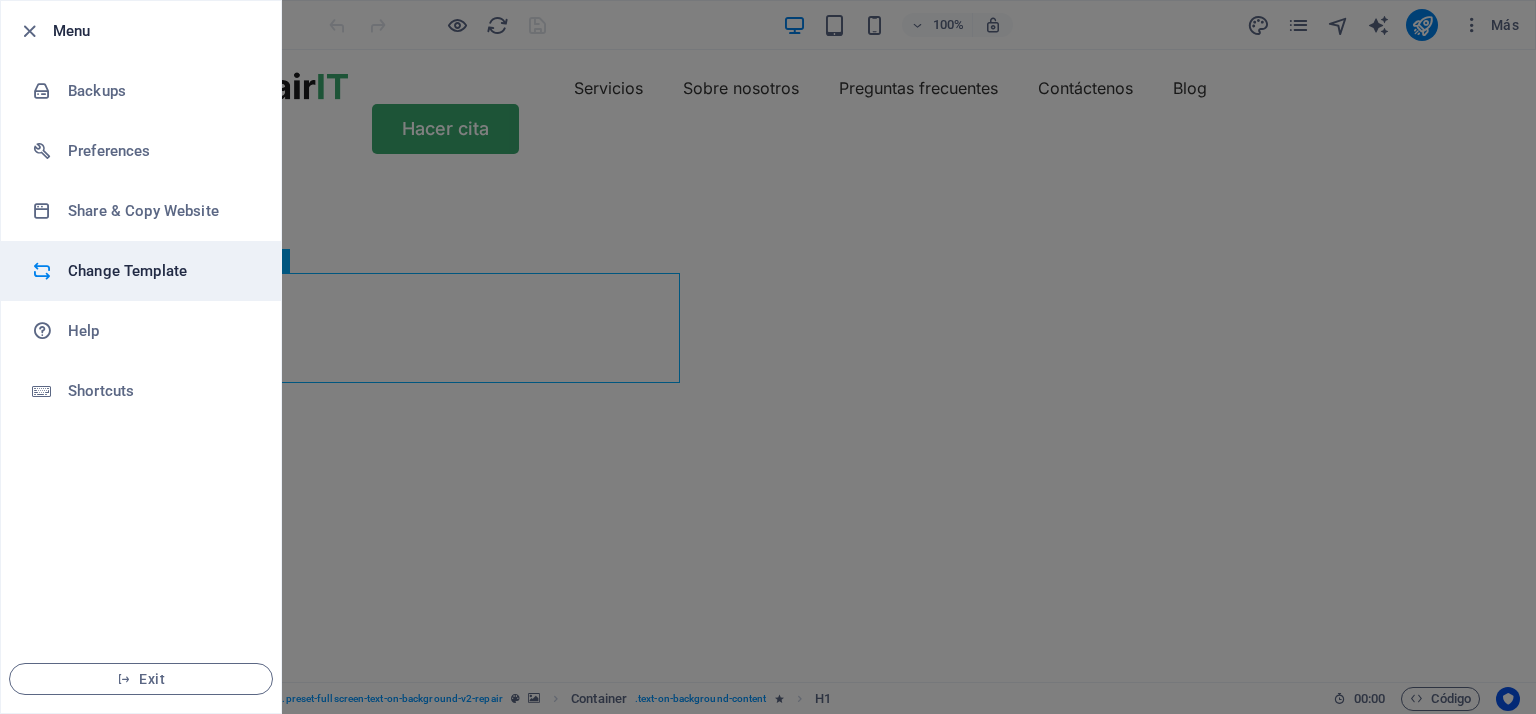 click on "Change Template" at bounding box center [160, 271] 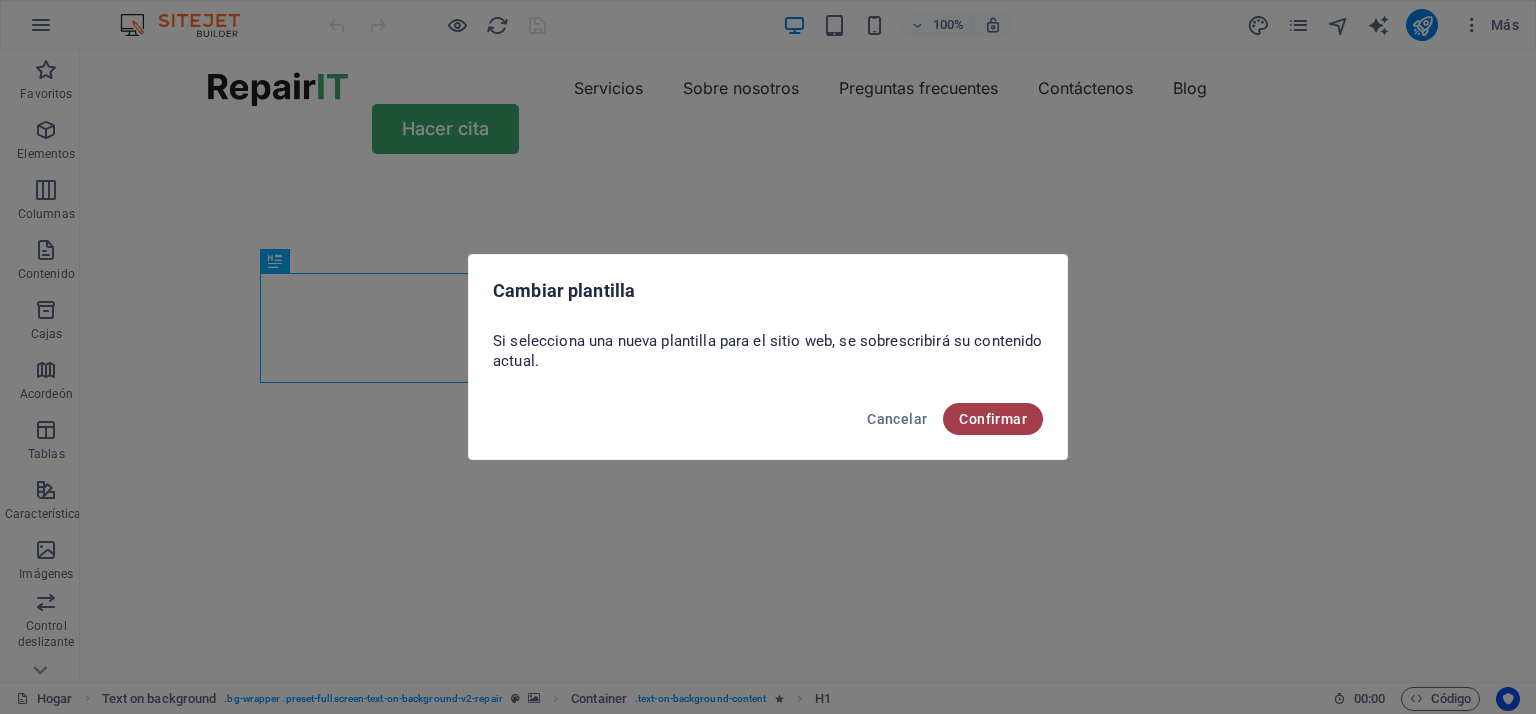 click on "Confirmar" at bounding box center (993, 419) 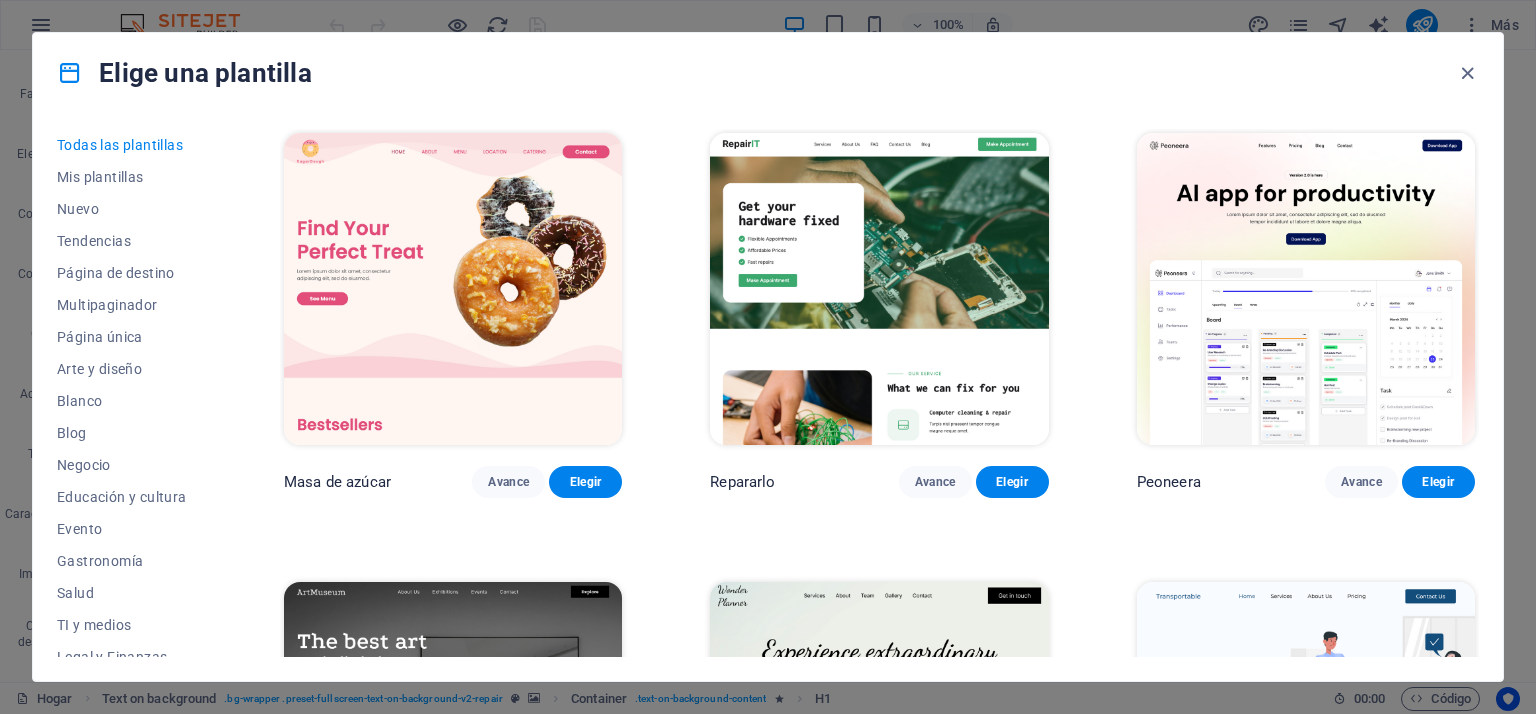 click on "Masa de azúcar Avance Elegir Repararlo Avance Elegir Peoneera Avance Elegir Museo de Arte Avance Elegir Planificador maravilloso Avance Elegir Transportable Avance Elegir Ahorro y préstamo Avance Elegir WePaint Avance Elegir Eco-Con Avance Elegir Reunión Avance Elegir Ayuda y cuidado Avance Elegir Podcaster Avance Elegir Academix Avance Elegir Gran peluquería Avance Elegir Salud y alimentación Avance Elegir Interiores UrbanNest Avance Elegir Cambio verde Avance Elegir El Templo de la Belleza Avance Elegir WeTrain Avance Elegir Limpiador Avance Elegir Johanna James Avance Elegir Delicioso Avance Elegir Jardín de sueños Avance Elegir LumeDeAqua Avance Elegir Cuidado de mascotas Avance Elegir Espacio seguro Avance Elegir Barra de lluvia de medianoche Avance Elegir Conducir Avance Elegir Estator Avance Elegir Grupo de Salud Avance Elegir Agencia MakeIt Avance Elegir Pasión de viajar Avance Elegir WeSpa Avance Elegir BERLINA Avance Elegir Aparatos electrónicos Avance Elegir Ciencia del café Avance Elegir" at bounding box center [879, 12437] 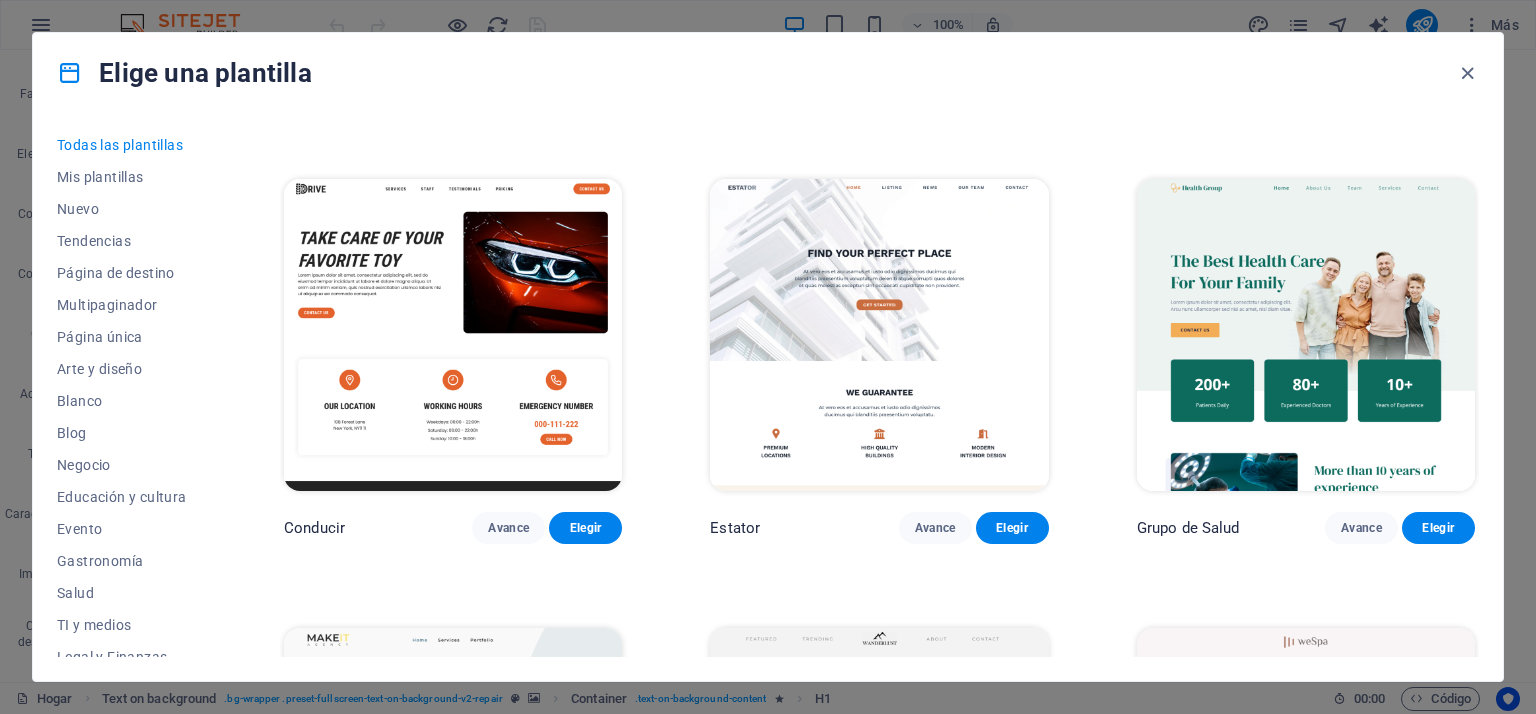 scroll, scrollTop: 4100, scrollLeft: 0, axis: vertical 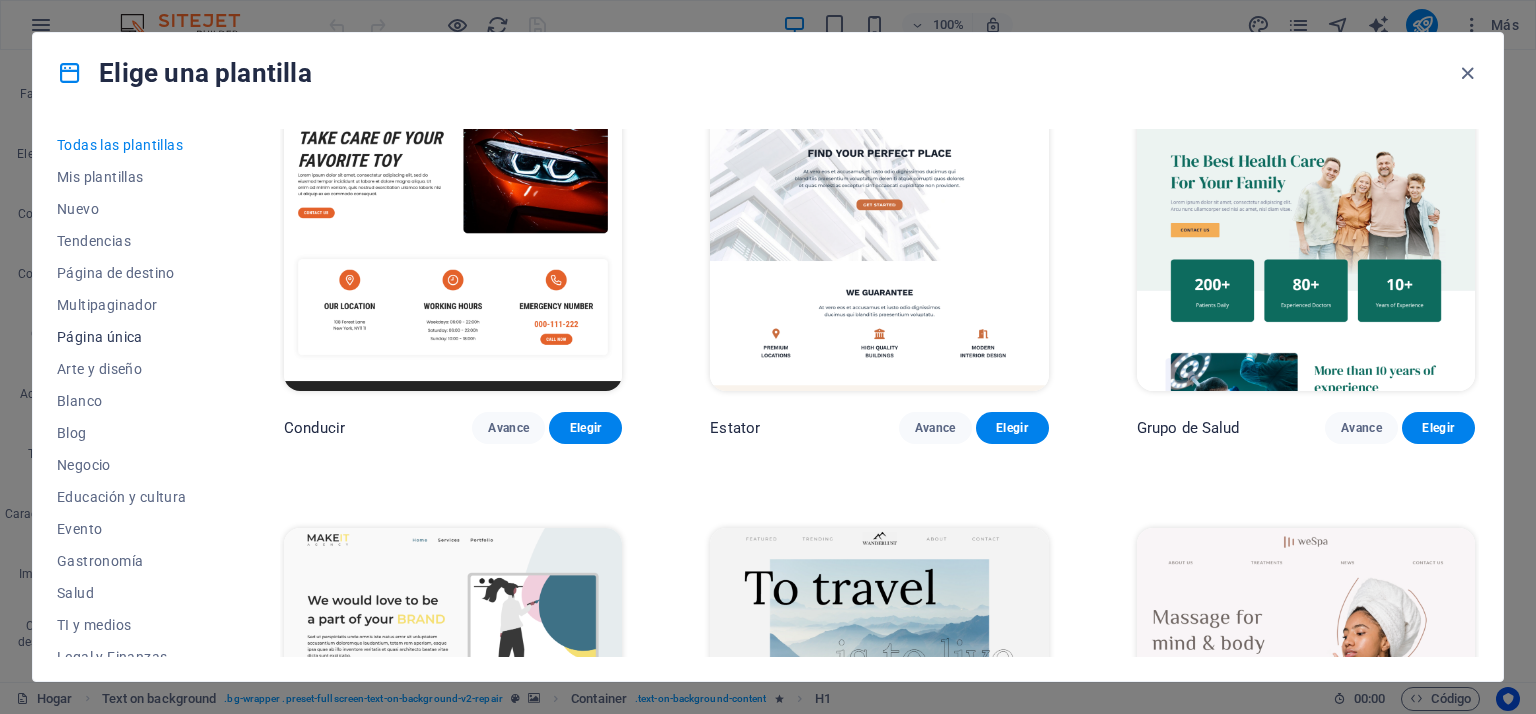click on "Página única" at bounding box center [100, 337] 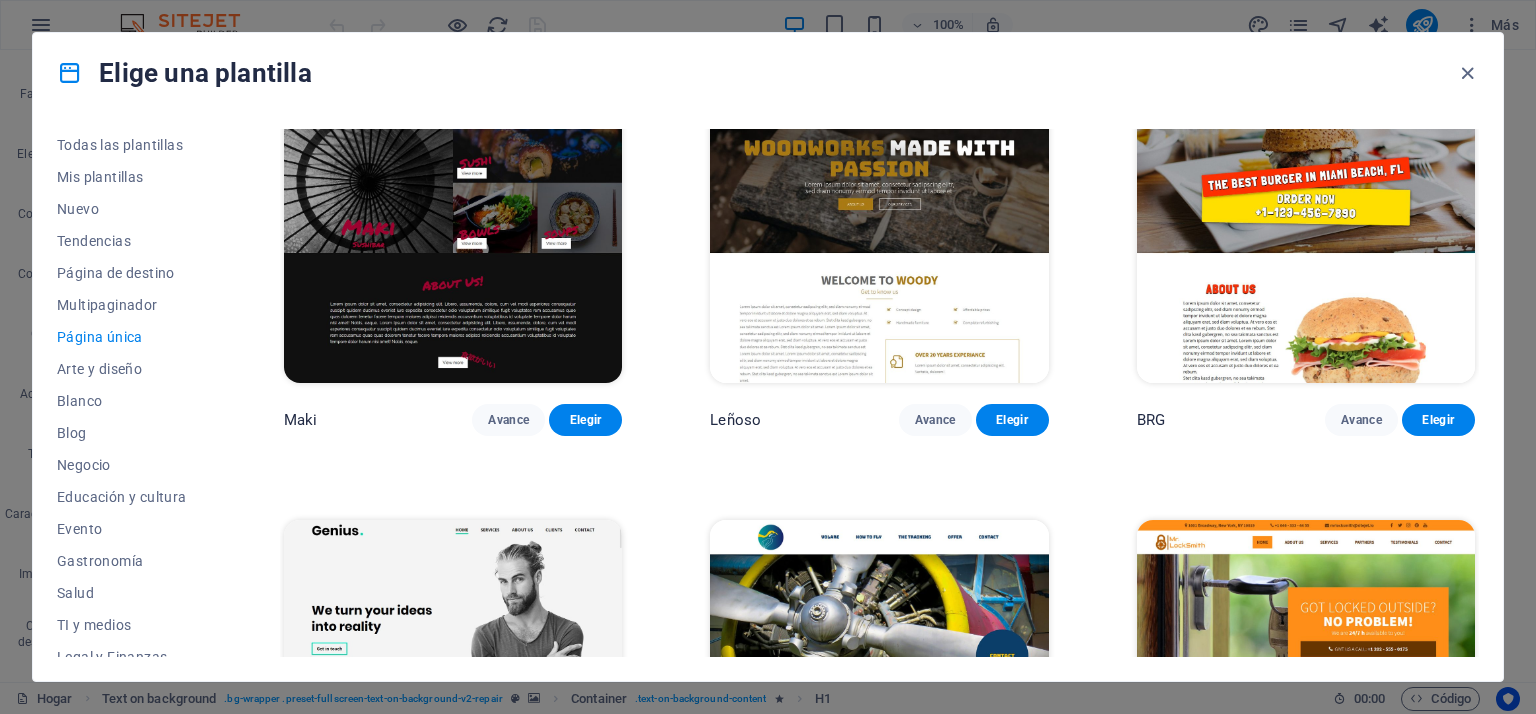 scroll, scrollTop: 1409, scrollLeft: 0, axis: vertical 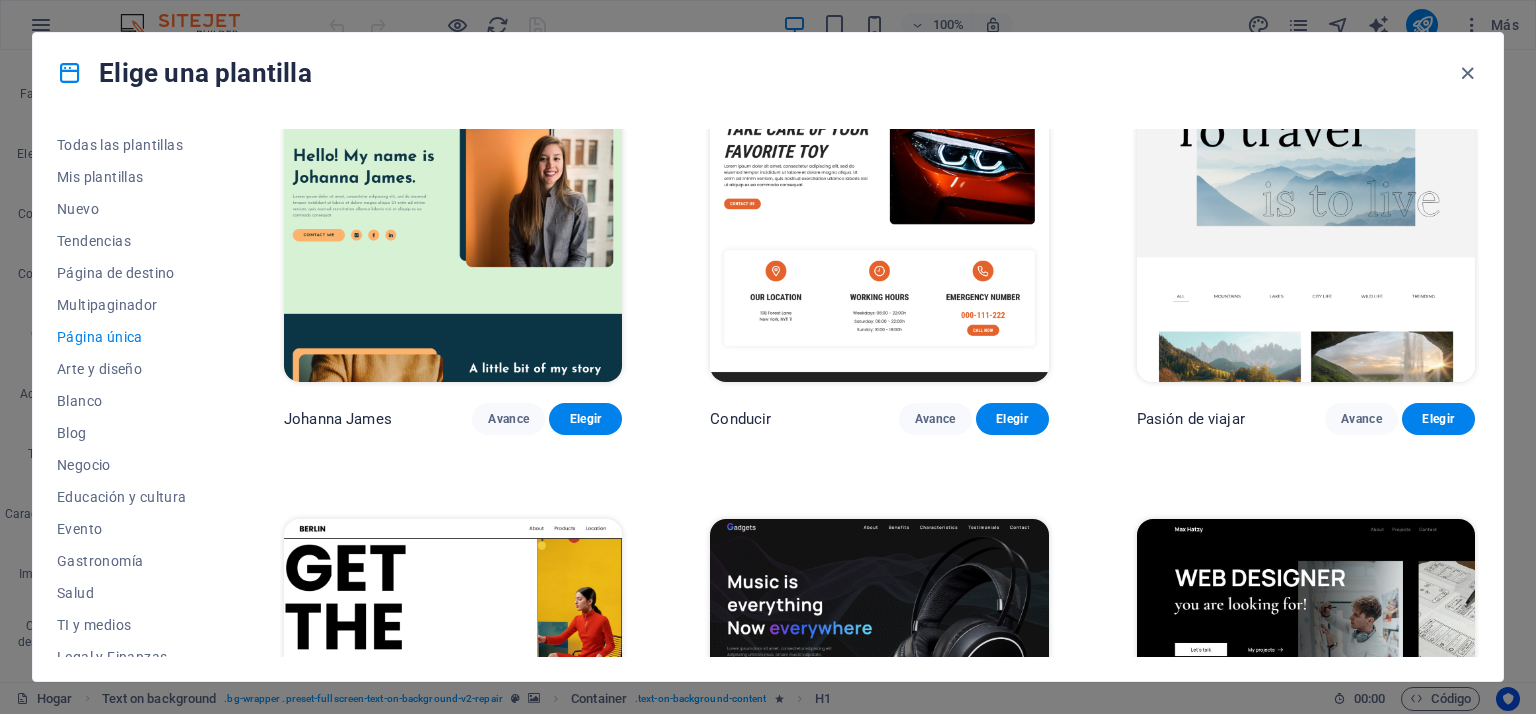 click on "Transportable Avance Elegir Ahorro y préstamo Avance Elegir WePaint Avance Elegir Eco-Con Avance Elegir Reunión Avance Elegir Podcaster Avance Elegir Interiores UrbanNest Avance Elegir Cambio verde Avance Elegir Limpiador Avance Elegir Johanna James Avance Elegir Conducir Avance Elegir Pasión de viajar Avance Elegir BERLINA Avance Elegir Aparatos electrónicos Avance Elegir Max Hatzy Avance Elegir Factótum Avance Elegir Bloguero Avance Elegir Creación Avance Elegir Pesk Avance Elegir Priodas Avance Elegir Wireframe Uno Avance Elegir Hojas perennes Avance Elegir Eventos para niños Avance Elegir CleanCar Avance Elegir Protector Avance Elegir Pizzería Di Dio Avance Elegir Vinyasa Avance Elegir Maki Avance Elegir Leñoso Avance Elegir BRG Avance Elegir Genio Avance Elegir Volar Avance Elegir Señor cerrajero Avance Elegir Impresión completa Avance Elegir Finanzas Avance Elegir Milla verde Avance Elegir Ciudad del coche Avance Elegir La galería Avance Elegir Educare Avance Elegir Sonrisa Avance Elegir Uno" at bounding box center [879, 4064] 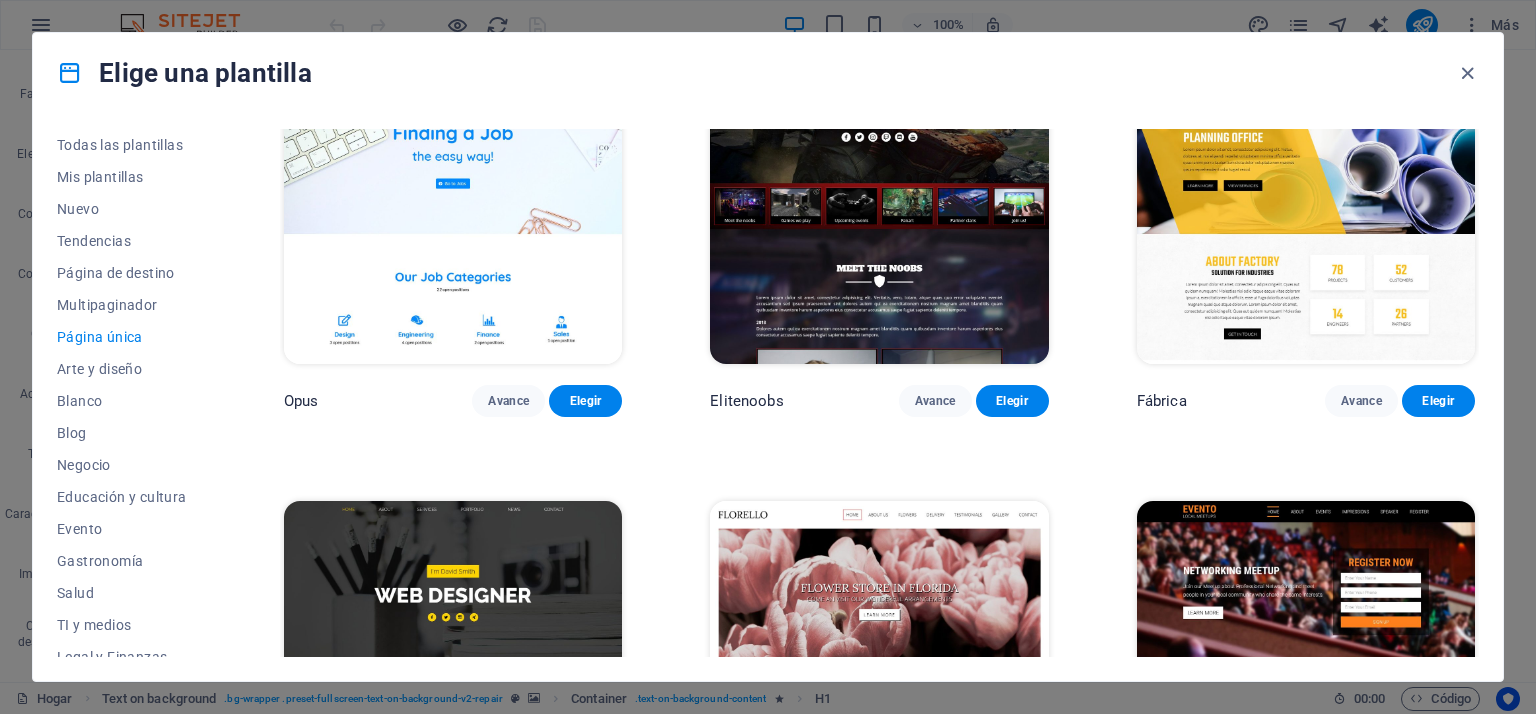 scroll, scrollTop: 7809, scrollLeft: 0, axis: vertical 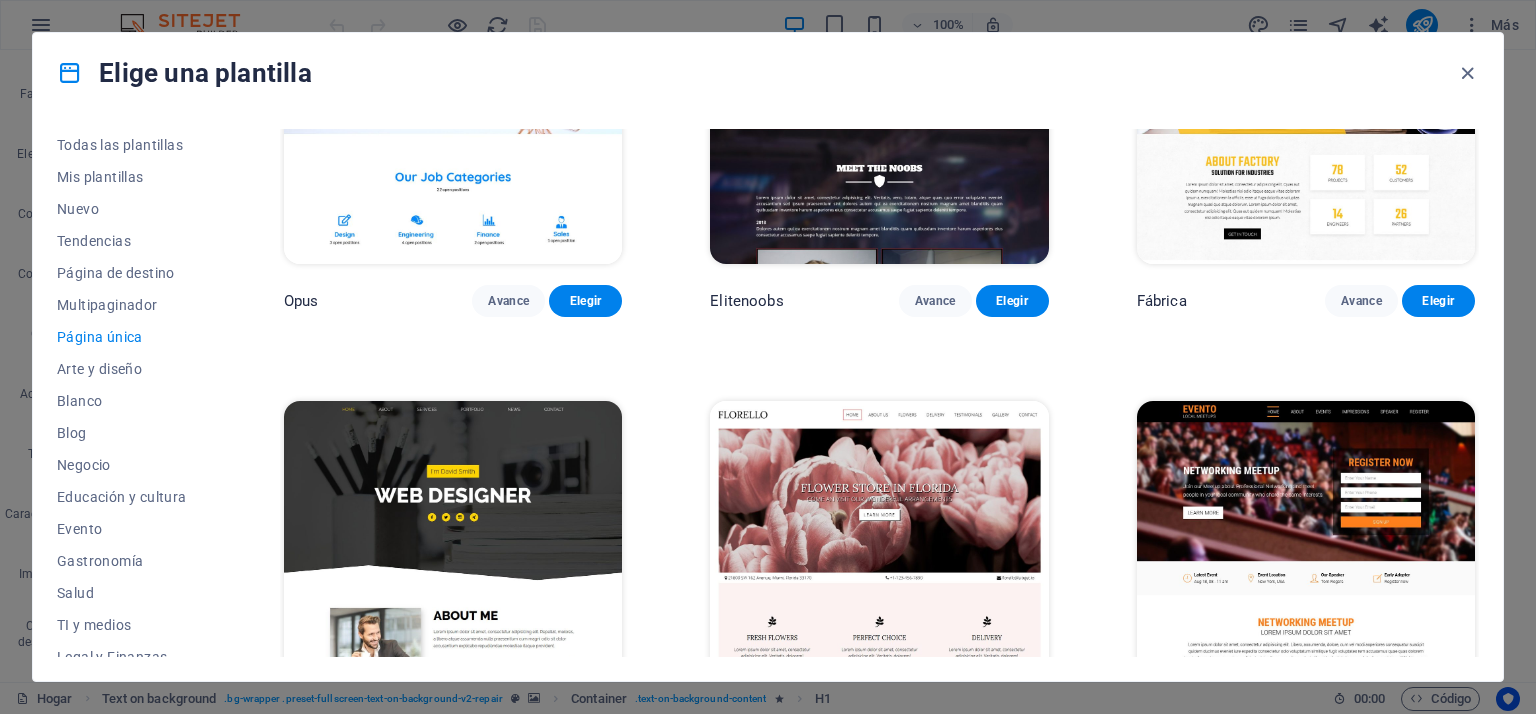 click on "Transportable Avance Elegir Ahorro y préstamo Avance Elegir WePaint Avance Elegir Eco-Con Avance Elegir Reunión Avance Elegir Podcaster Avance Elegir Interiores UrbanNest Avance Elegir Cambio verde Avance Elegir Limpiador Avance Elegir Johanna James Avance Elegir Conducir Avance Elegir Pasión de viajar Avance Elegir BERLINA Avance Elegir Aparatos electrónicos Avance Elegir Max Hatzy Avance Elegir Factótum Avance Elegir Bloguero Avance Elegir Creación Avance Elegir Pesk Avance Elegir Priodas Avance Elegir Wireframe Uno Avance Elegir Hojas perennes Avance Elegir Eventos para niños Avance Elegir CleanCar Avance Elegir Protector Avance Elegir Pizzería Di Dio Avance Elegir Vinyasa Avance Elegir Maki Avance Elegir Leñoso Avance Elegir BRG Avance Elegir Genio Avance Elegir Volar Avance Elegir Señor cerrajero Avance Elegir Impresión completa Avance Elegir Finanzas Avance Elegir Milla verde Avance Elegir Ciudad del coche Avance Elegir La galería Avance Elegir Educare Avance Elegir Sonrisa Avance Elegir Uno" at bounding box center (879, -2336) 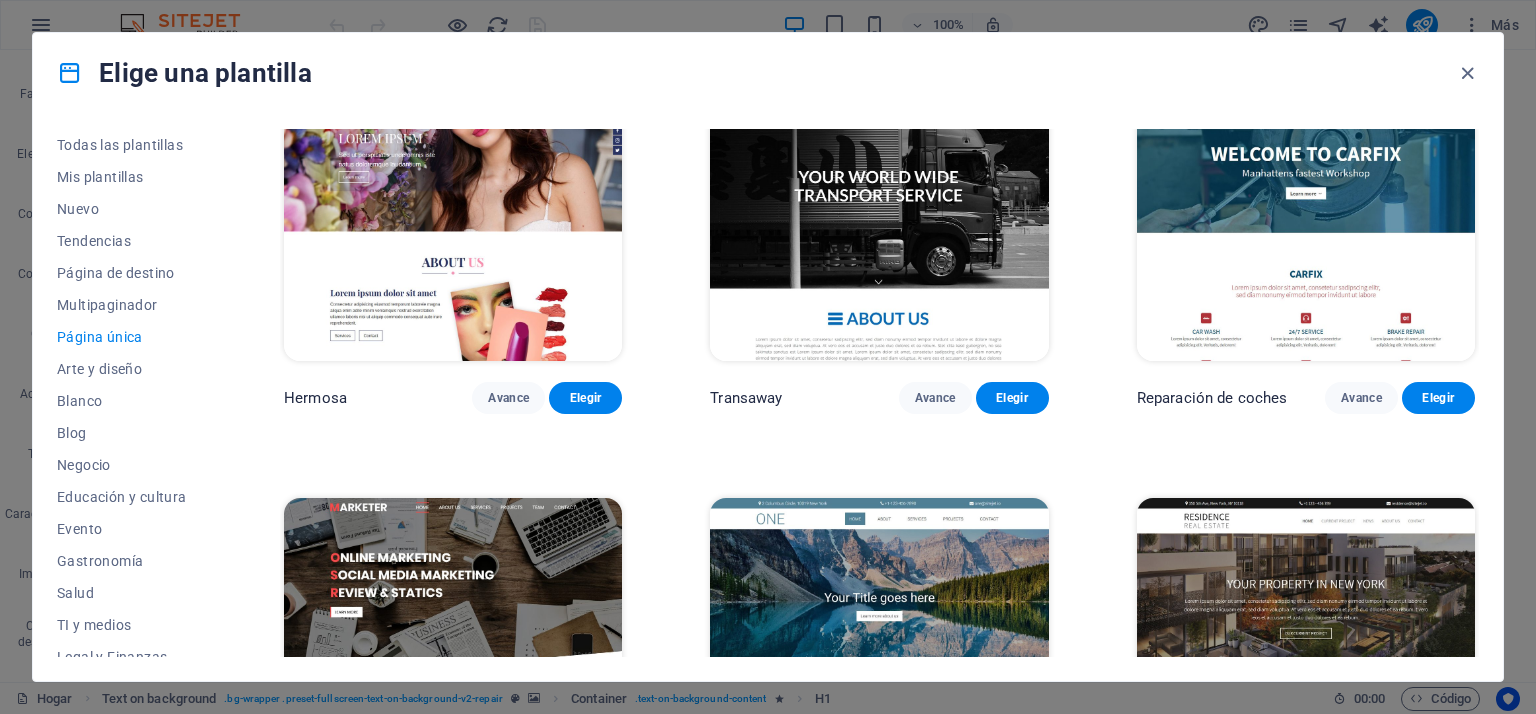 scroll, scrollTop: 8709, scrollLeft: 0, axis: vertical 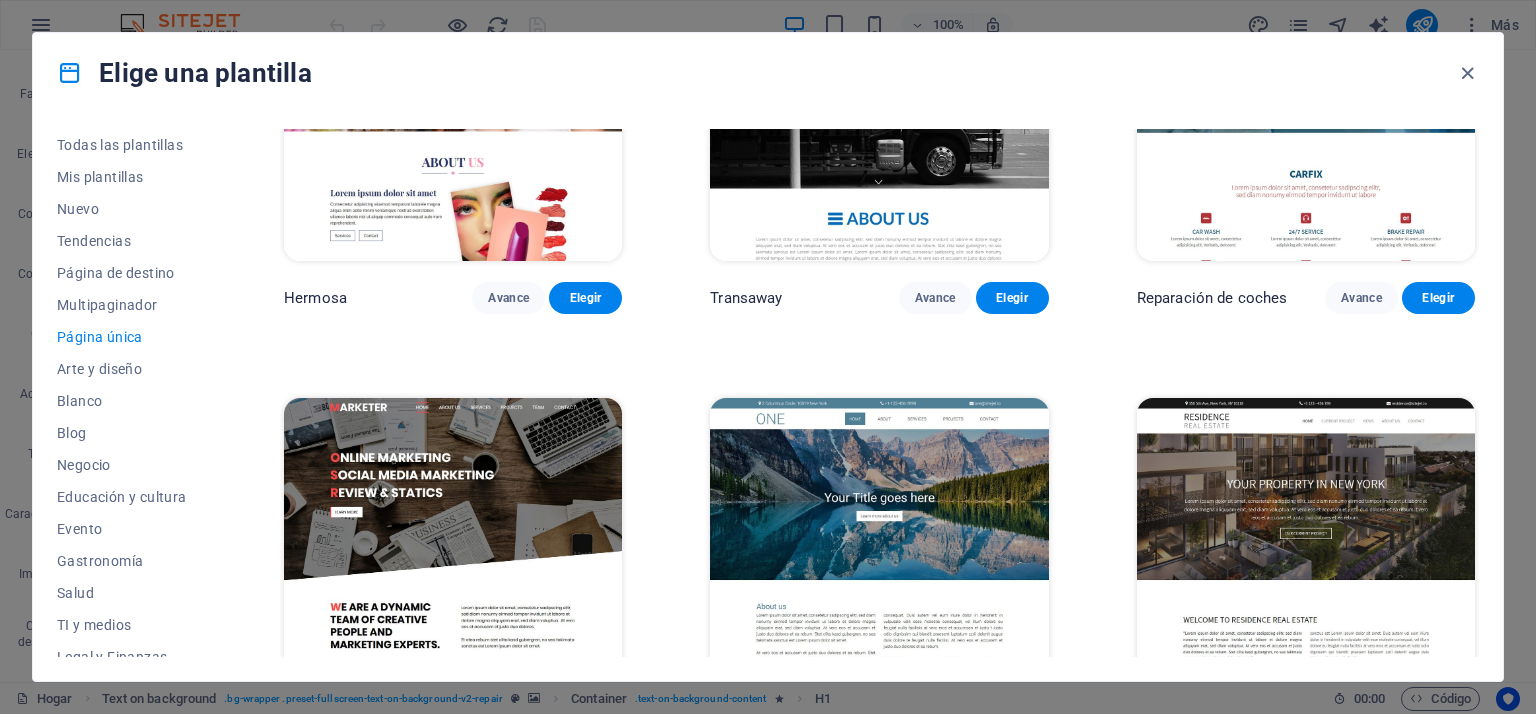click on "Transportable Avance Elegir Ahorro y préstamo Avance Elegir WePaint Avance Elegir Eco-Con Avance Elegir Reunión Avance Elegir Podcaster Avance Elegir Interiores UrbanNest Avance Elegir Cambio verde Avance Elegir Limpiador Avance Elegir Johanna James Avance Elegir Conducir Avance Elegir Pasión de viajar Avance Elegir BERLINA Avance Elegir Aparatos electrónicos Avance Elegir Max Hatzy Avance Elegir Factótum Avance Elegir Bloguero Avance Elegir Creación Avance Elegir Pesk Avance Elegir Priodas Avance Elegir Wireframe Uno Avance Elegir Hojas perennes Avance Elegir Eventos para niños Avance Elegir CleanCar Avance Elegir Protector Avance Elegir Pizzería Di Dio Avance Elegir Vinyasa Avance Elegir Maki Avance Elegir Leñoso Avance Elegir BRG Avance Elegir Genio Avance Elegir Volar Avance Elegir Señor cerrajero Avance Elegir Impresión completa Avance Elegir Finanzas Avance Elegir Milla verde Avance Elegir Ciudad del coche Avance Elegir La galería Avance Elegir Educare Avance Elegir Sonrisa Avance Elegir Uno" at bounding box center (879, -3236) 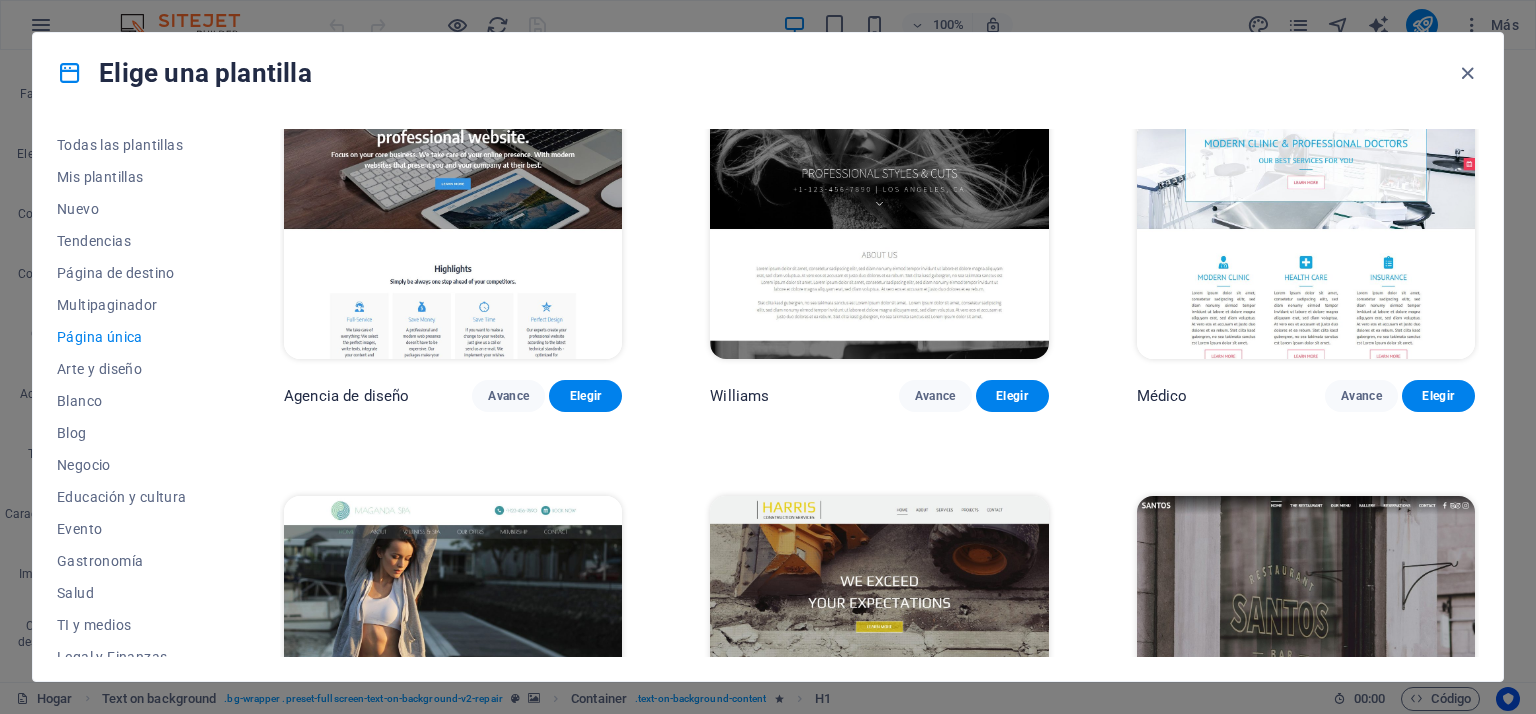 scroll, scrollTop: 9609, scrollLeft: 0, axis: vertical 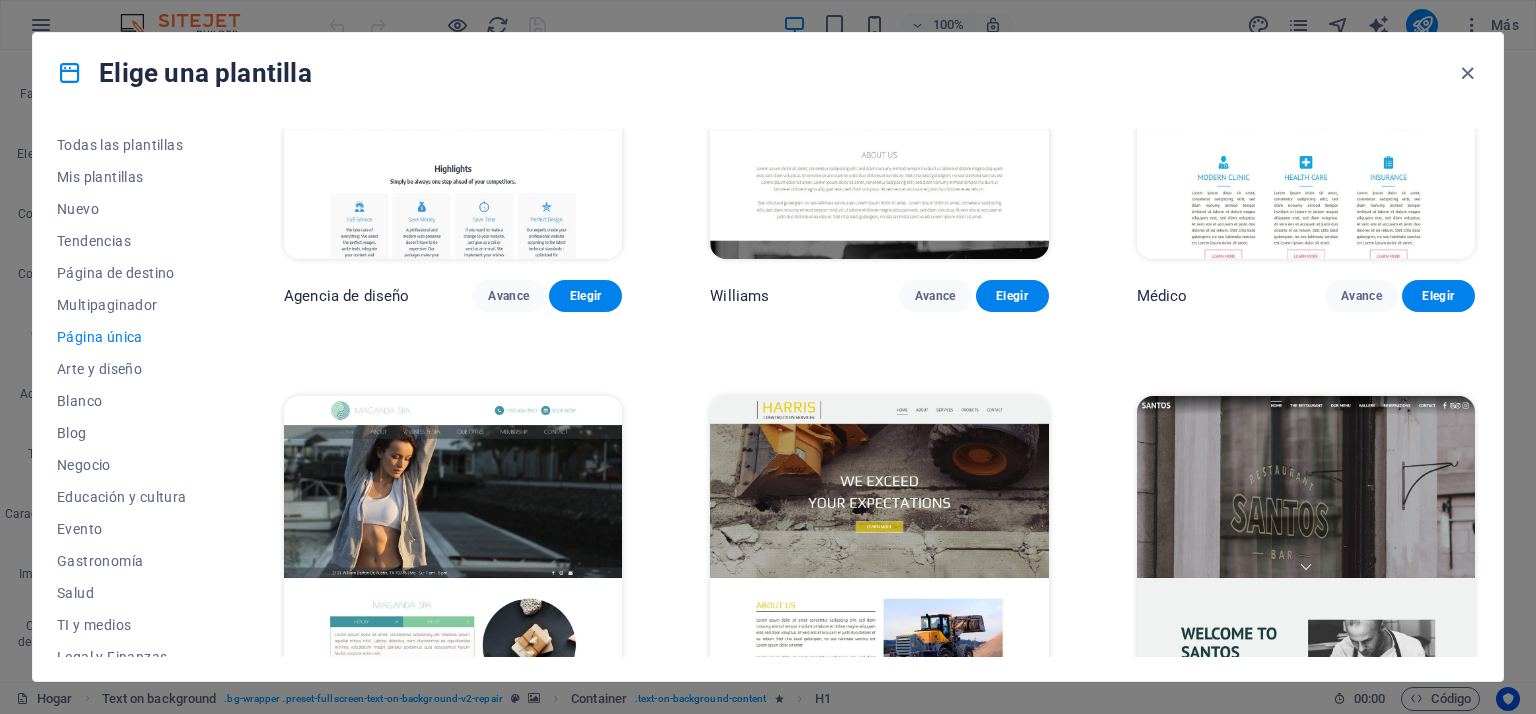 click on "Transportable Avance Elegir Ahorro y préstamo Avance Elegir WePaint Avance Elegir Eco-Con Avance Elegir Reunión Avance Elegir Podcaster Avance Elegir Interiores UrbanNest Avance Elegir Cambio verde Avance Elegir Limpiador Avance Elegir Johanna James Avance Elegir Conducir Avance Elegir Pasión de viajar Avance Elegir BERLINA Avance Elegir Aparatos electrónicos Avance Elegir Max Hatzy Avance Elegir Factótum Avance Elegir Bloguero Avance Elegir Creación Avance Elegir Pesk Avance Elegir Priodas Avance Elegir Wireframe Uno Avance Elegir Hojas perennes Avance Elegir Eventos para niños Avance Elegir CleanCar Avance Elegir Protector Avance Elegir Pizzería Di Dio Avance Elegir Vinyasa Avance Elegir Maki Avance Elegir Leñoso Avance Elegir BRG Avance Elegir Genio Avance Elegir Volar Avance Elegir Señor cerrajero Avance Elegir Impresión completa Avance Elegir Finanzas Avance Elegir Milla verde Avance Elegir Ciudad del coche Avance Elegir La galería Avance Elegir Educare Avance Elegir Sonrisa Avance Elegir Uno" at bounding box center (879, -4136) 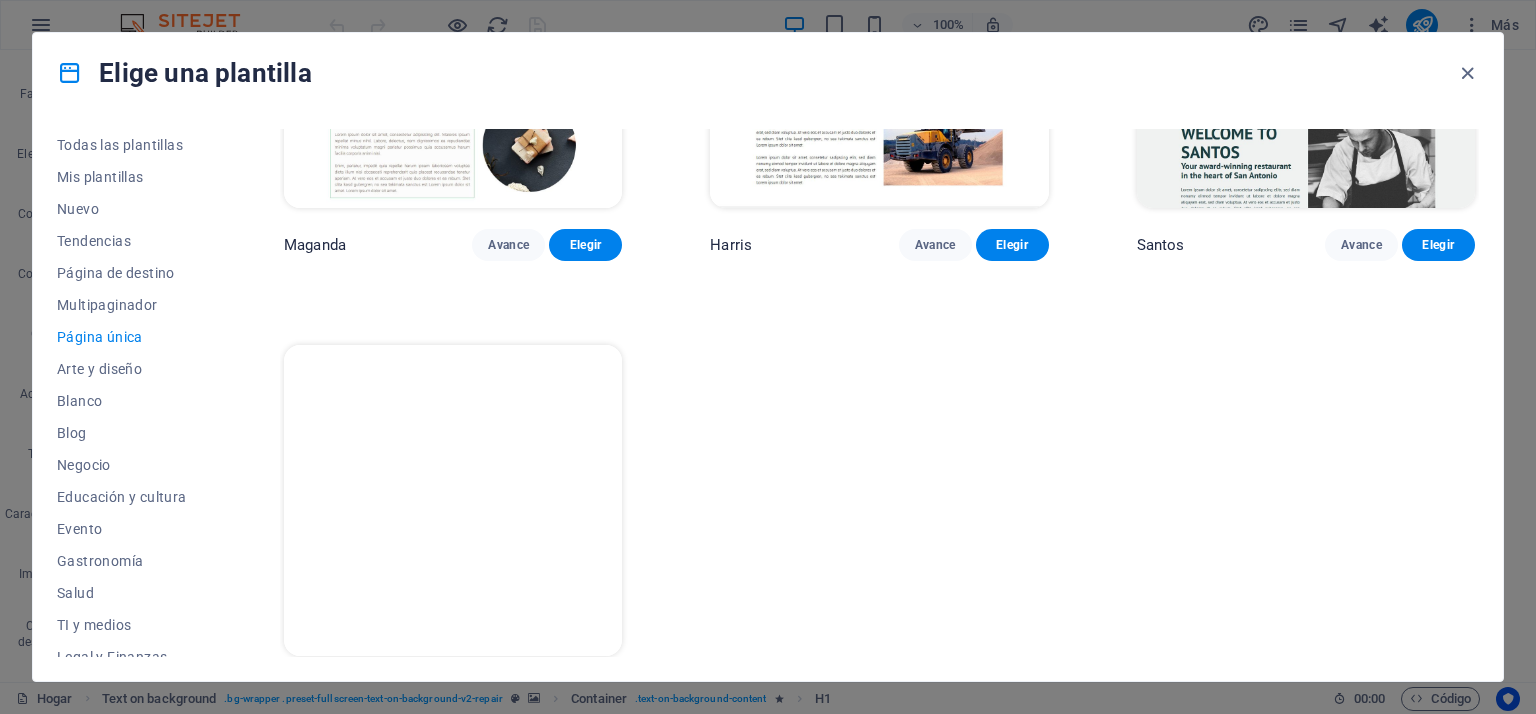 scroll, scrollTop: 10122, scrollLeft: 0, axis: vertical 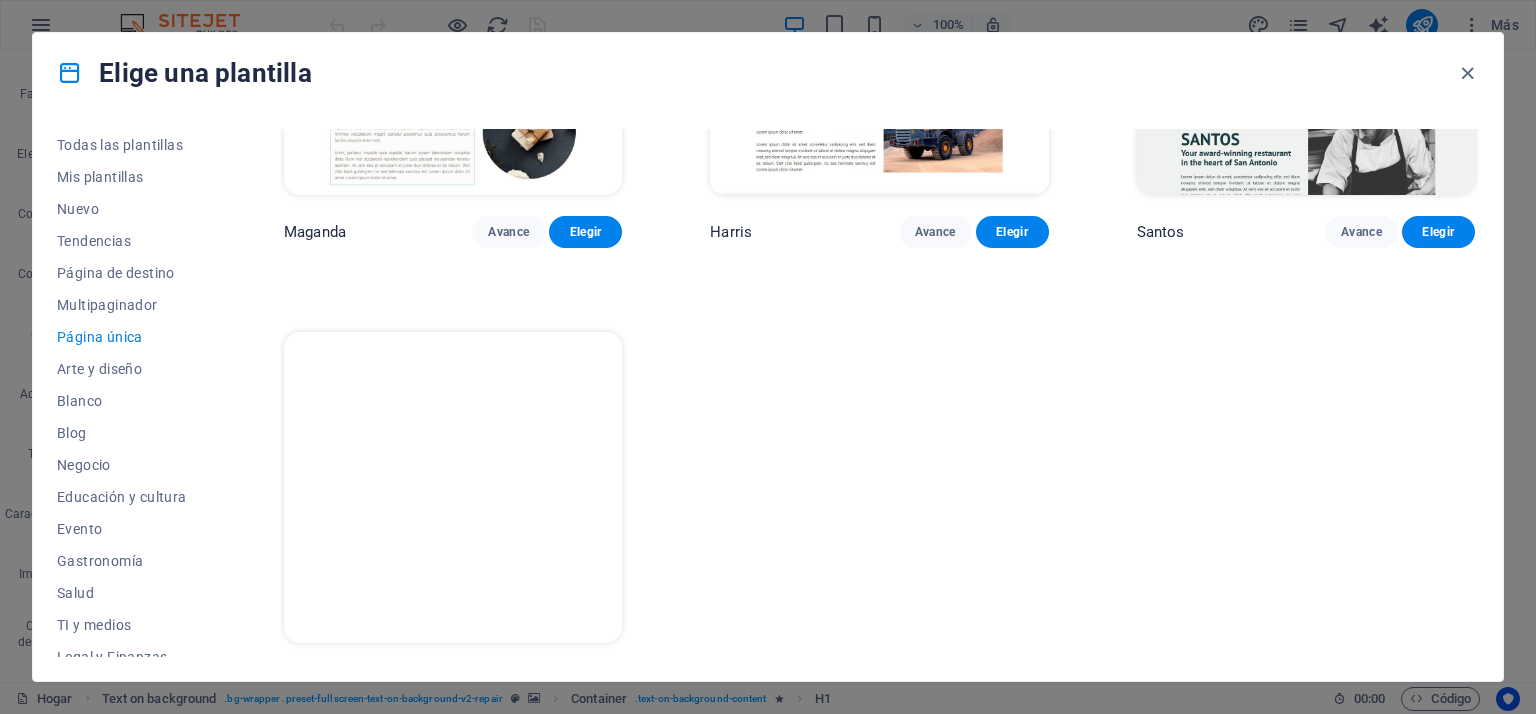 click on "Avance" at bounding box center [508, 680] 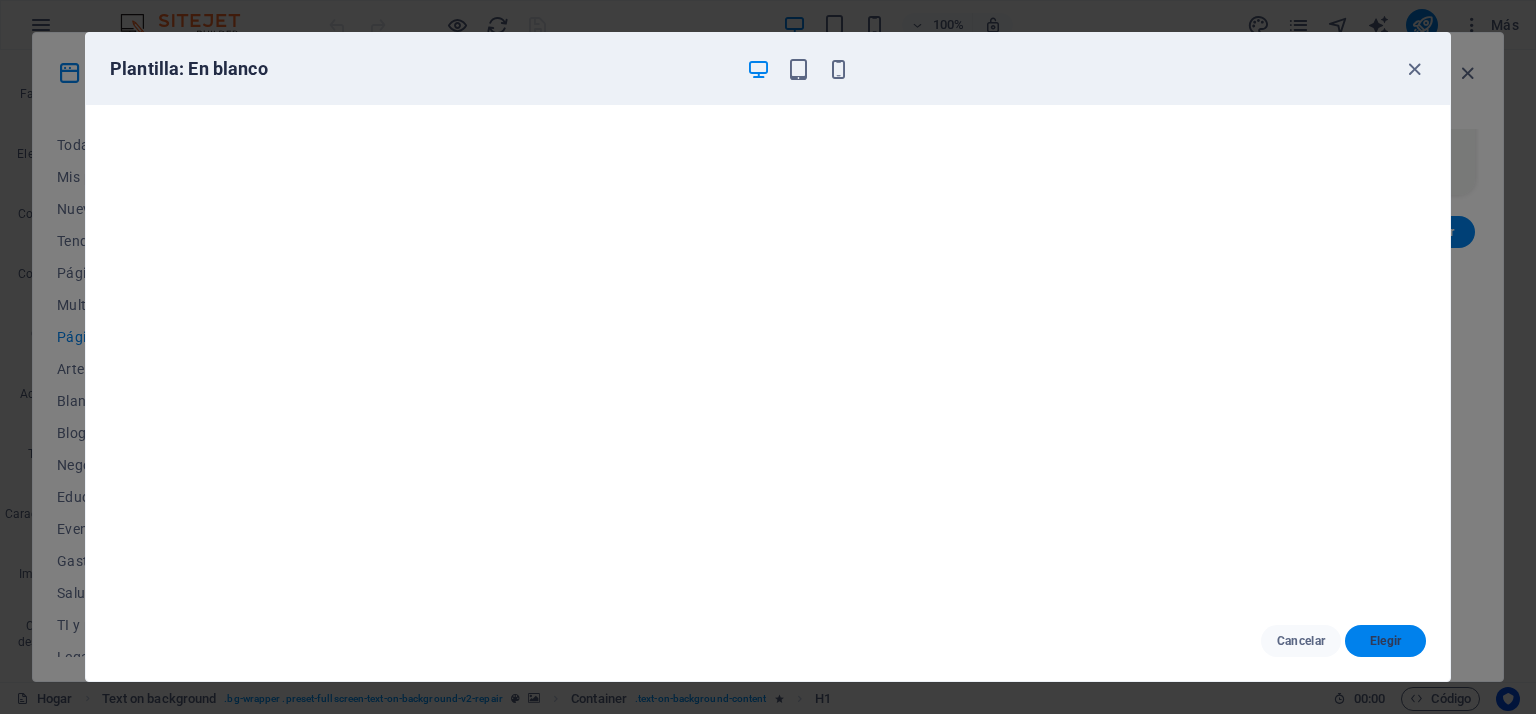 click on "Elegir" at bounding box center [1386, 641] 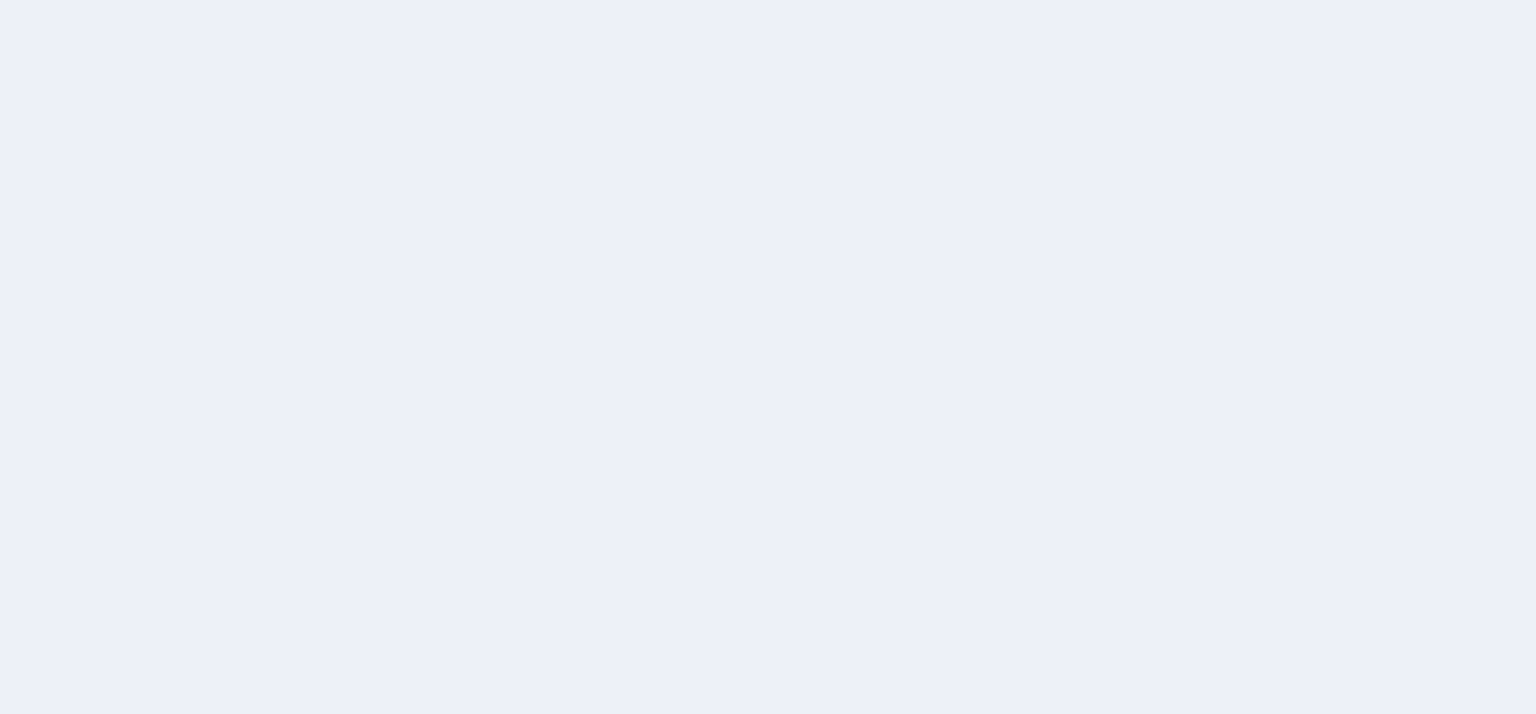 scroll, scrollTop: 0, scrollLeft: 0, axis: both 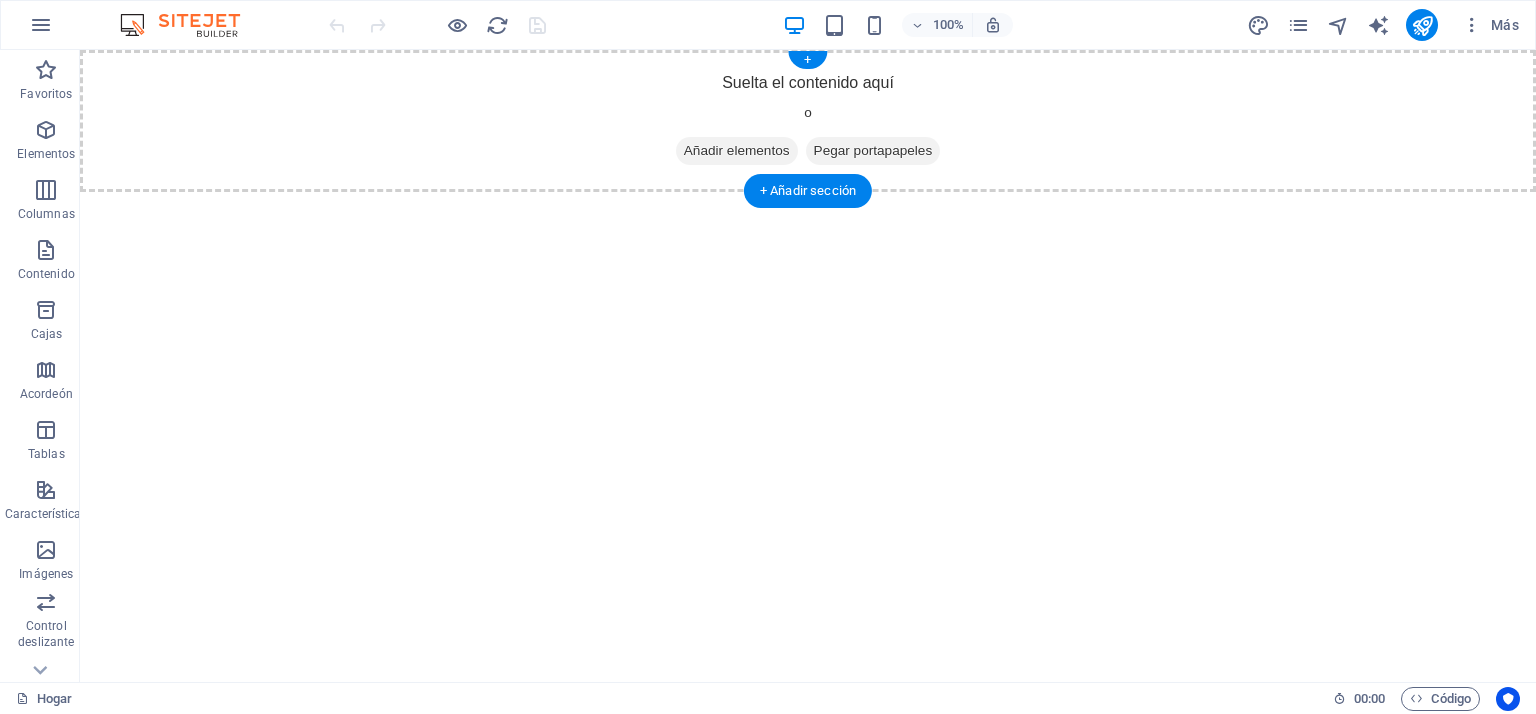 click on "Añadir elementos" at bounding box center [737, 150] 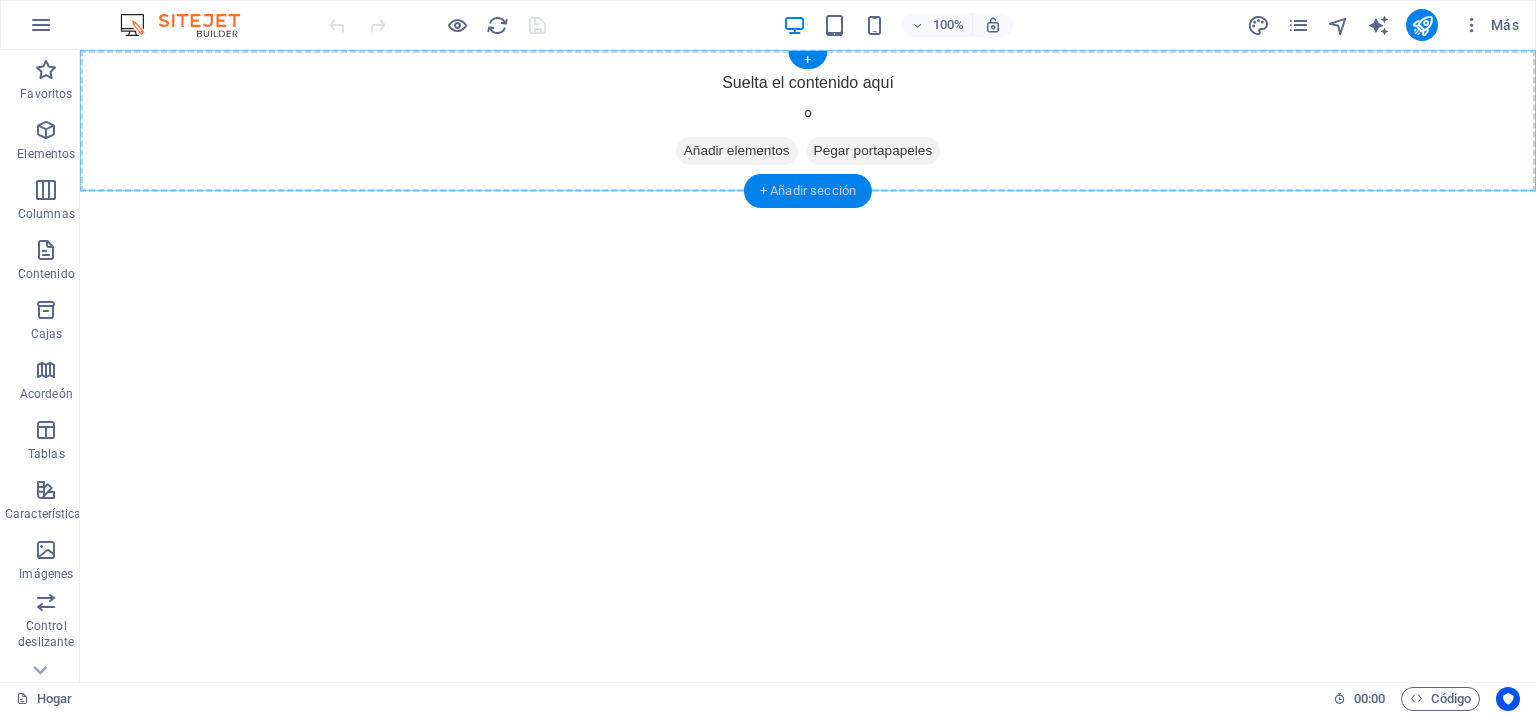 click on "+ Añadir sección" at bounding box center [808, 190] 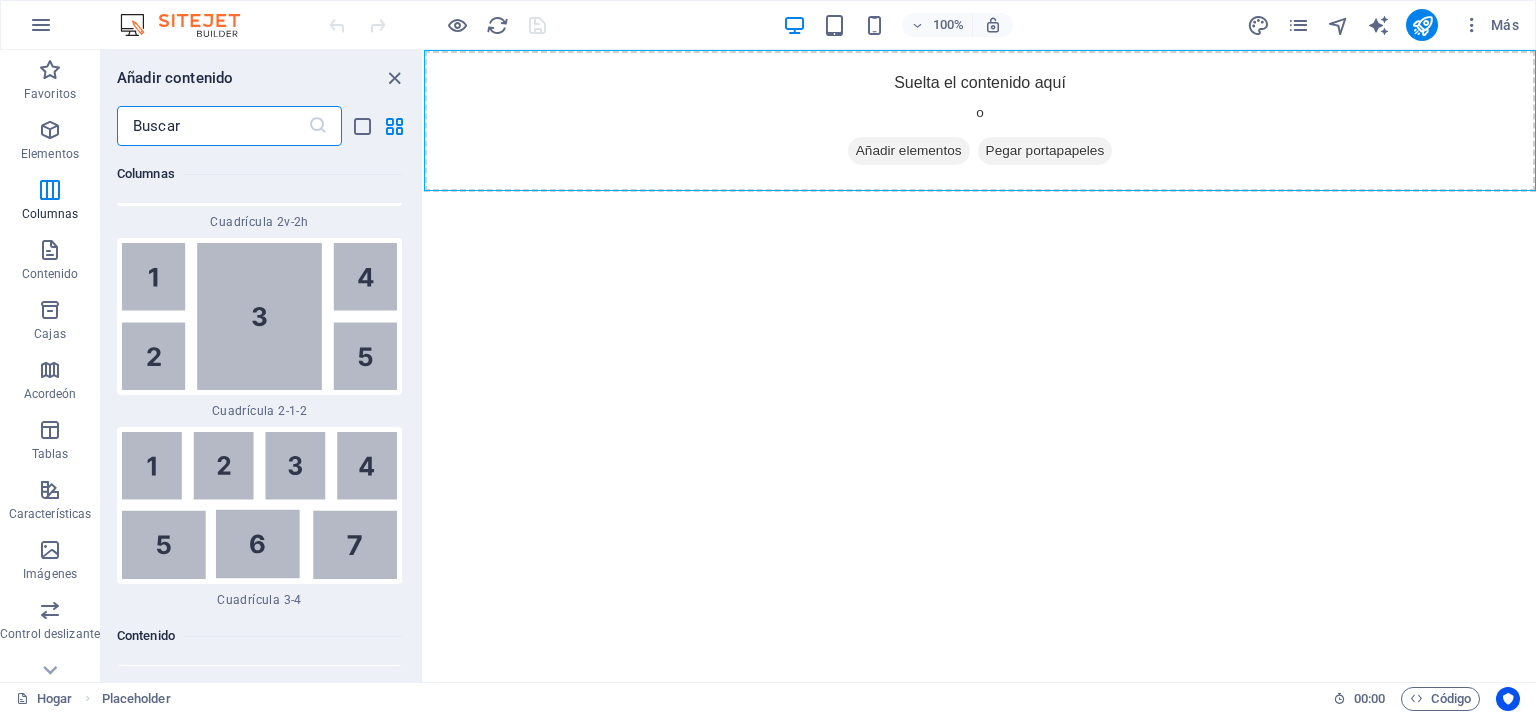 scroll, scrollTop: 6223, scrollLeft: 0, axis: vertical 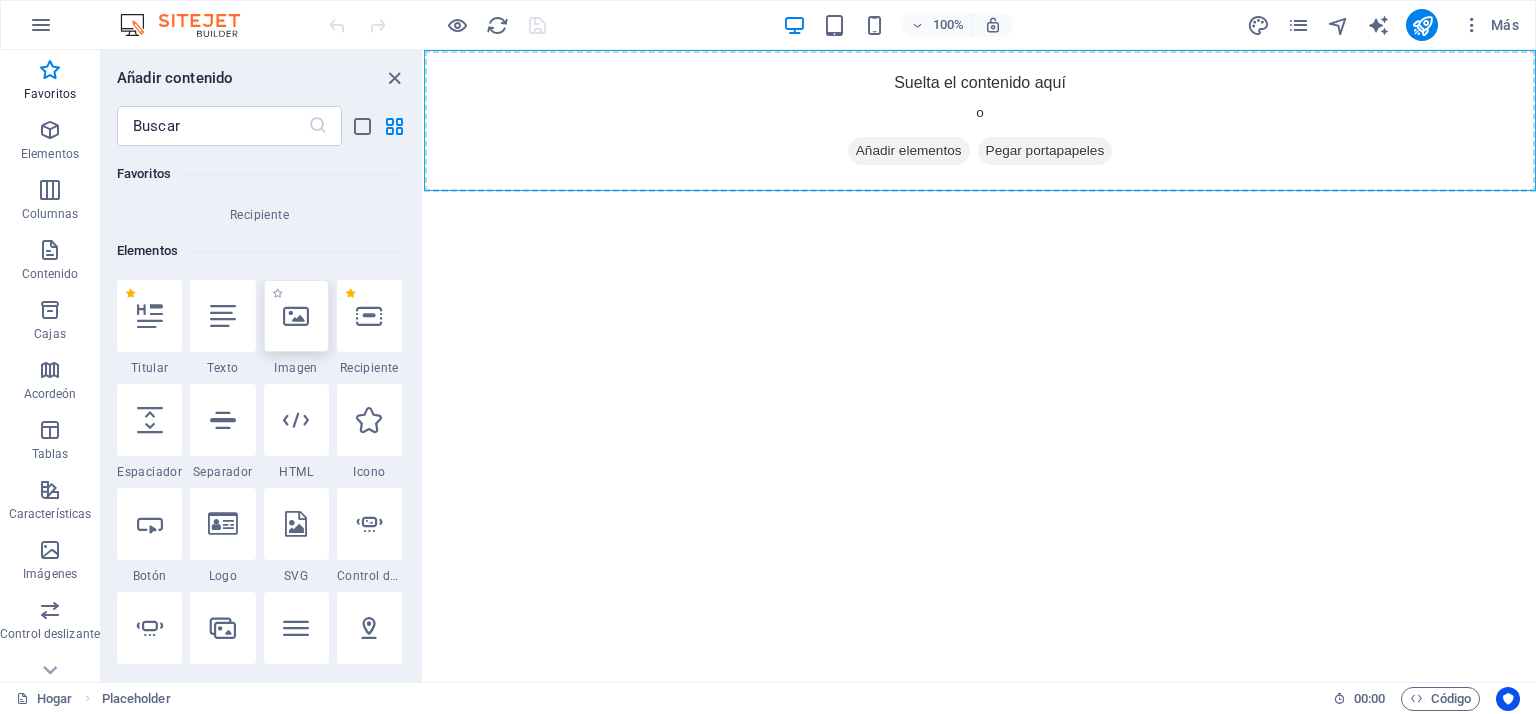 click at bounding box center (296, 316) 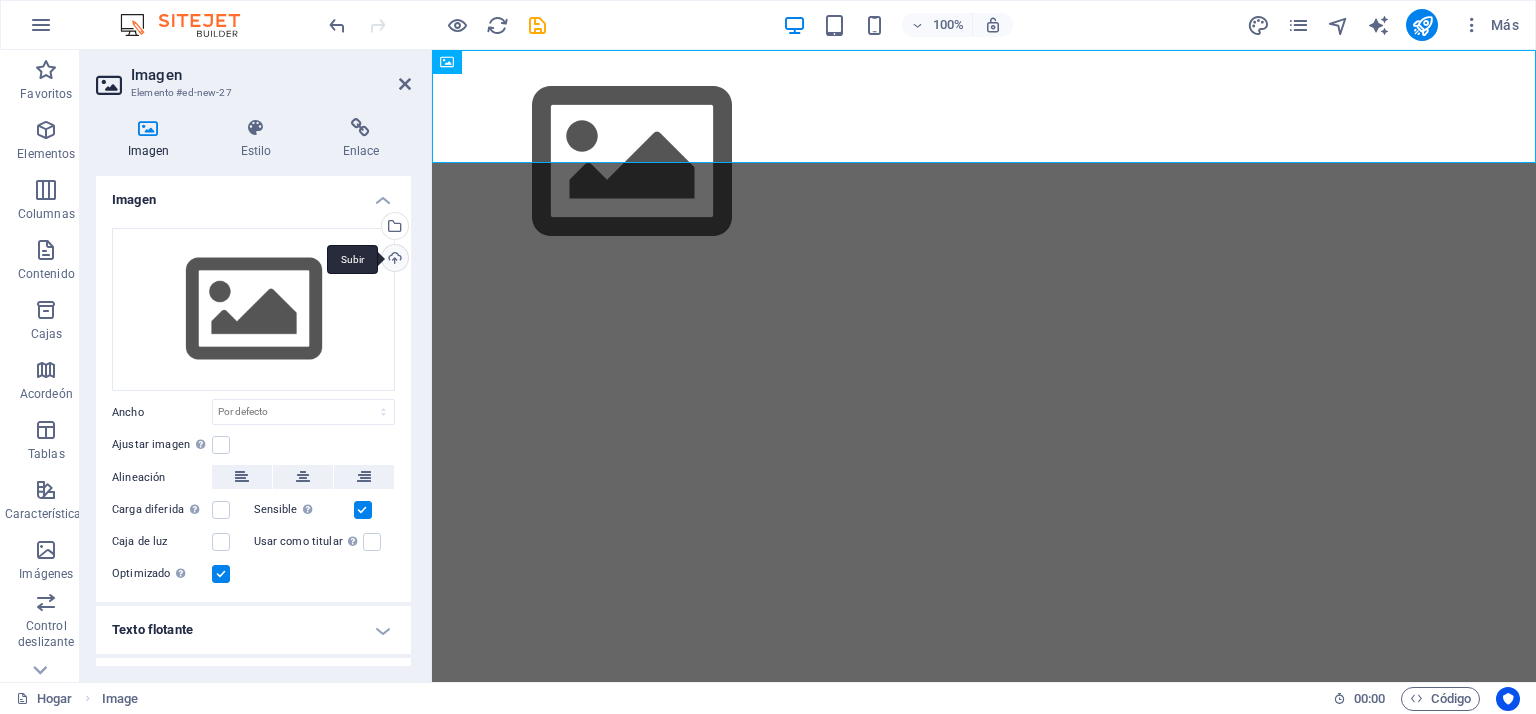 click on "Subir" at bounding box center [393, 260] 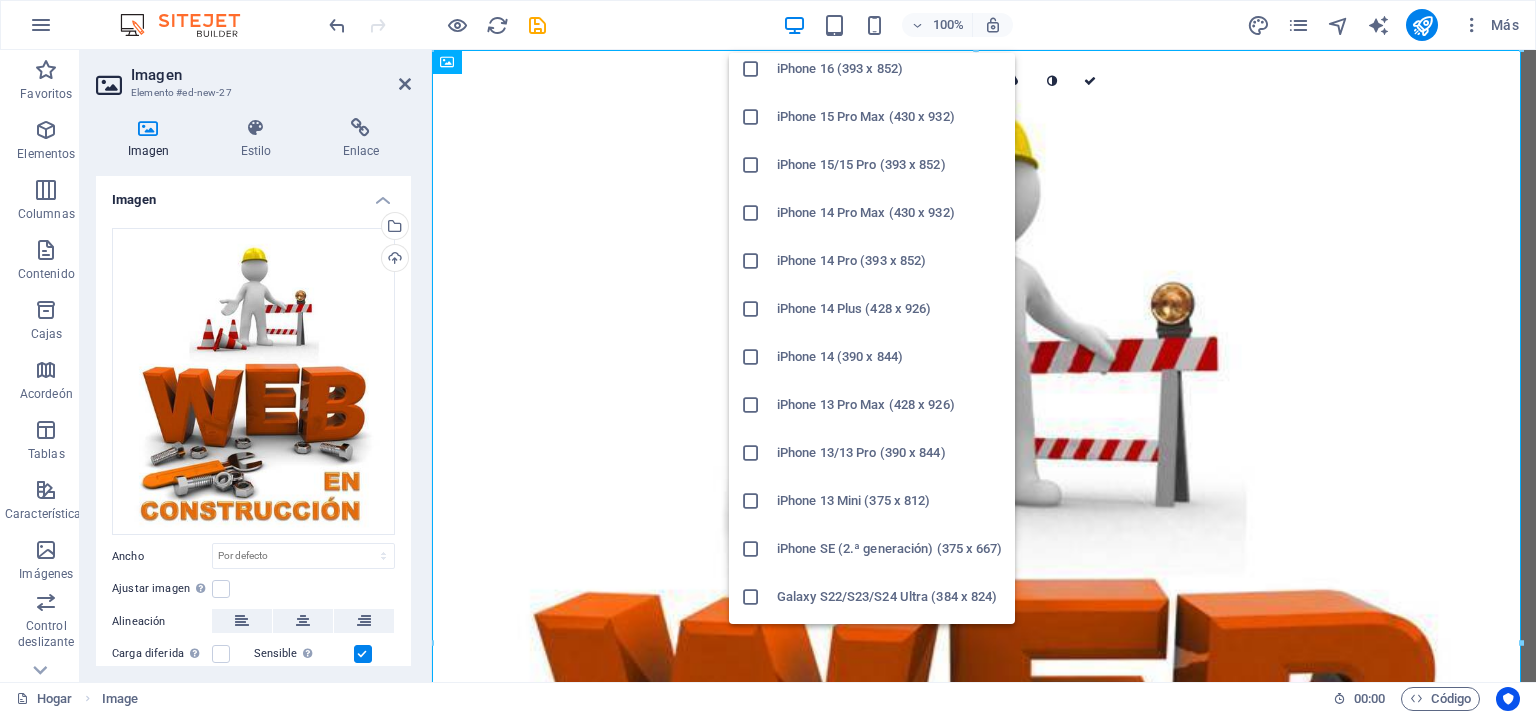scroll, scrollTop: 912, scrollLeft: 0, axis: vertical 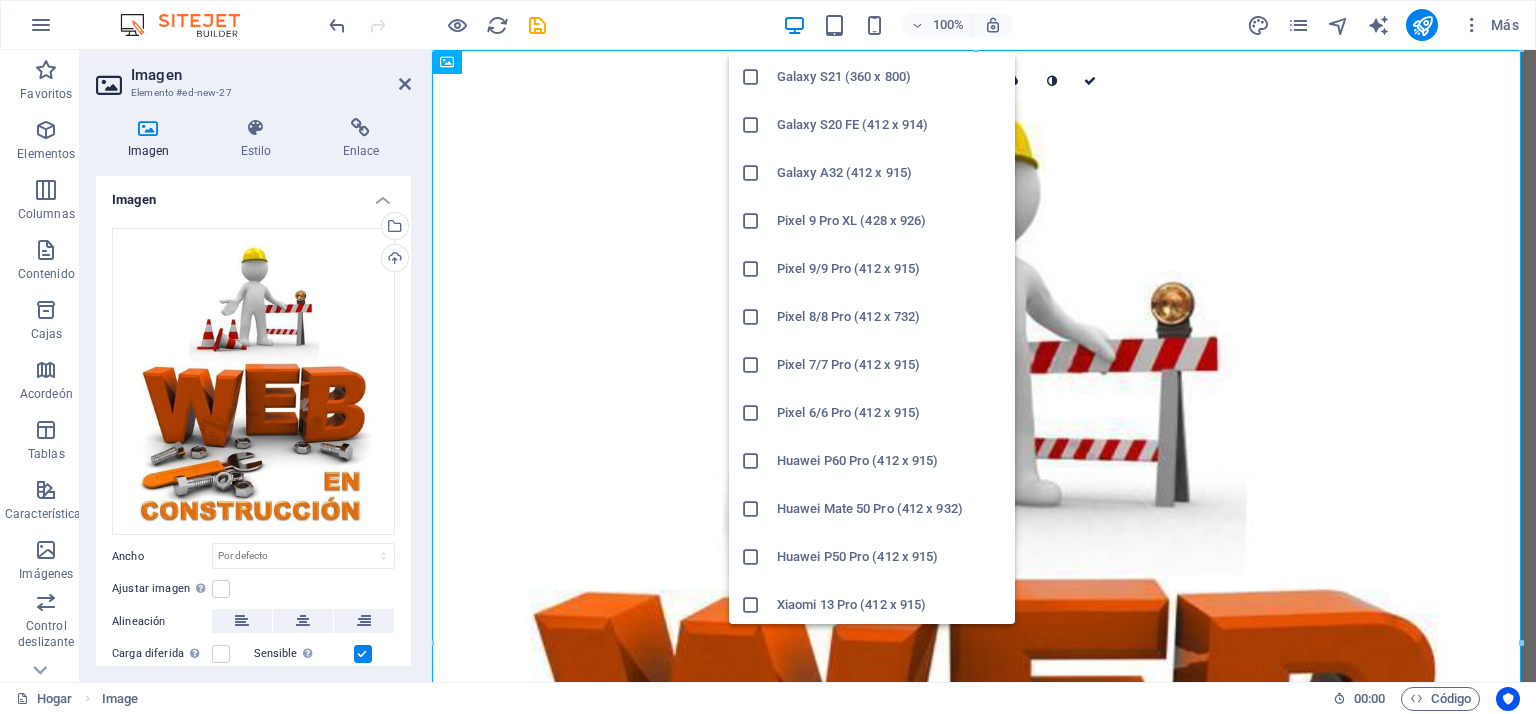 click on "Huawei P60 Pro (412 x 915)" at bounding box center [857, 460] 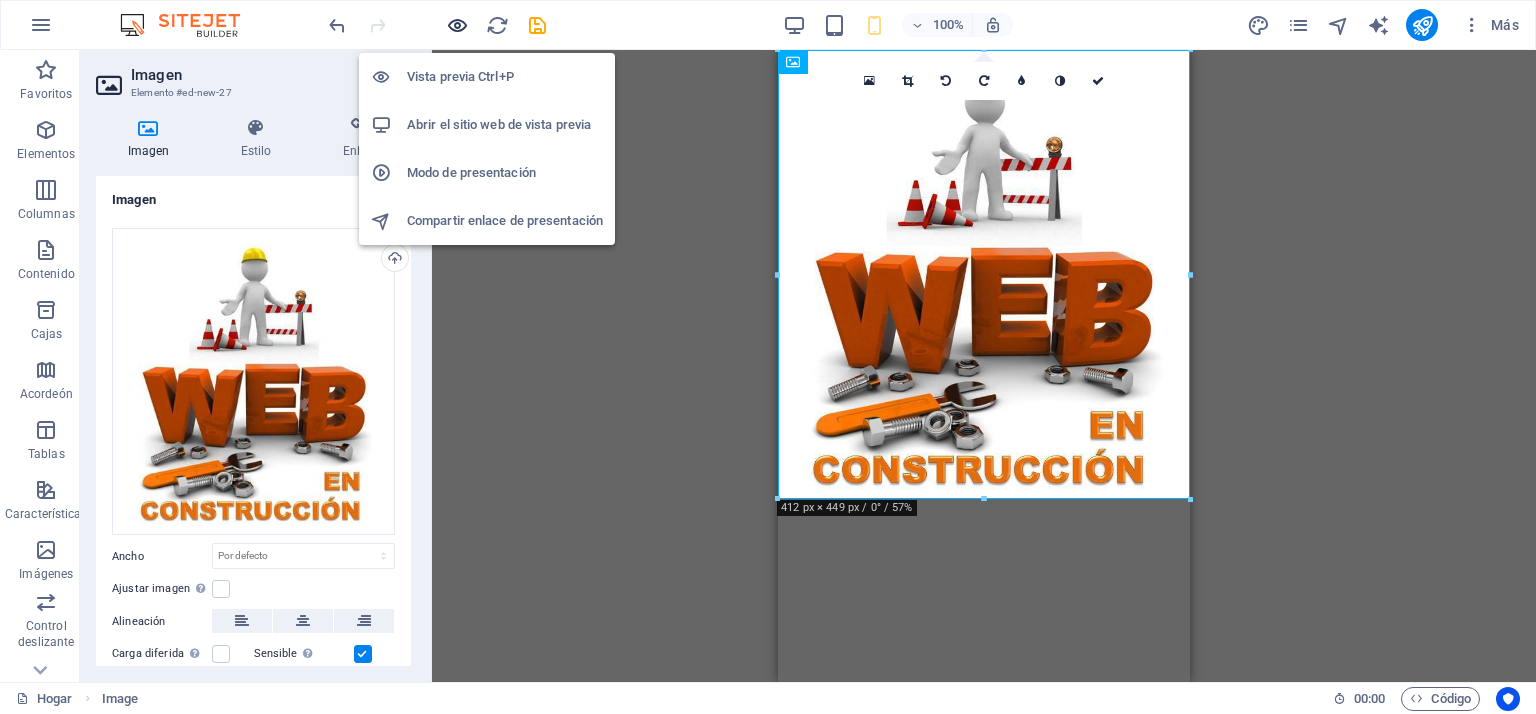 click at bounding box center (457, 25) 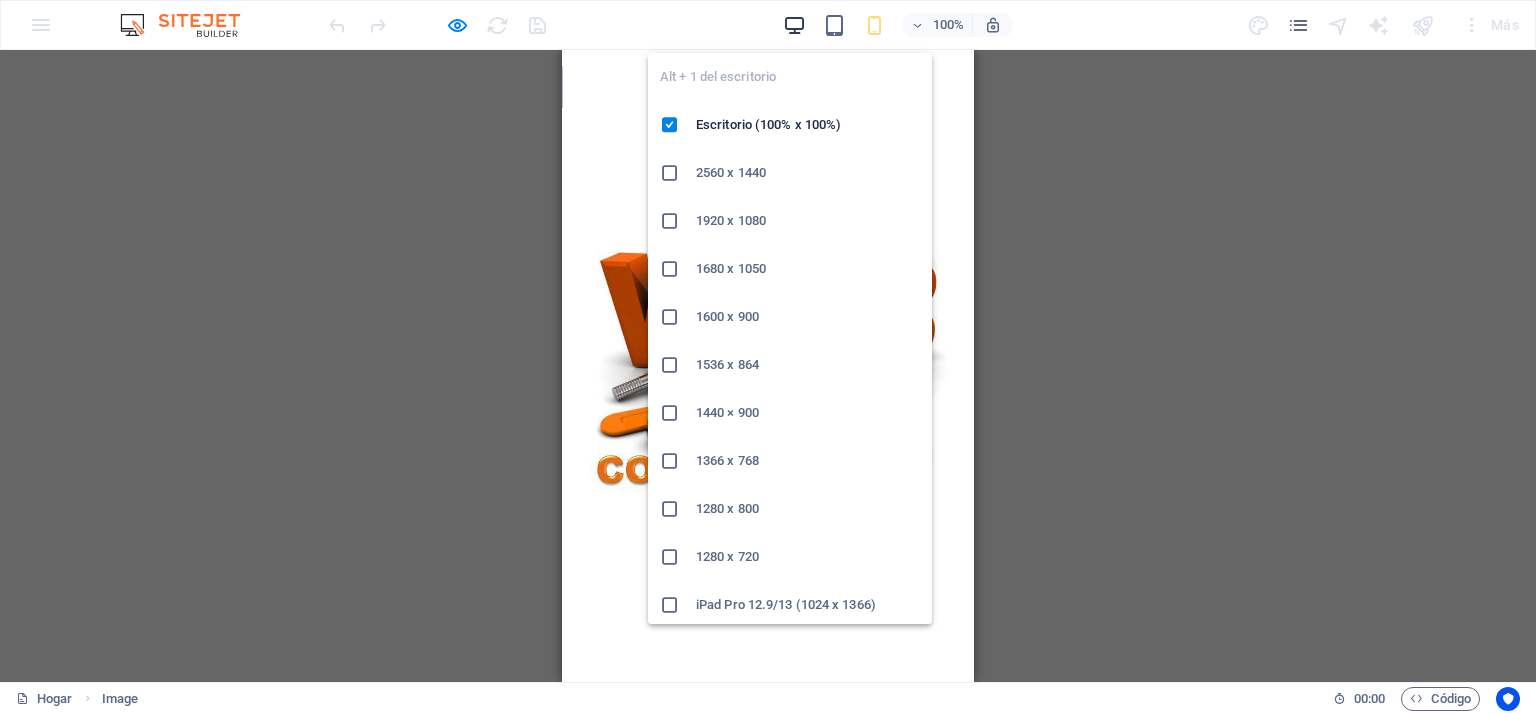 click at bounding box center [794, 25] 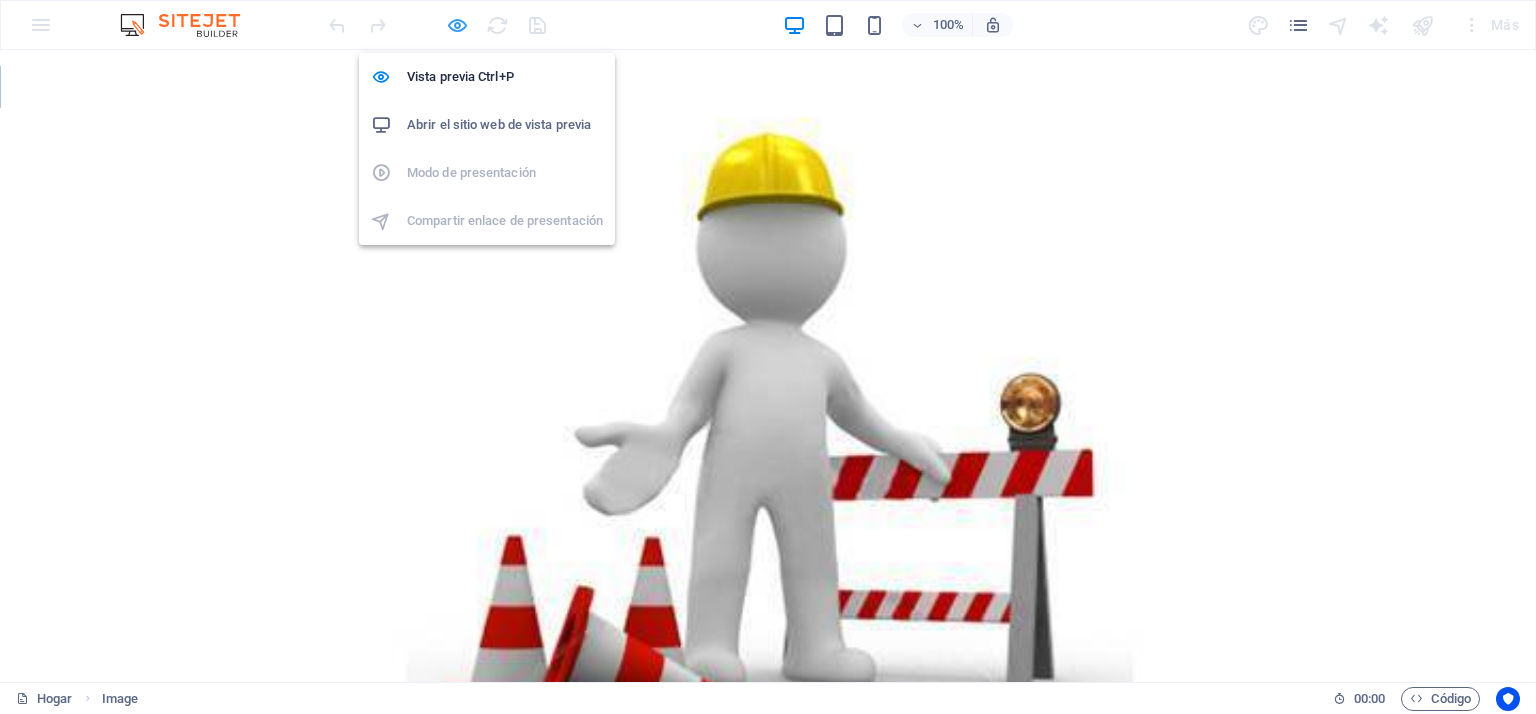 click at bounding box center (457, 25) 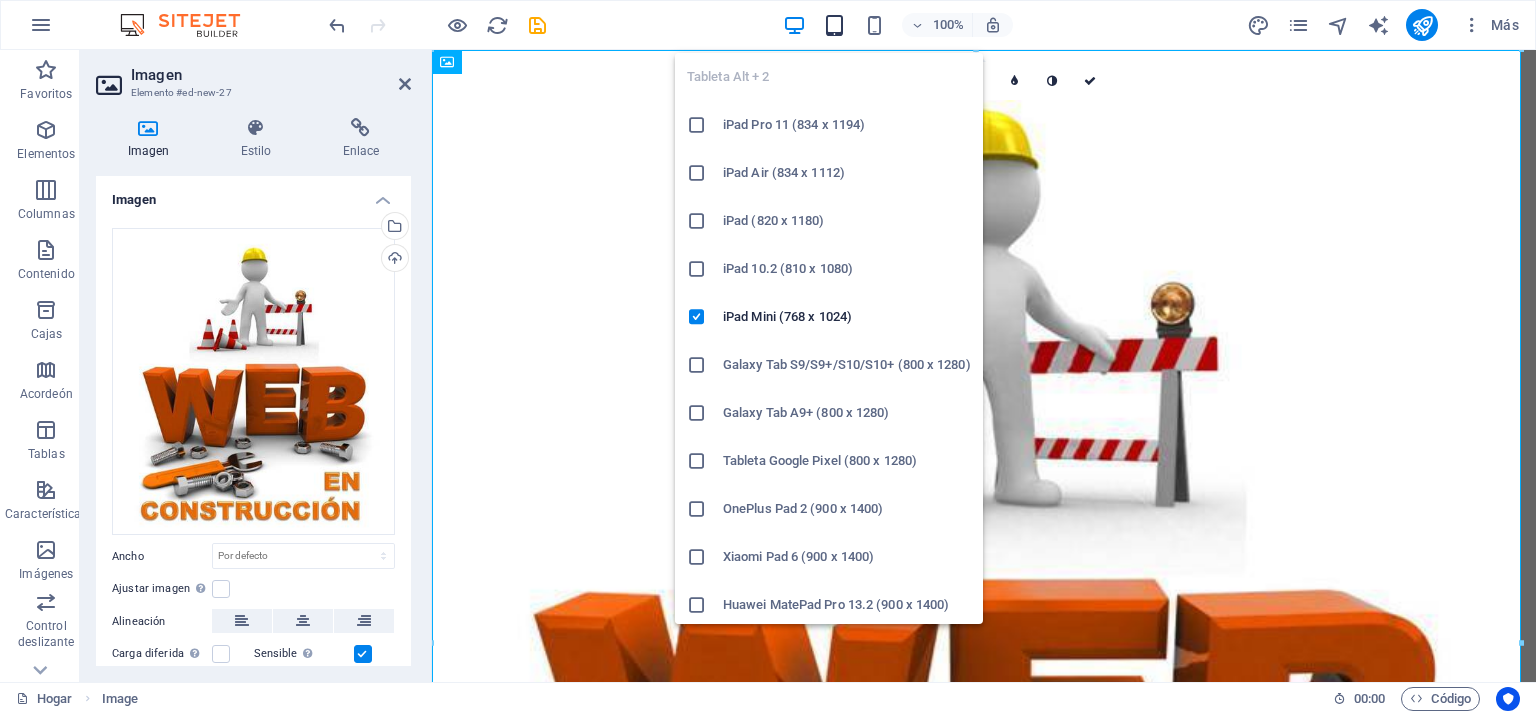 click at bounding box center (834, 25) 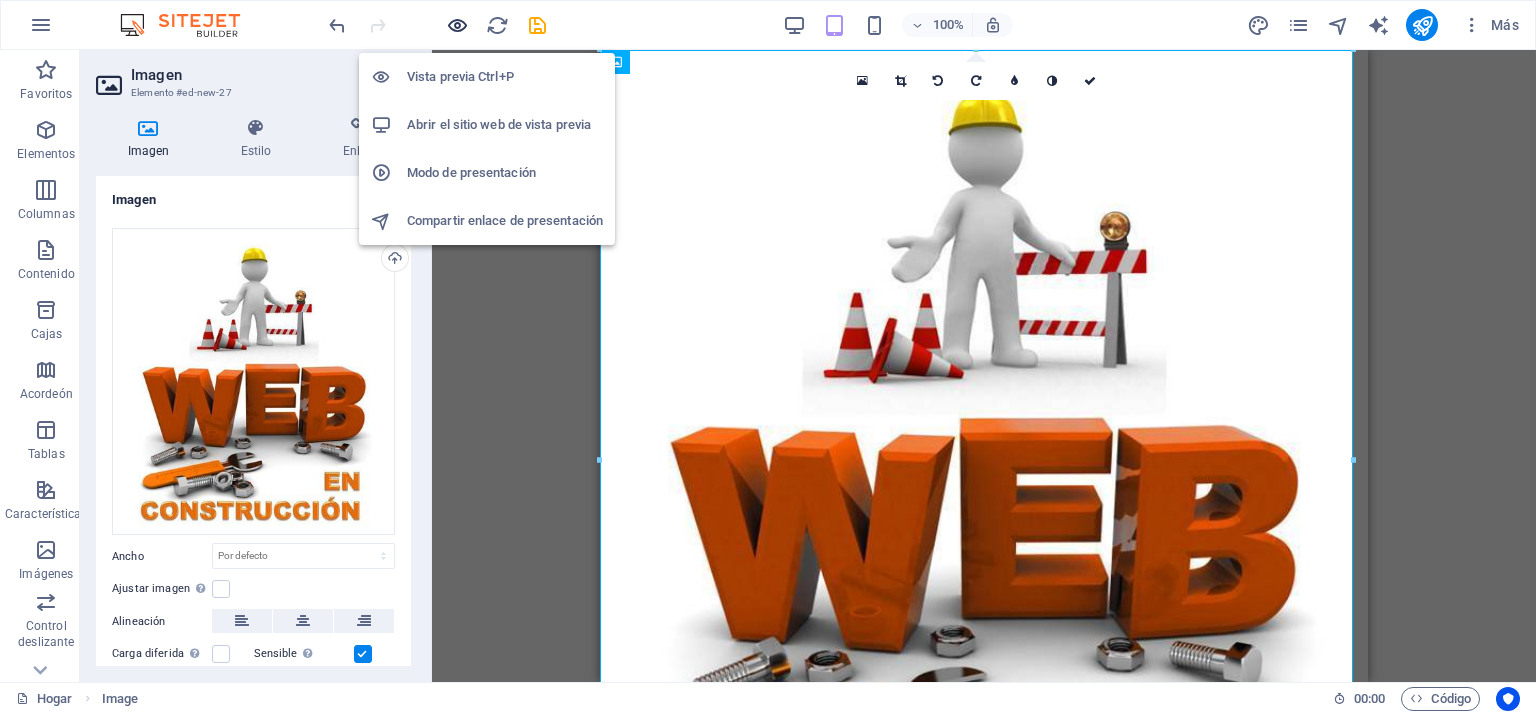 click at bounding box center (457, 25) 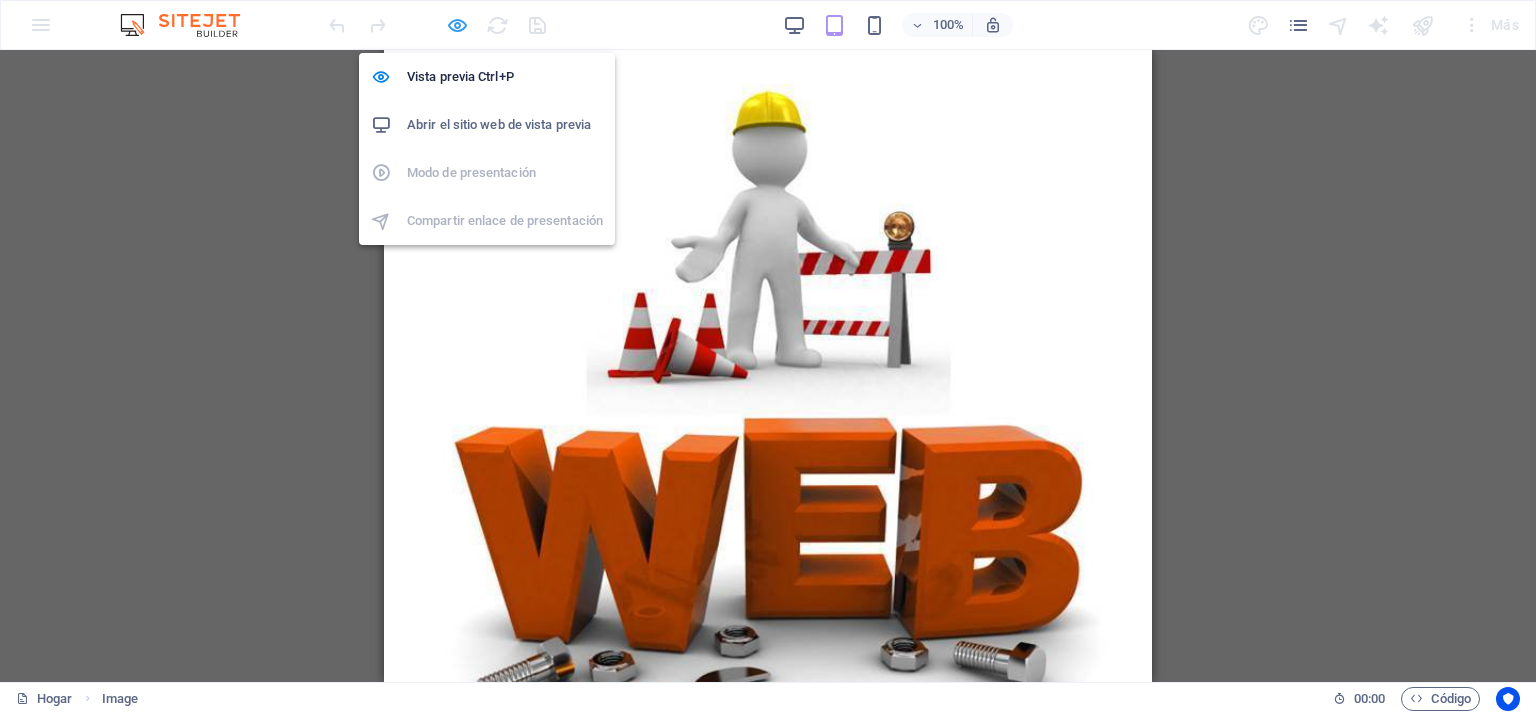 click at bounding box center [457, 25] 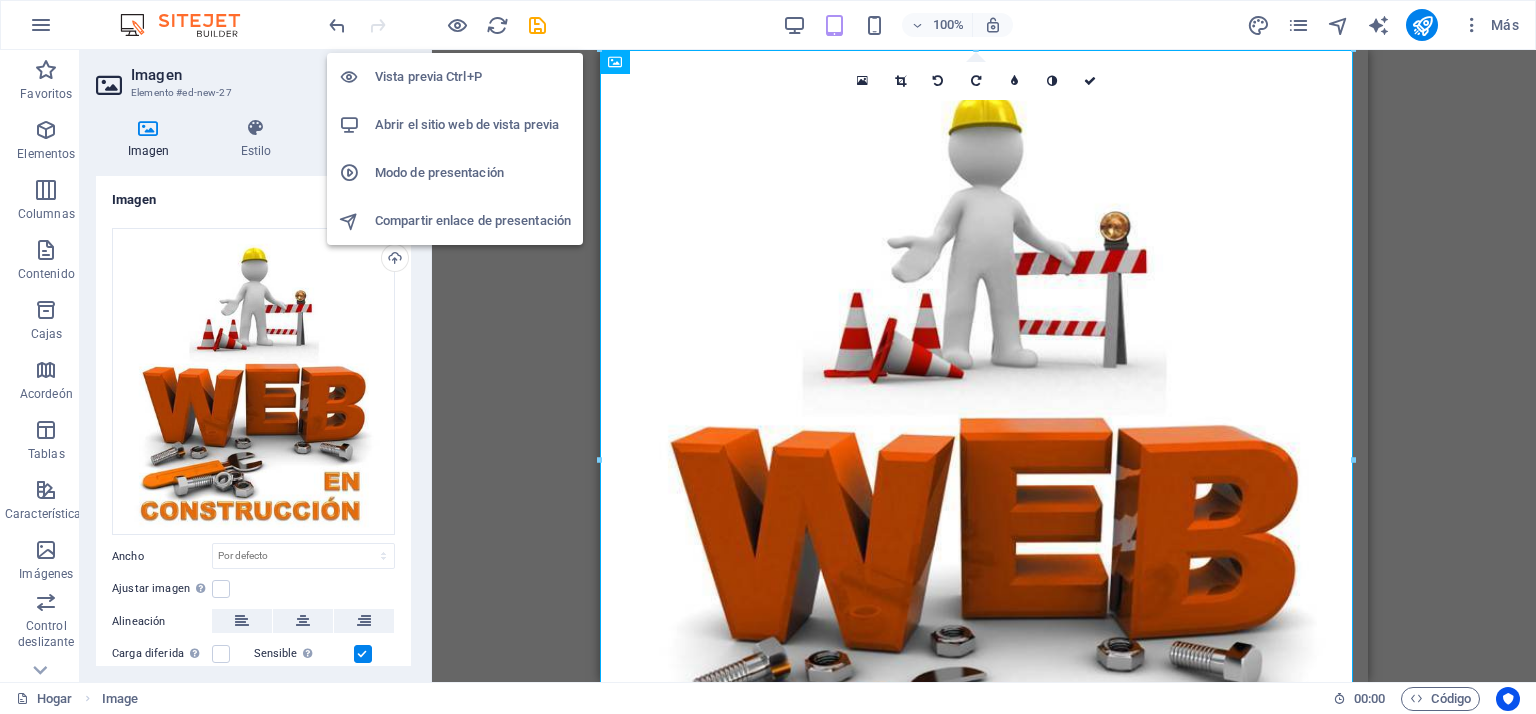 click on "Abrir el sitio web de vista previa" at bounding box center (467, 124) 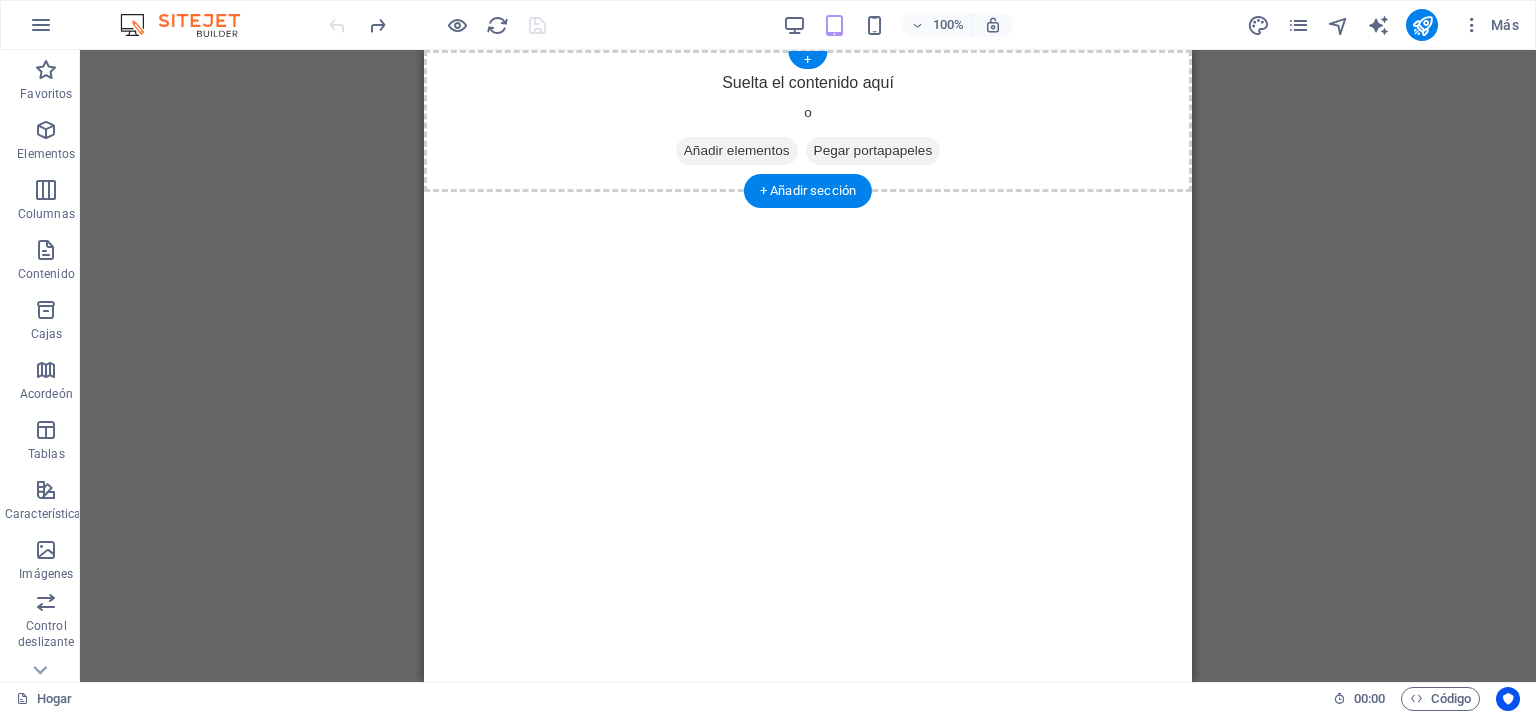 click on "Añadir elementos" at bounding box center (737, 150) 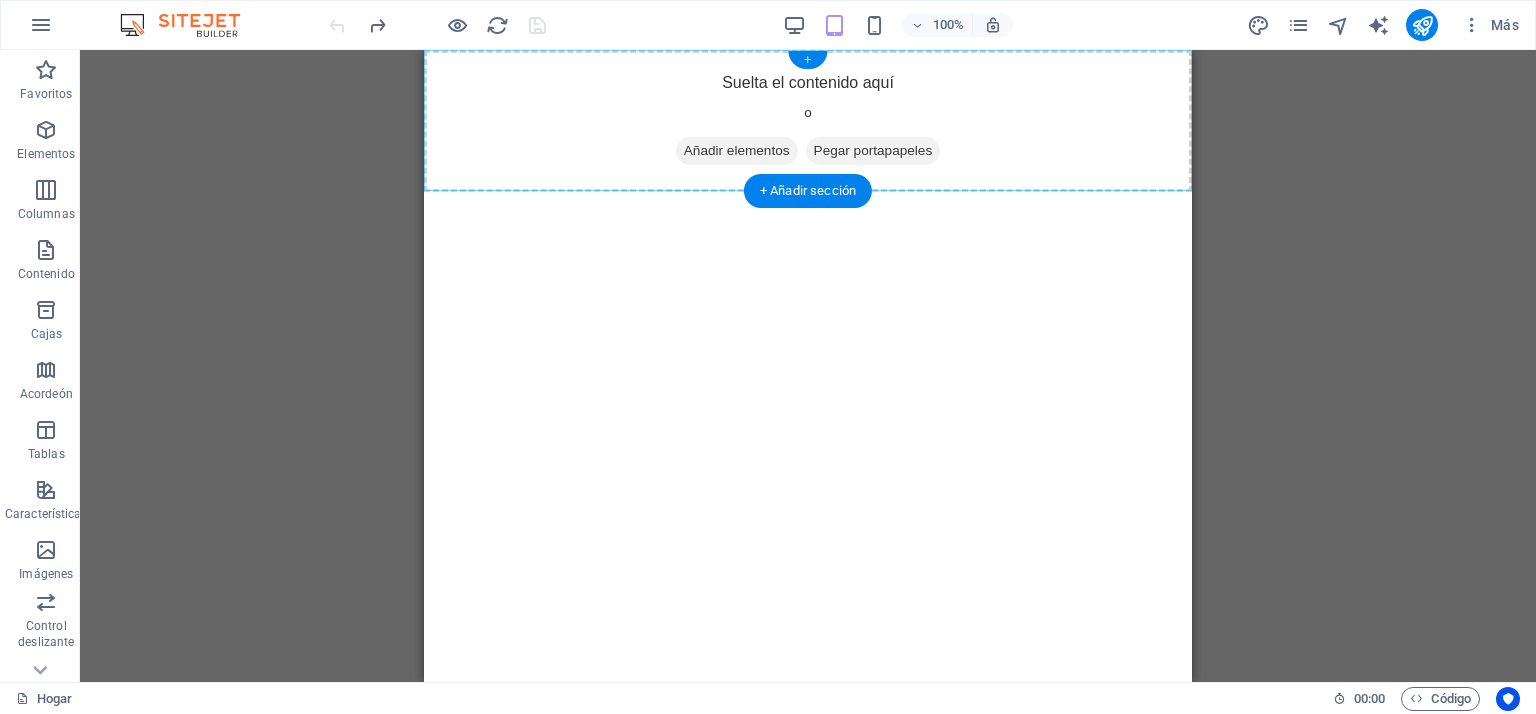 click on "+" at bounding box center (807, 60) 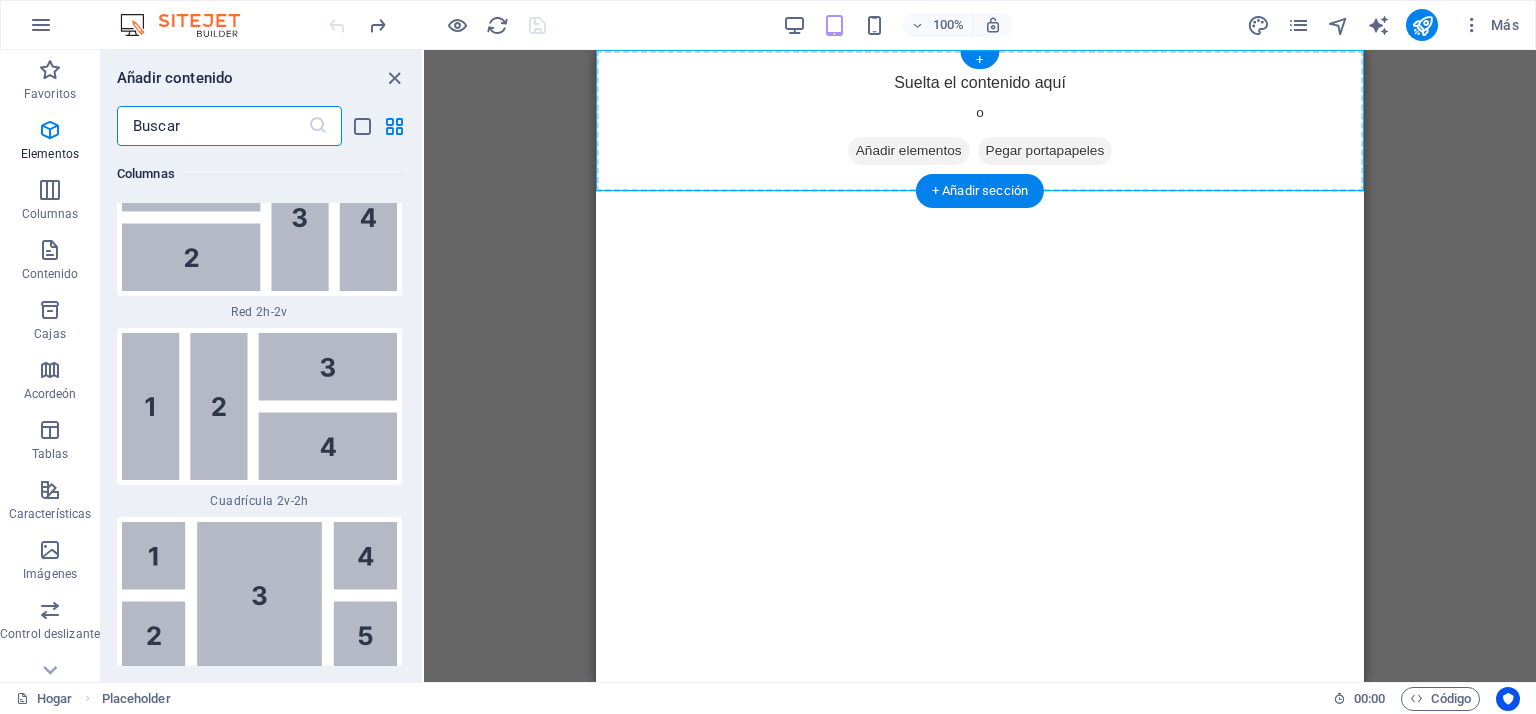 scroll, scrollTop: 6123, scrollLeft: 0, axis: vertical 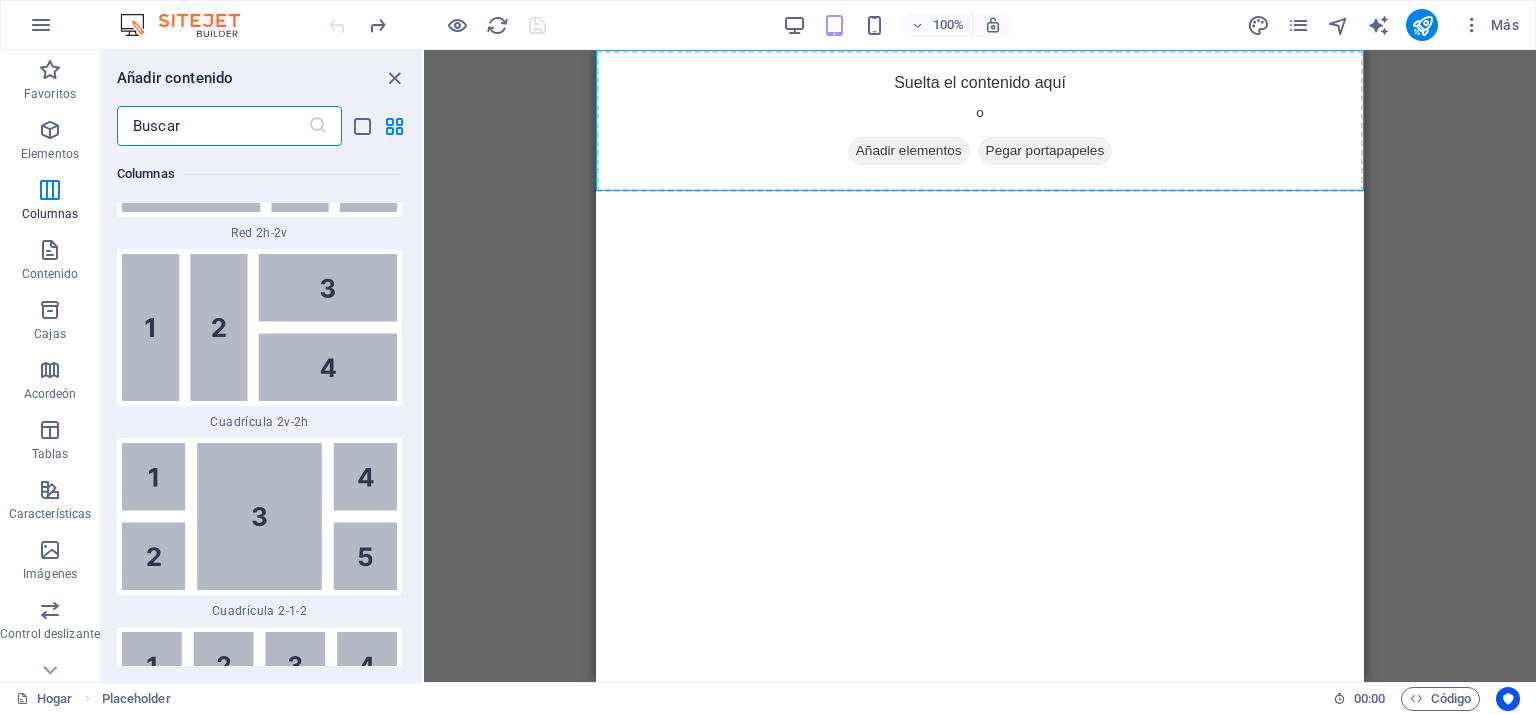 click on "Saltar al contenido principal
Suelta el contenido aquí o  Añadir elementos  Pegar portapapeles" at bounding box center [980, 121] 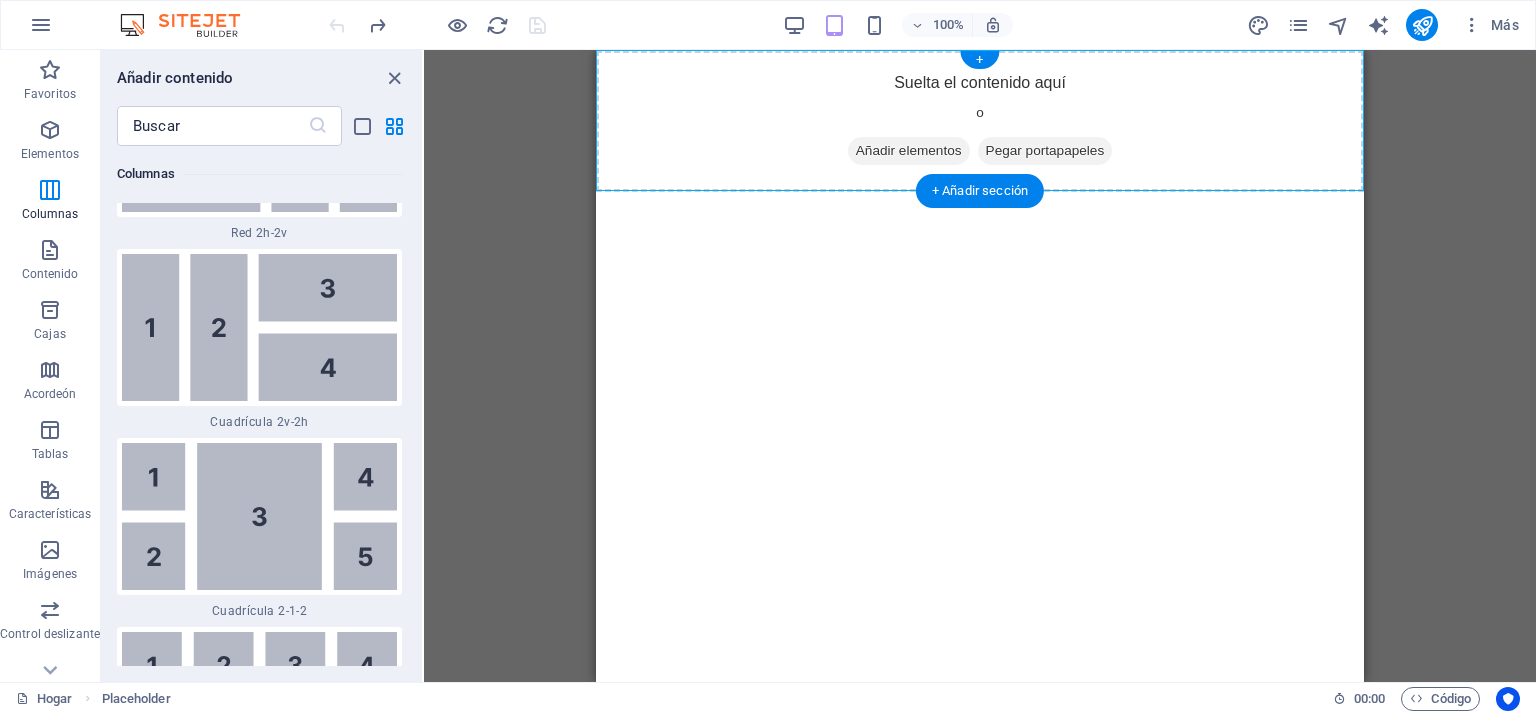 click on "Añadir elementos" at bounding box center (909, 150) 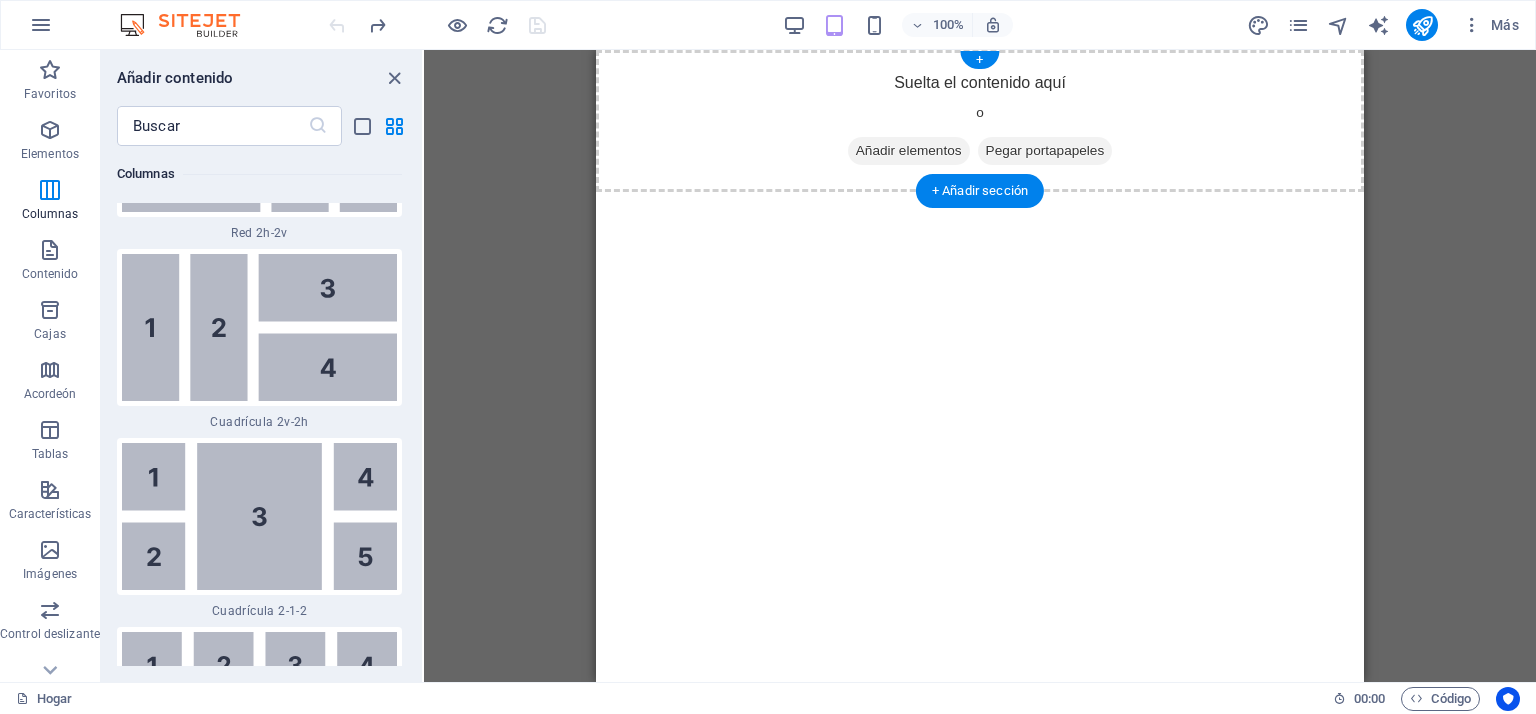 click at bounding box center (856, 151) 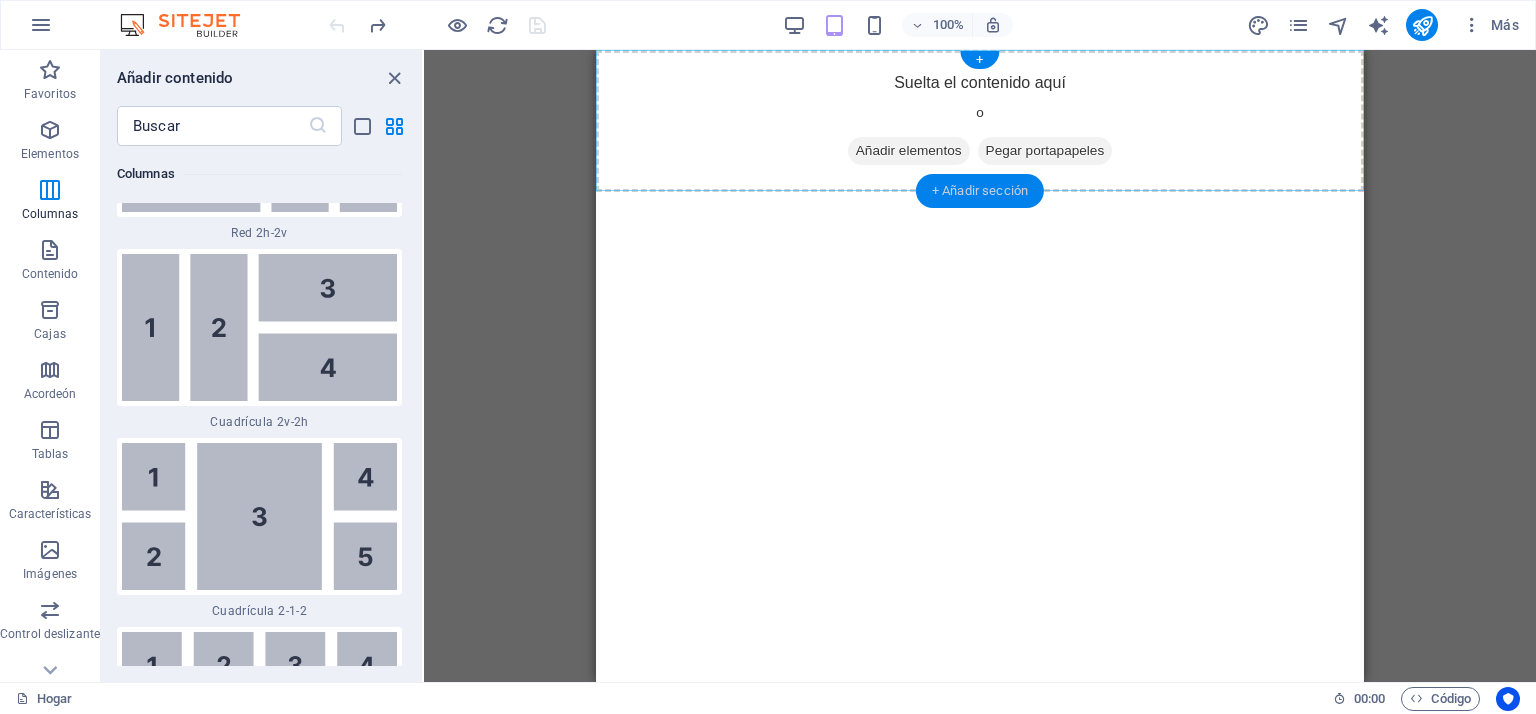 click on "+ Añadir sección" at bounding box center (980, 190) 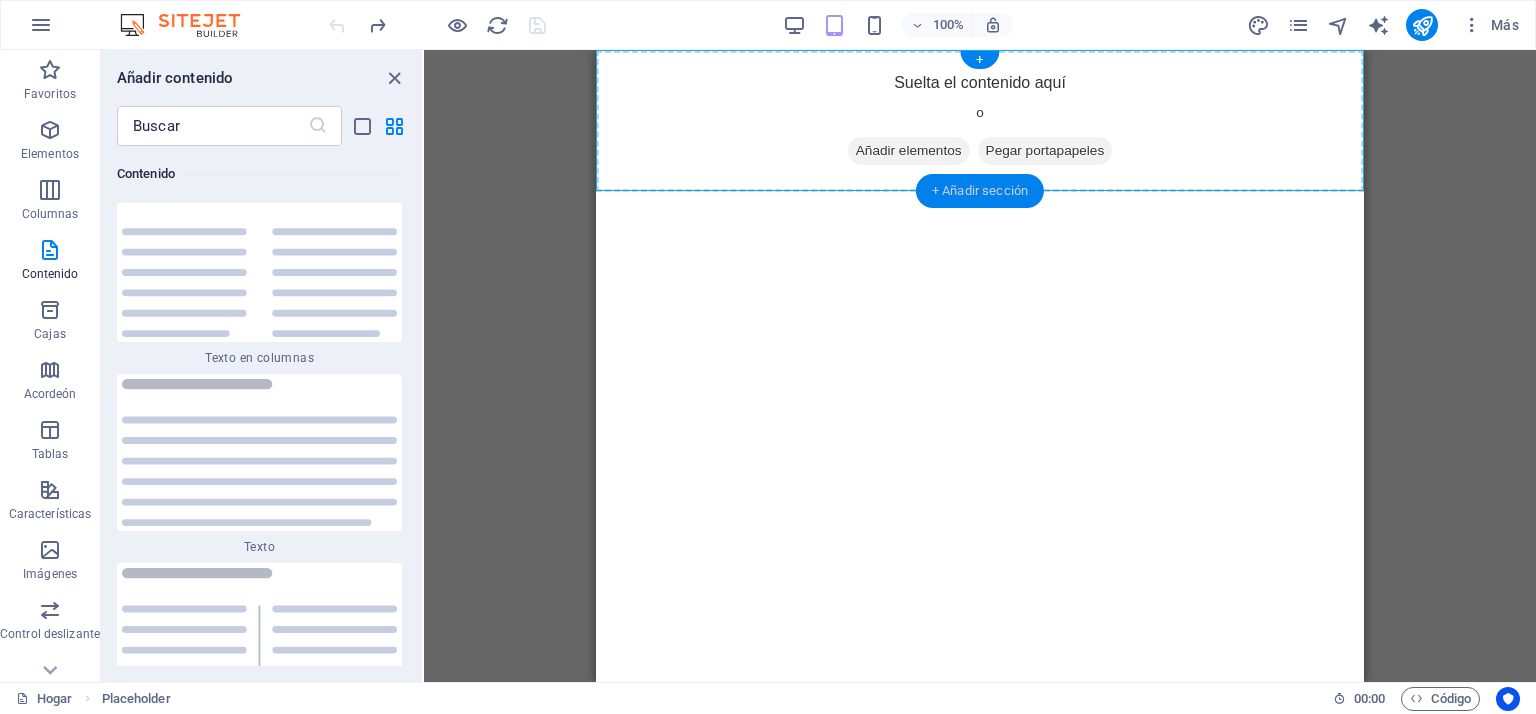 scroll, scrollTop: 6803, scrollLeft: 0, axis: vertical 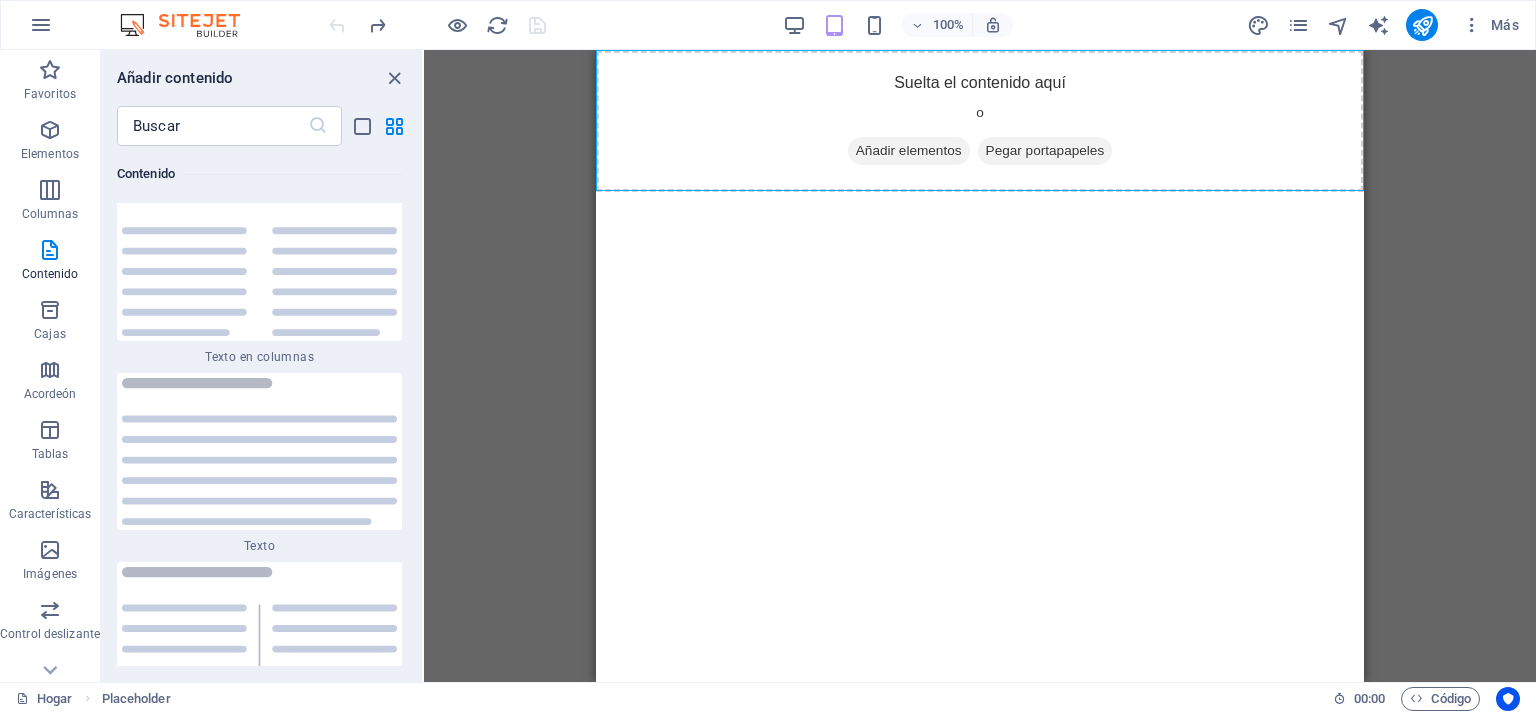 click on "Saltar al contenido principal
Suelta el contenido aquí o  Añadir elementos  Pegar portapapeles" at bounding box center [980, 121] 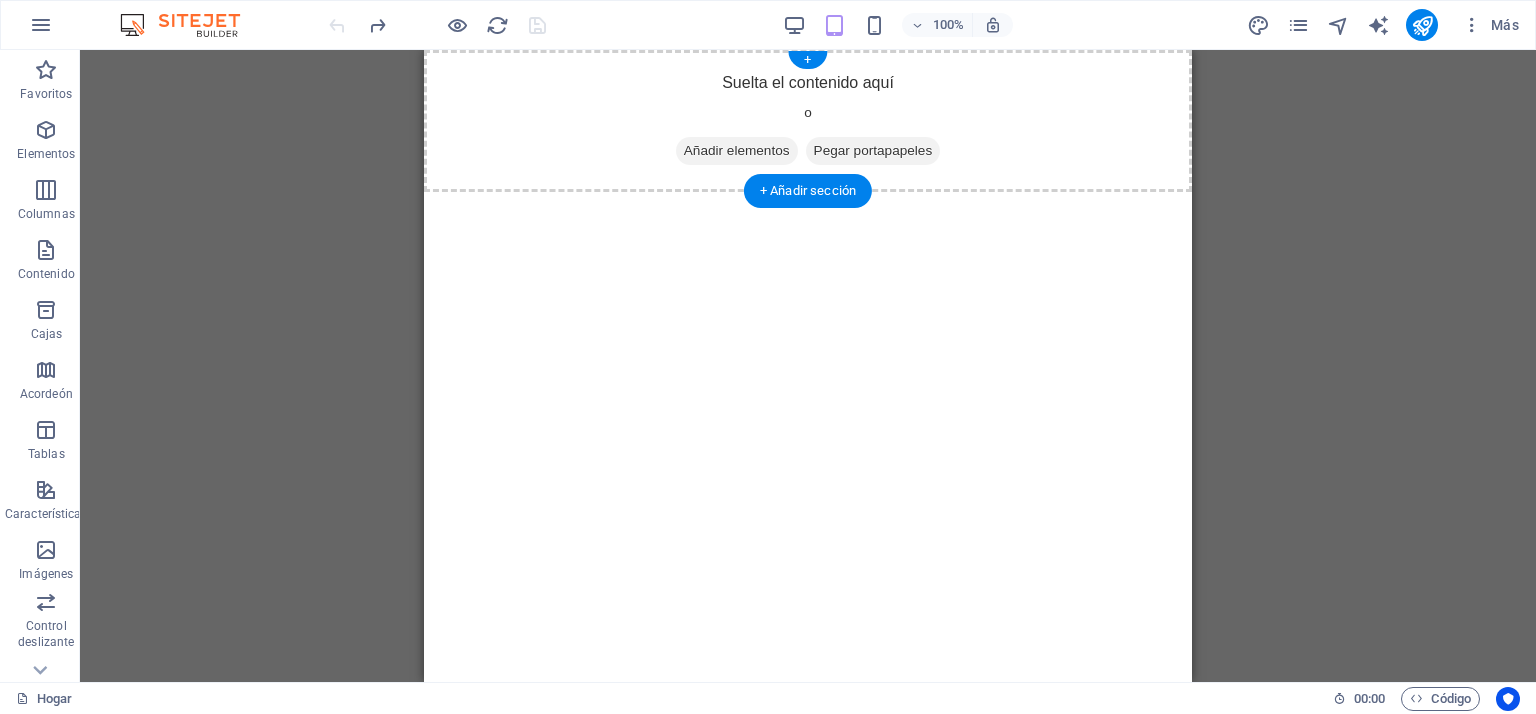 click on "Añadir elementos" at bounding box center (737, 150) 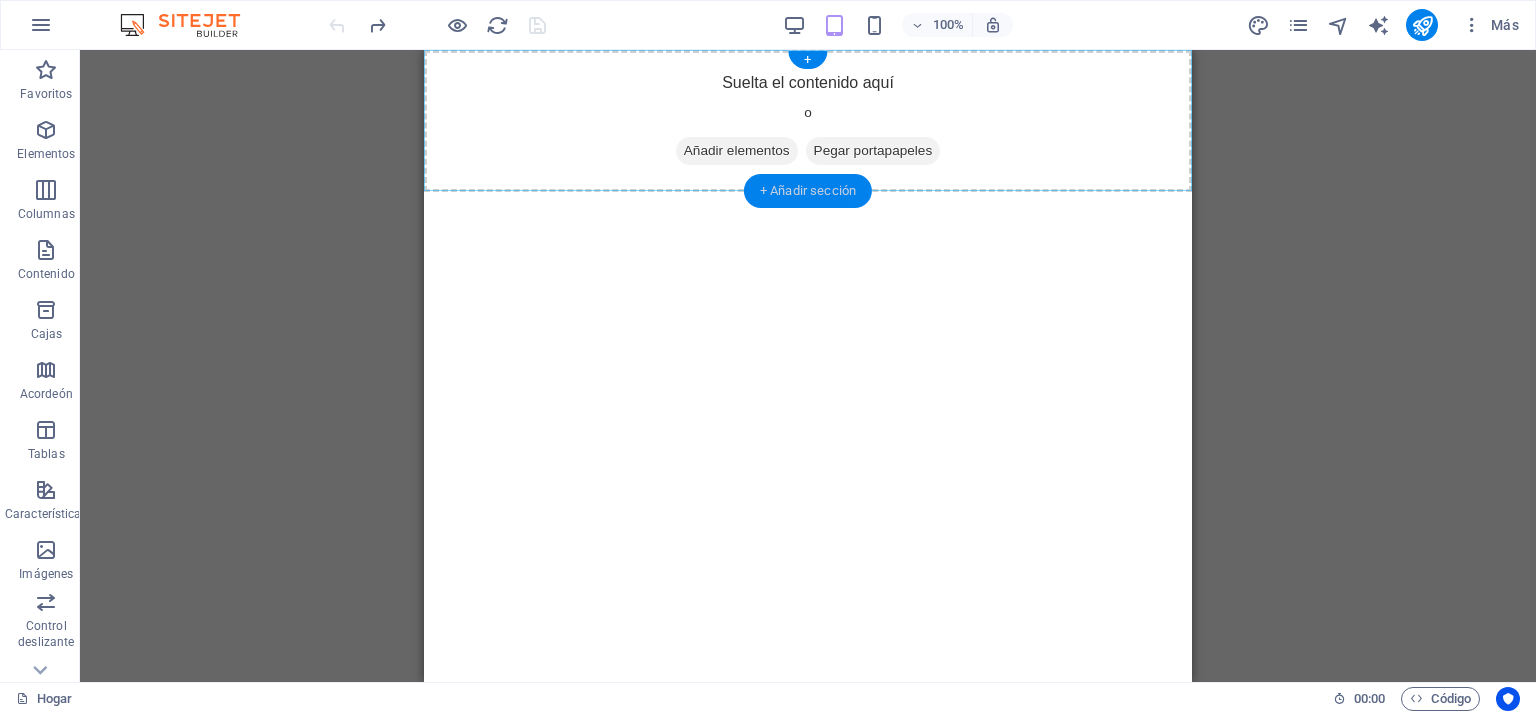 click on "+ Añadir sección" at bounding box center [808, 190] 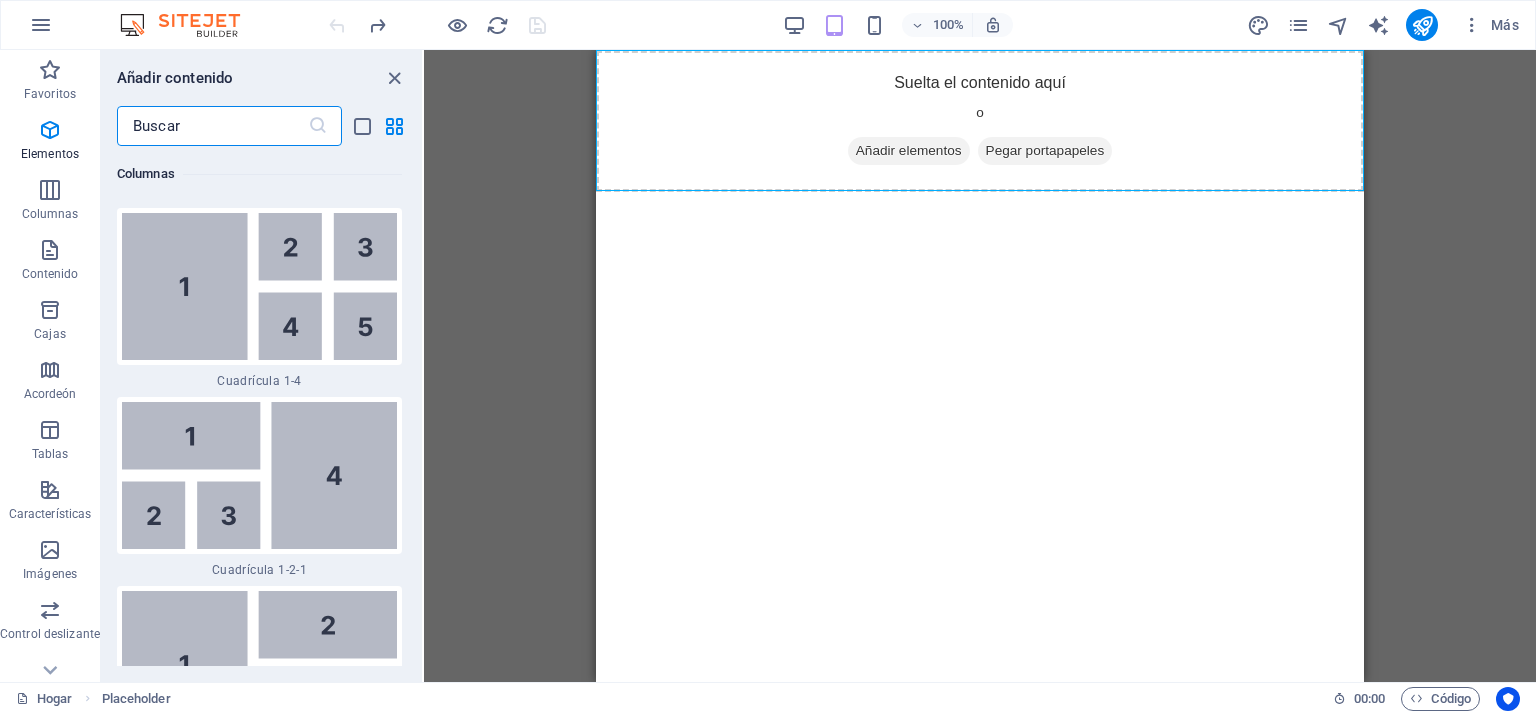 scroll, scrollTop: 6803, scrollLeft: 0, axis: vertical 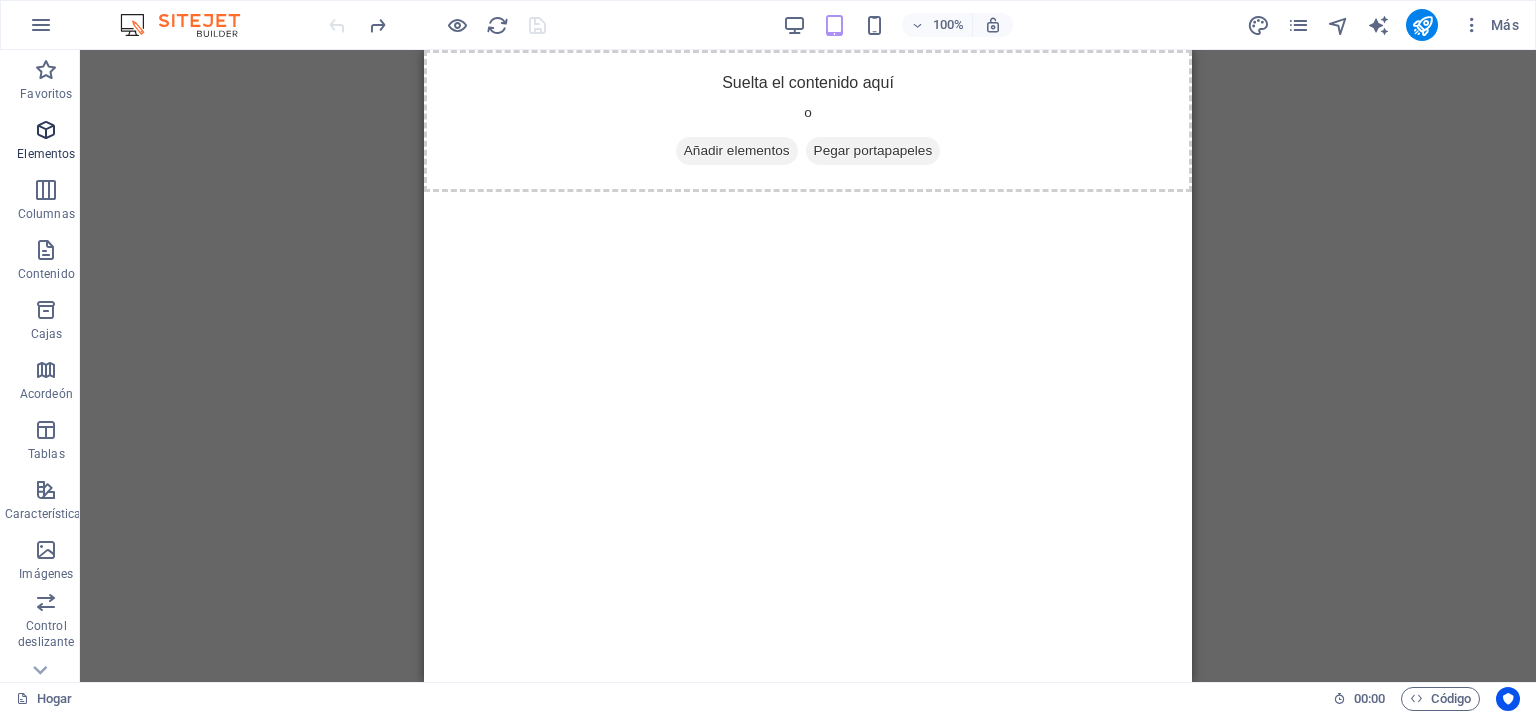 click at bounding box center (46, 130) 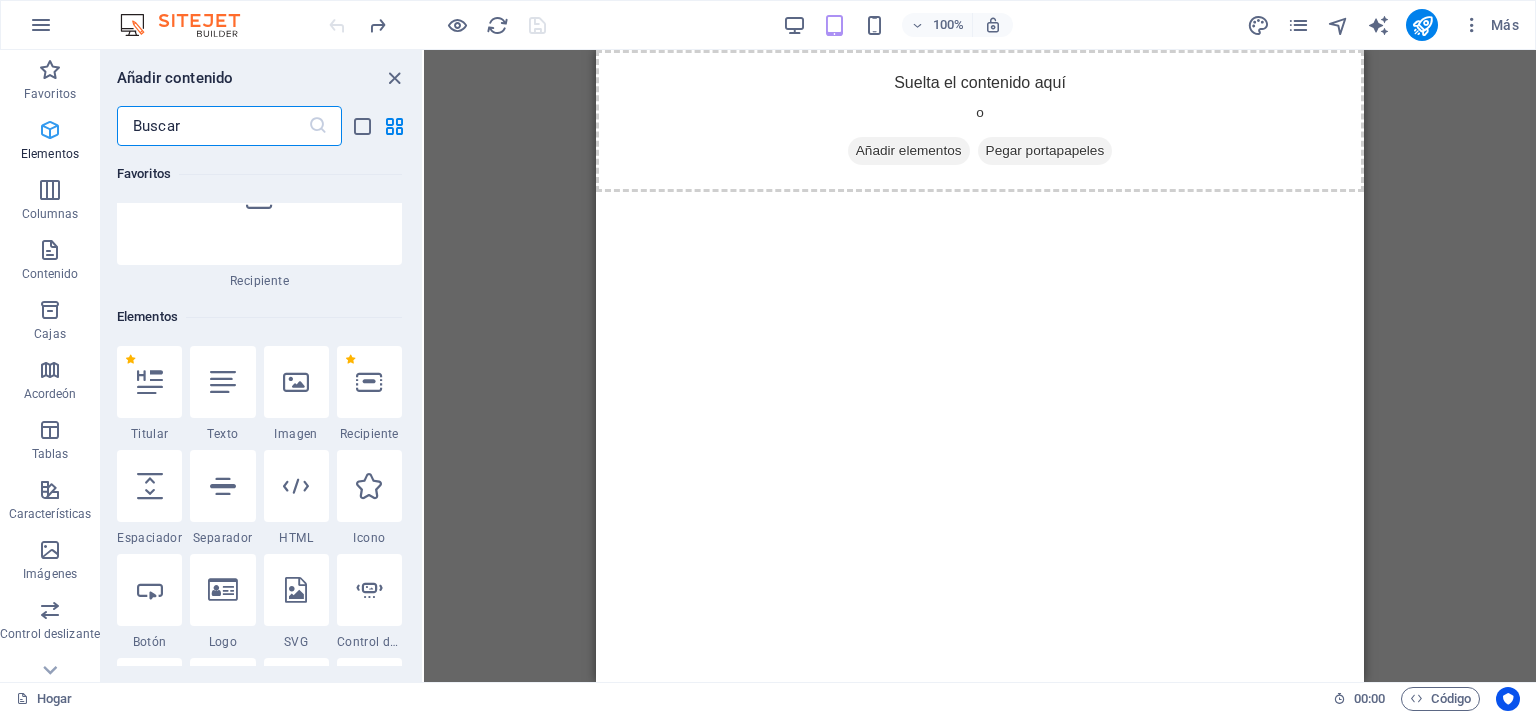 scroll, scrollTop: 376, scrollLeft: 0, axis: vertical 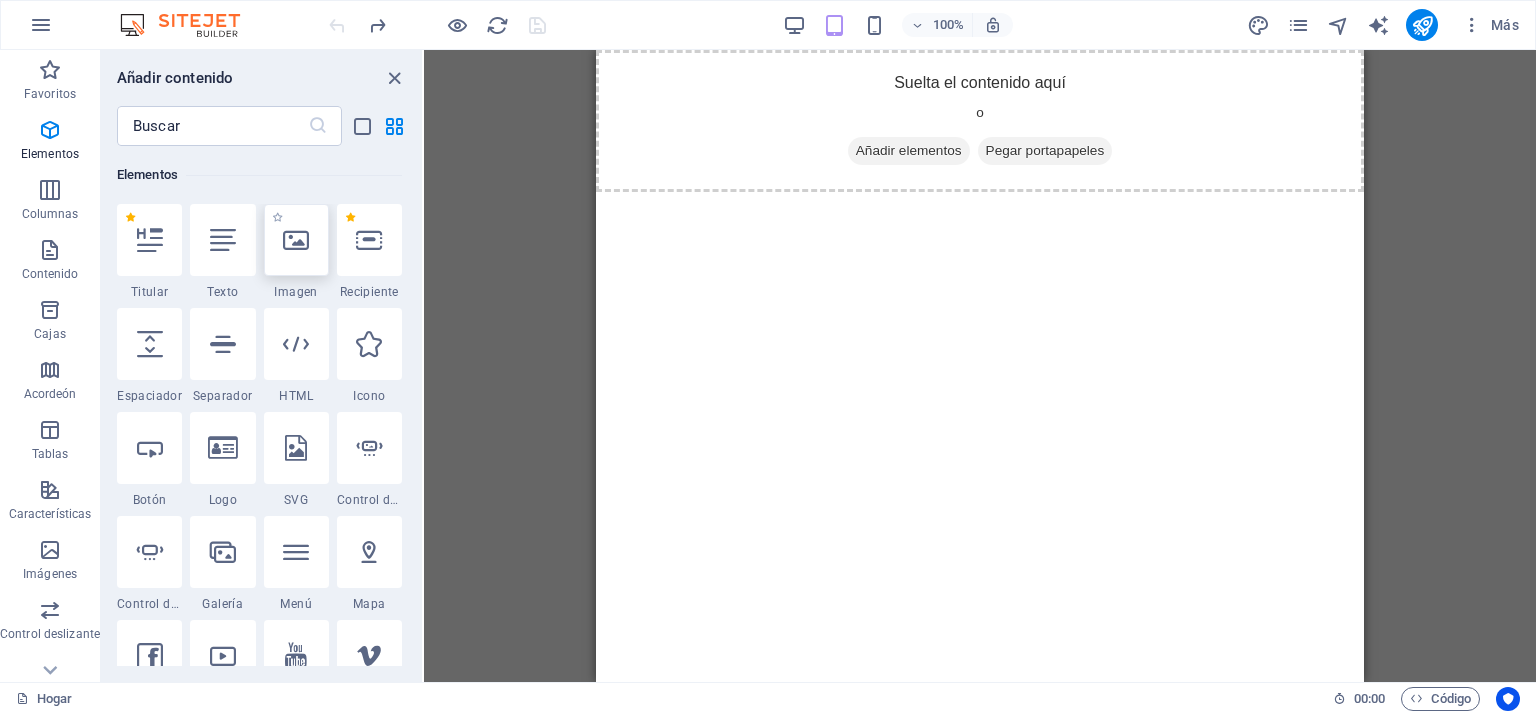 click at bounding box center (296, 240) 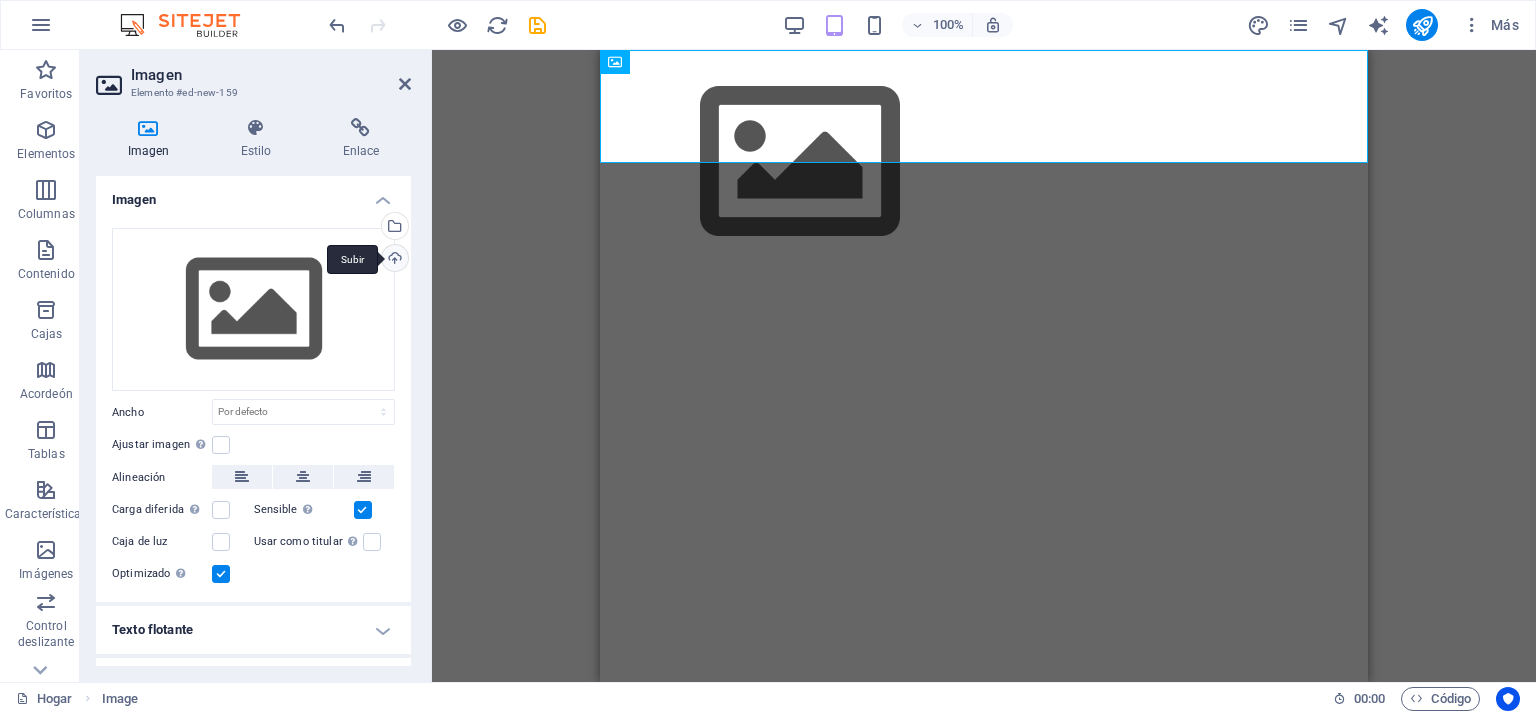 click on "Subir" at bounding box center [393, 260] 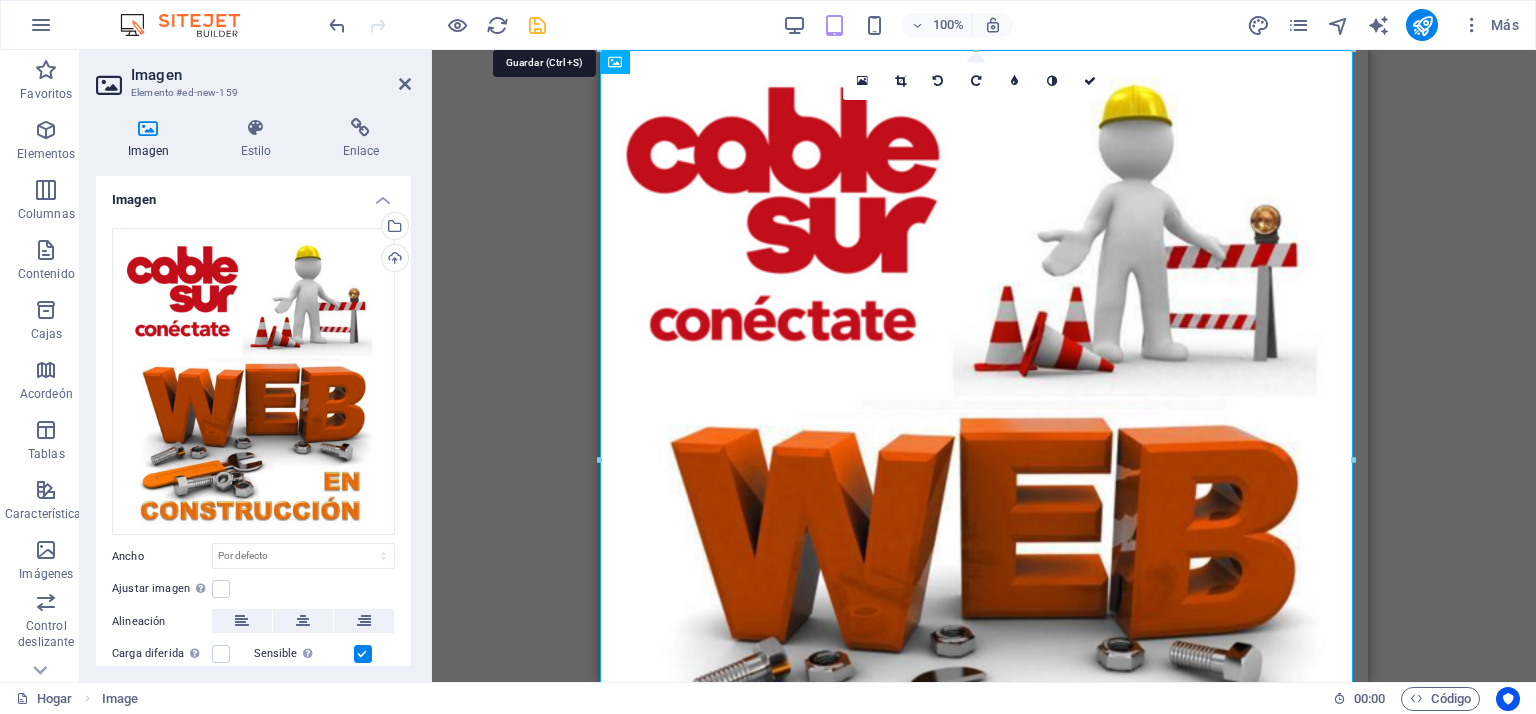 click at bounding box center (537, 25) 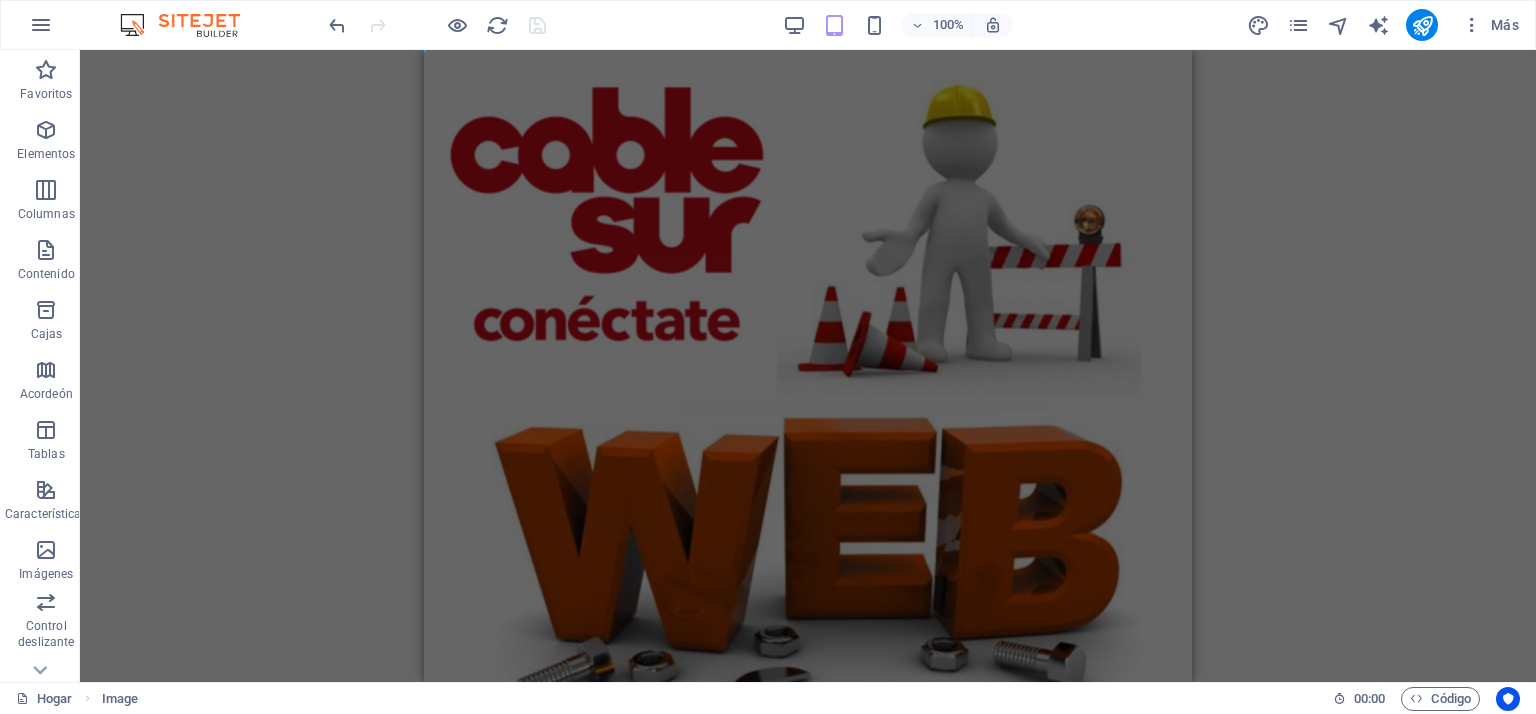 click on "Marcador de posición   Imagen   Imagen   Imagen" at bounding box center [808, 366] 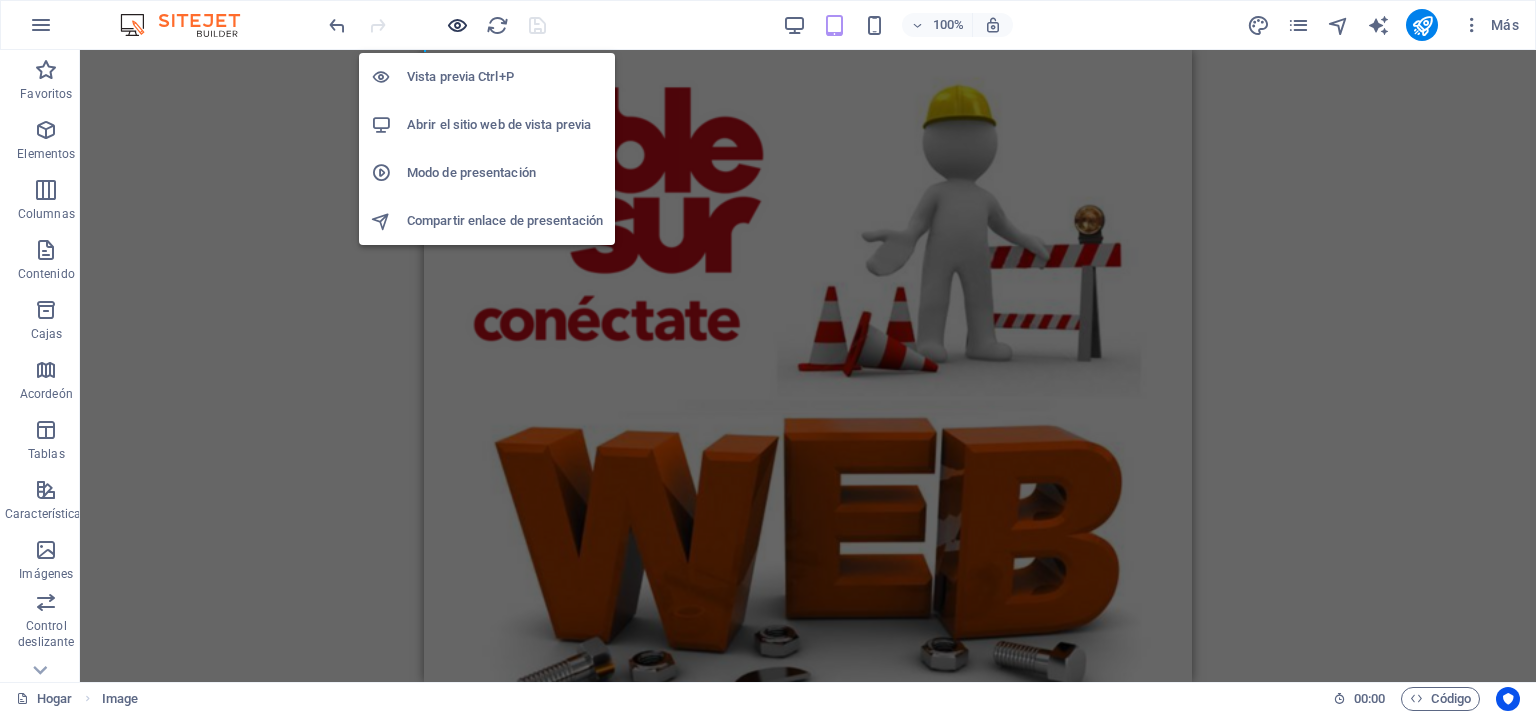 click at bounding box center [457, 25] 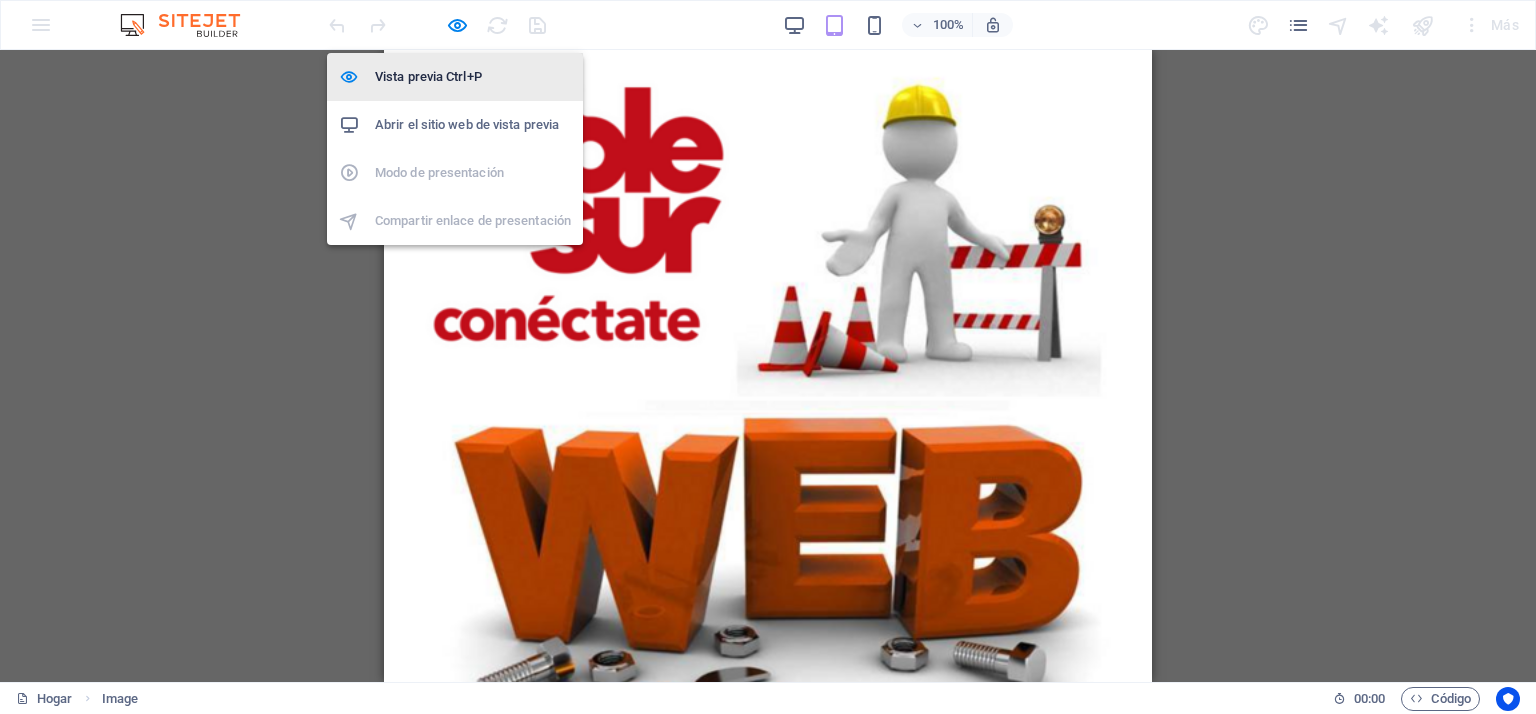 click on "Vista previa Ctrl+P" at bounding box center [428, 76] 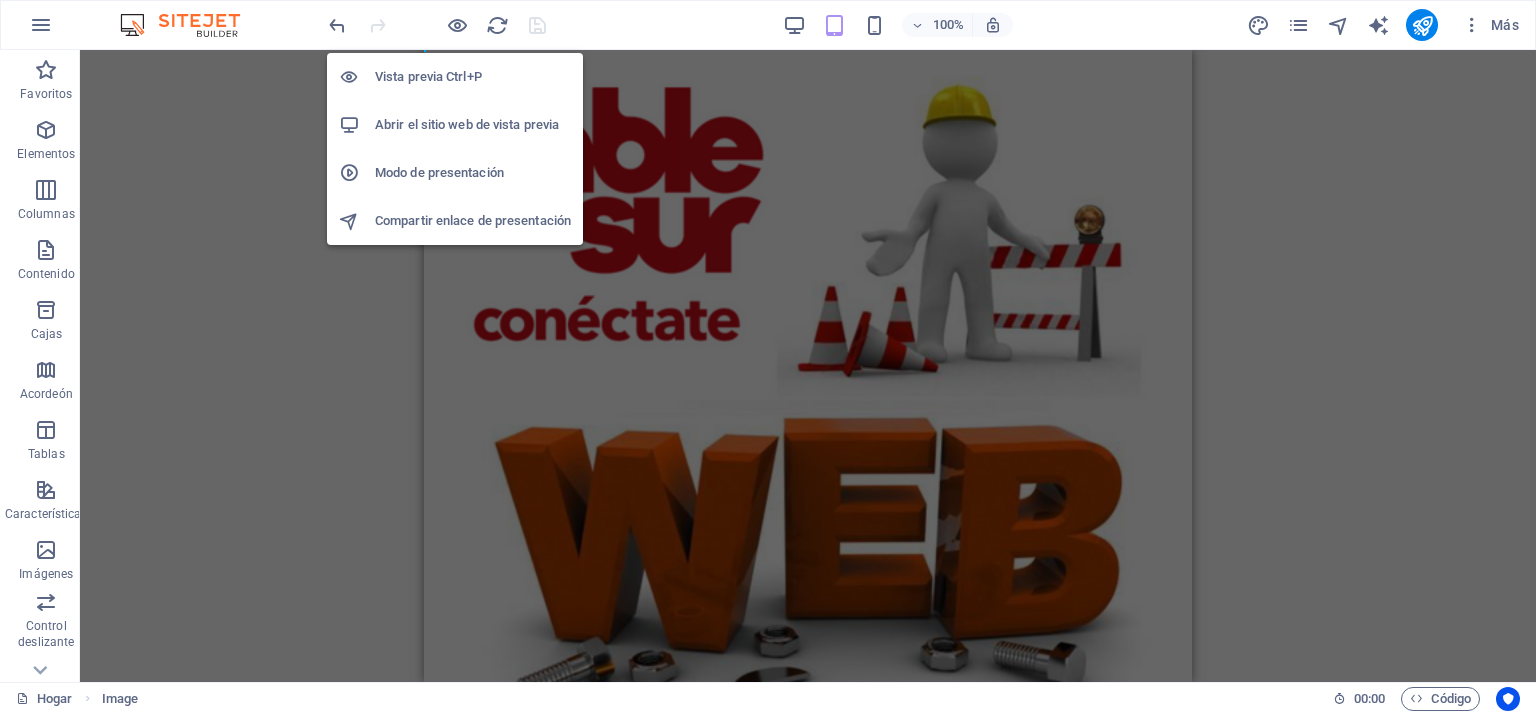 click on "Vista previa Ctrl+P" at bounding box center (428, 76) 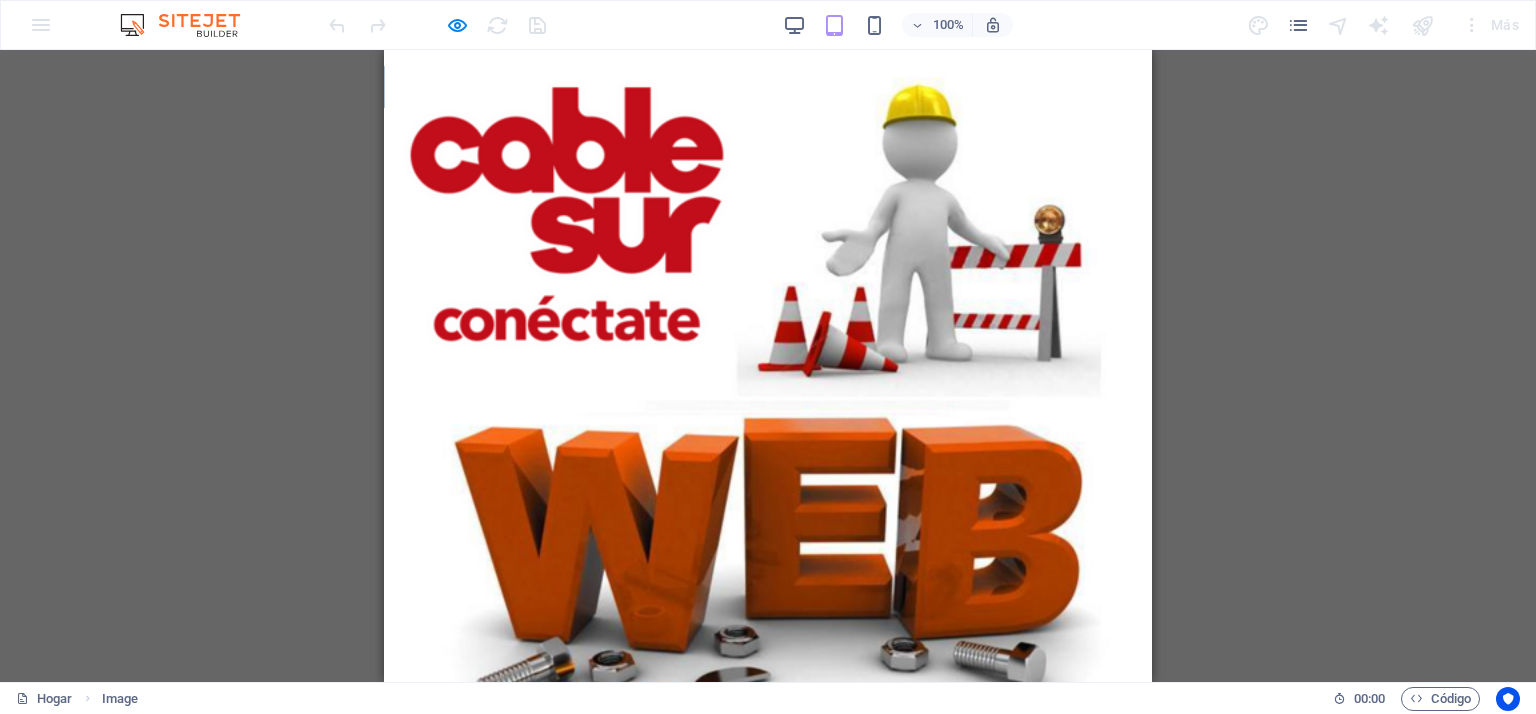 click on "100% Más" at bounding box center (926, 25) 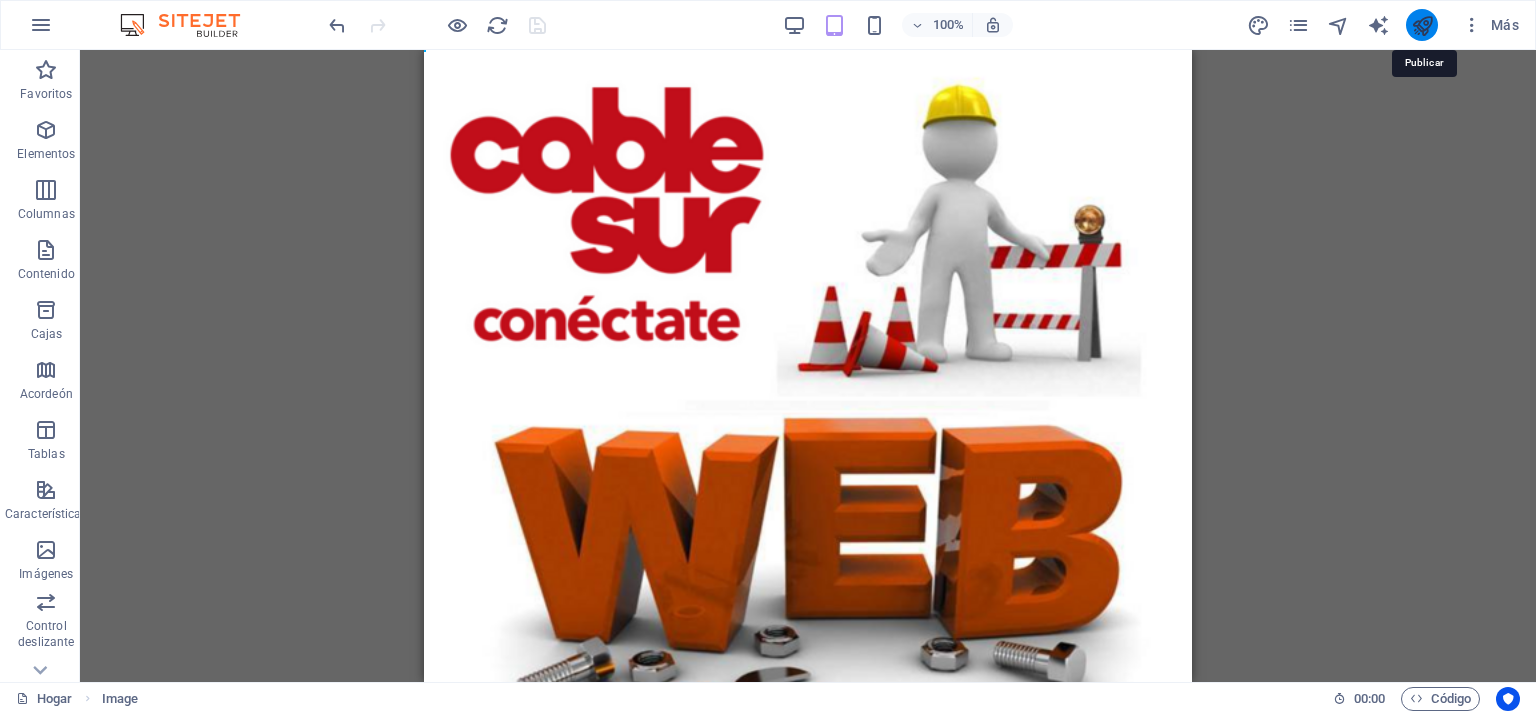 click at bounding box center (1422, 25) 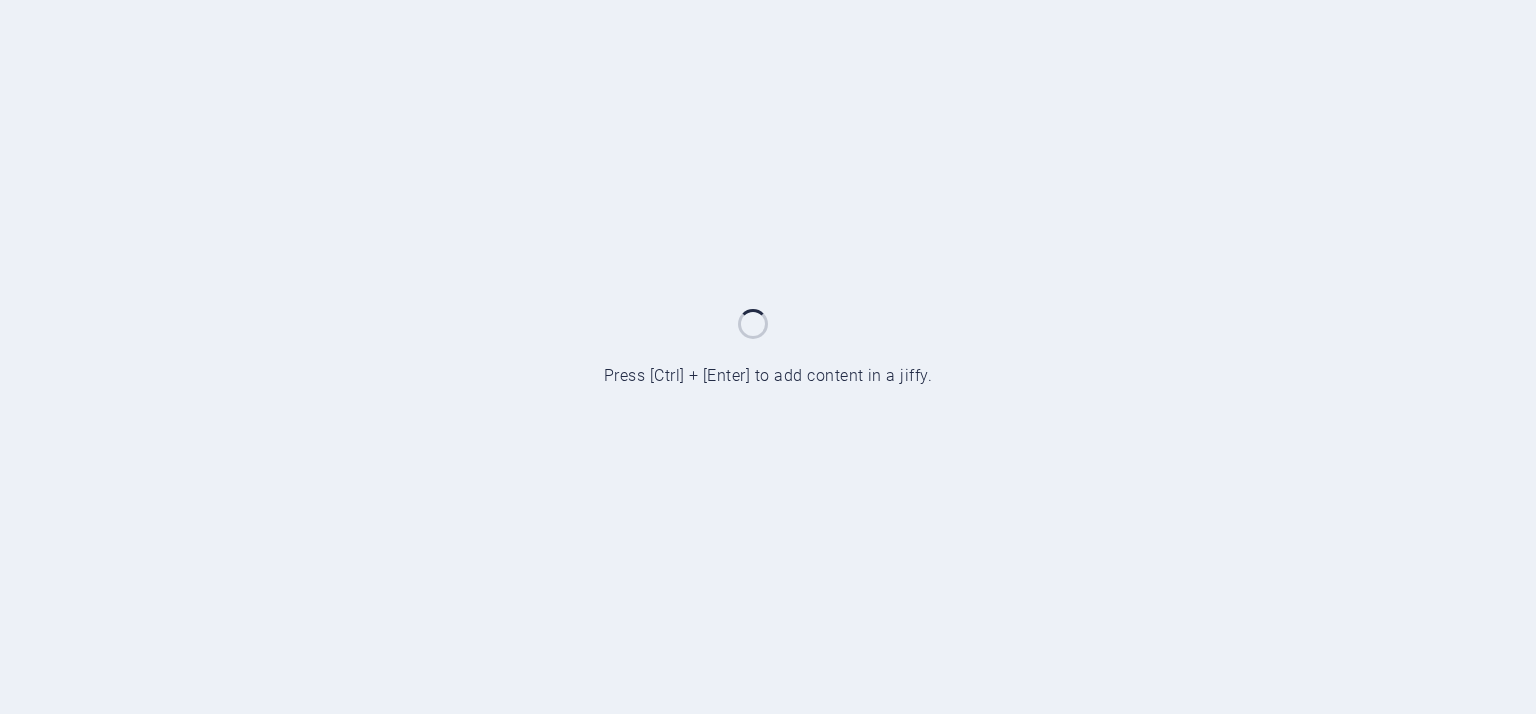 scroll, scrollTop: 0, scrollLeft: 0, axis: both 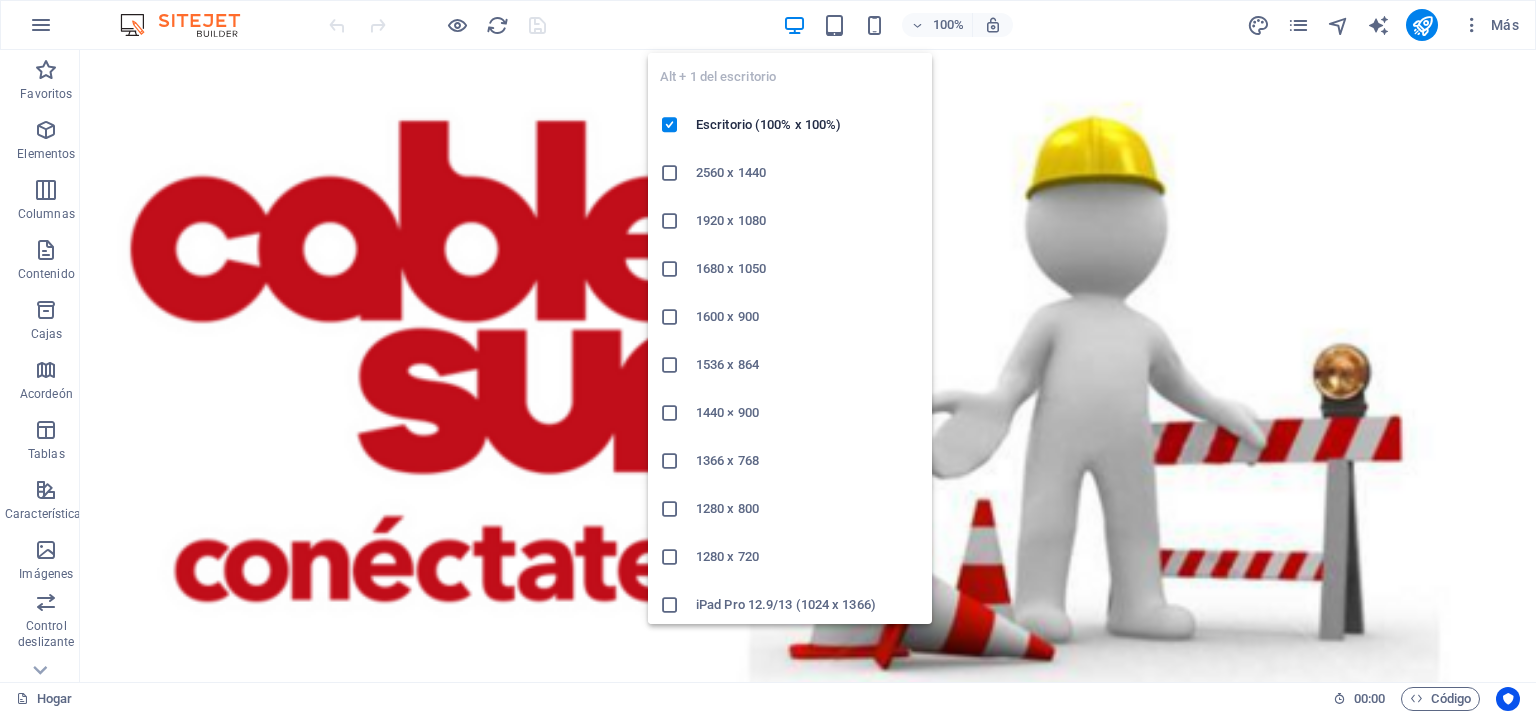 click at bounding box center (794, 25) 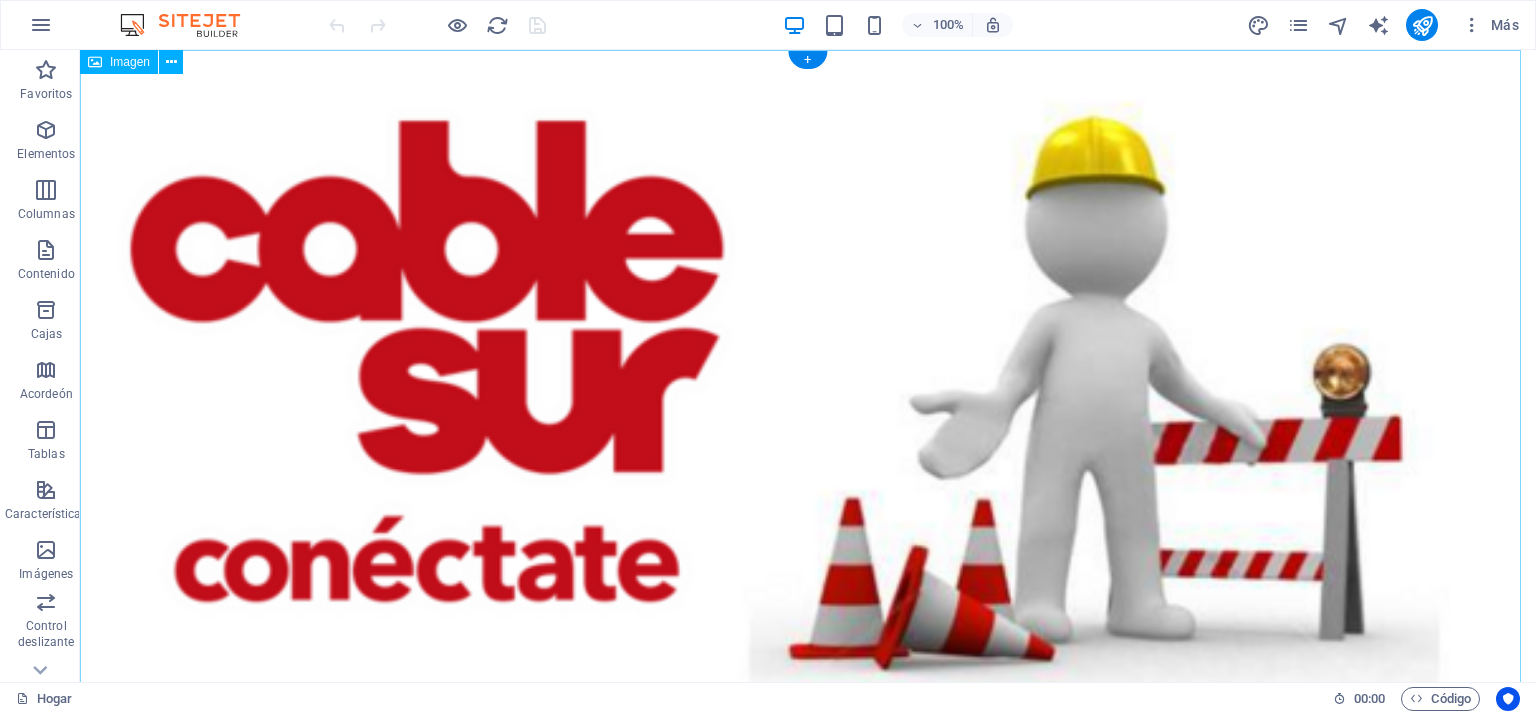 click at bounding box center [808, 842] 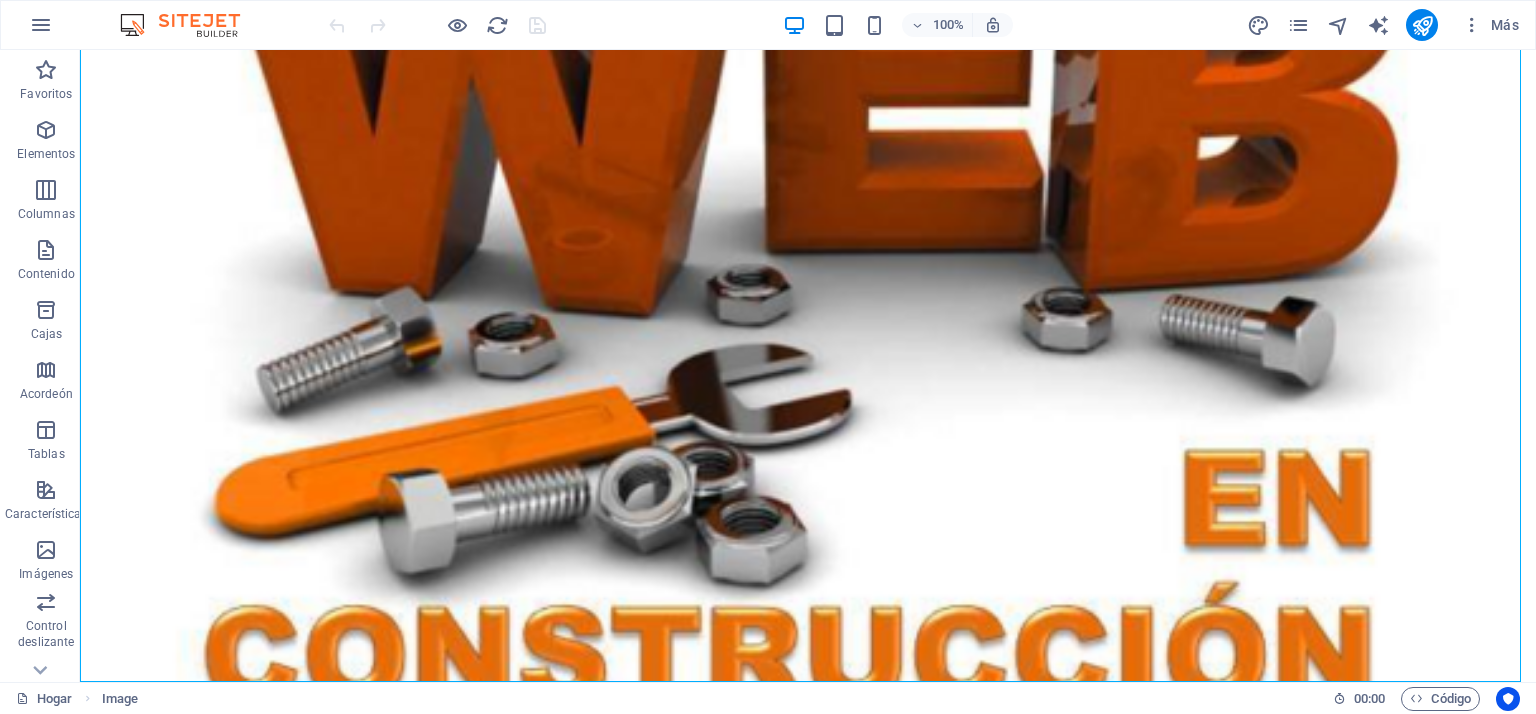scroll, scrollTop: 936, scrollLeft: 0, axis: vertical 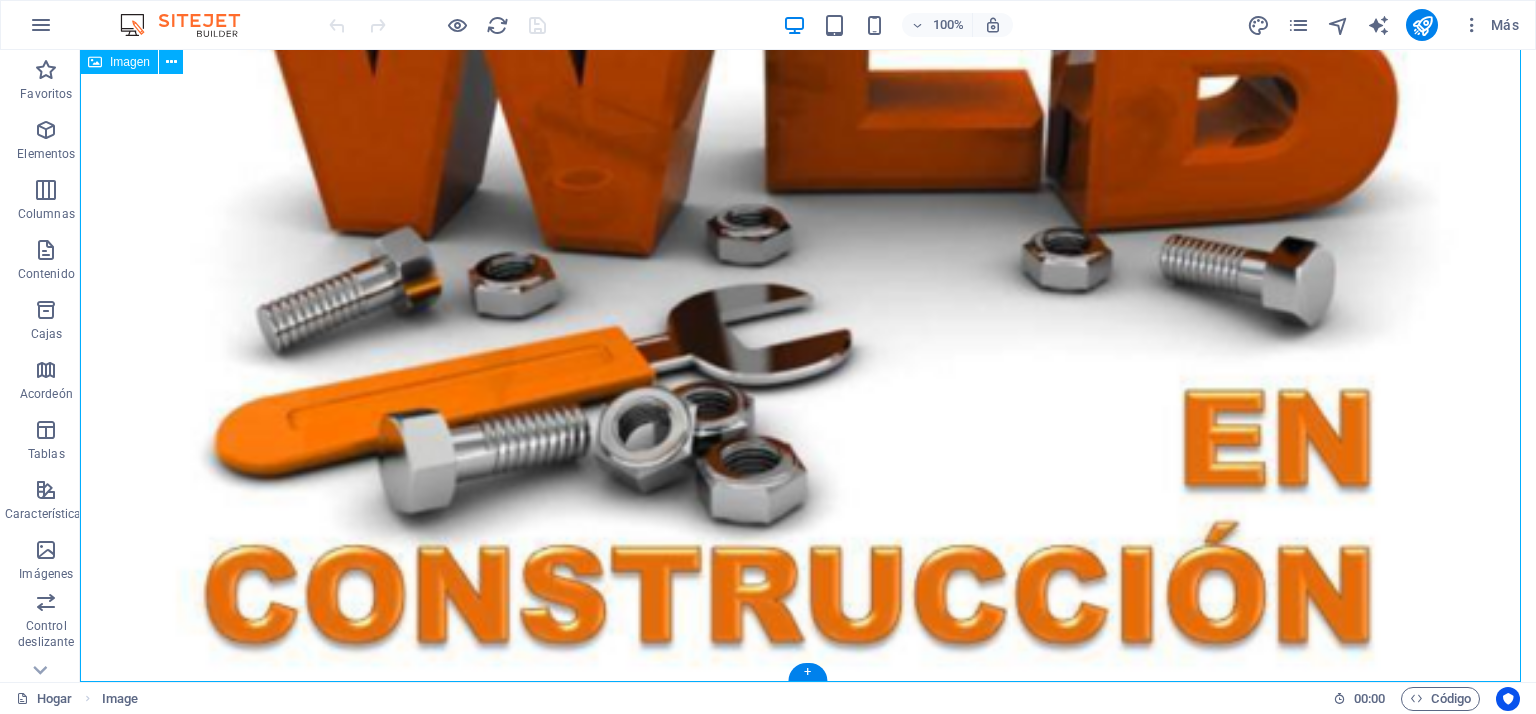 click at bounding box center (808, -94) 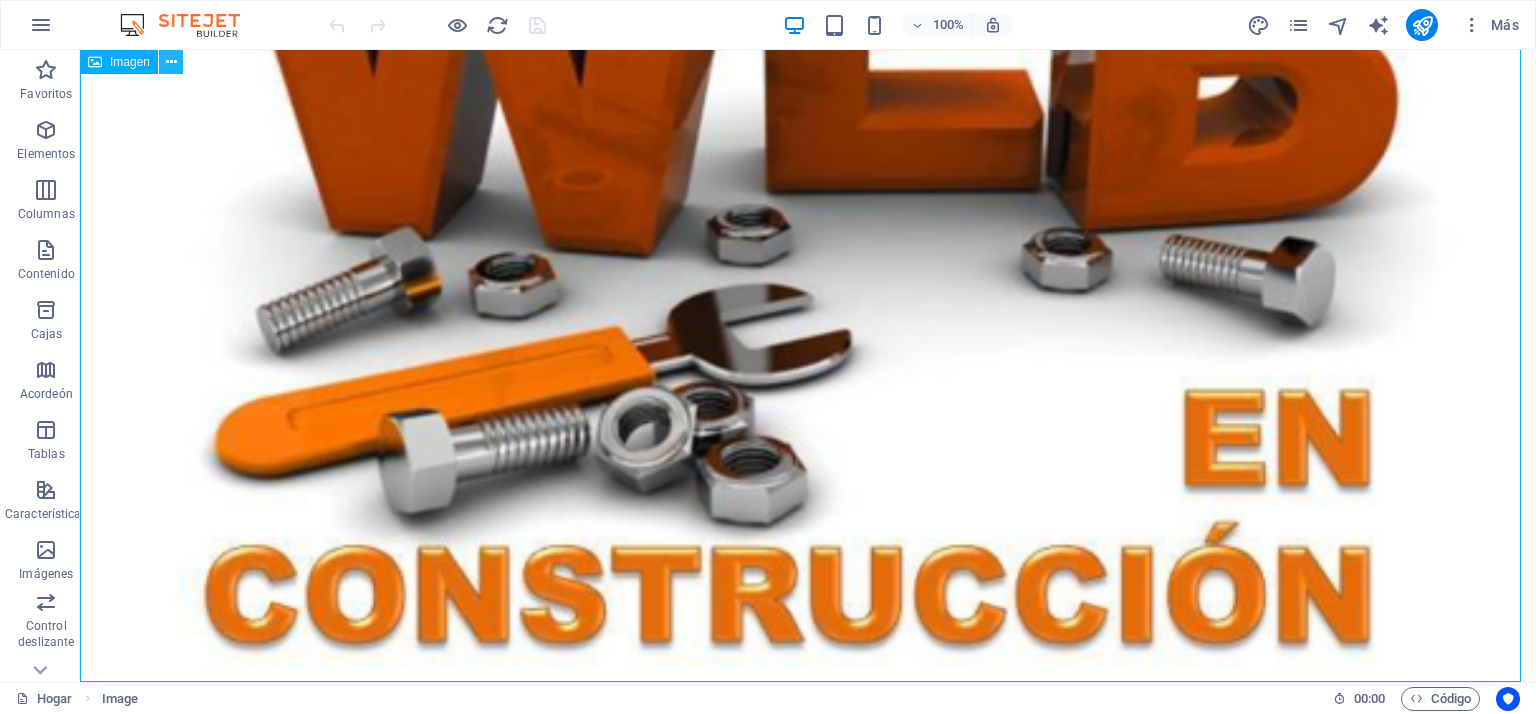 click at bounding box center (171, 62) 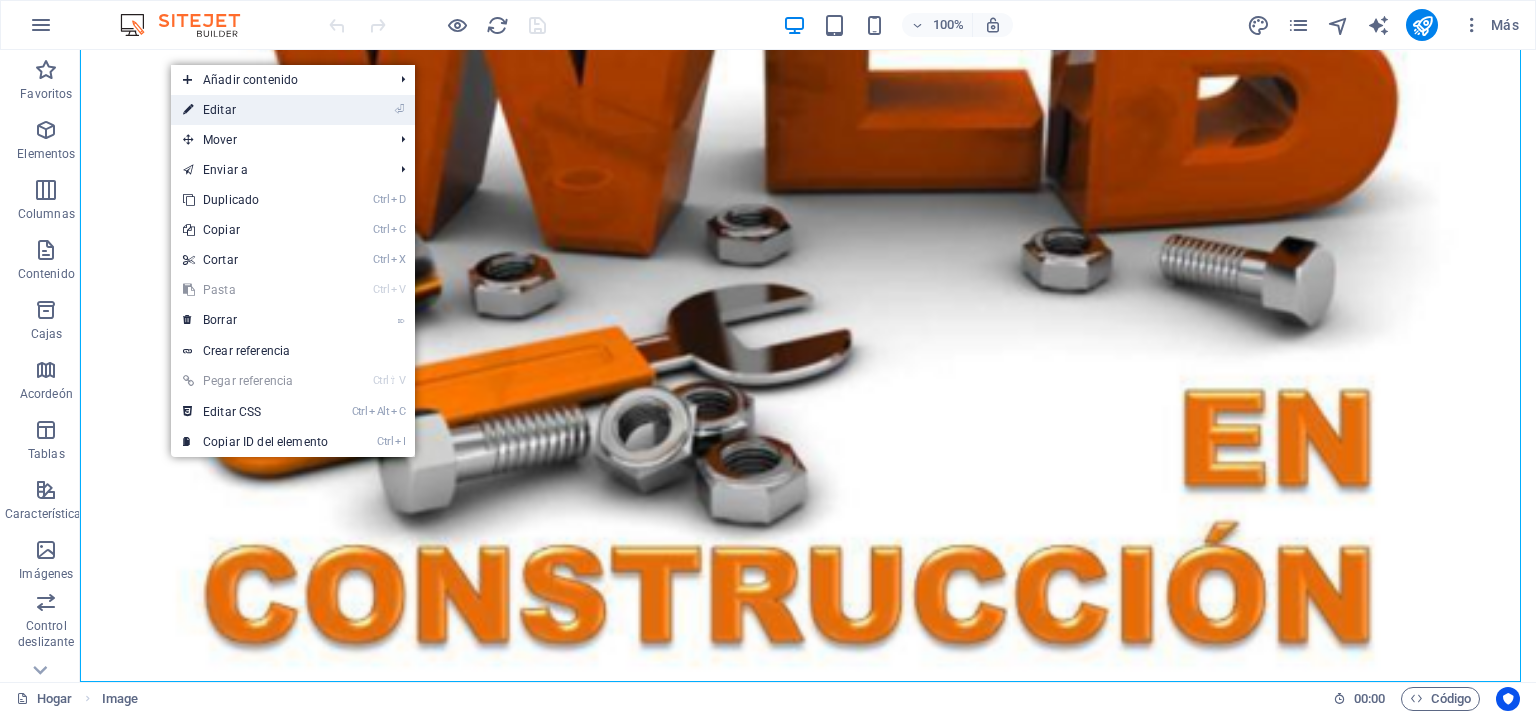 click on "Editar" at bounding box center [219, 110] 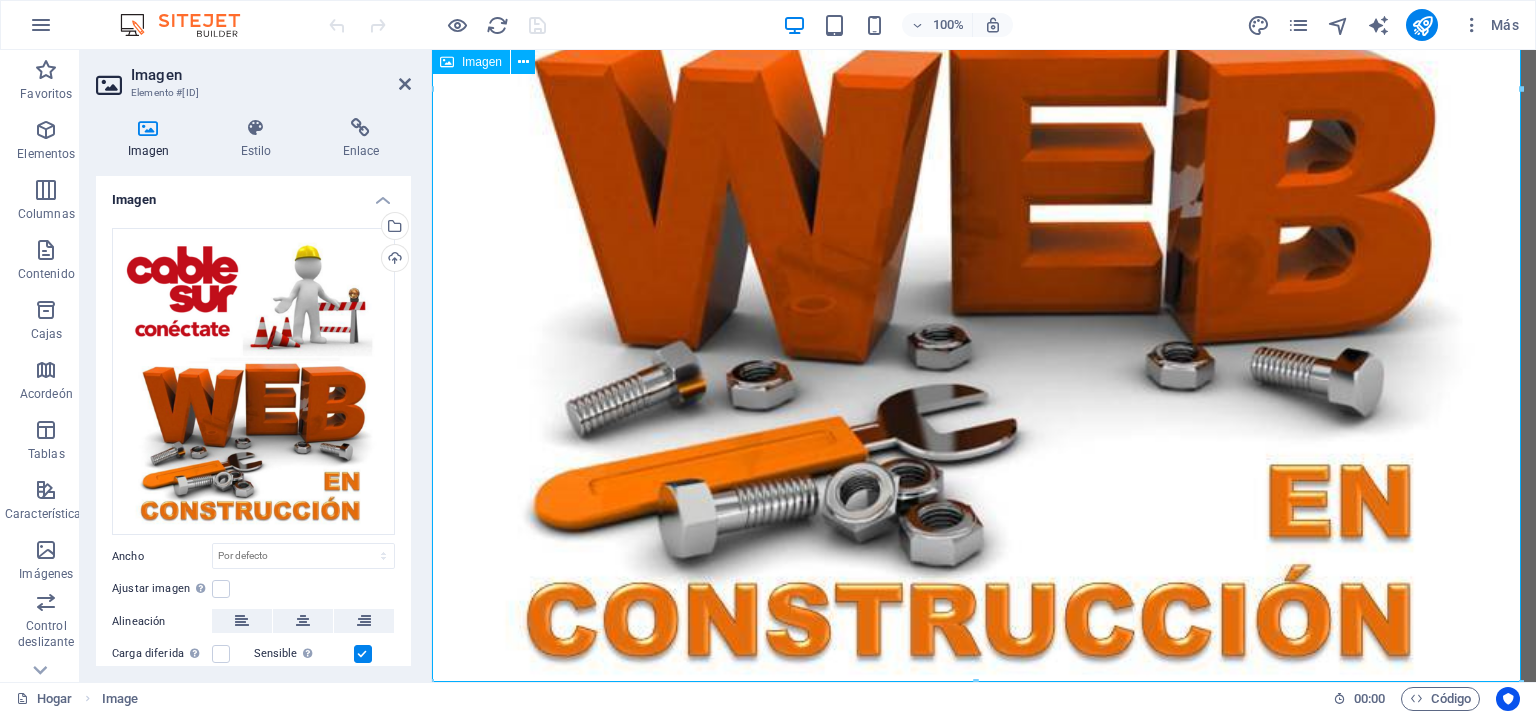 click at bounding box center (984, 98) 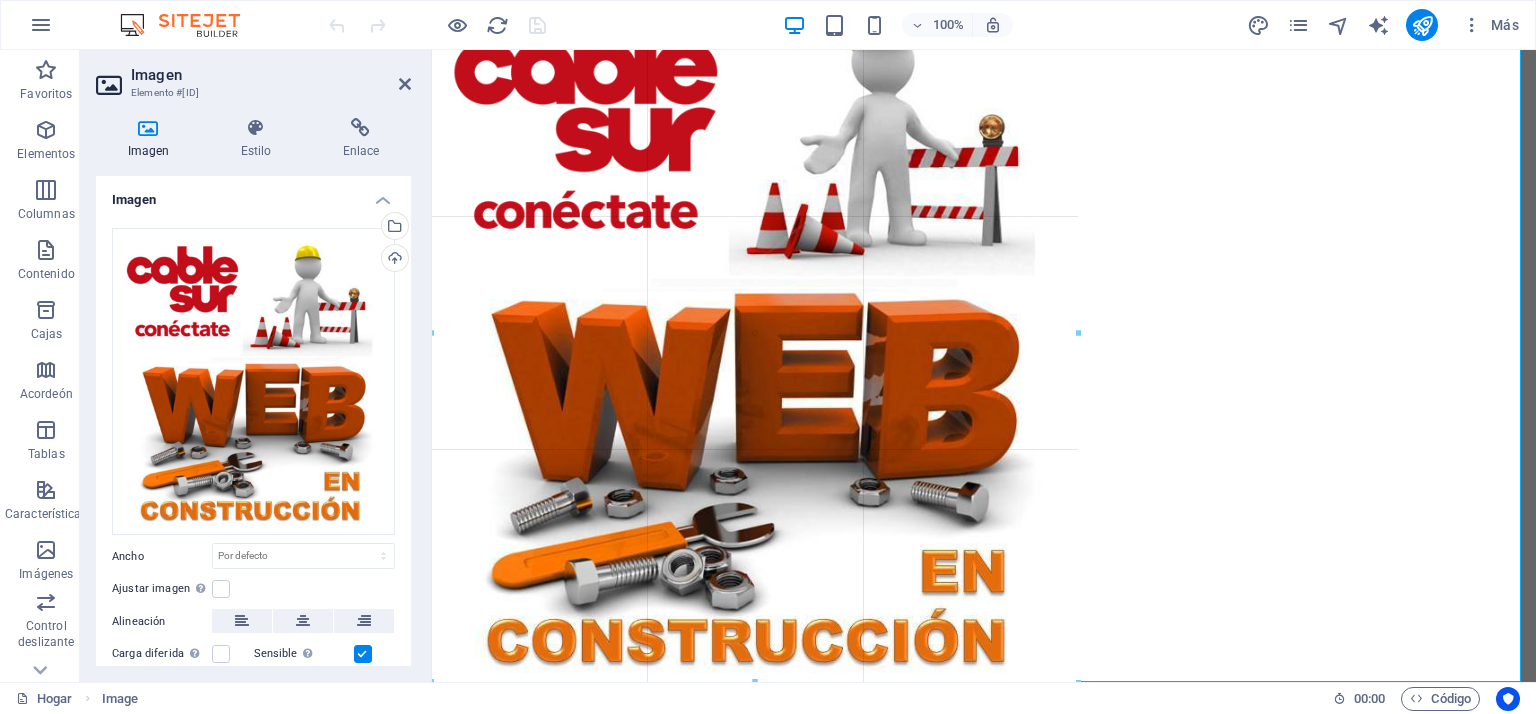 scroll, scrollTop: 10, scrollLeft: 0, axis: vertical 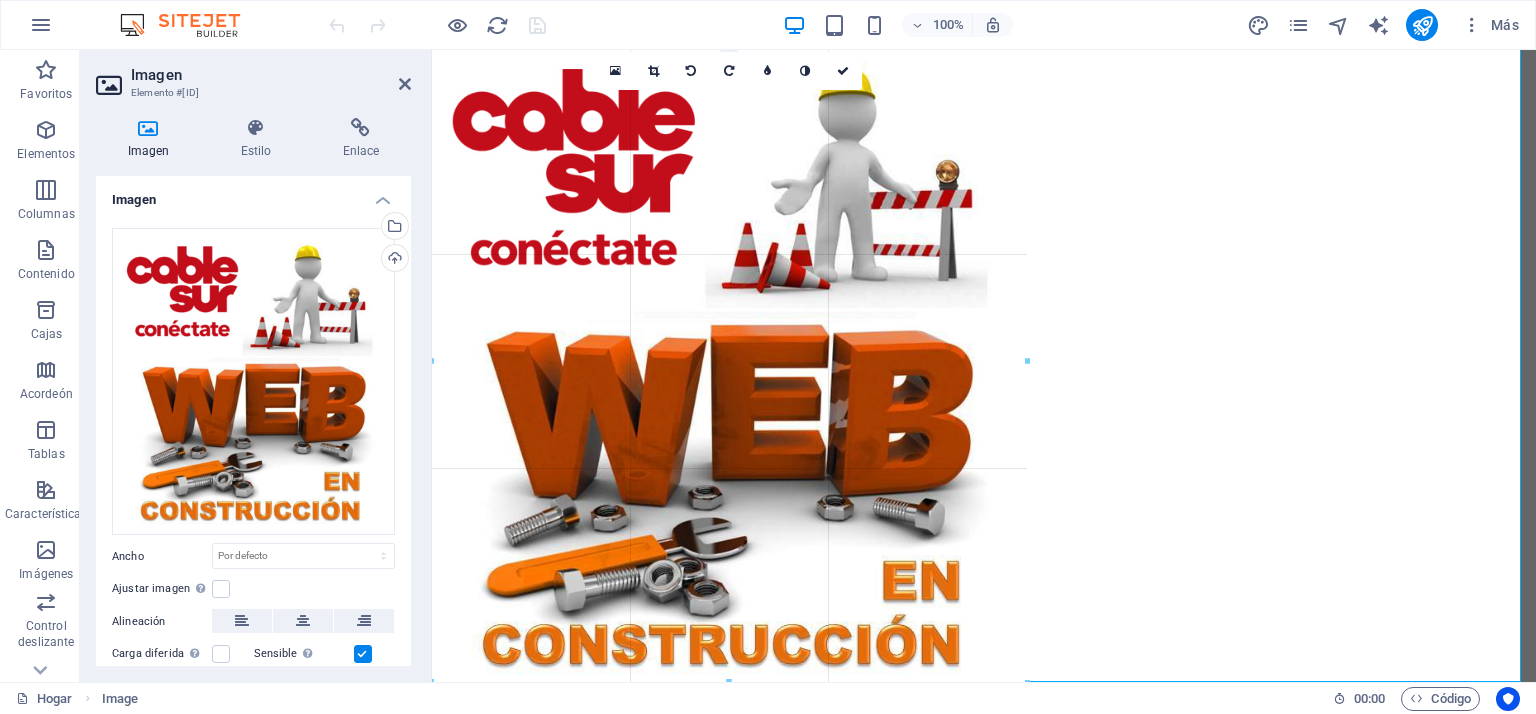drag, startPoint x: 435, startPoint y: 678, endPoint x: 497, endPoint y: 282, distance: 400.82416 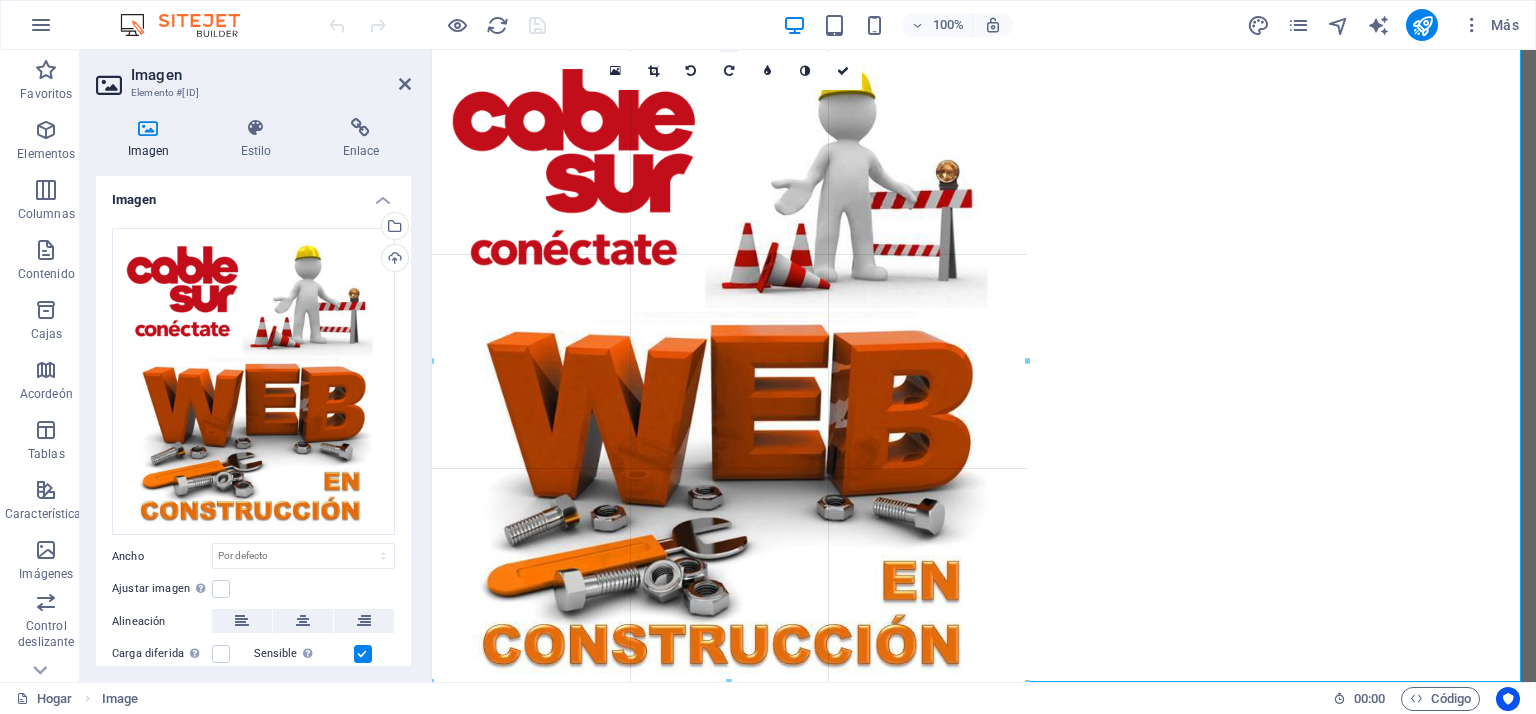 type on "594" 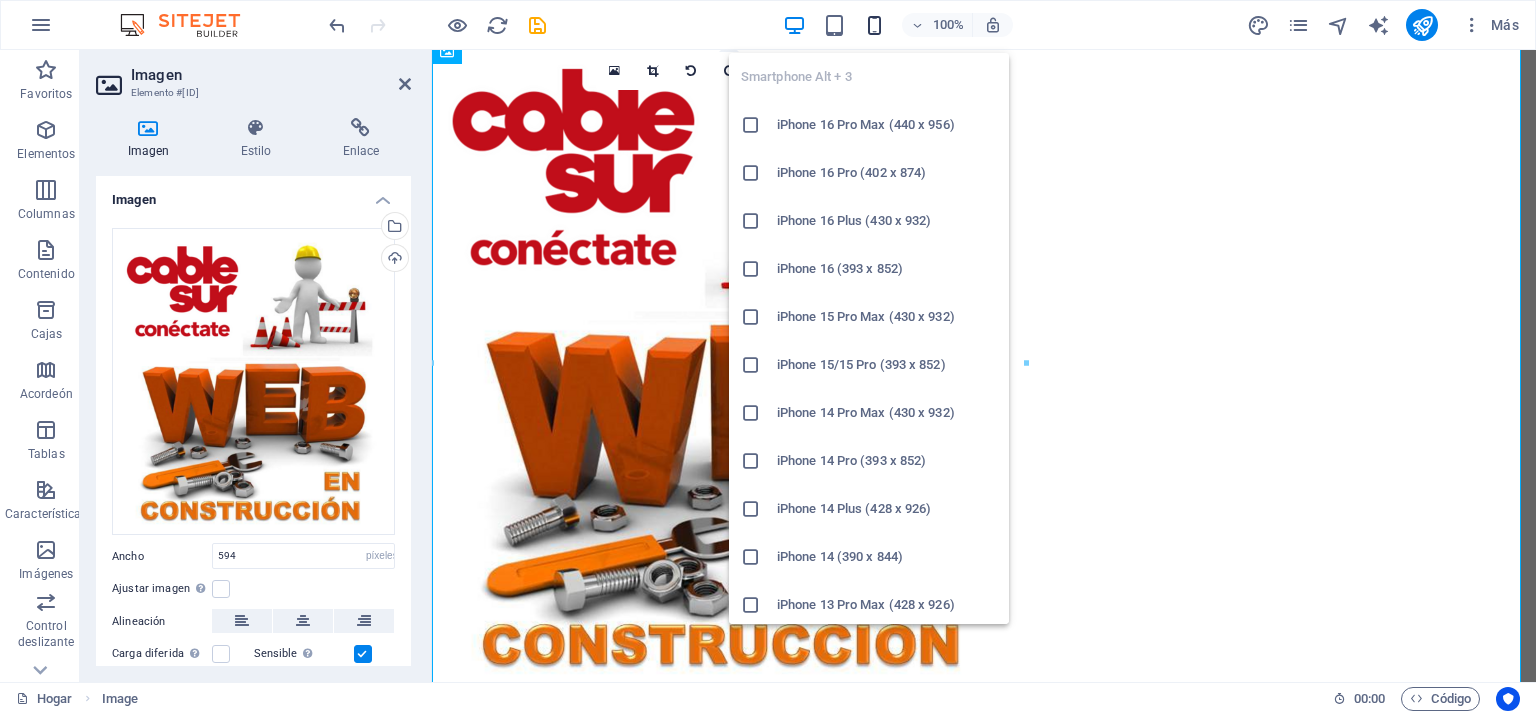 click at bounding box center [874, 25] 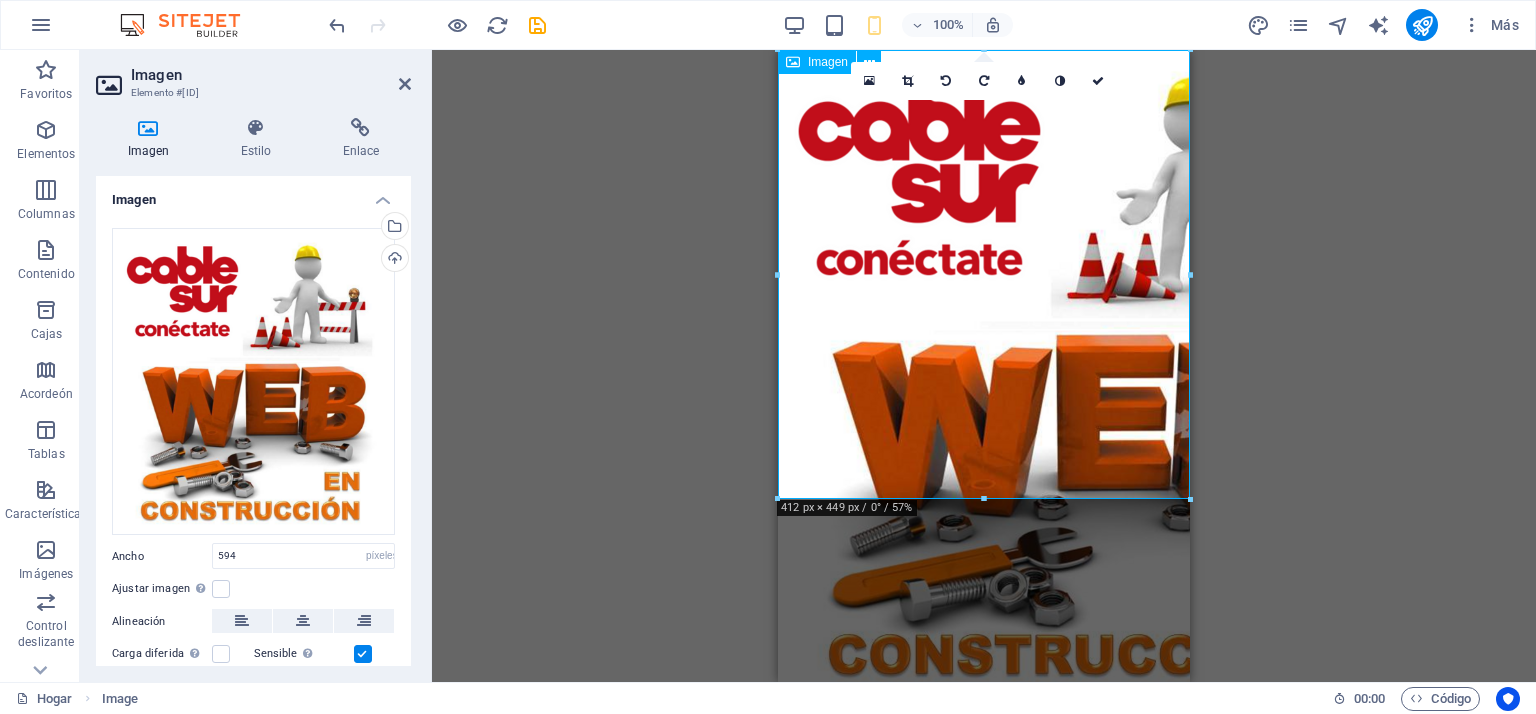click at bounding box center [984, 373] 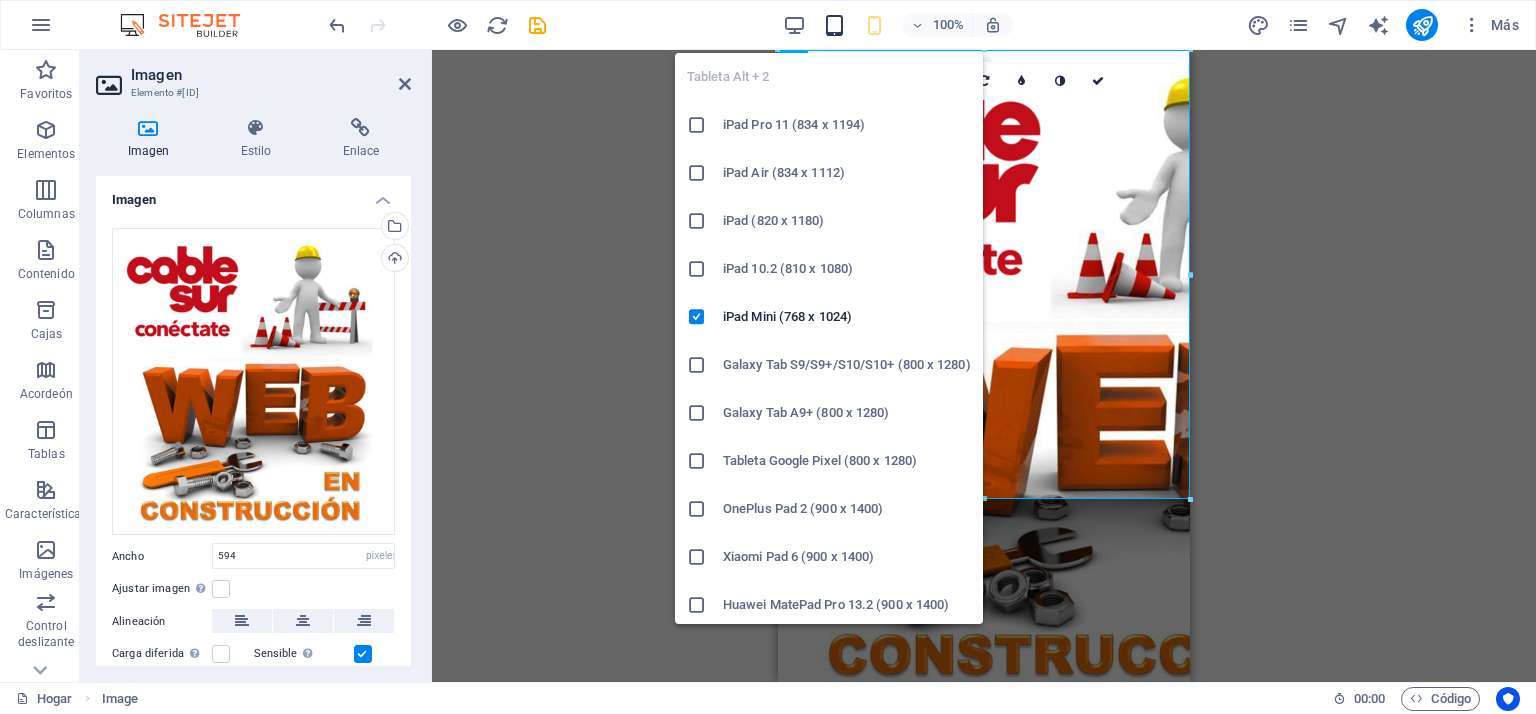 click at bounding box center (834, 25) 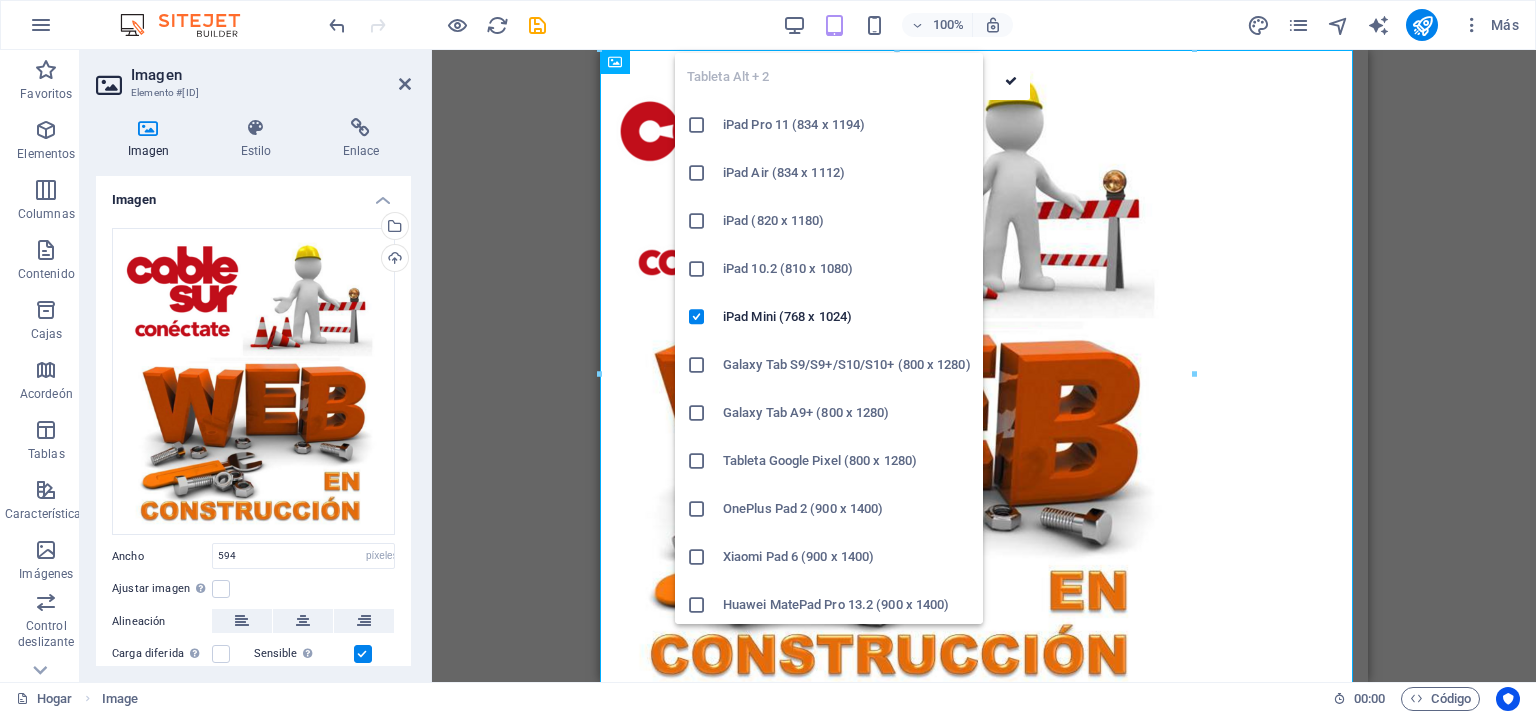 click on "Xiaomi Pad 6 (900 x 1400)" at bounding box center (798, 556) 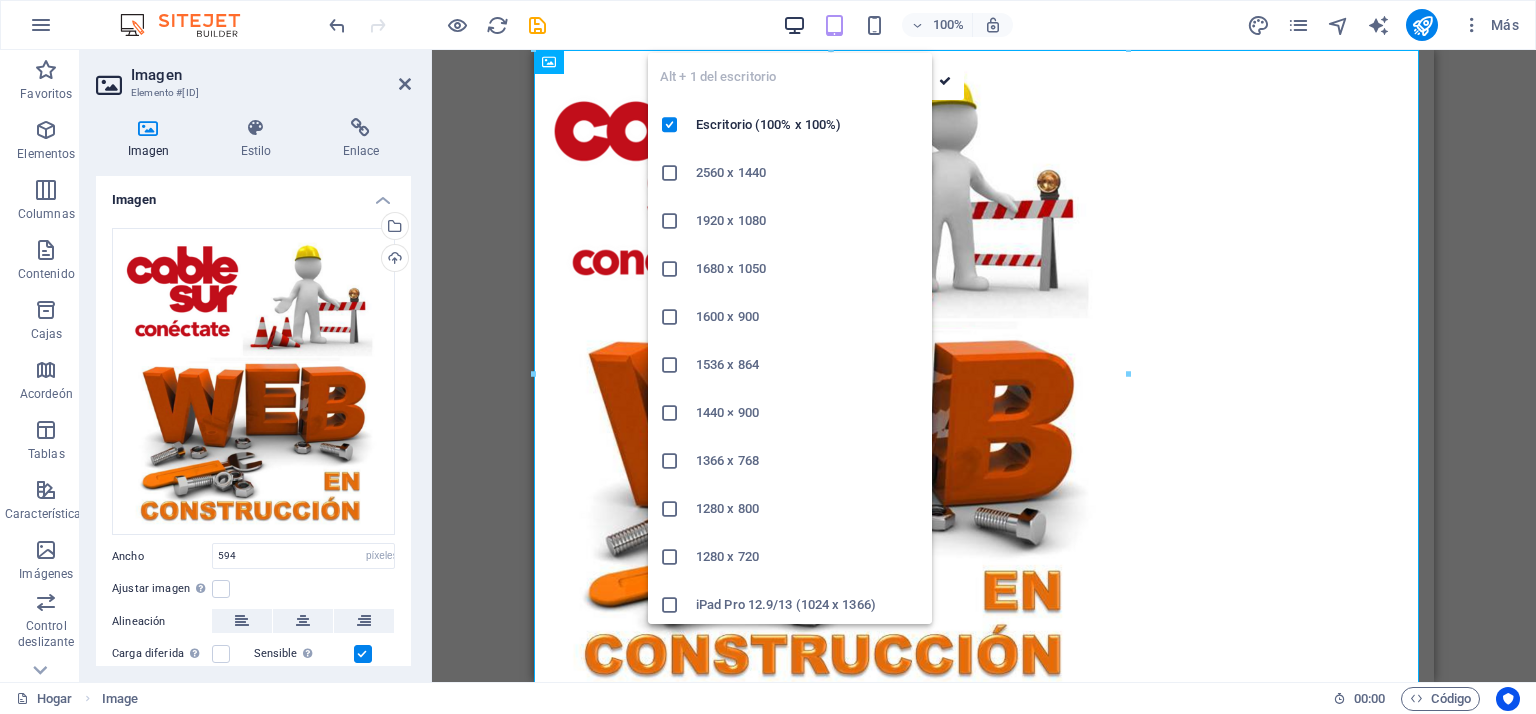 click at bounding box center [794, 25] 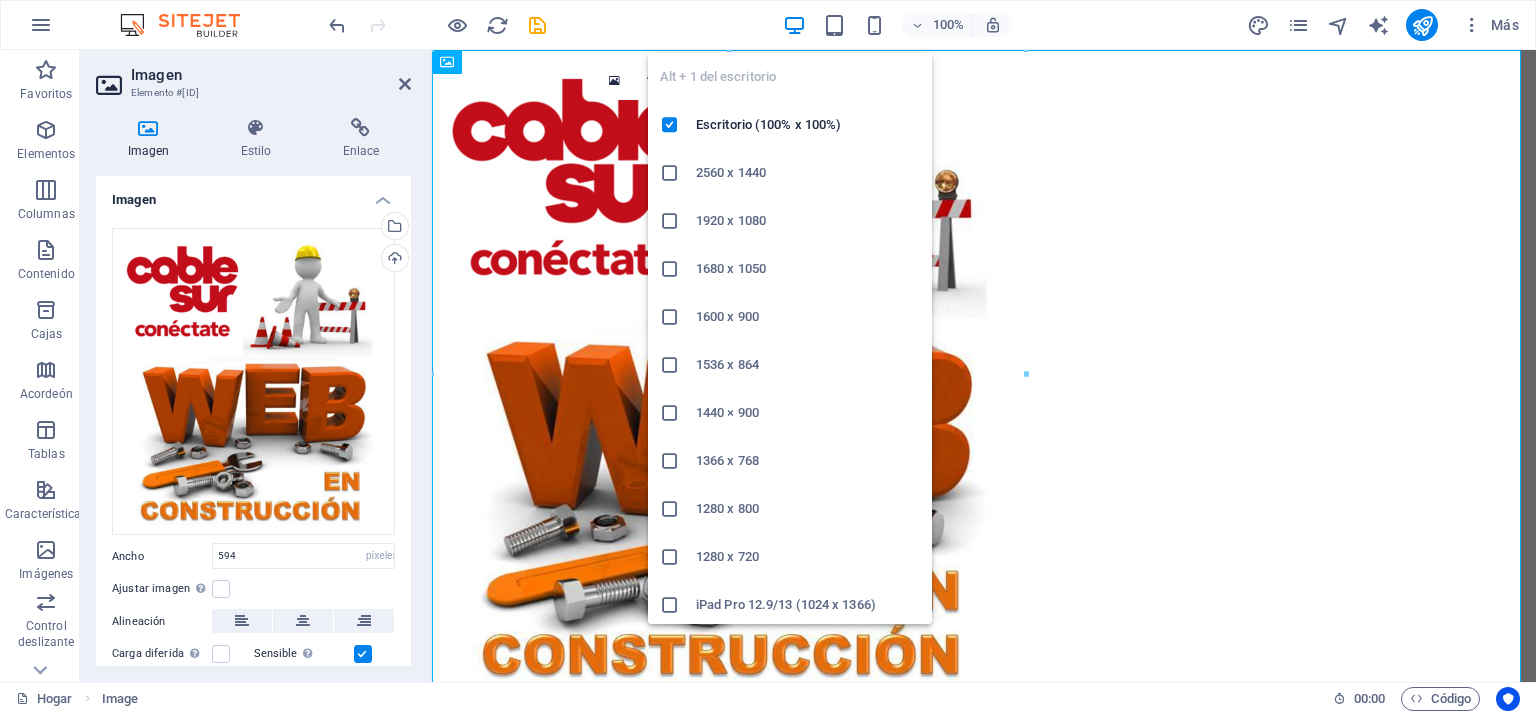 scroll, scrollTop: 52, scrollLeft: 0, axis: vertical 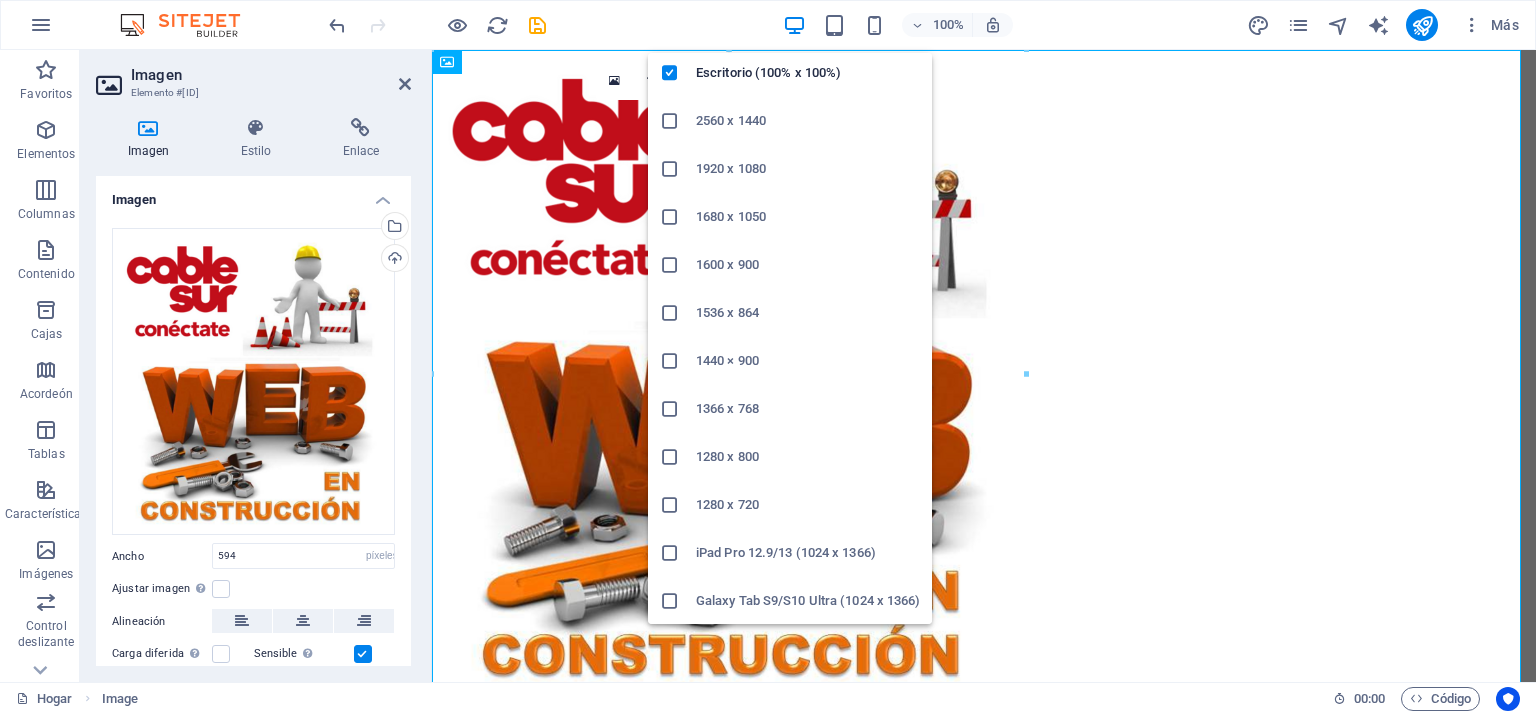 click at bounding box center [670, 409] 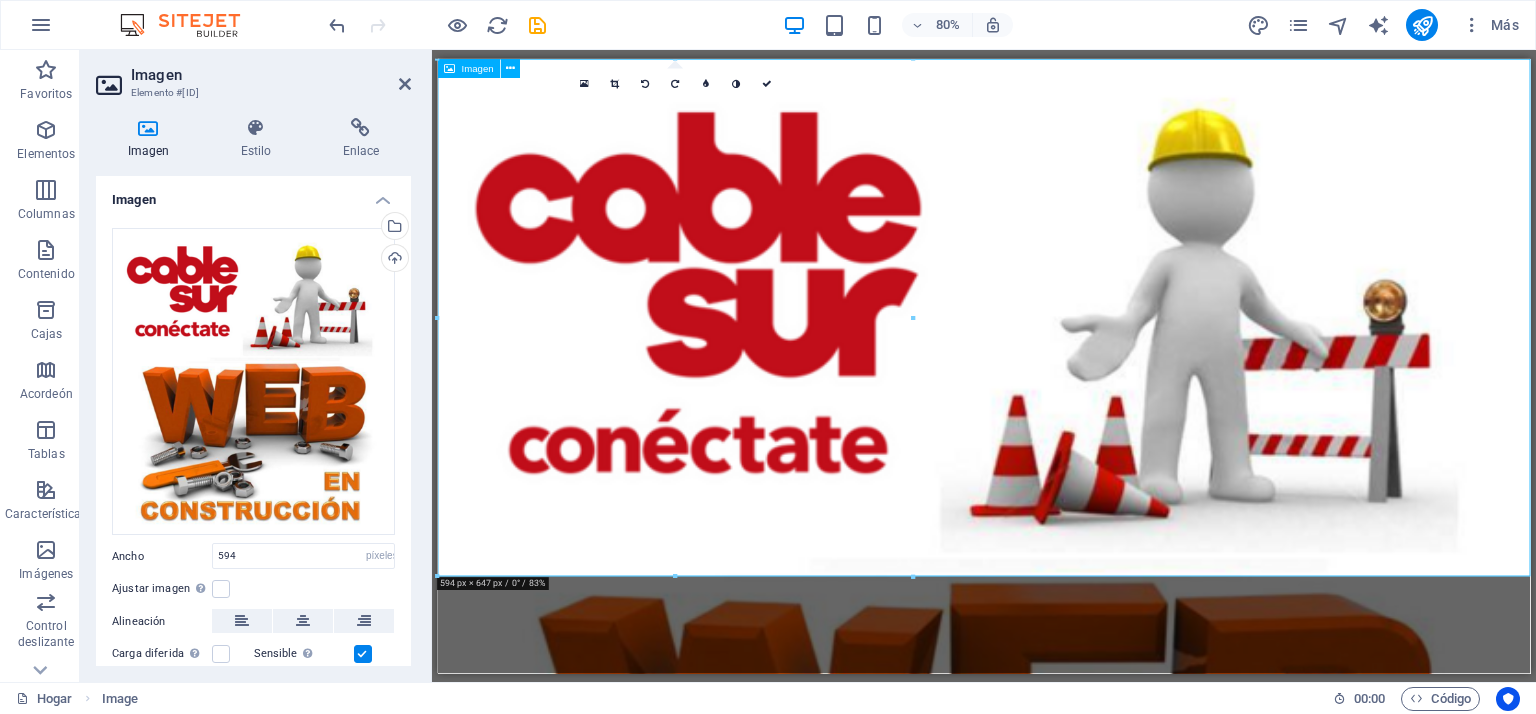 type 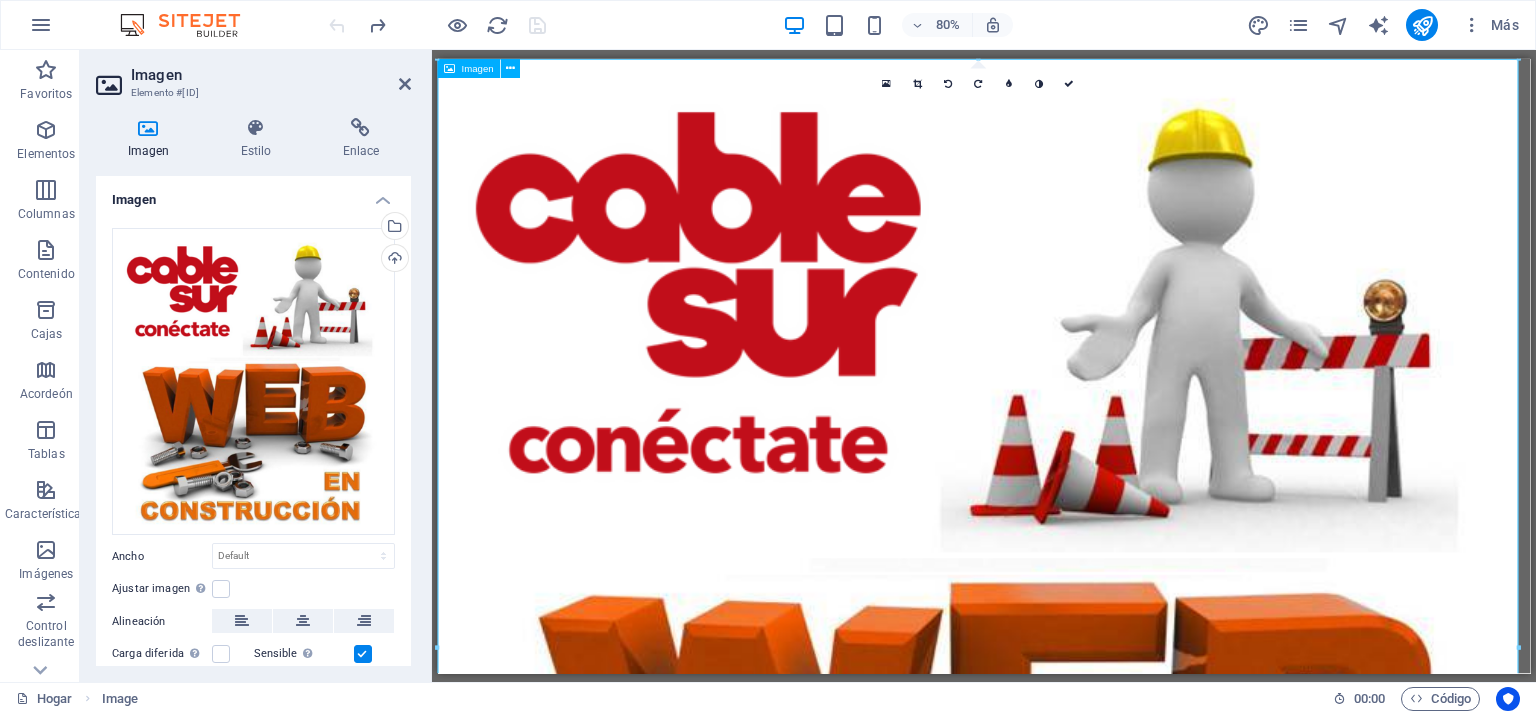 click at bounding box center [1120, 801] 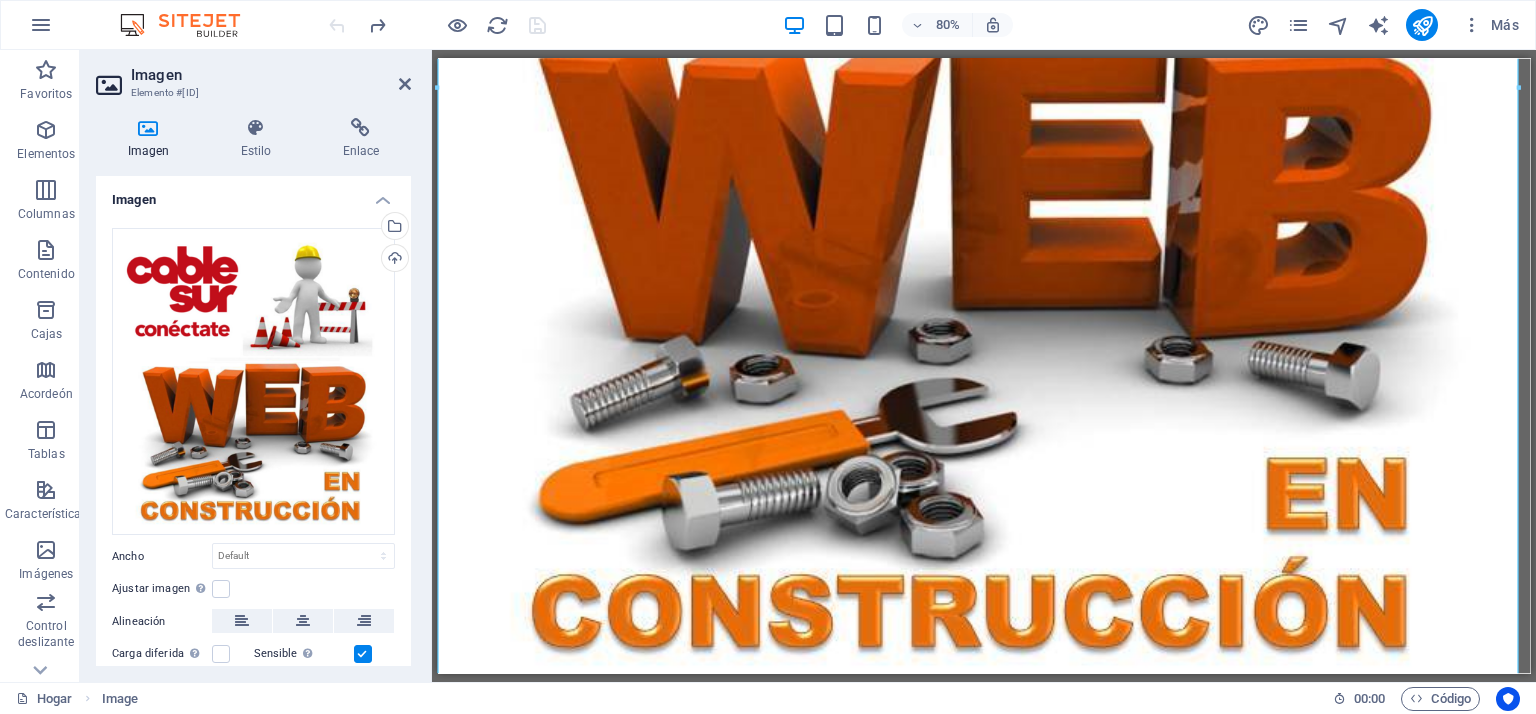scroll, scrollTop: 703, scrollLeft: 0, axis: vertical 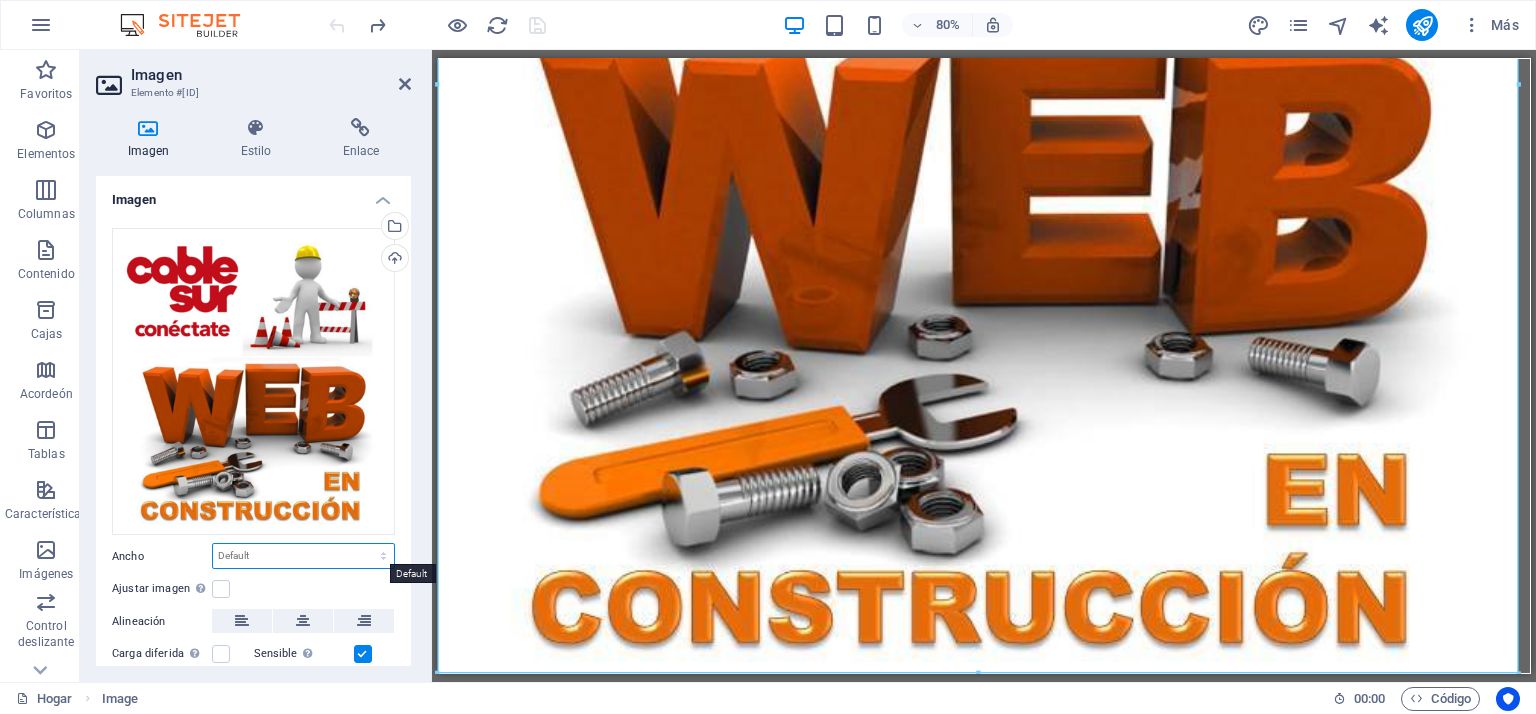 click on "Por defecto auto píxeles movimiento rápido del ojo % ellos vh Volkswagen" at bounding box center [303, 556] 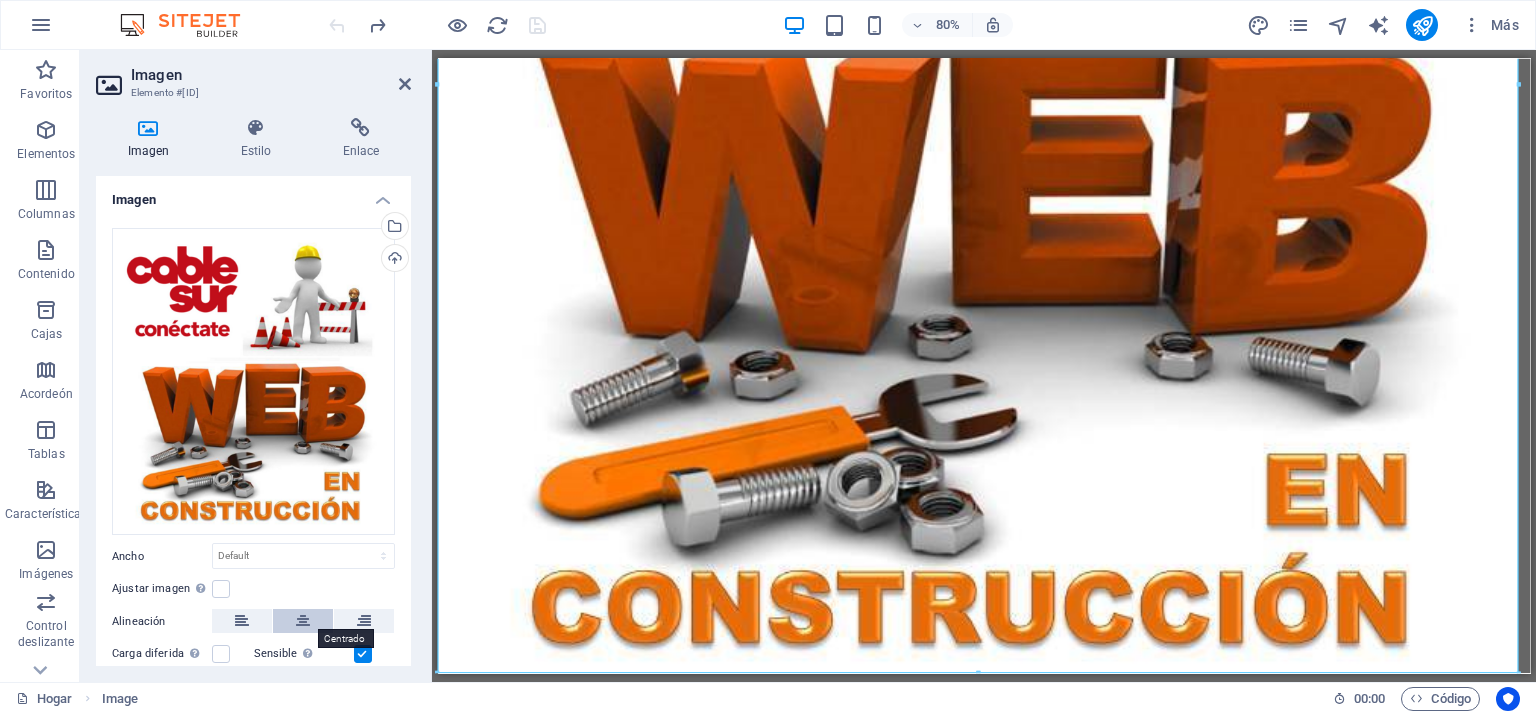 click at bounding box center (303, 621) 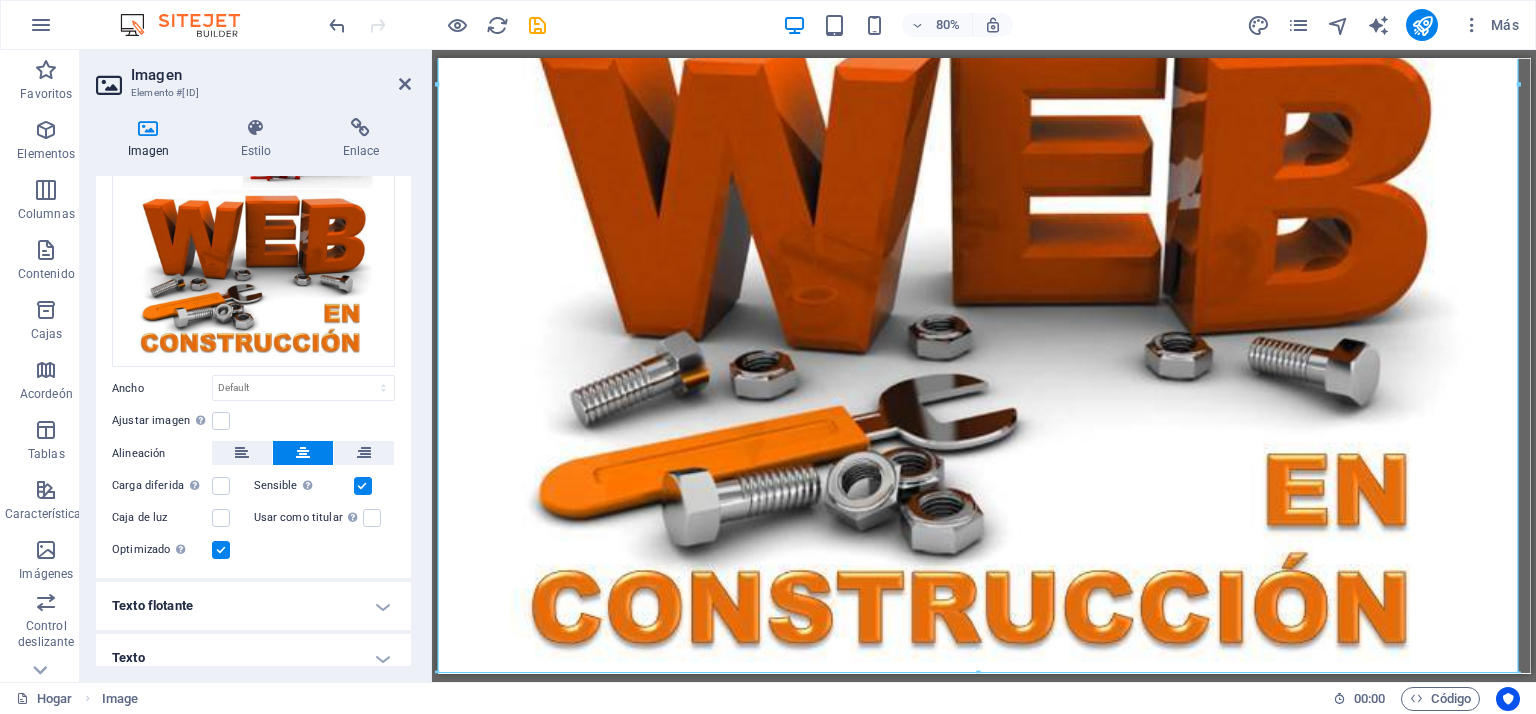 scroll, scrollTop: 180, scrollLeft: 0, axis: vertical 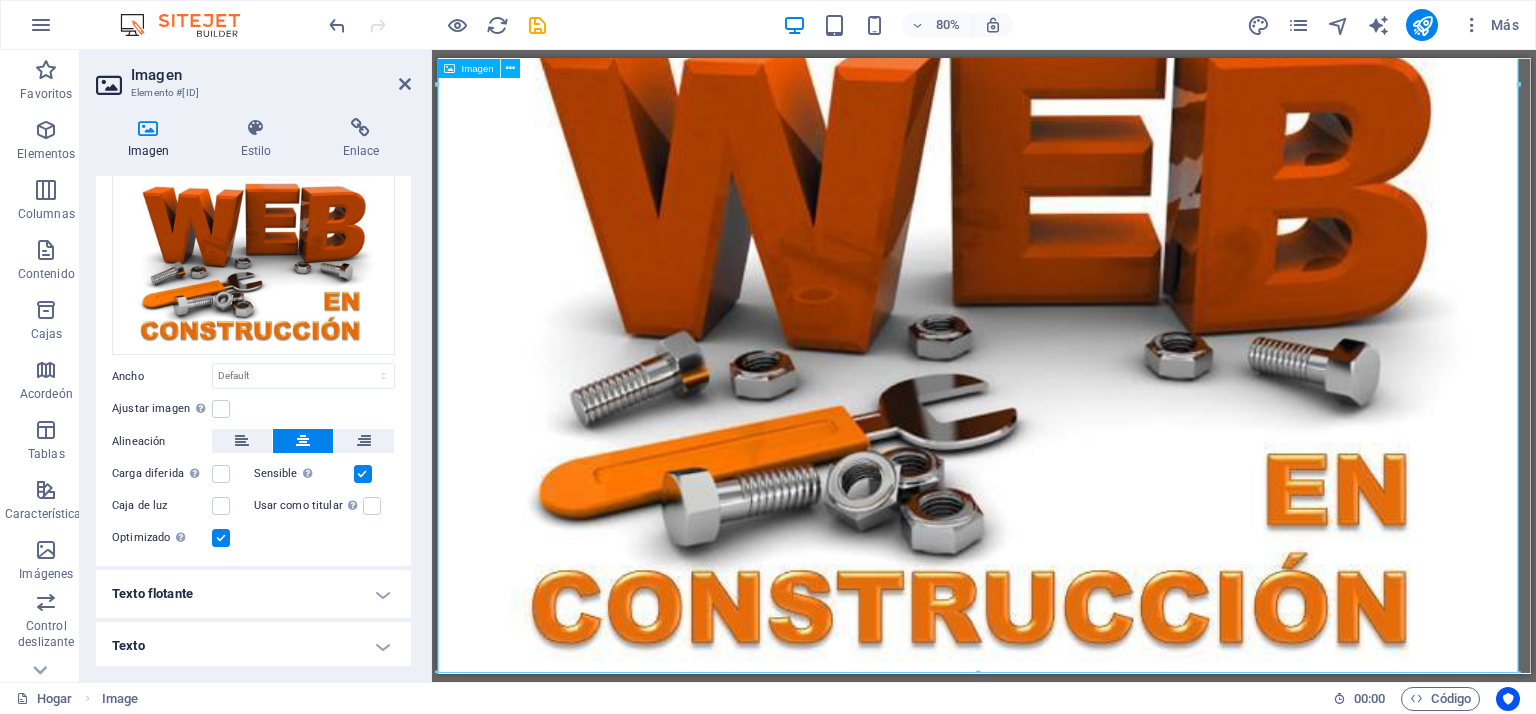 click at bounding box center (1120, 98) 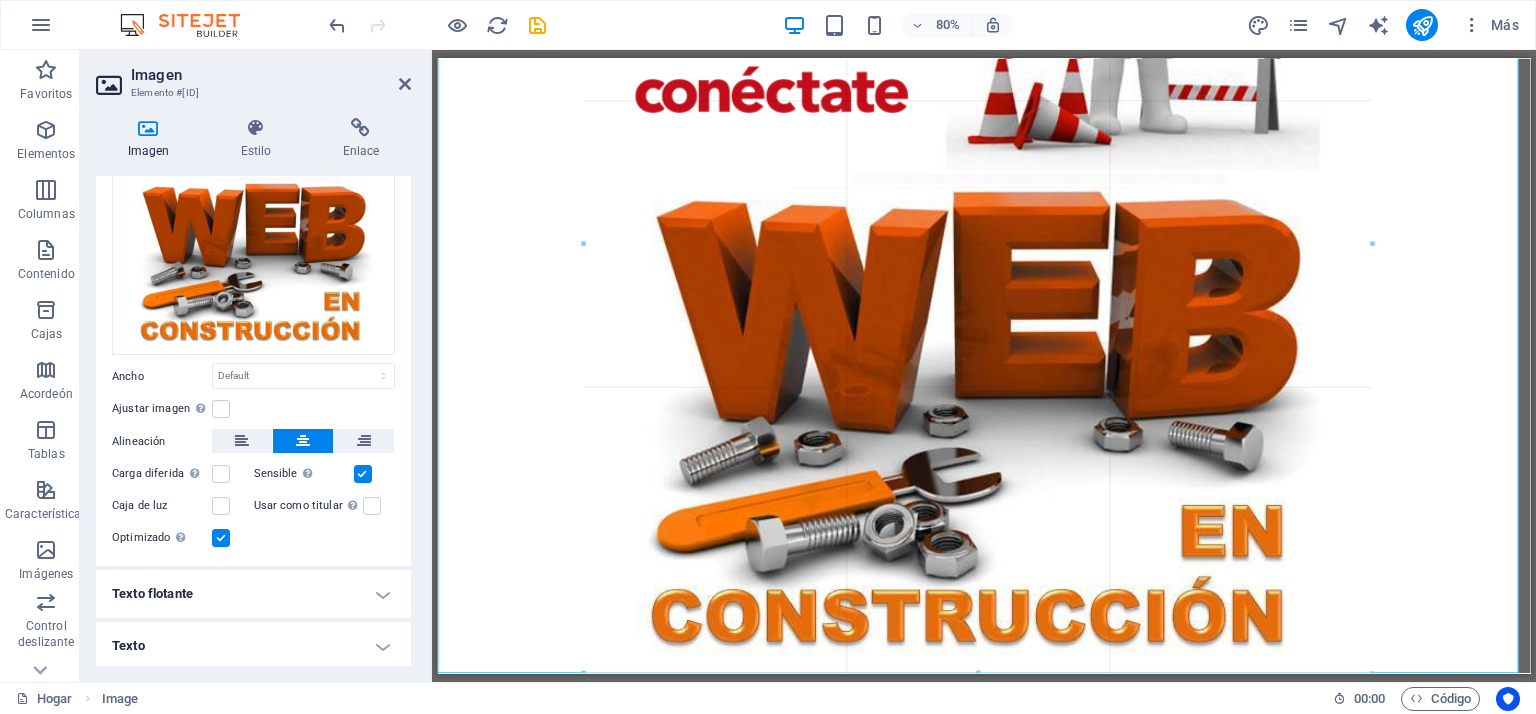drag, startPoint x: 436, startPoint y: 671, endPoint x: 809, endPoint y: 268, distance: 549.12476 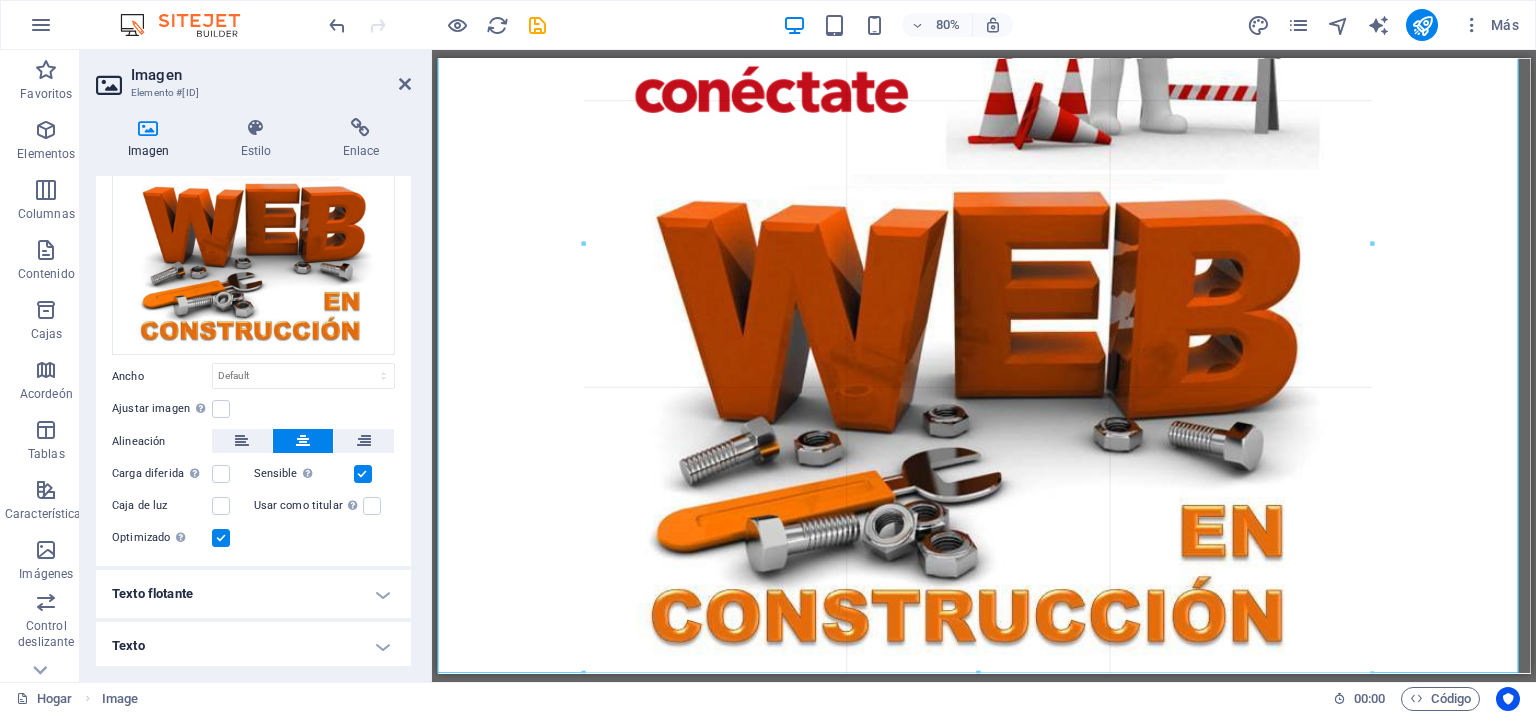 type on "984" 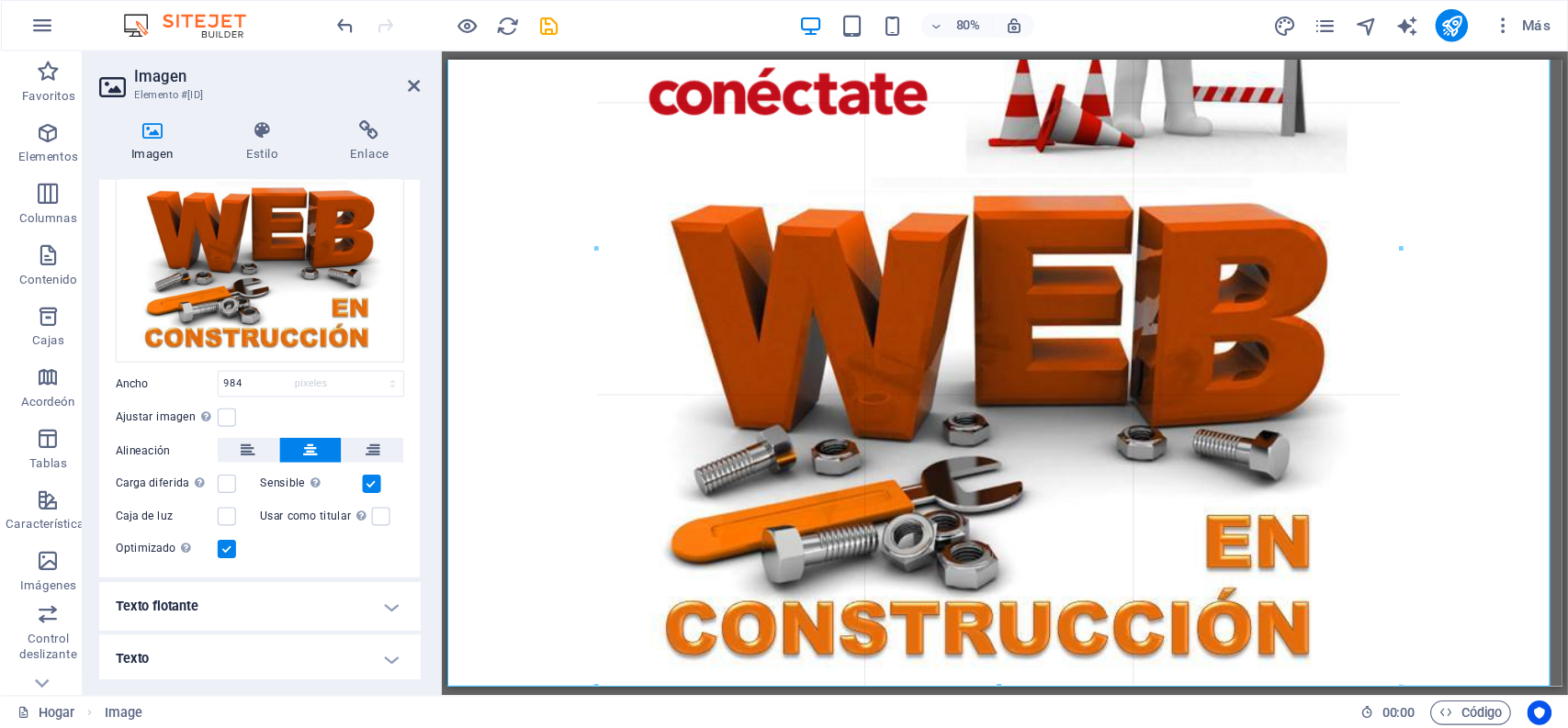 scroll, scrollTop: 278, scrollLeft: 0, axis: vertical 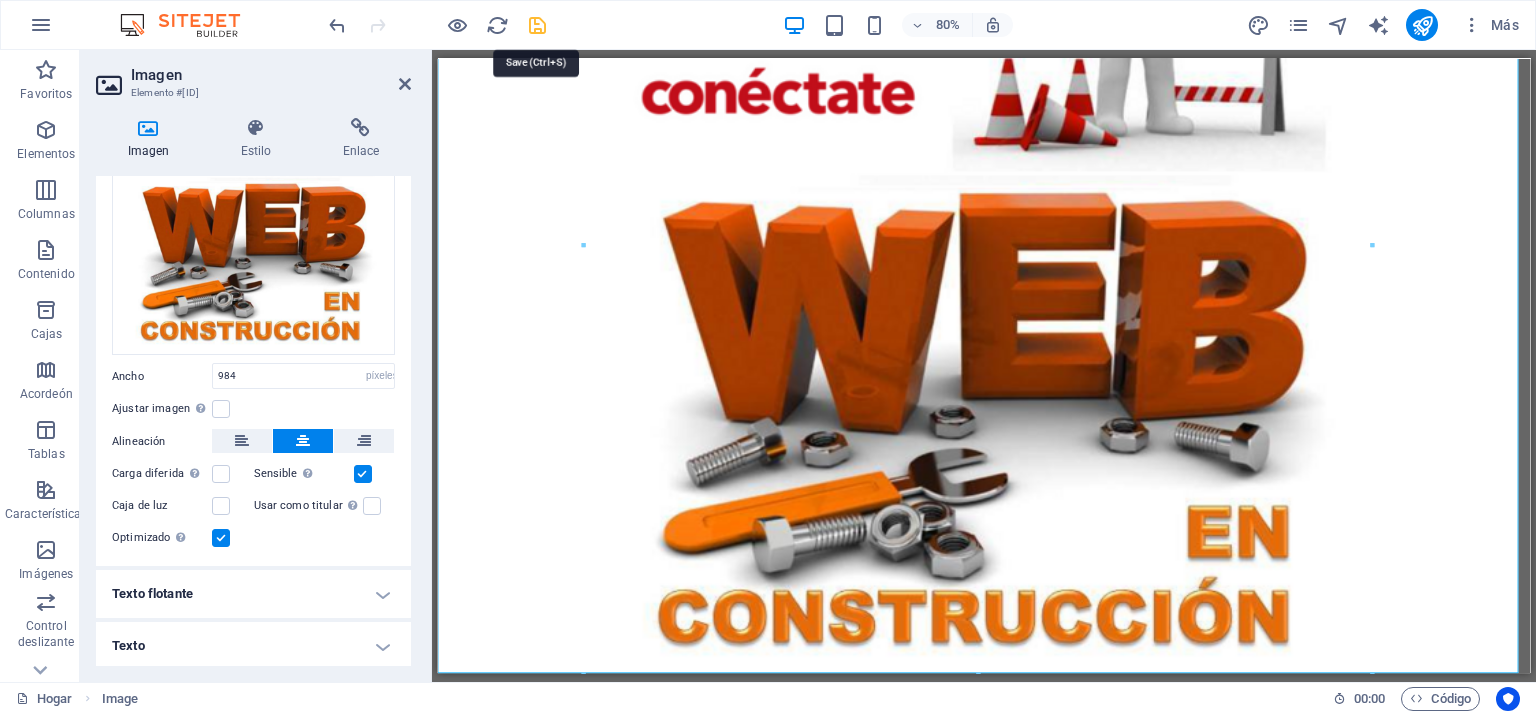 click at bounding box center (537, 25) 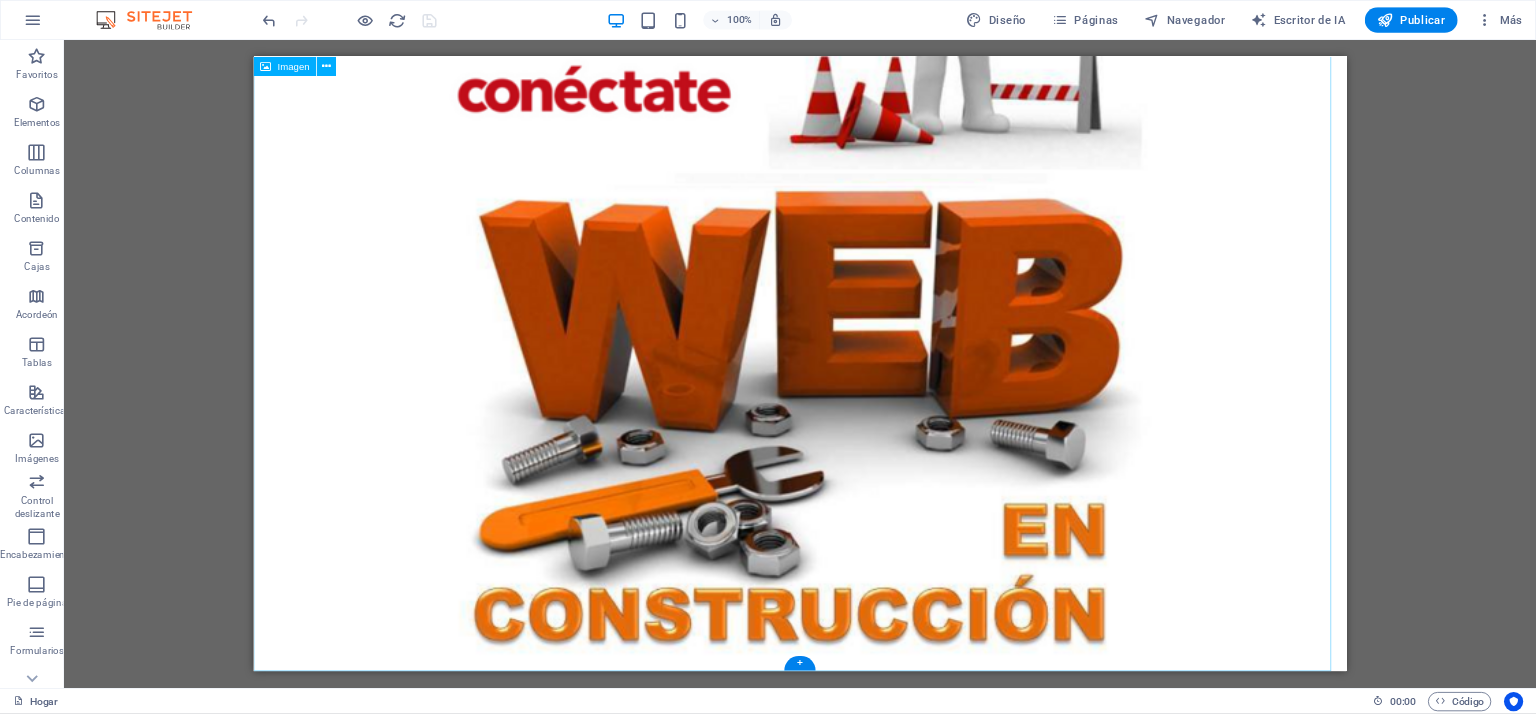 scroll, scrollTop: 303, scrollLeft: 0, axis: vertical 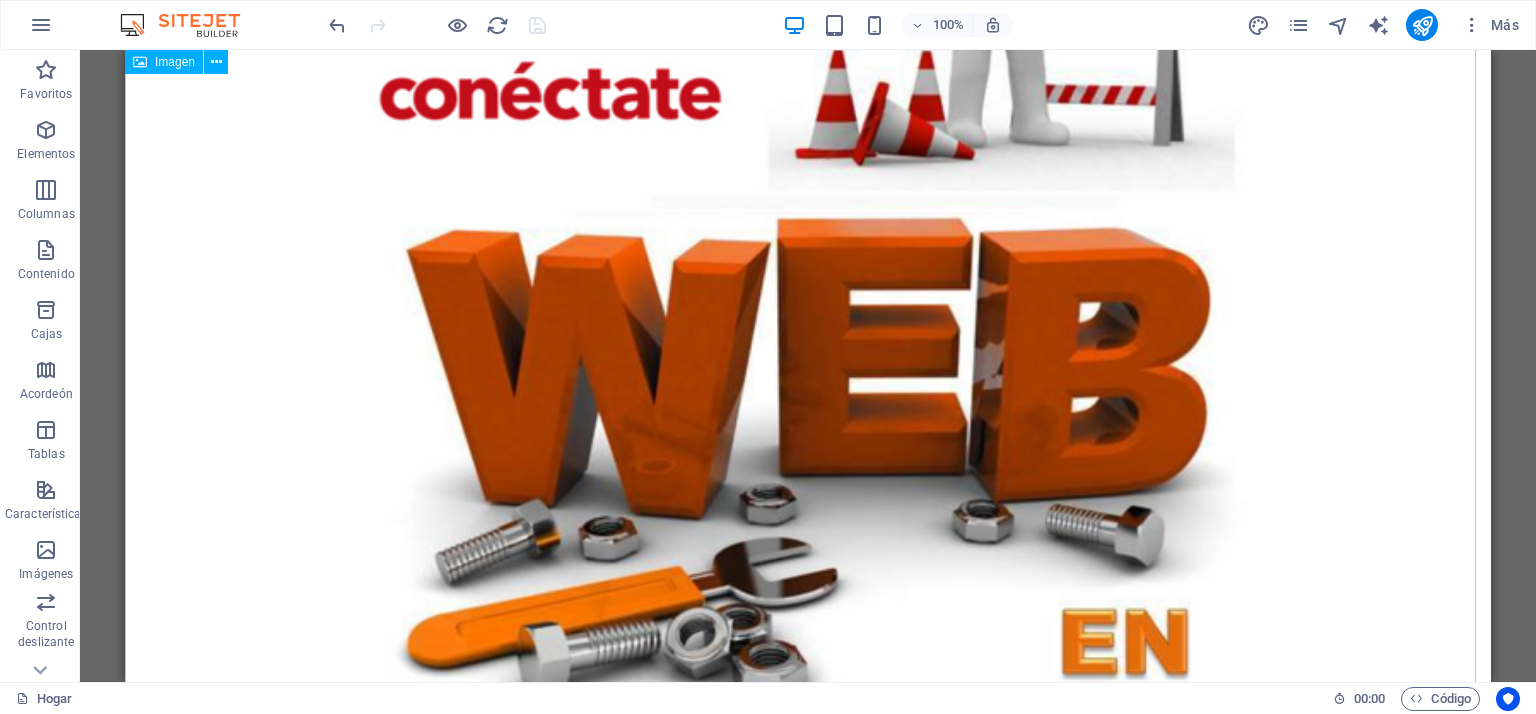 click at bounding box center [808, 282] 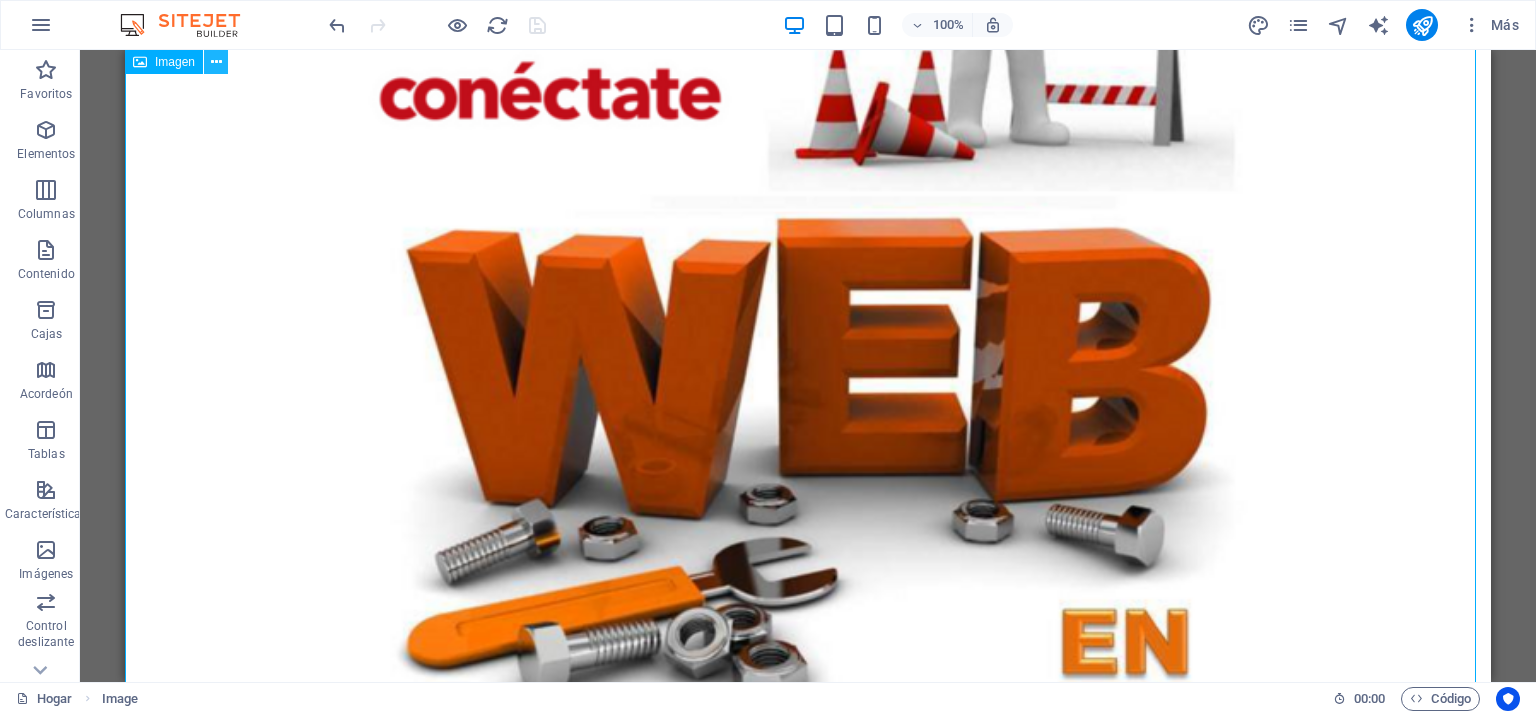 click at bounding box center (216, 62) 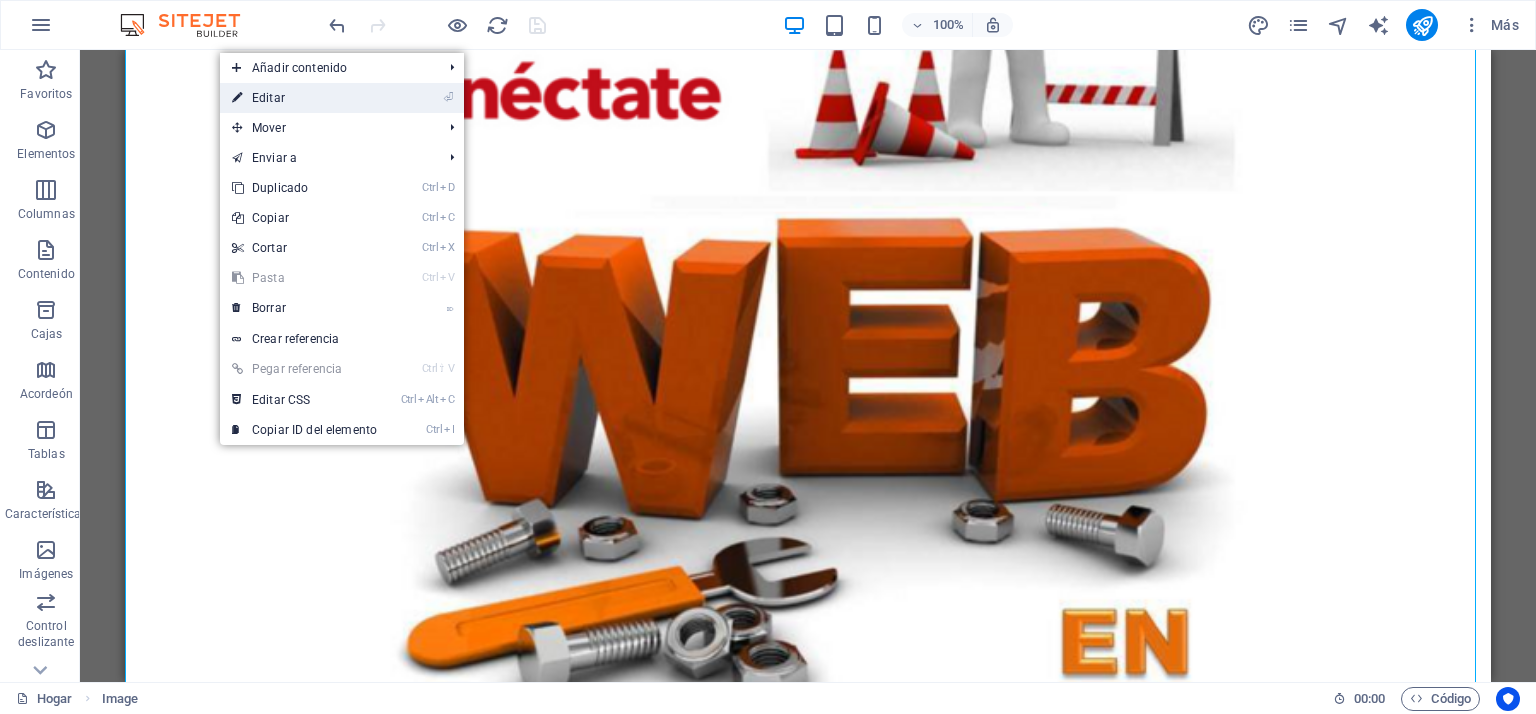 click on "⏎ Editar" at bounding box center [304, 98] 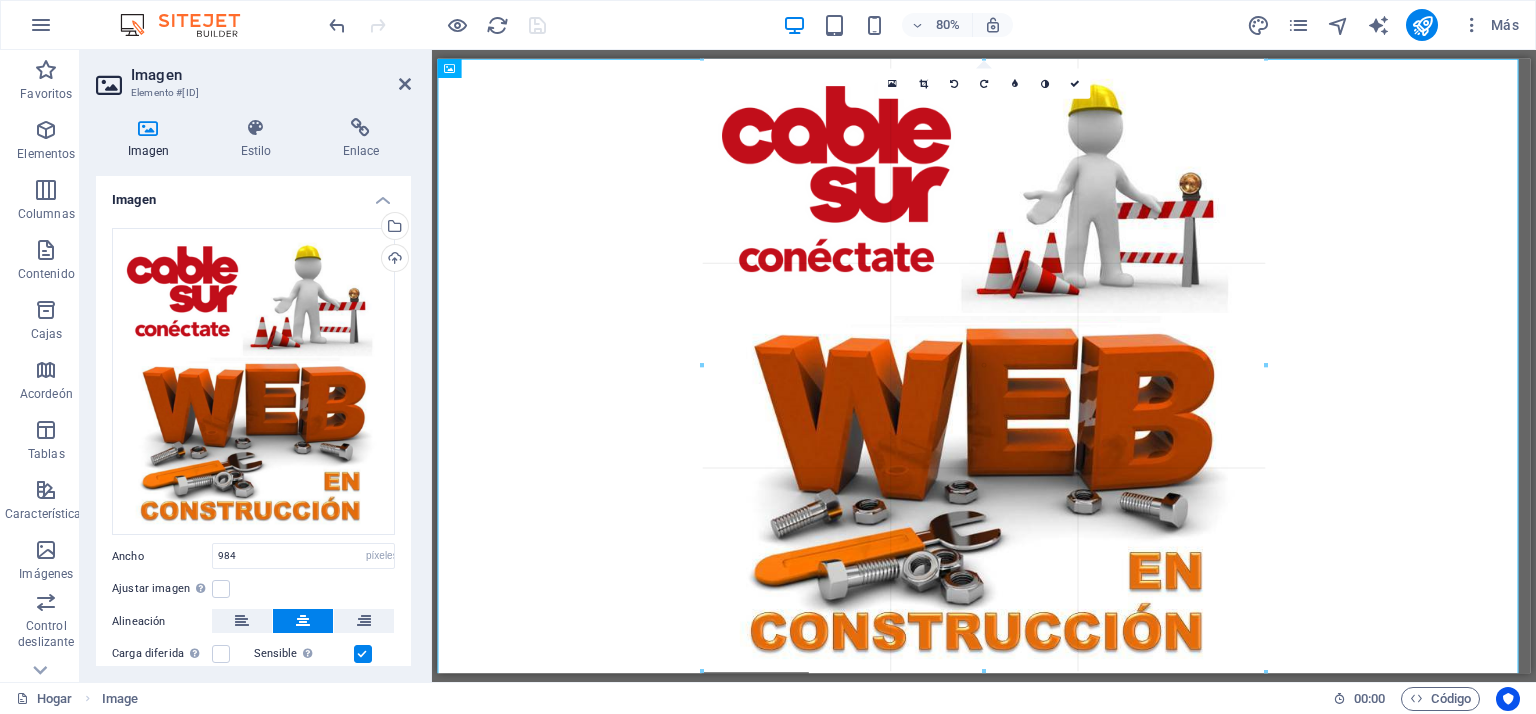 scroll, scrollTop: 0, scrollLeft: 0, axis: both 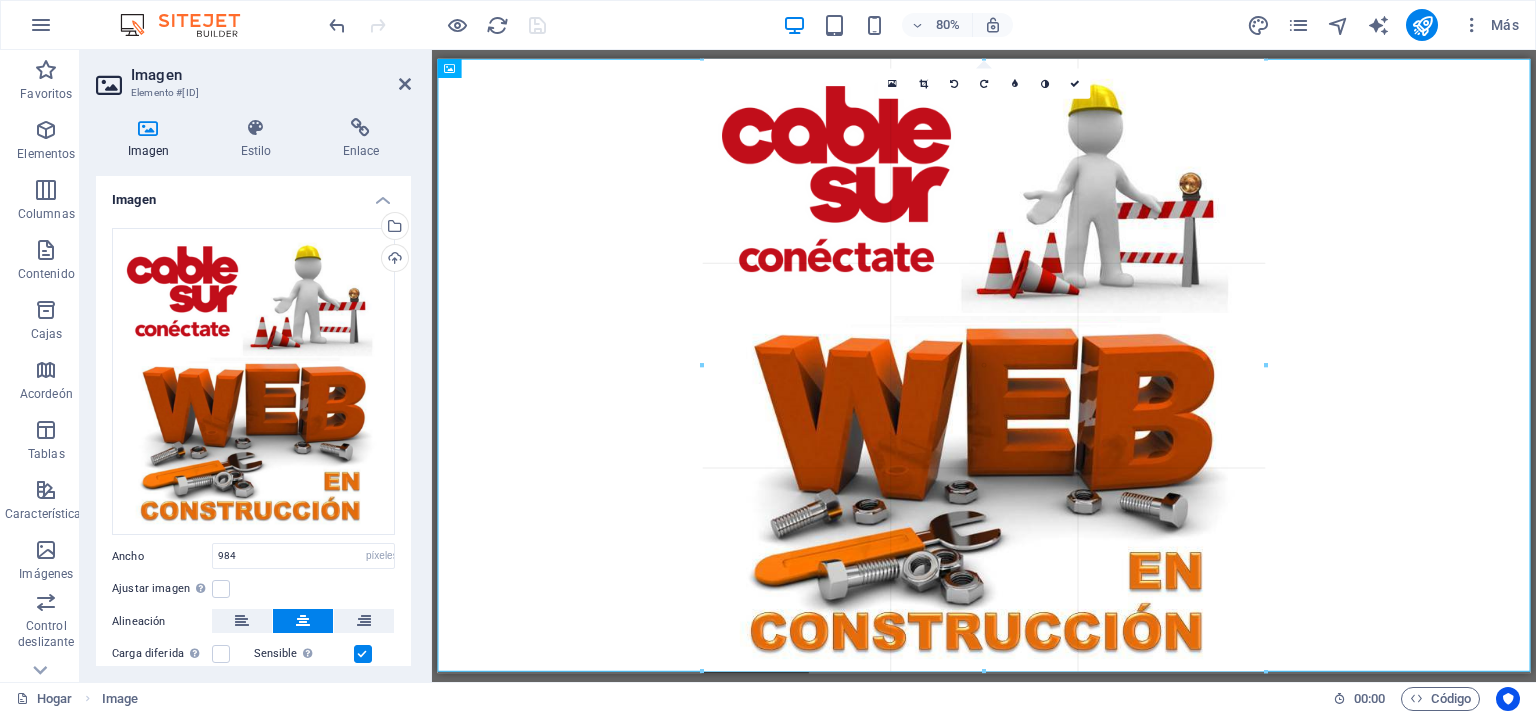drag, startPoint x: 584, startPoint y: 671, endPoint x: 1222, endPoint y: 364, distance: 708.0205 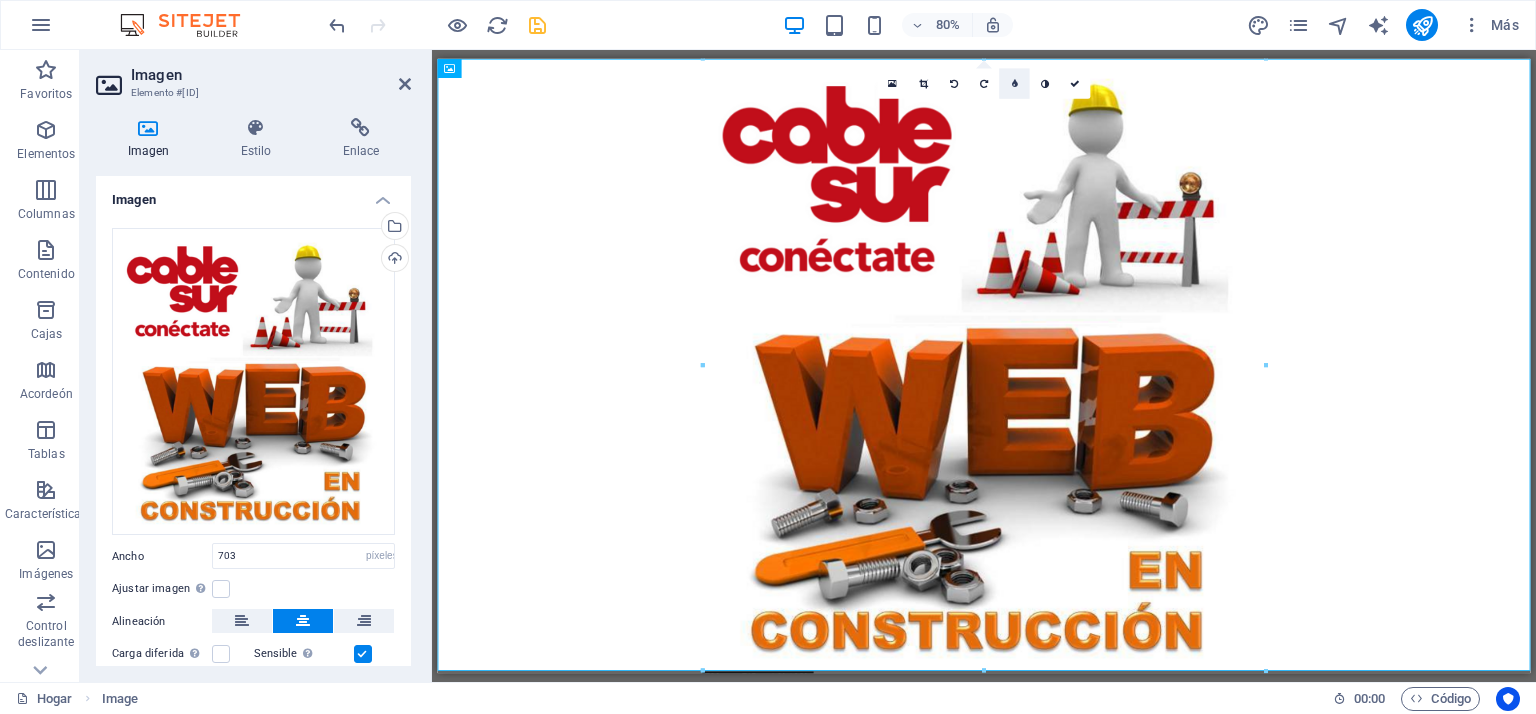 click at bounding box center (1015, 84) 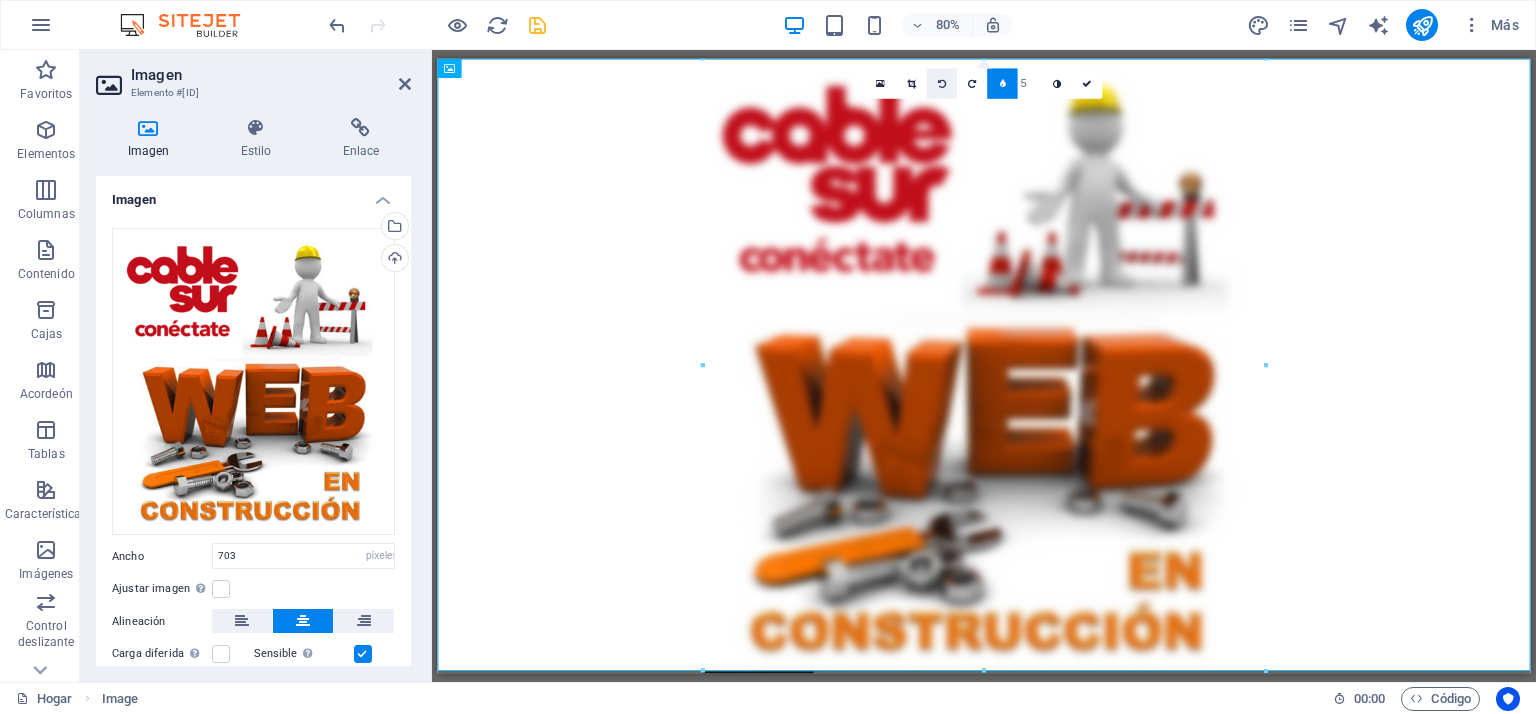 click at bounding box center [942, 84] 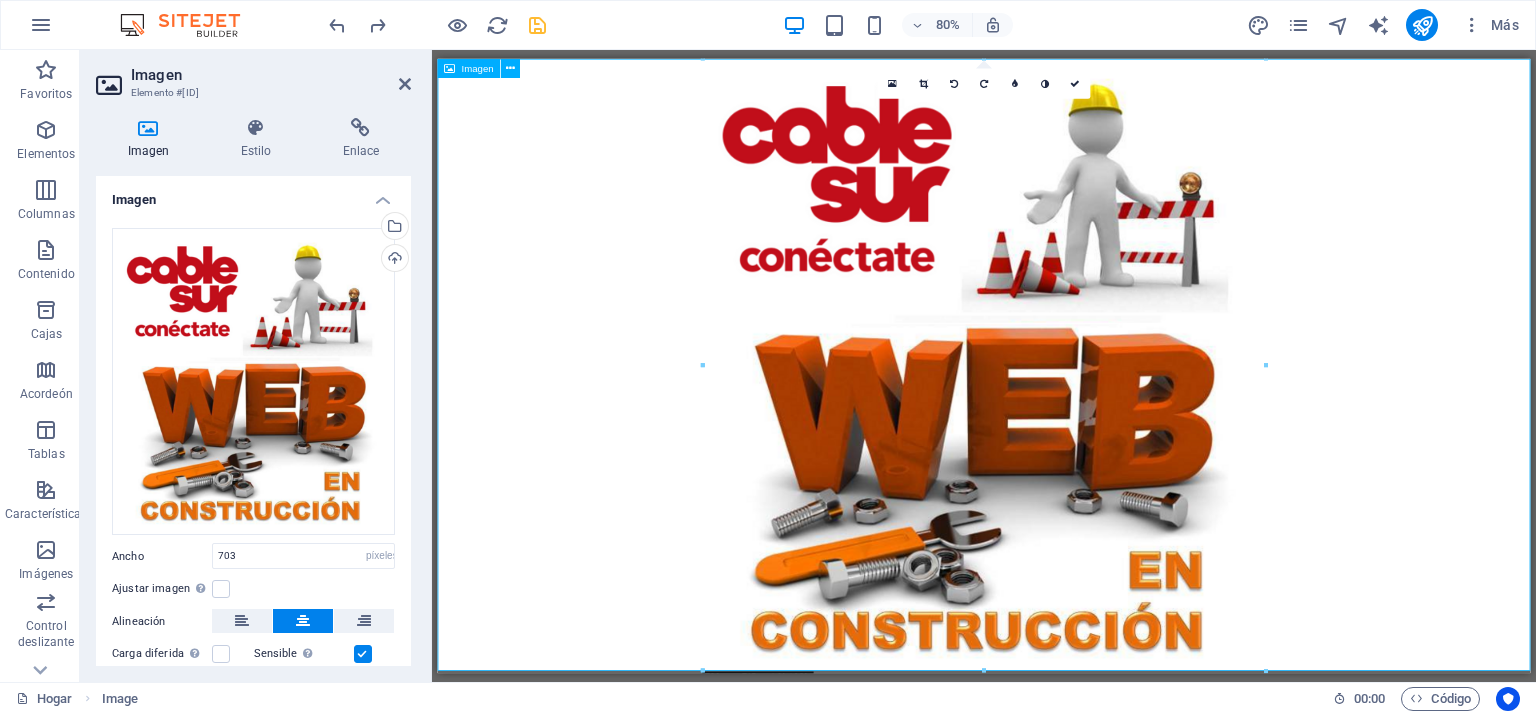 click at bounding box center [1120, 440] 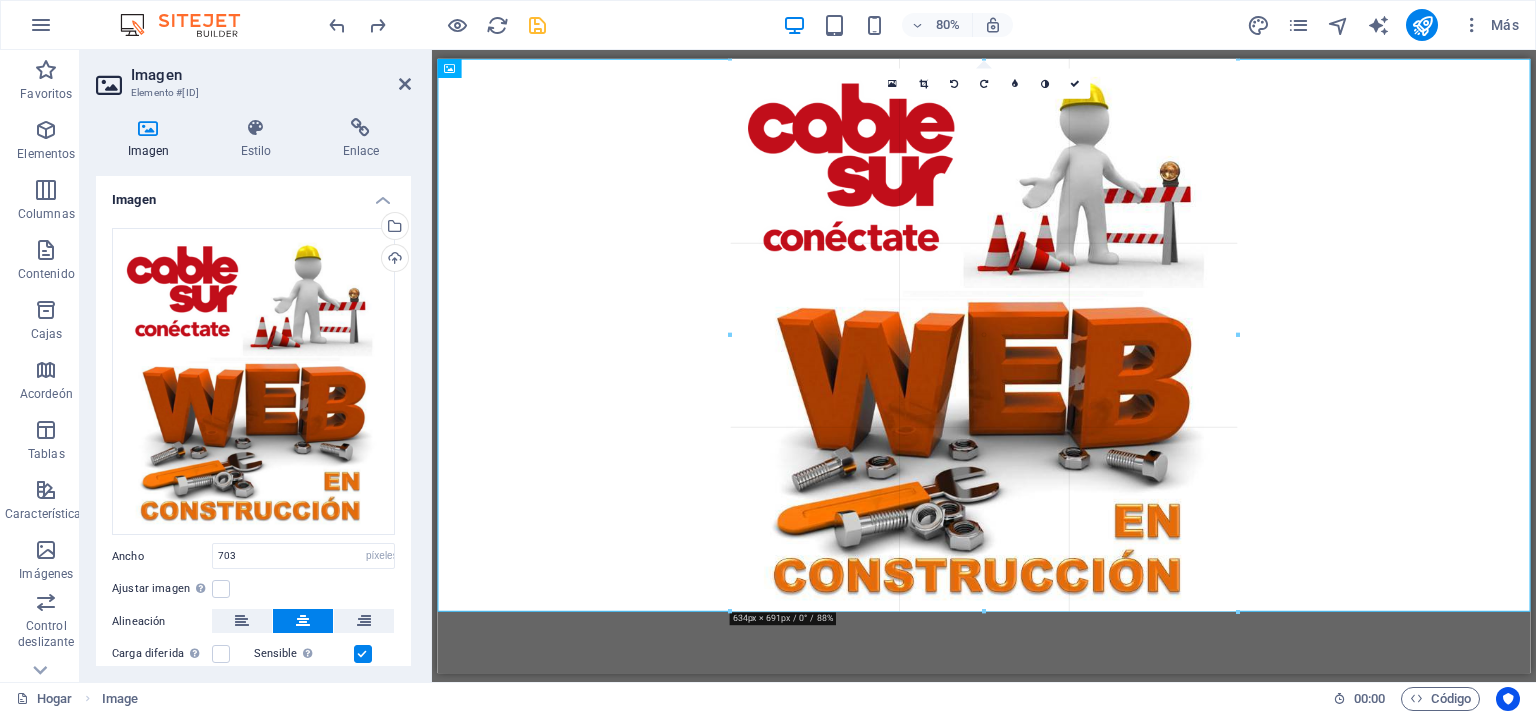 drag, startPoint x: 703, startPoint y: 671, endPoint x: 827, endPoint y: 590, distance: 148.11145 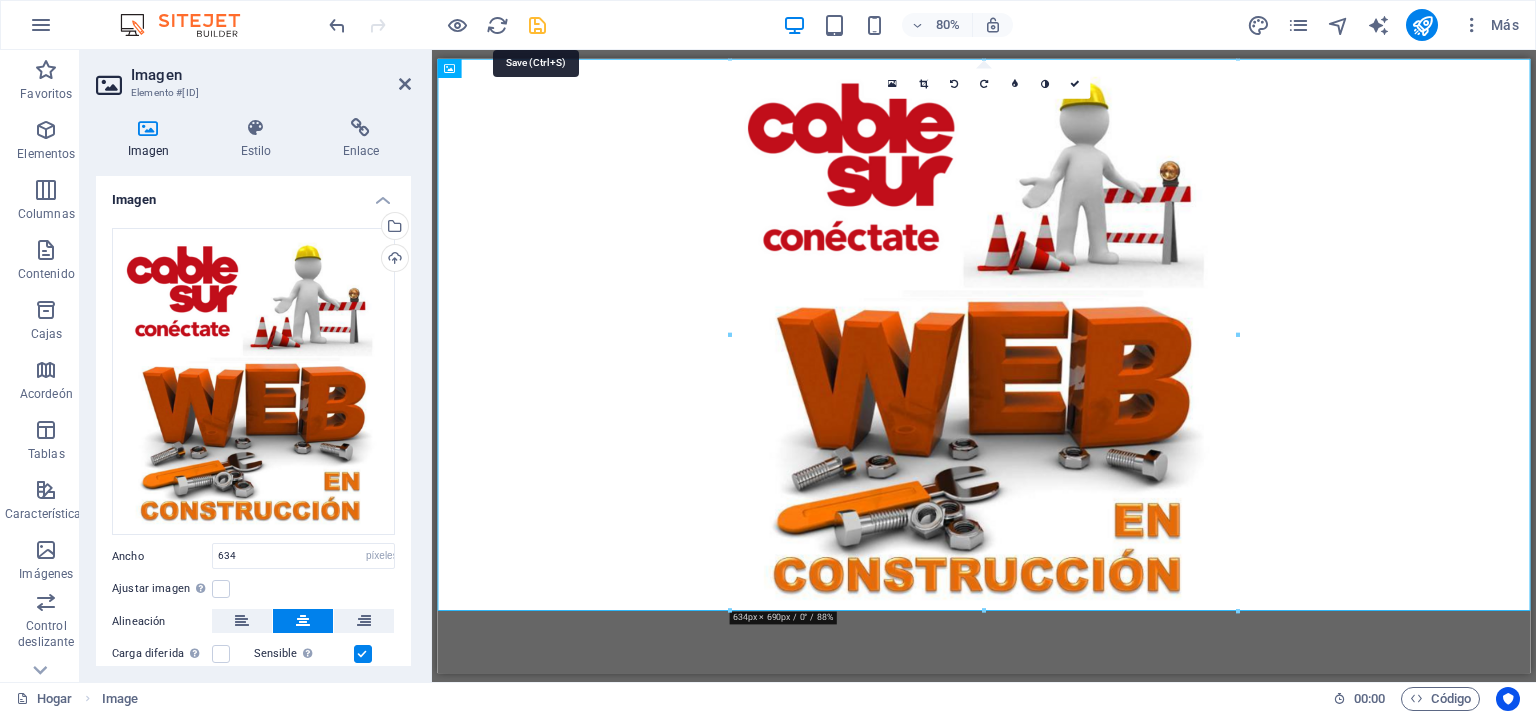 click at bounding box center (537, 25) 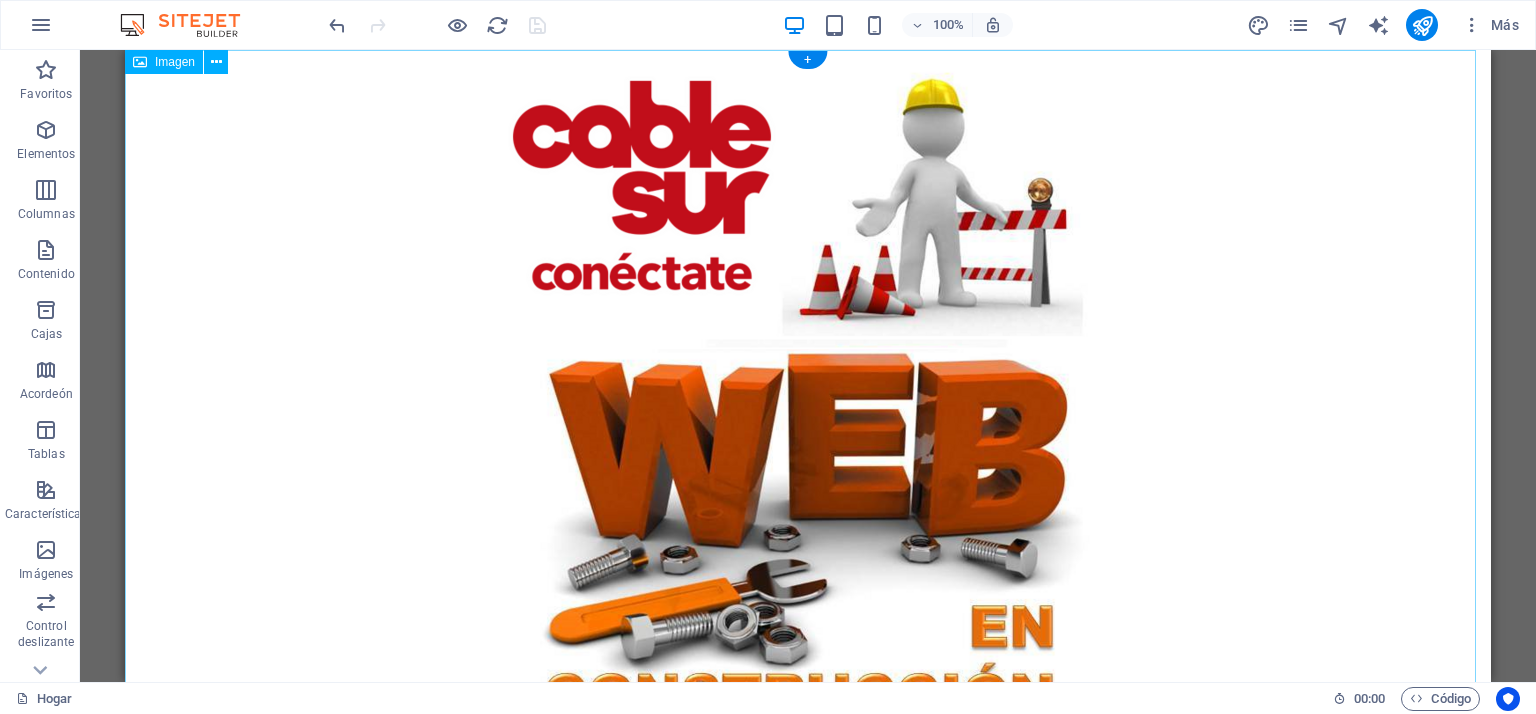 click at bounding box center [808, 395] 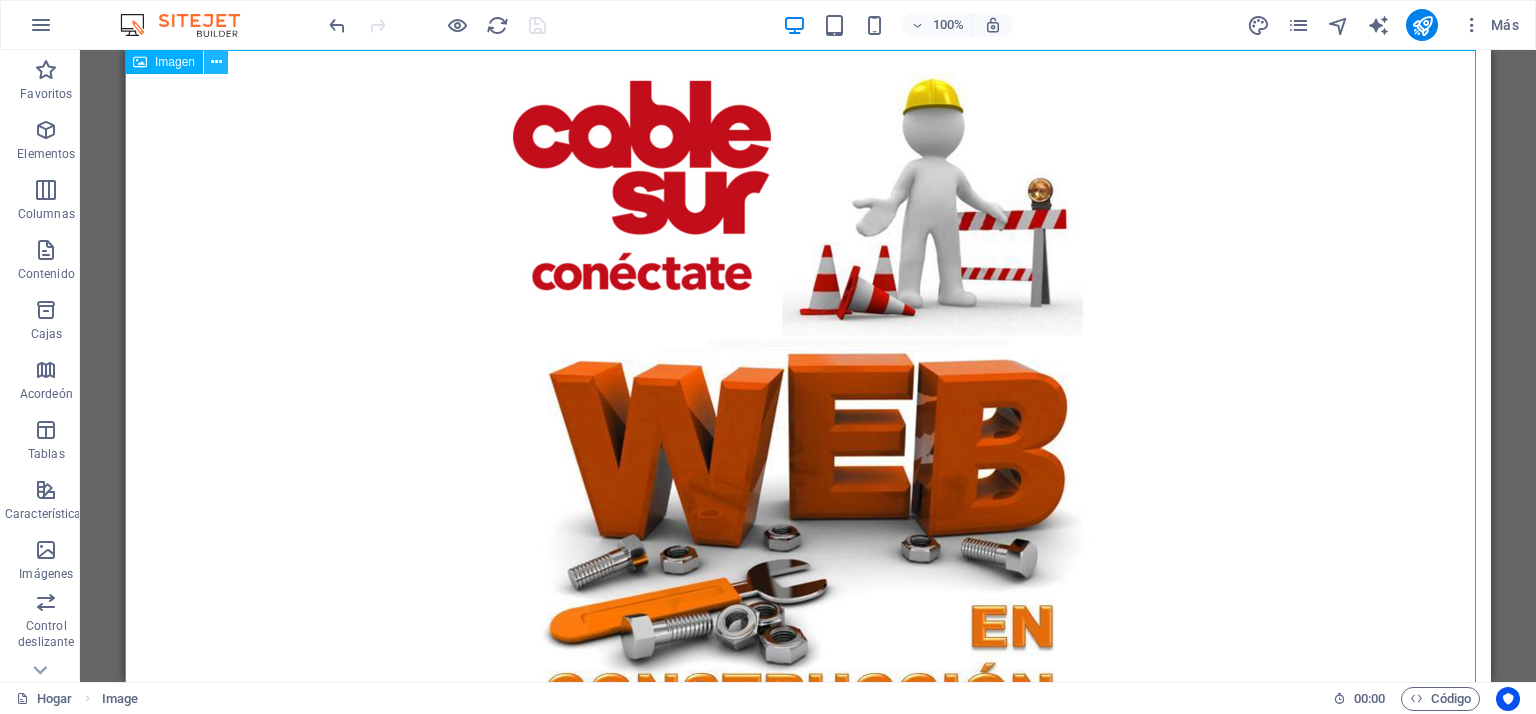 click at bounding box center (216, 62) 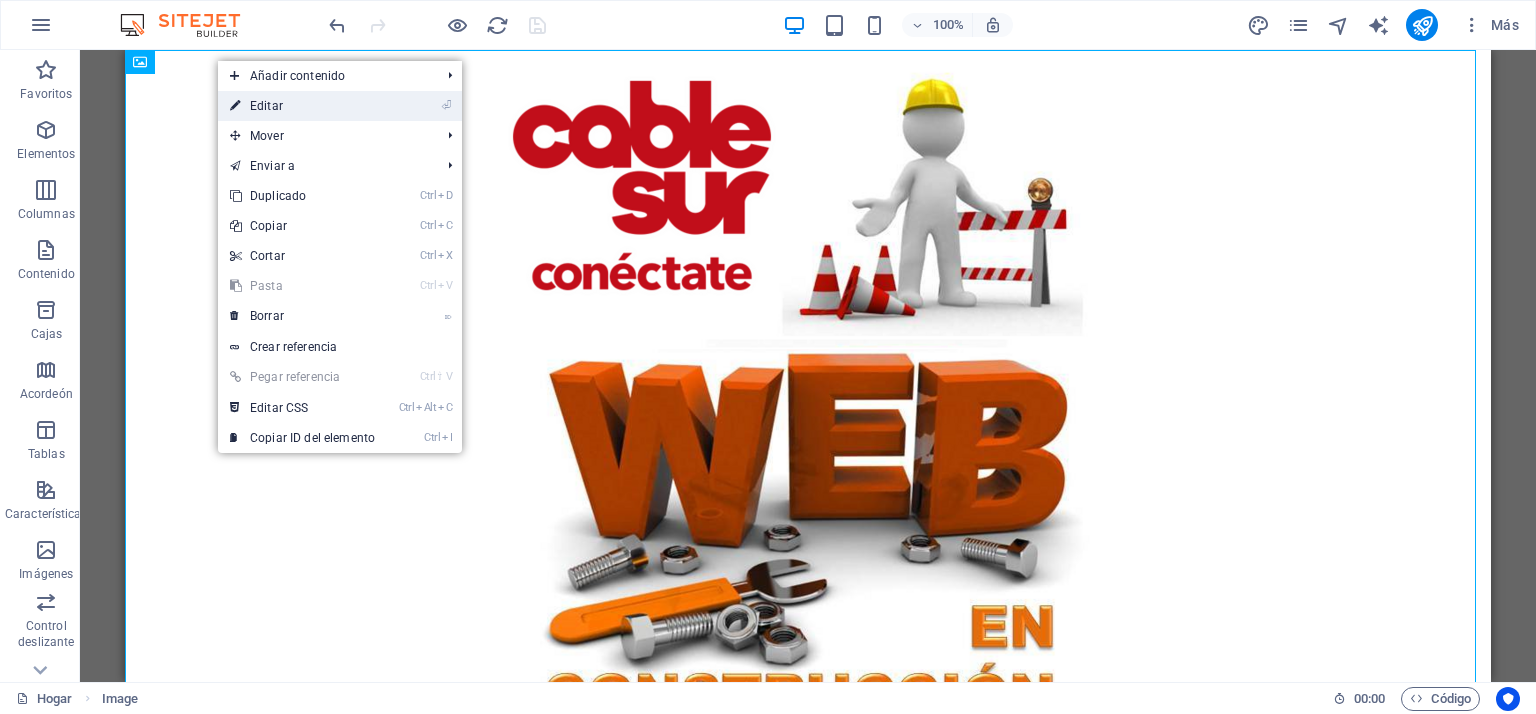 click on "Editar" at bounding box center [266, 106] 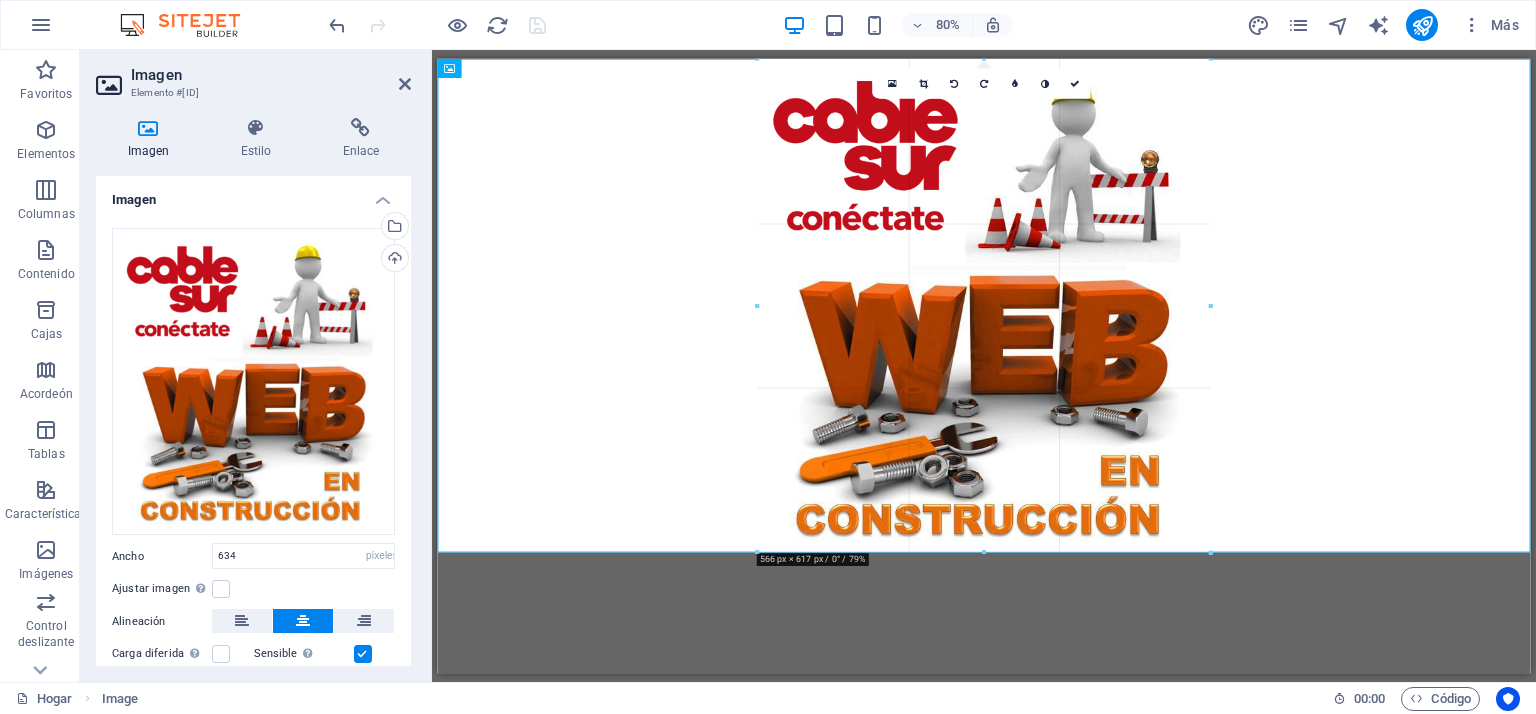 drag, startPoint x: 731, startPoint y: 608, endPoint x: 507, endPoint y: 594, distance: 224.43707 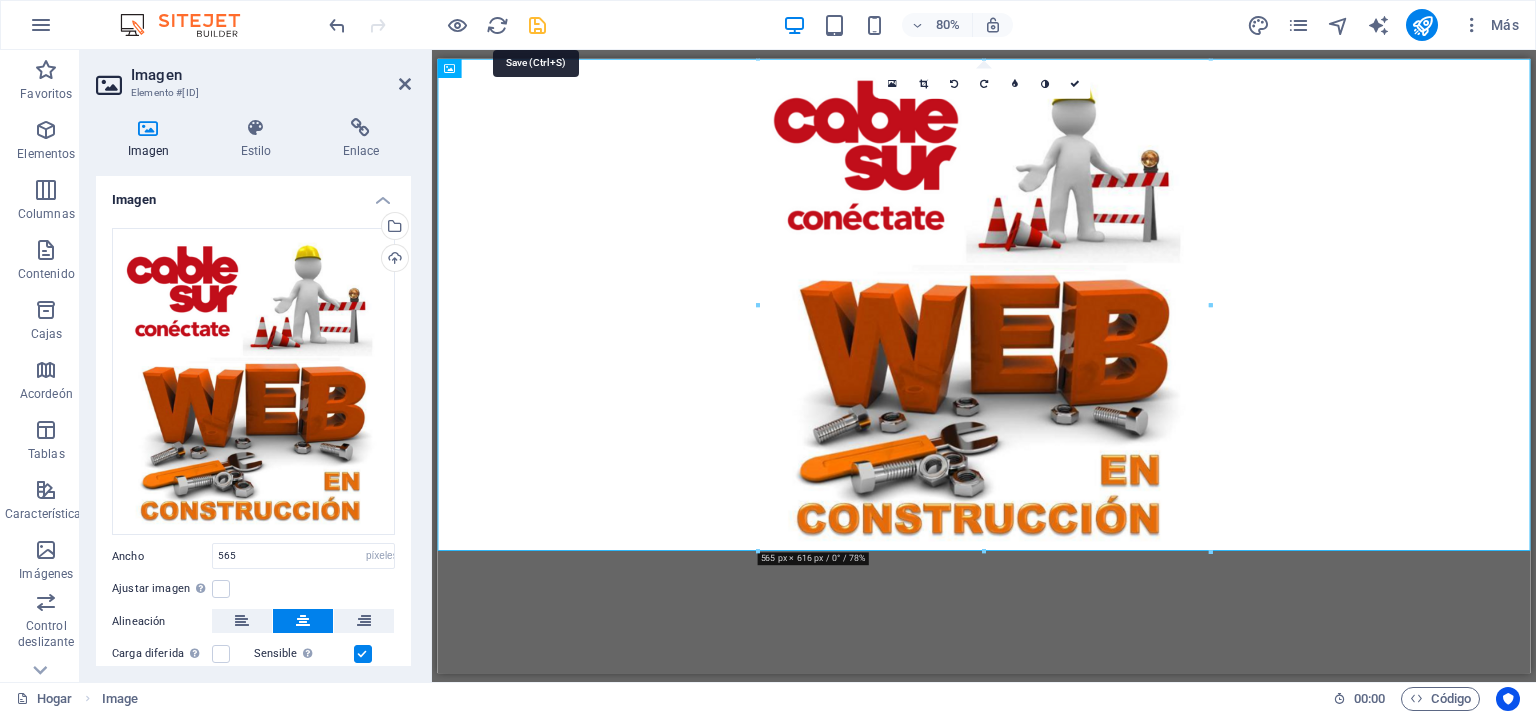 click at bounding box center (537, 25) 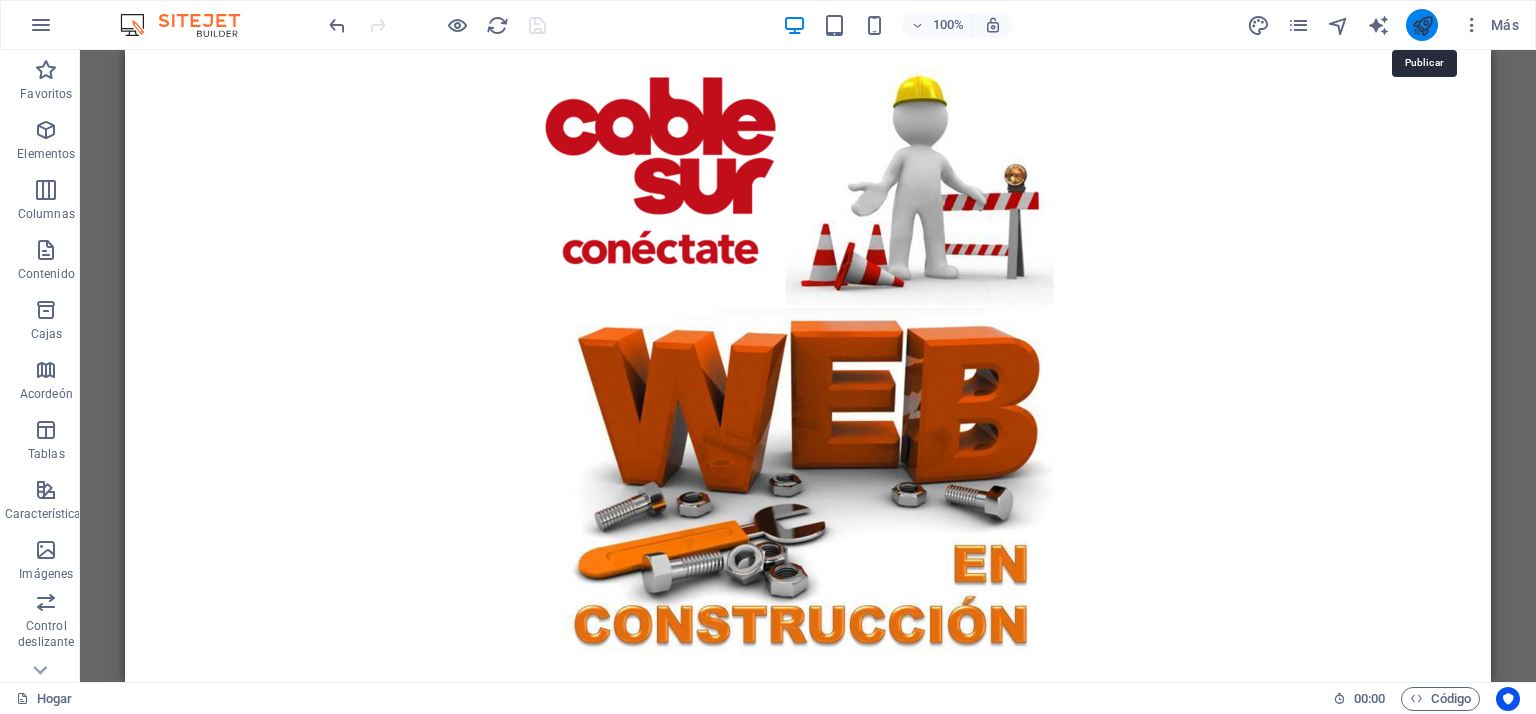 click at bounding box center [1422, 25] 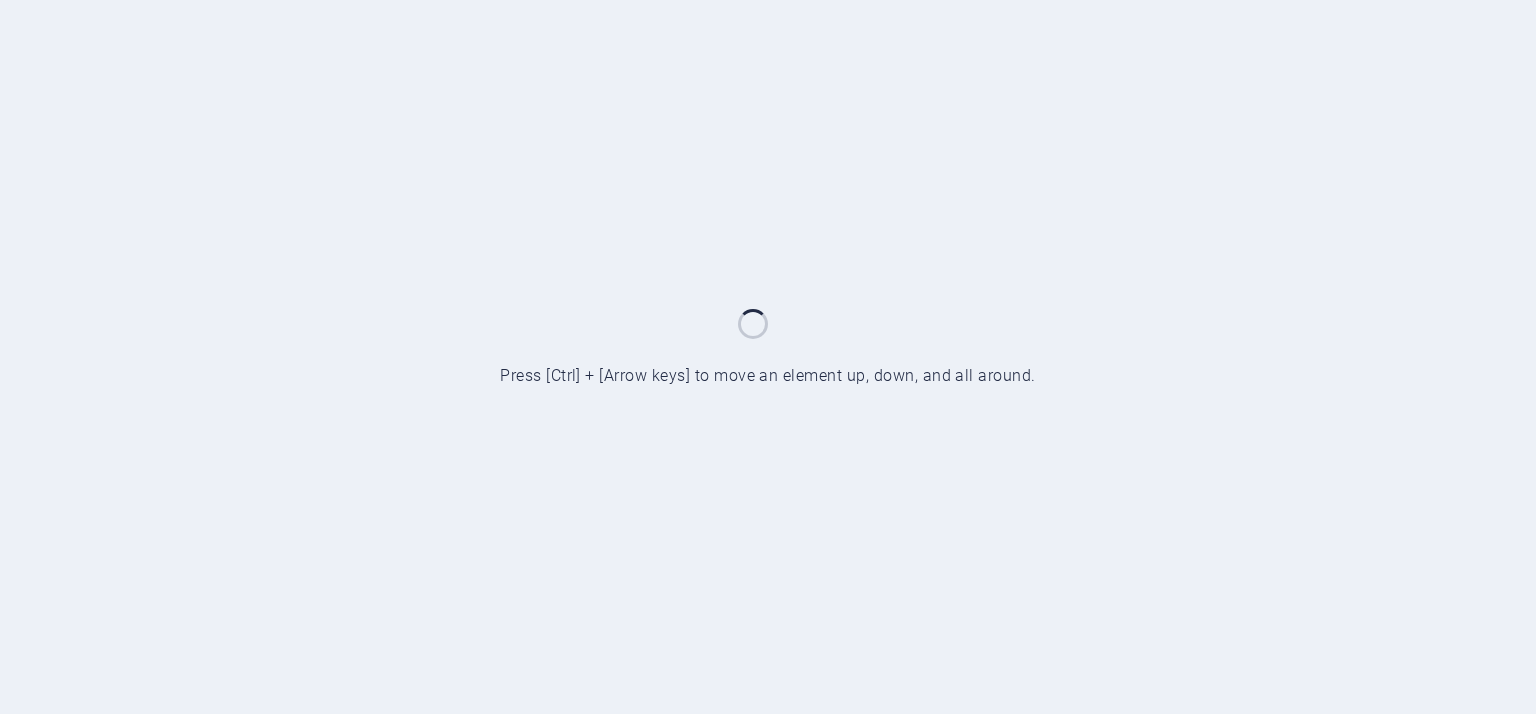 scroll, scrollTop: 0, scrollLeft: 0, axis: both 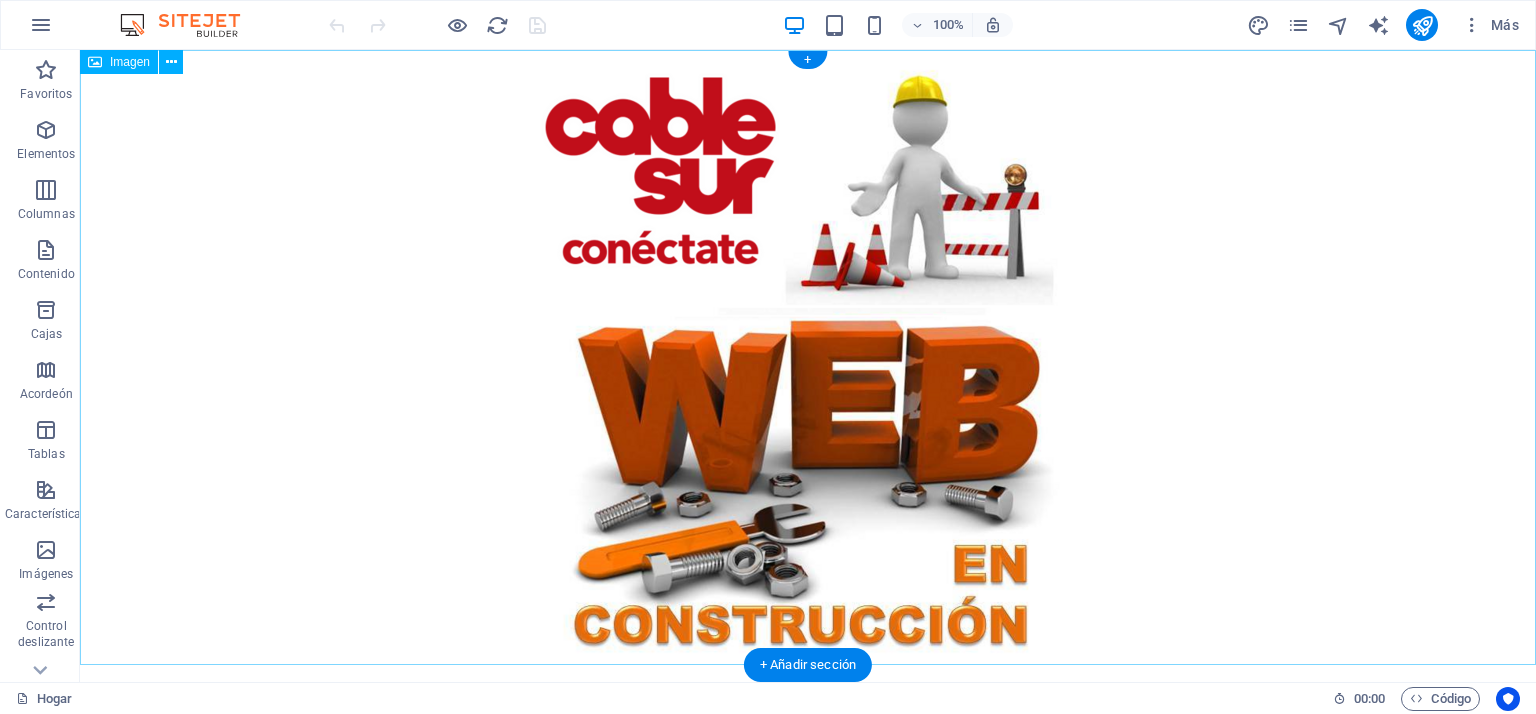 click at bounding box center [808, 357] 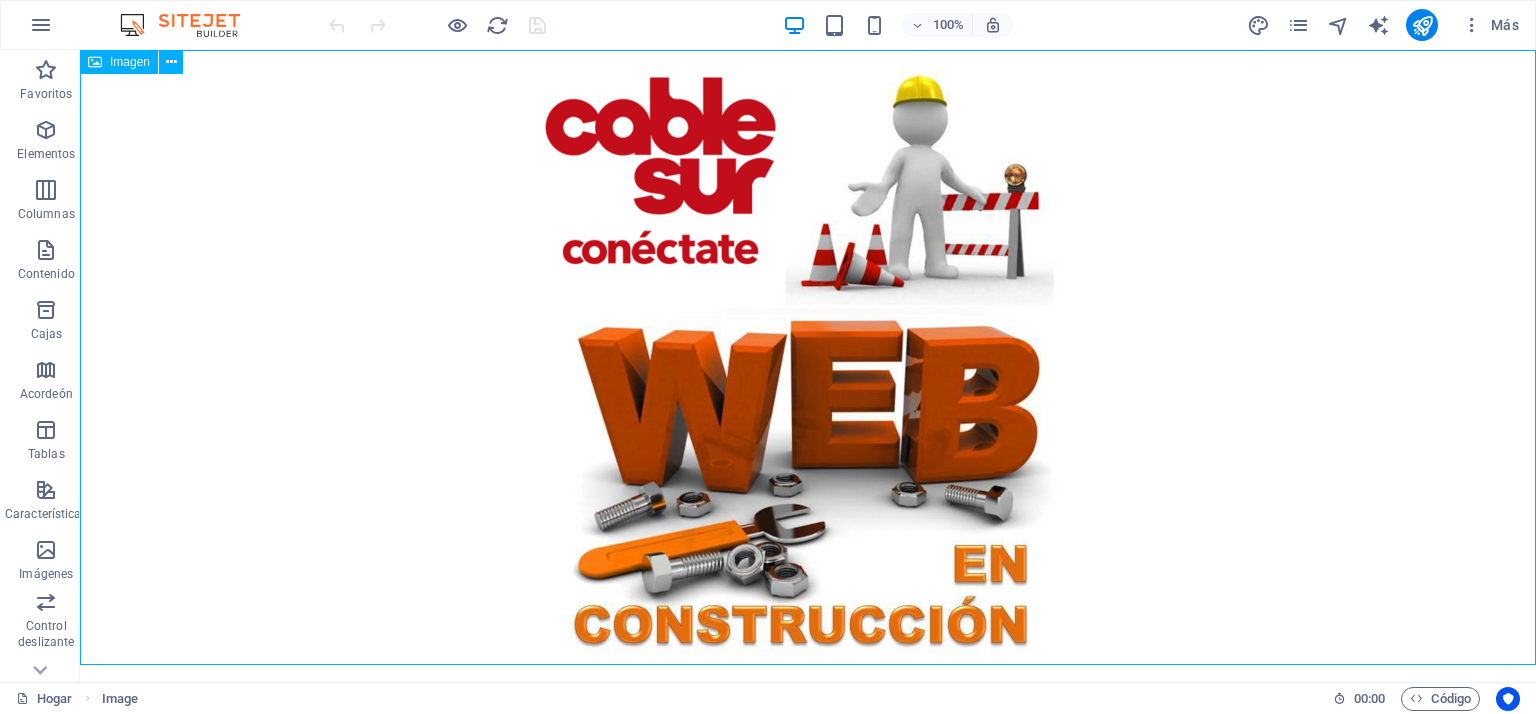 click on "Imagen" at bounding box center [130, 62] 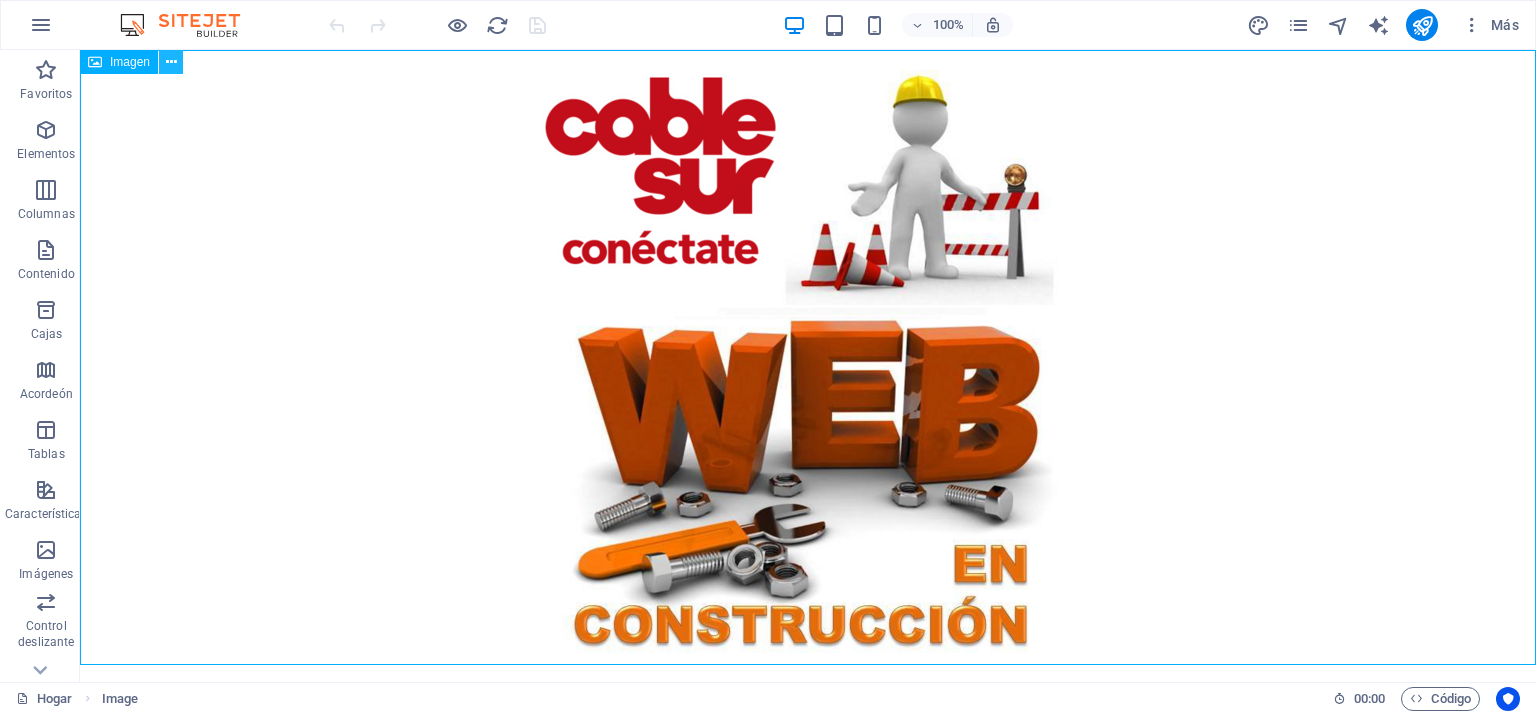 click at bounding box center [171, 62] 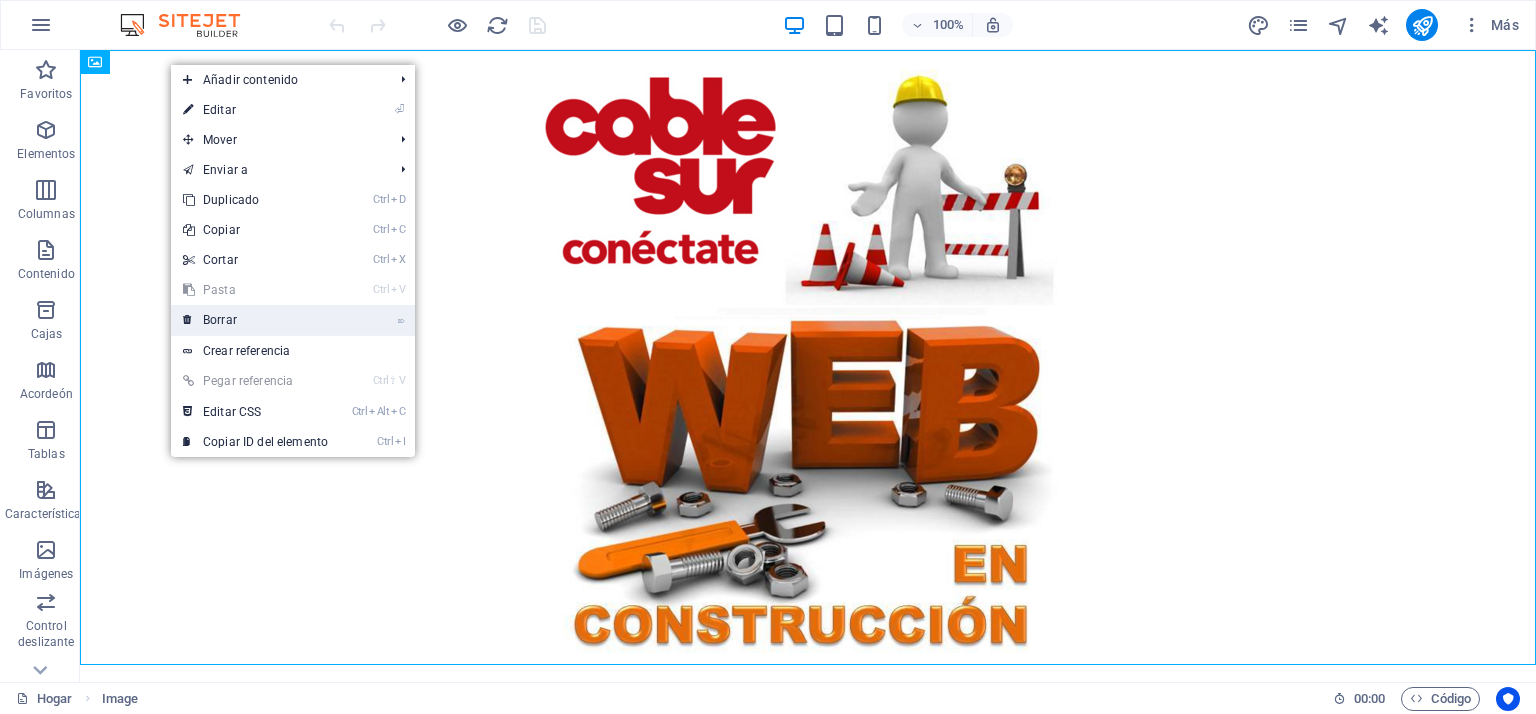 click on "⌦ Borrar" at bounding box center [255, 320] 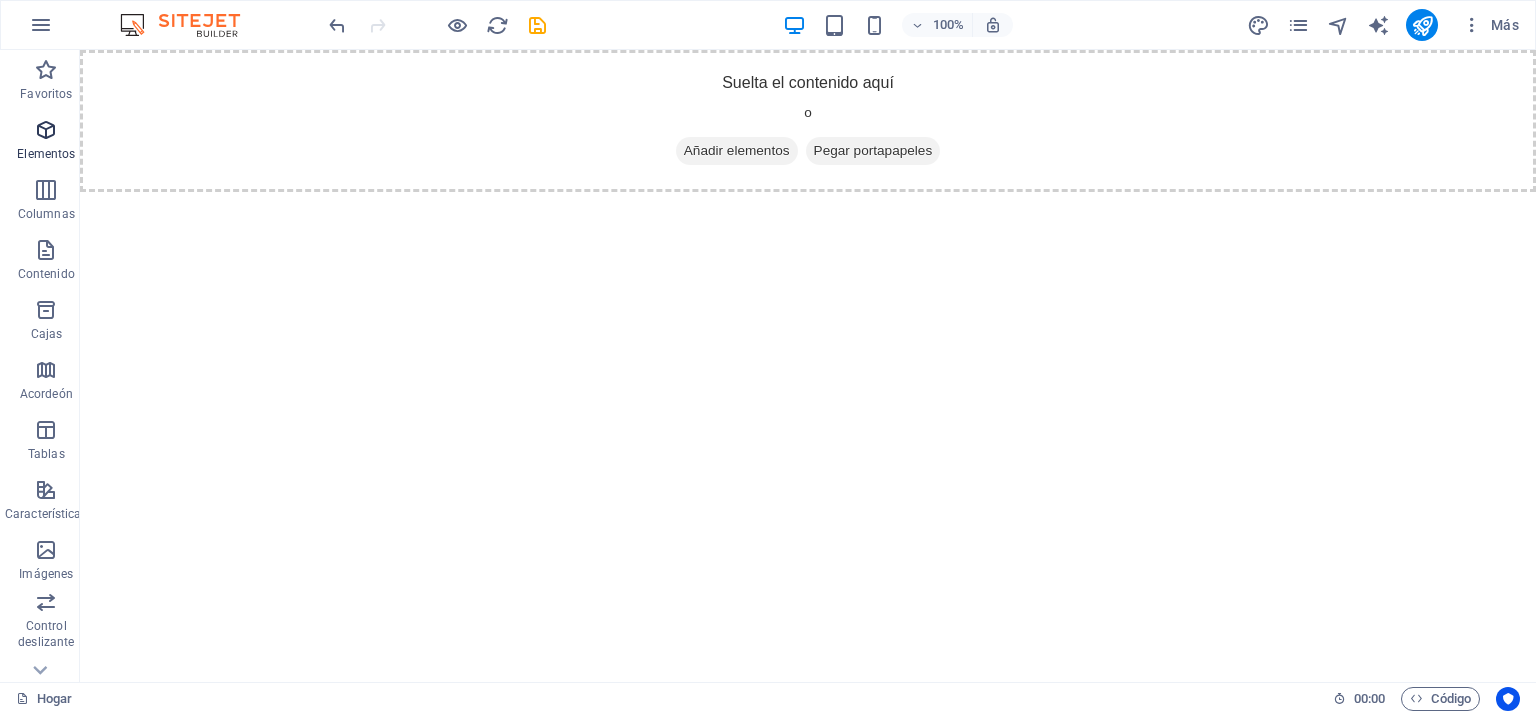 click at bounding box center (46, 130) 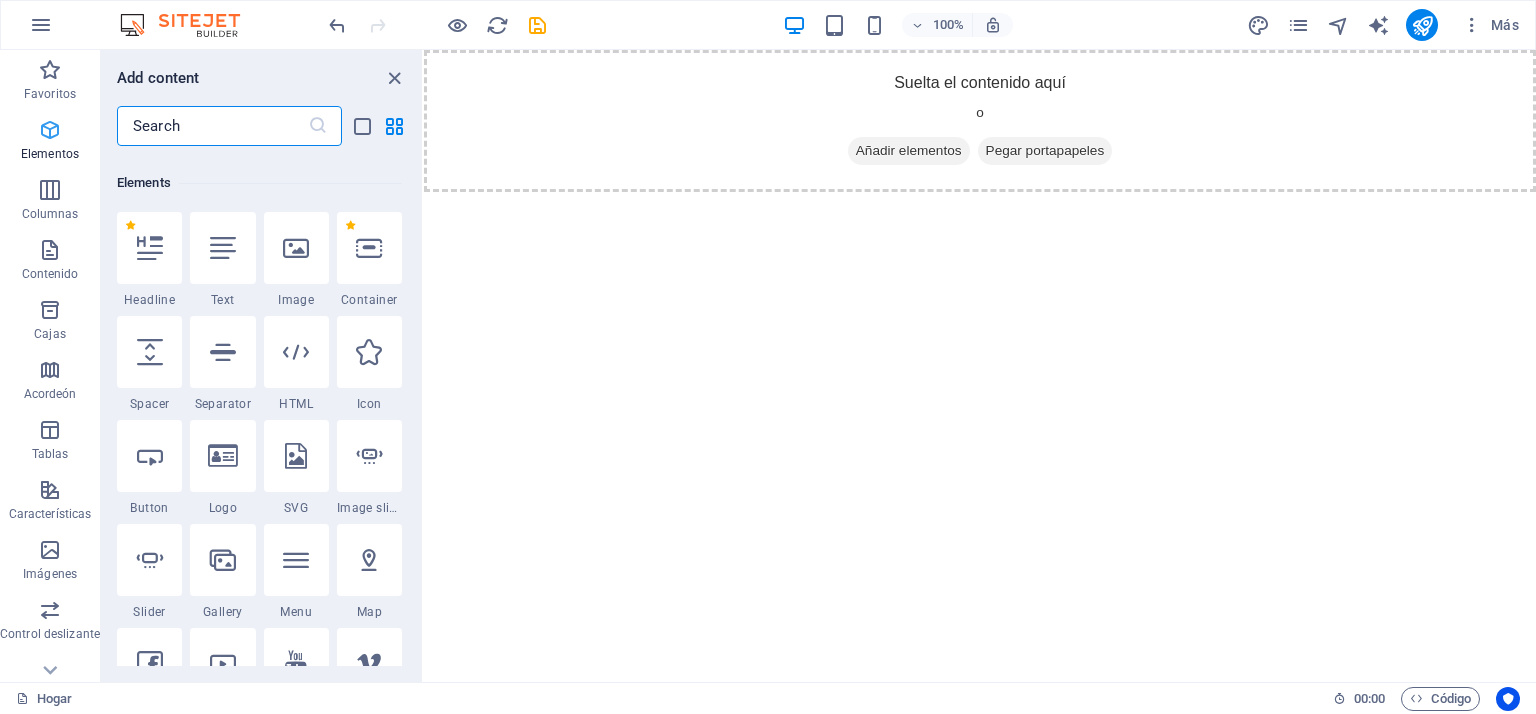 scroll, scrollTop: 376, scrollLeft: 0, axis: vertical 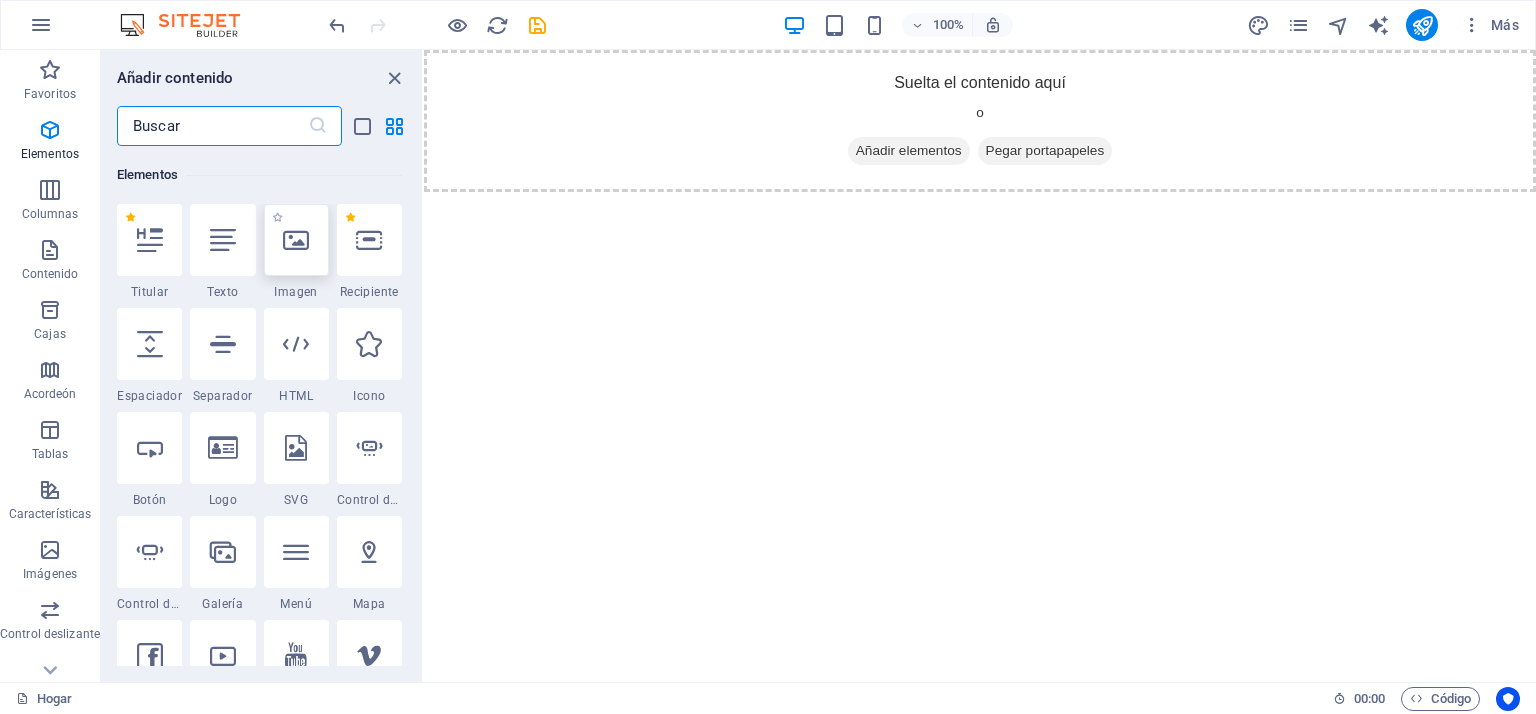 click at bounding box center [296, 240] 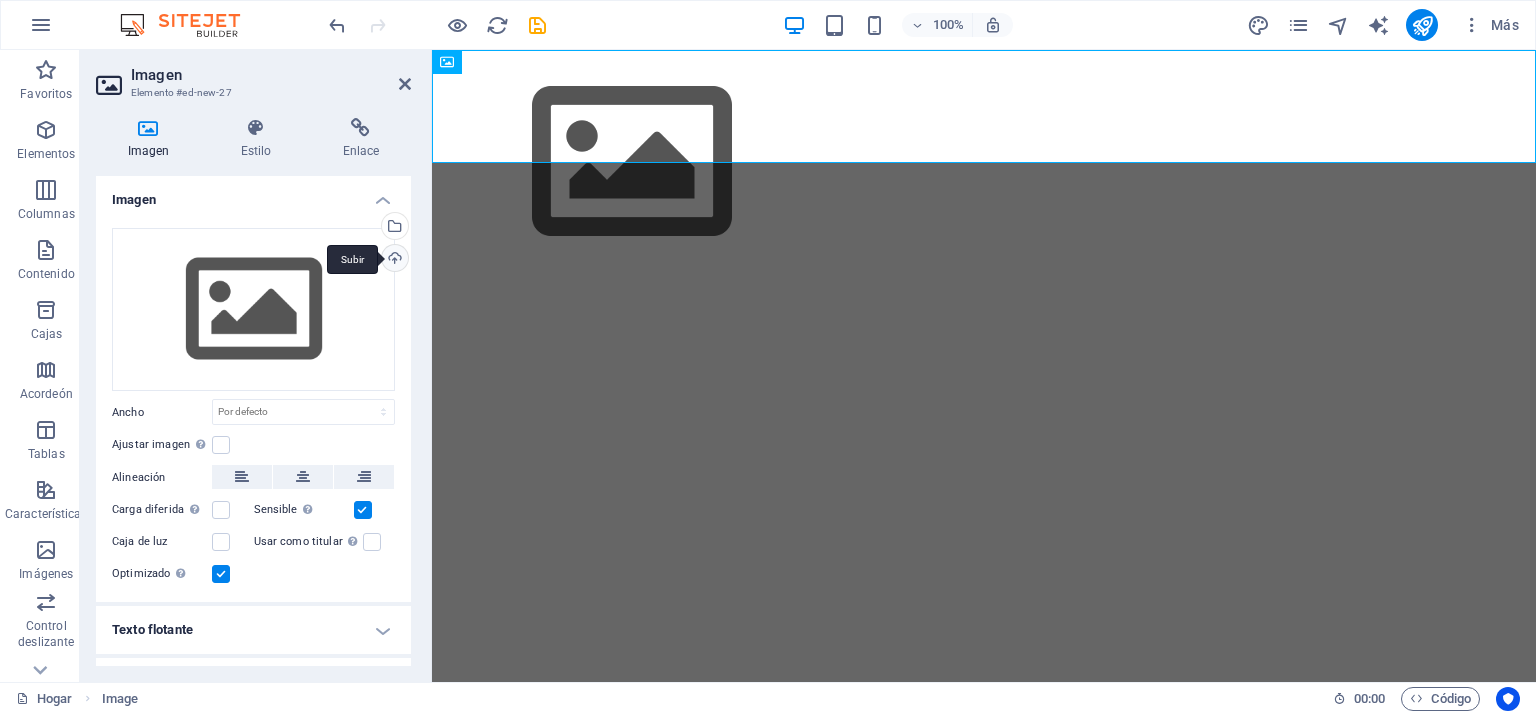 click on "Subir" at bounding box center (393, 260) 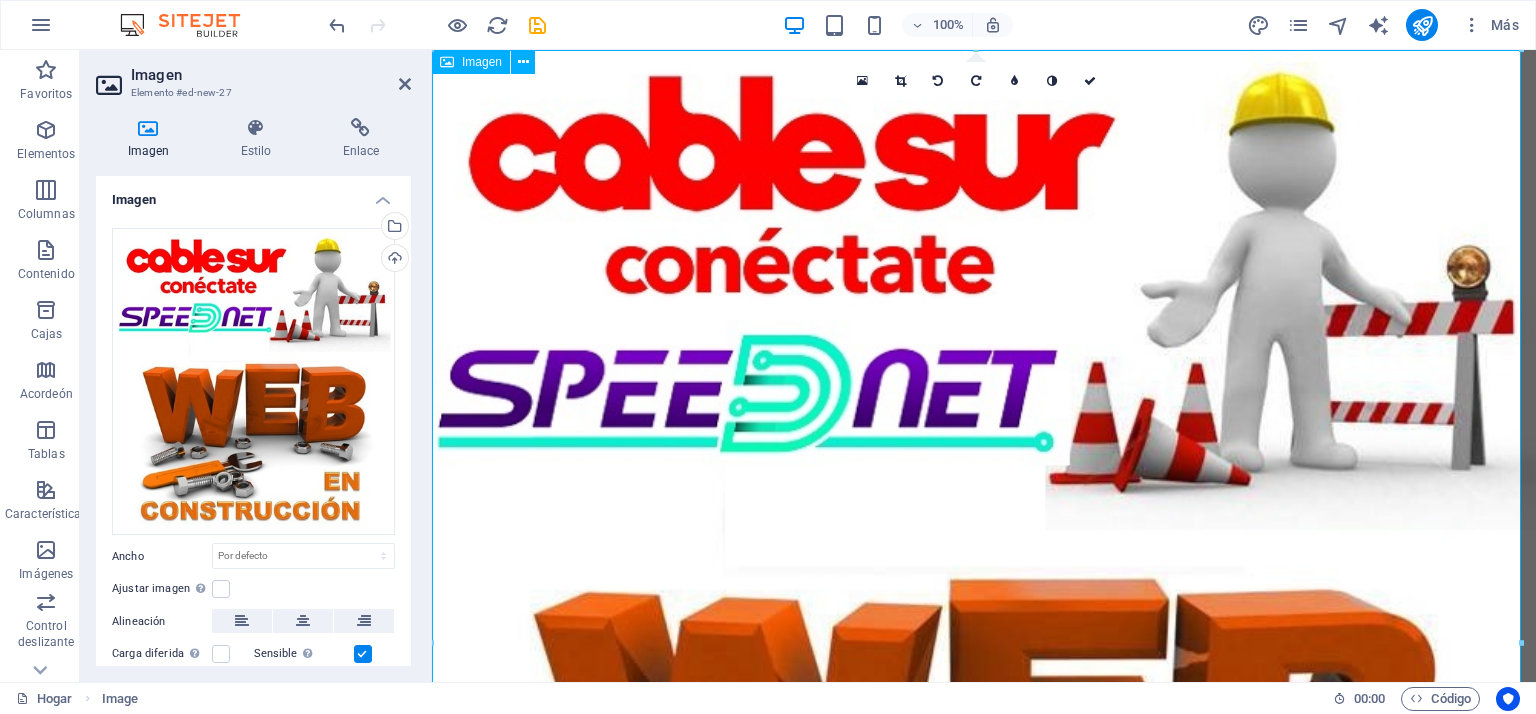 click at bounding box center [984, 651] 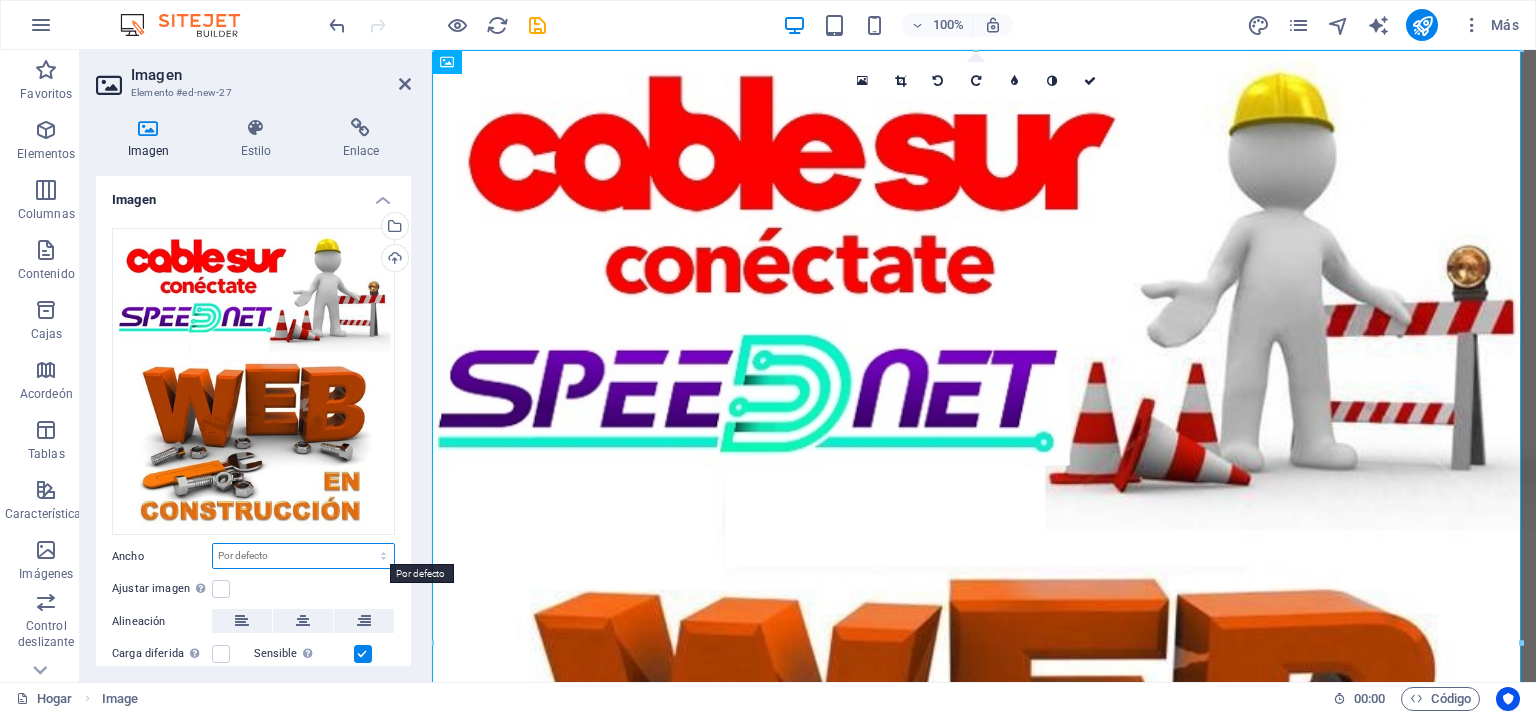 click on "Por defecto auto píxeles movimiento rápido del ojo % ellos vh Volkswagen" at bounding box center (303, 556) 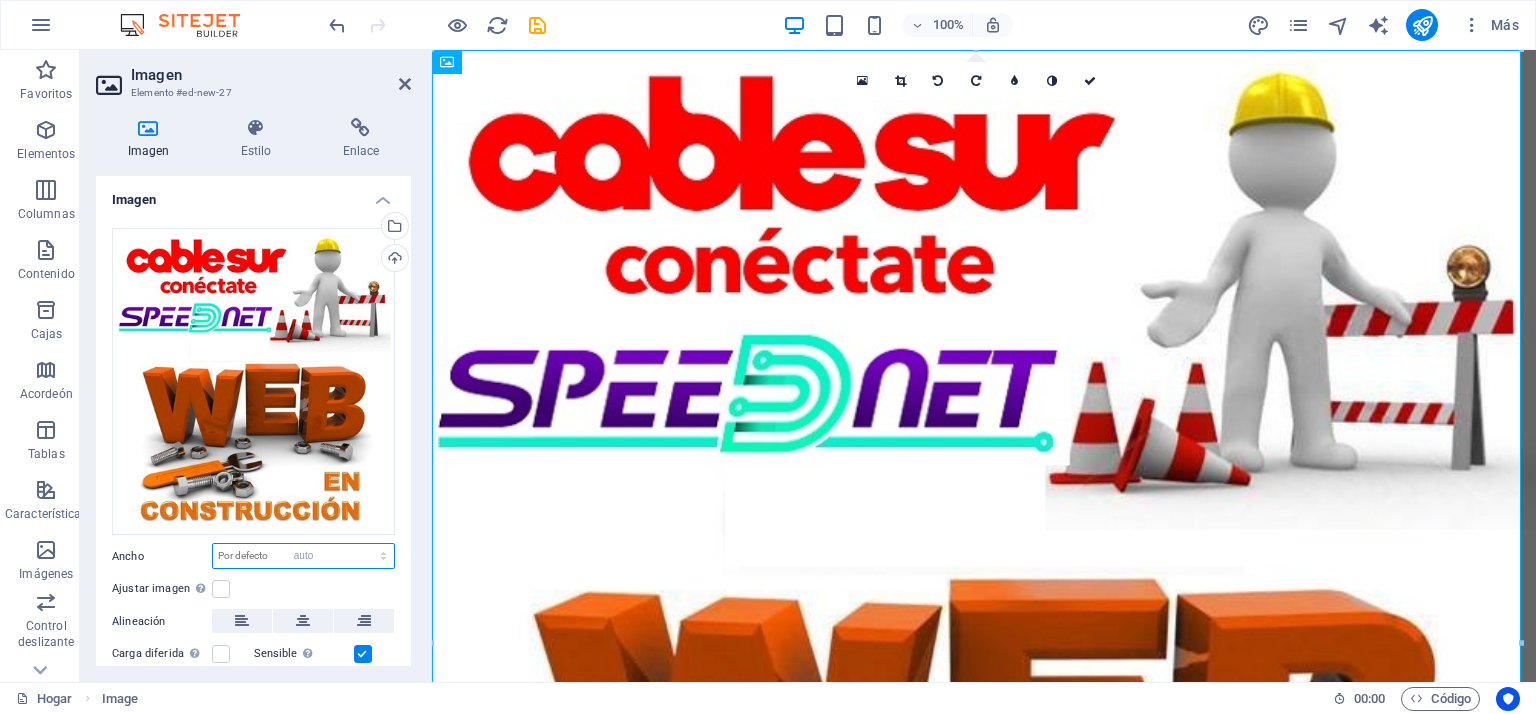 click on "Por defecto auto píxeles movimiento rápido del ojo % ellos vh Volkswagen" at bounding box center [303, 556] 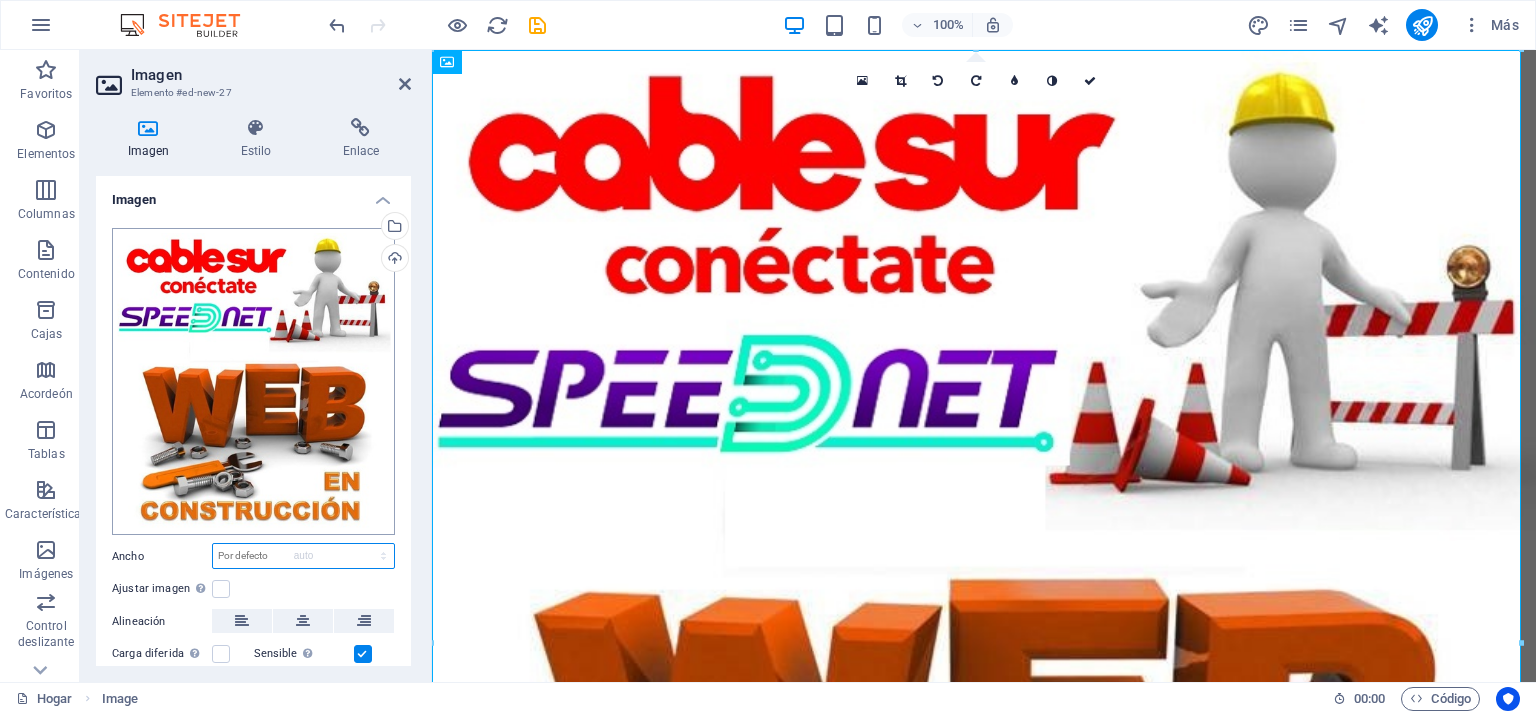 select on "DISABLED_OPTION_VALUE" 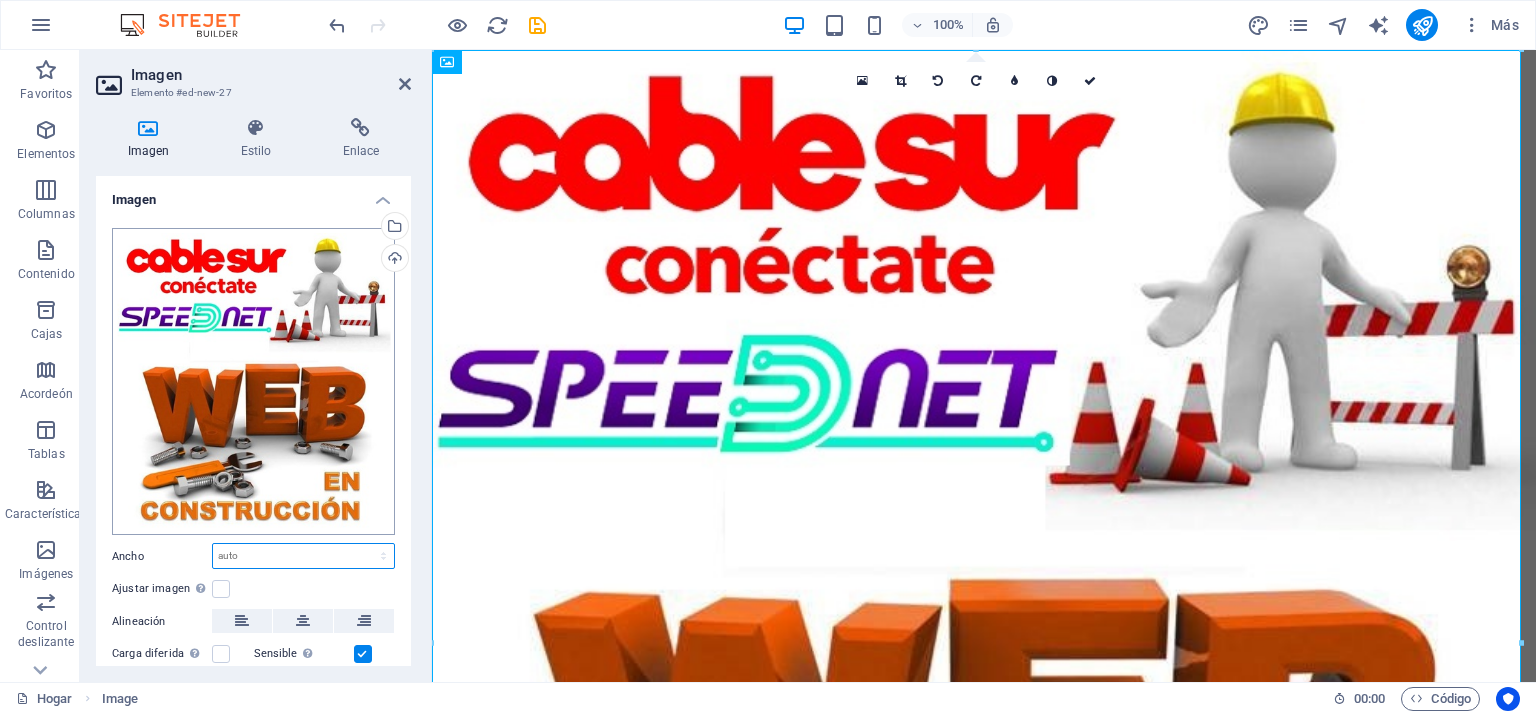 scroll, scrollTop: 180, scrollLeft: 0, axis: vertical 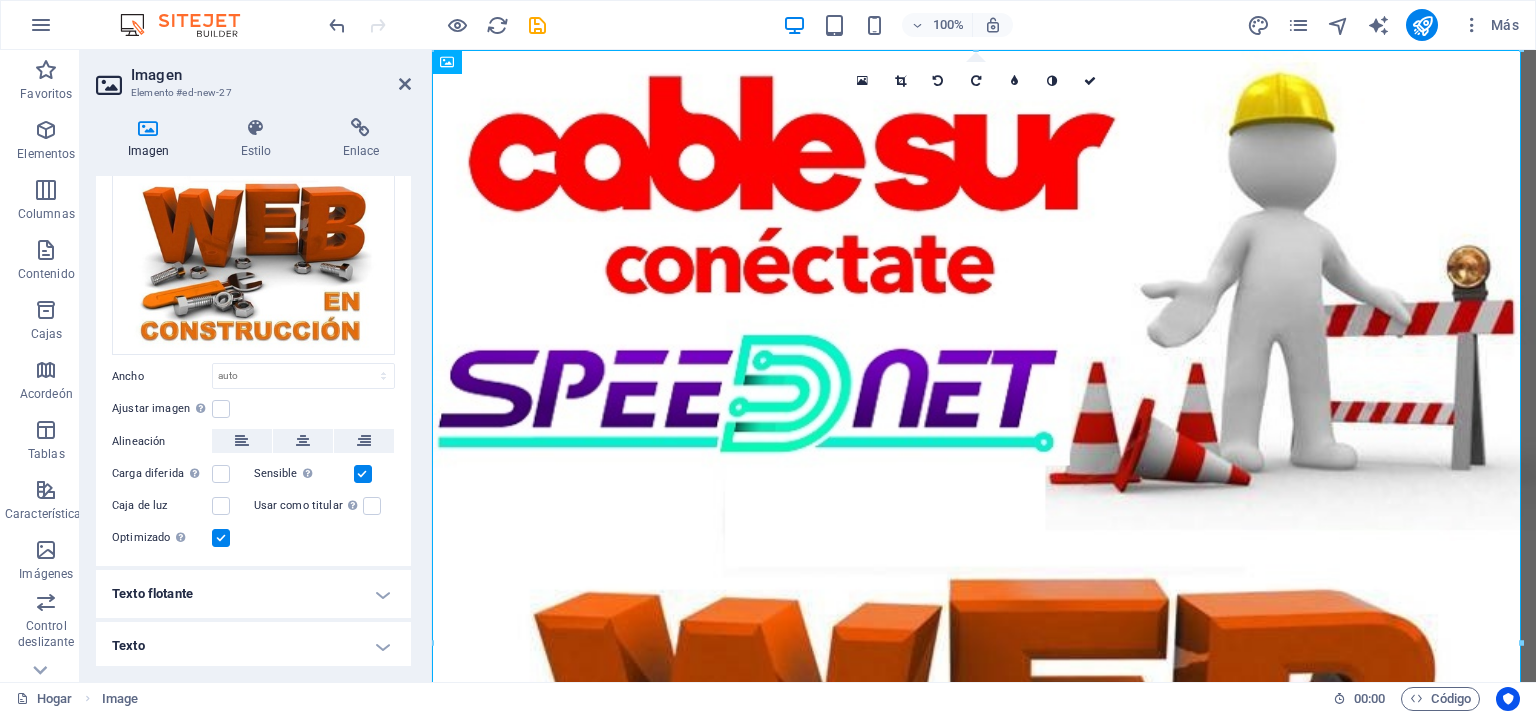 click on "Ajustar imagen Ajustar automáticamente la imagen a un ancho y alto fijos" at bounding box center (253, 409) 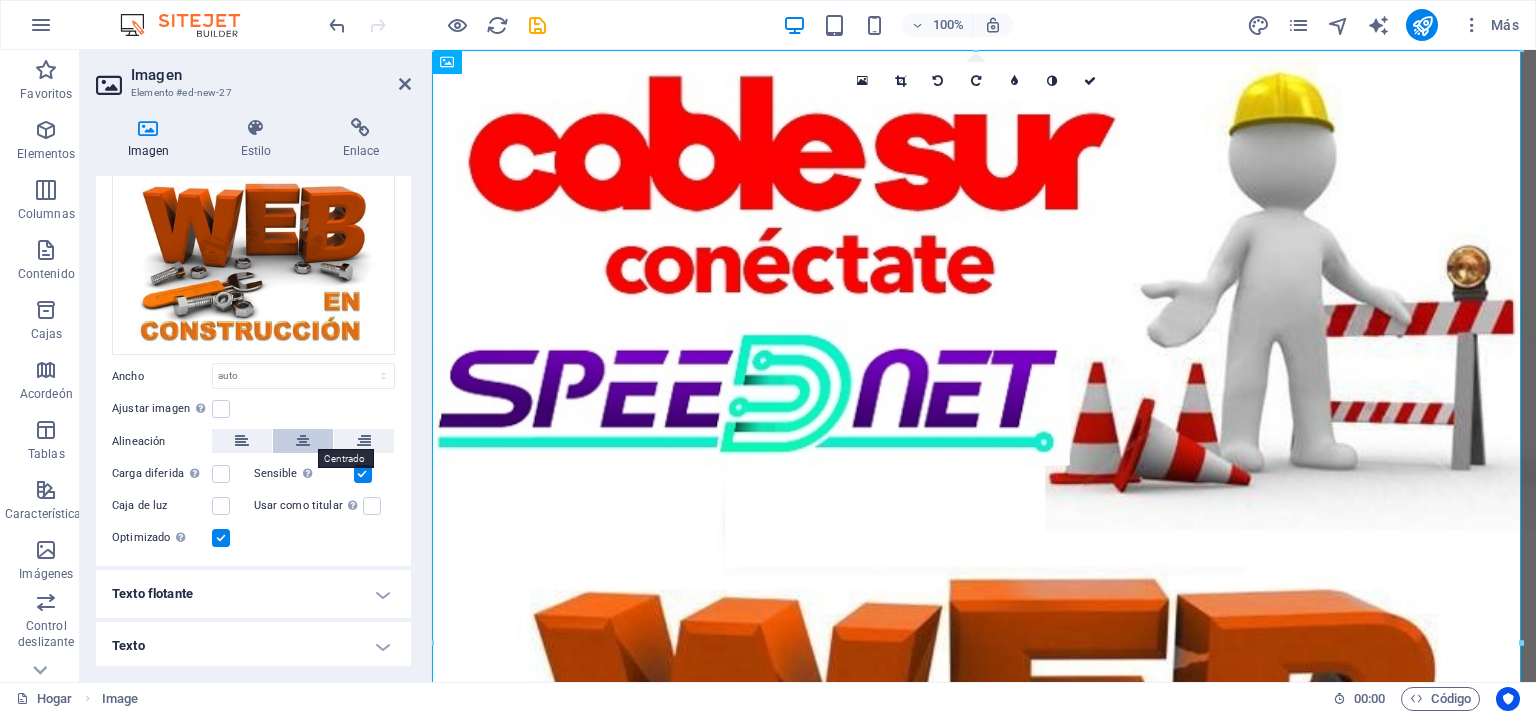 click at bounding box center (303, 441) 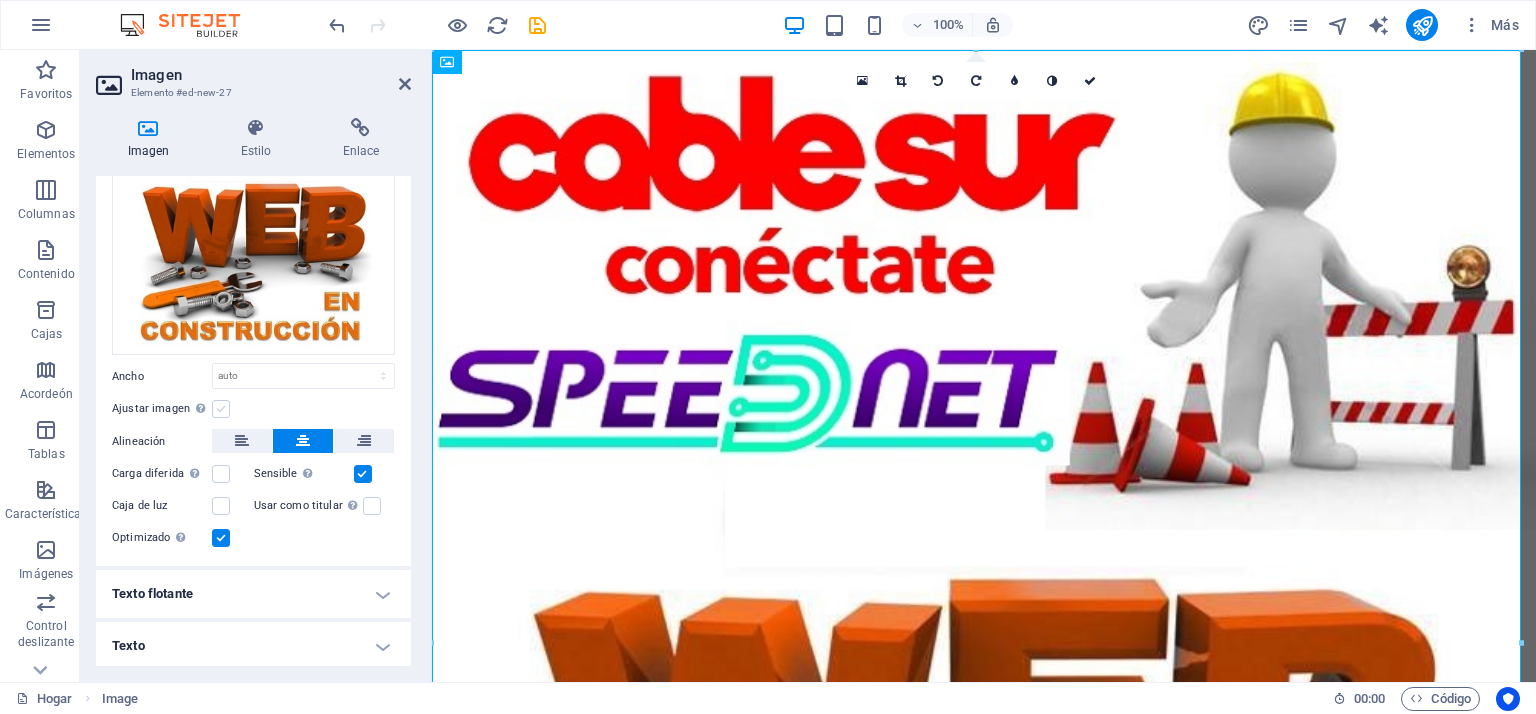 click at bounding box center (221, 409) 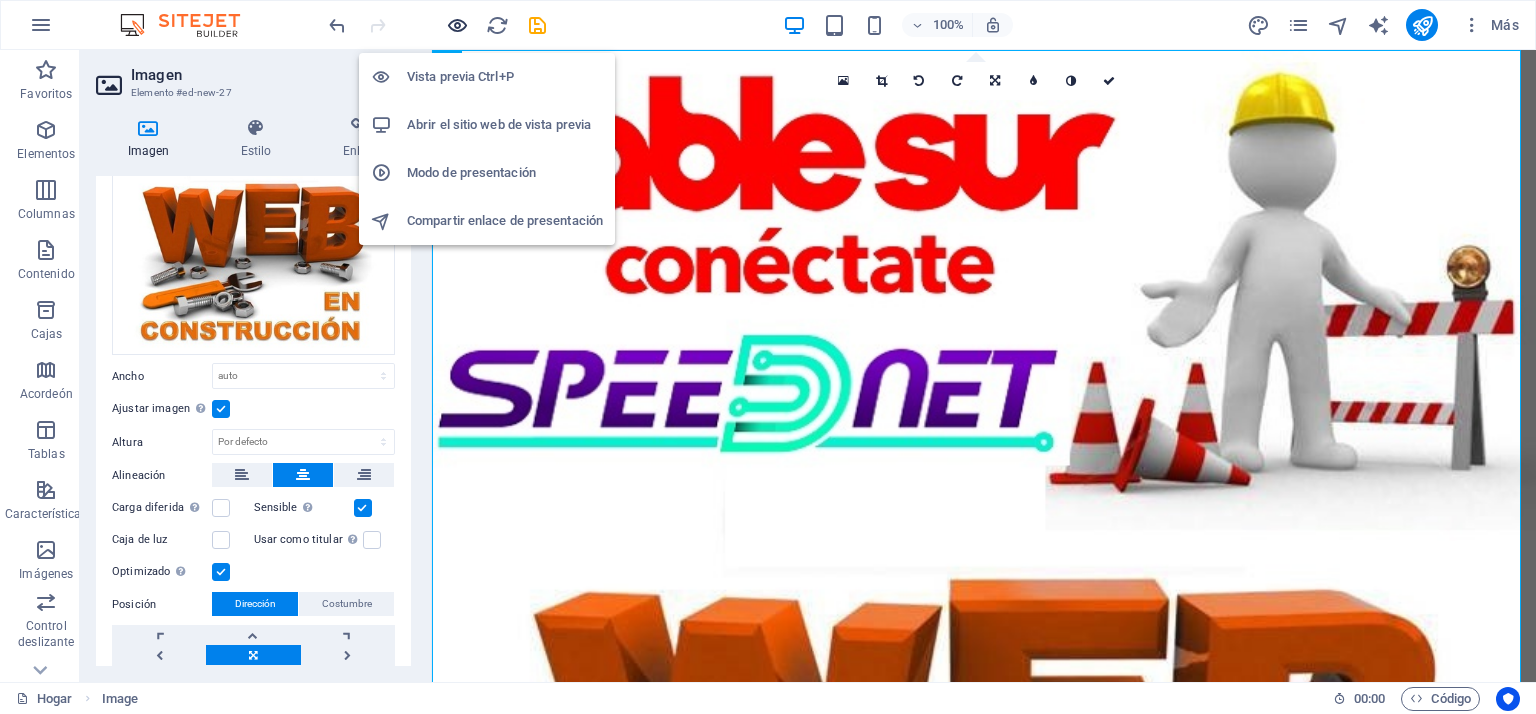 click at bounding box center (457, 25) 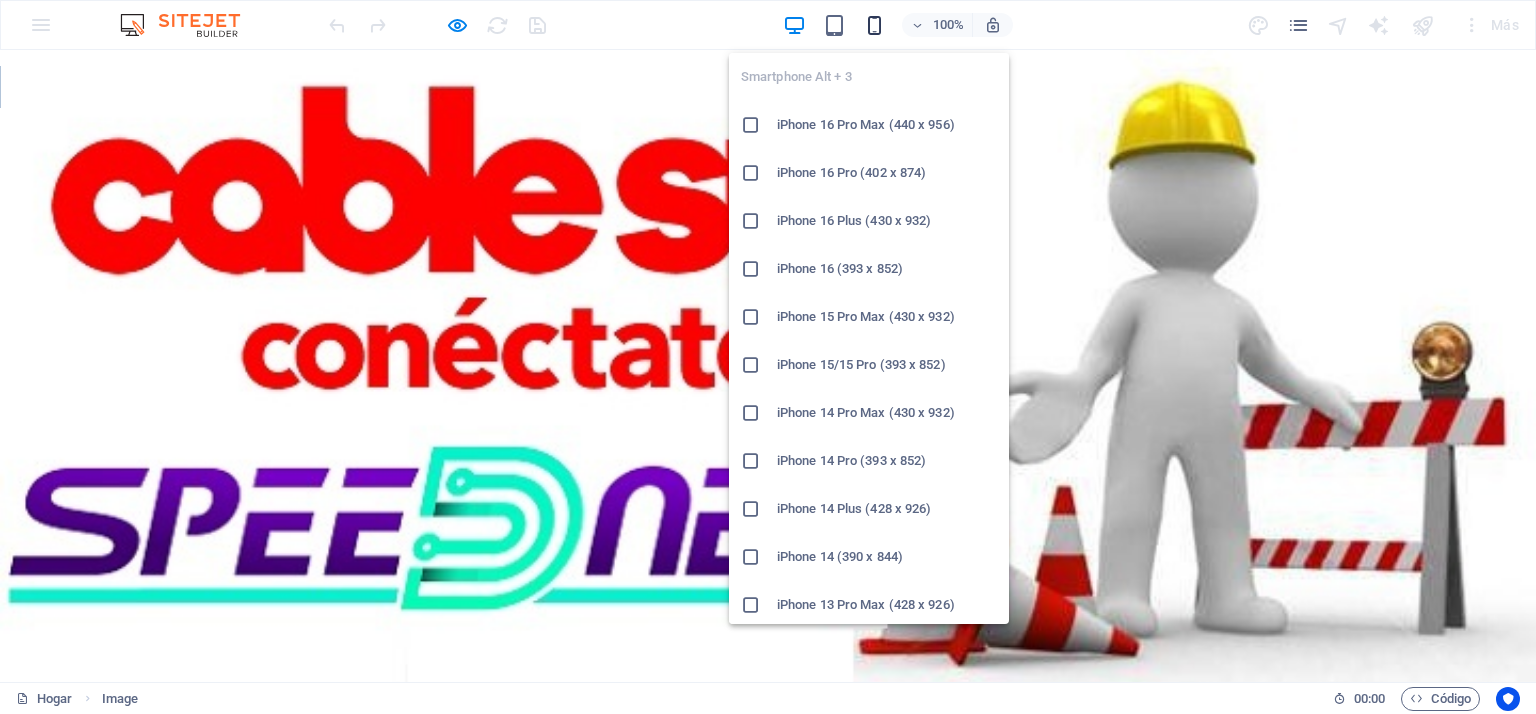 click at bounding box center [874, 25] 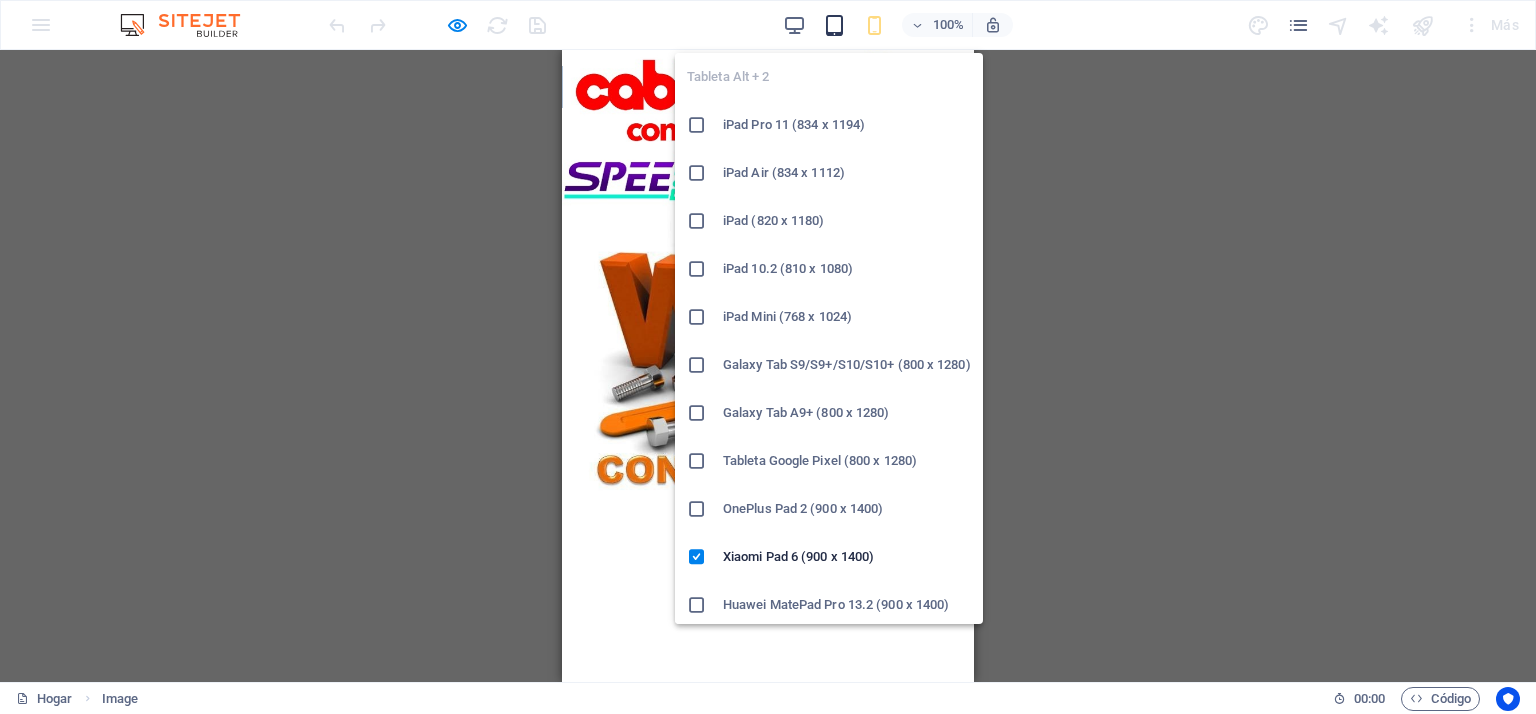 click at bounding box center [834, 25] 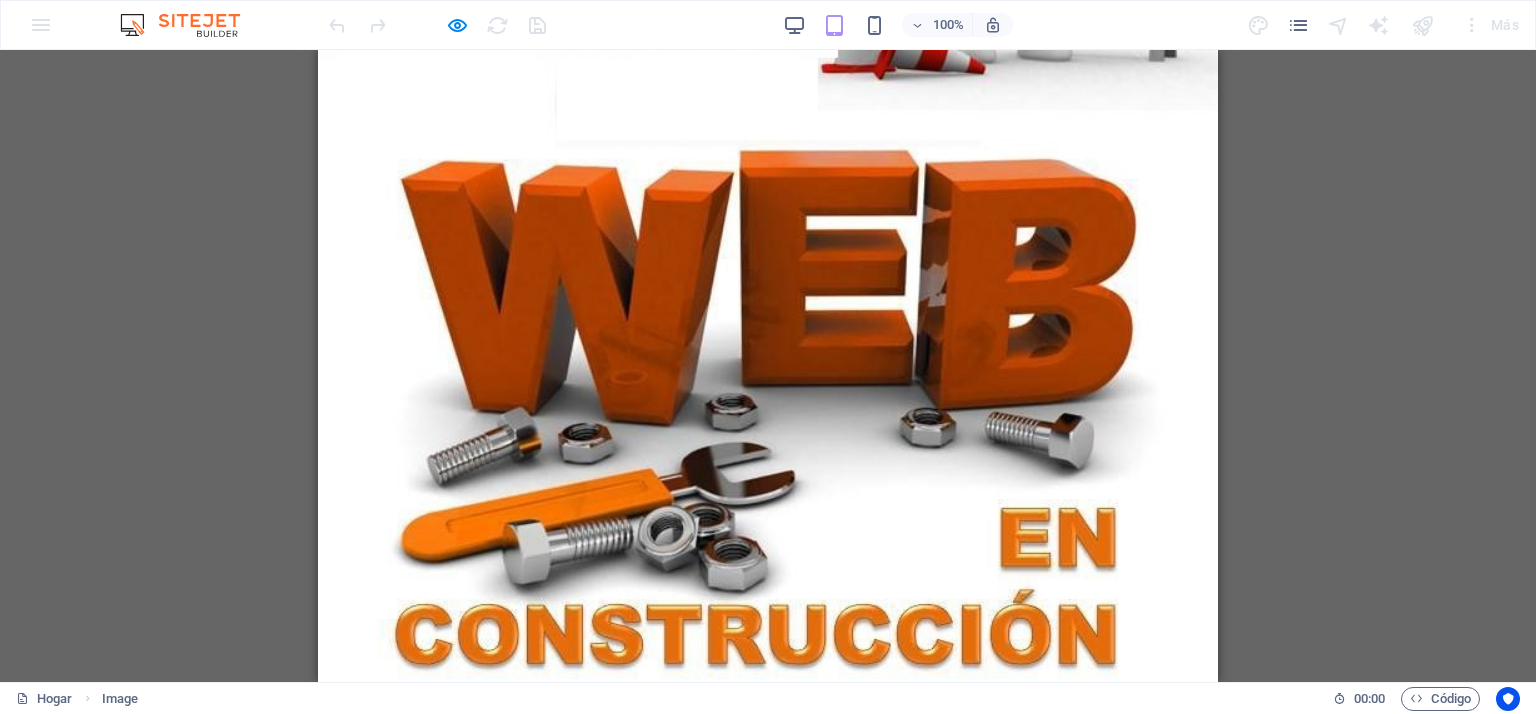 scroll, scrollTop: 0, scrollLeft: 0, axis: both 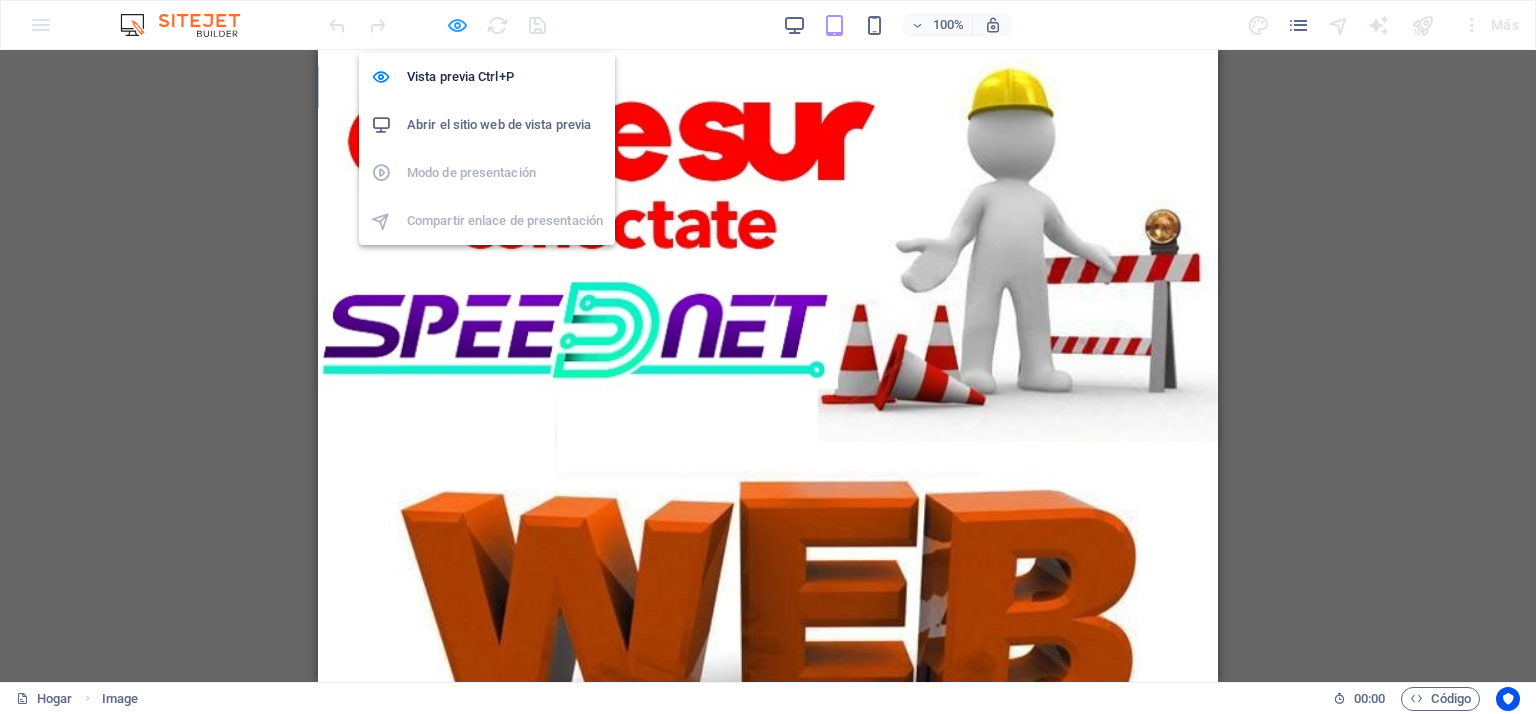 click at bounding box center (457, 25) 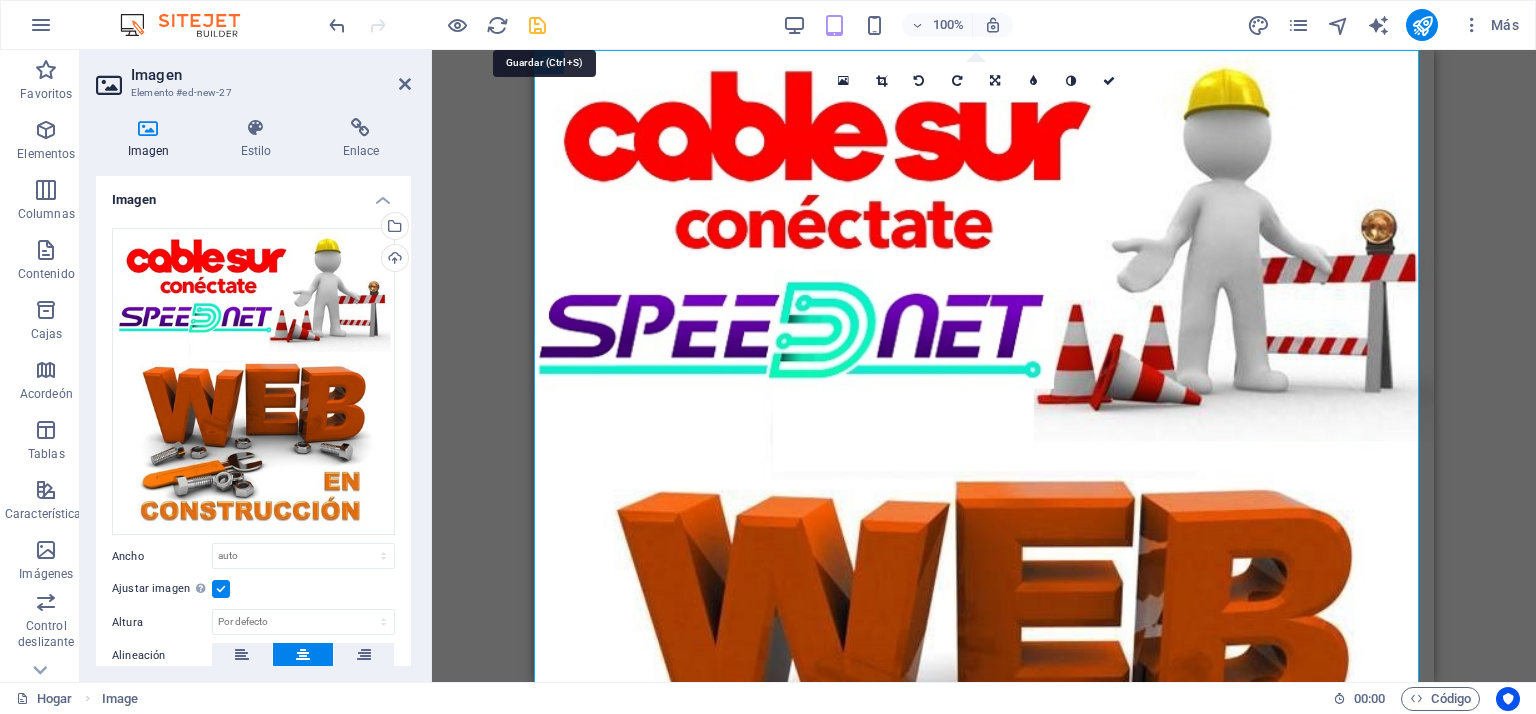 click at bounding box center [537, 25] 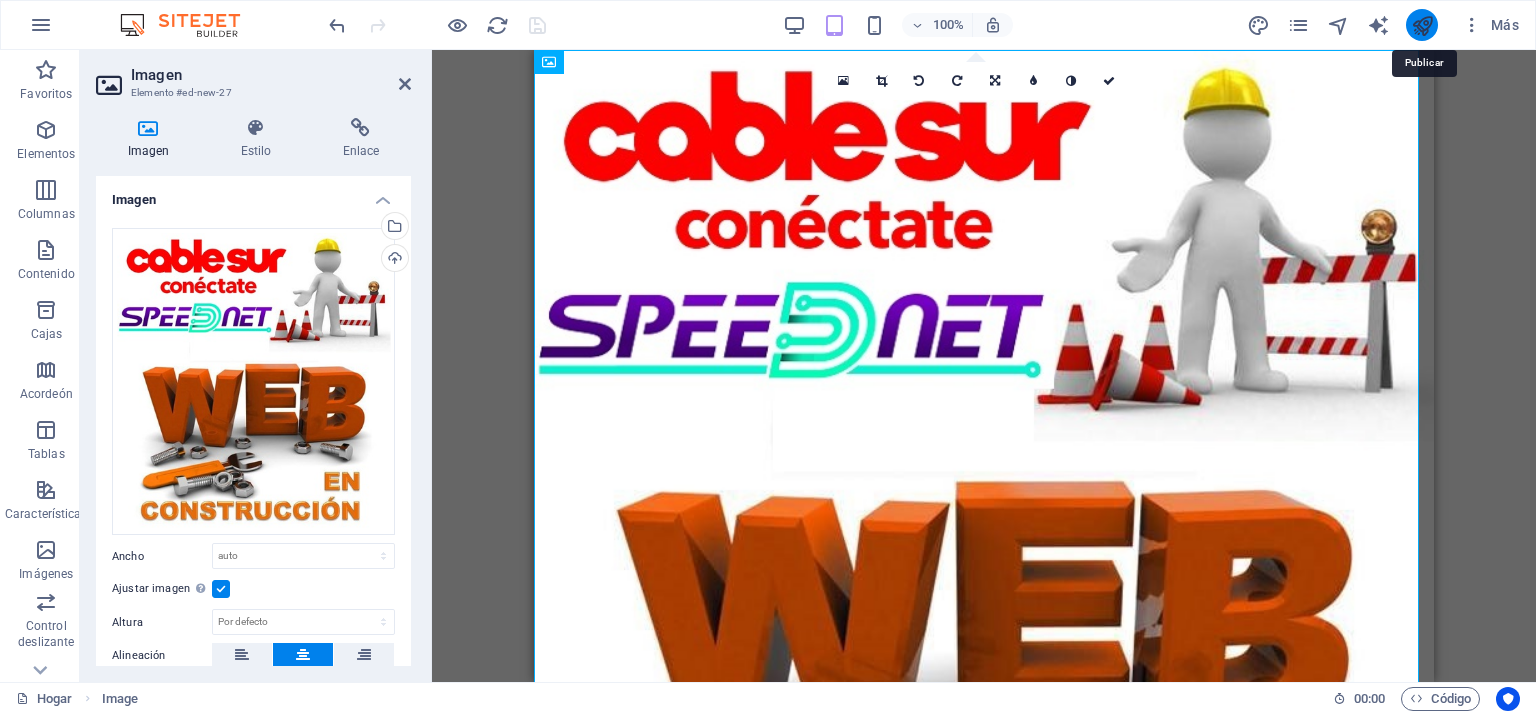 click at bounding box center [1422, 25] 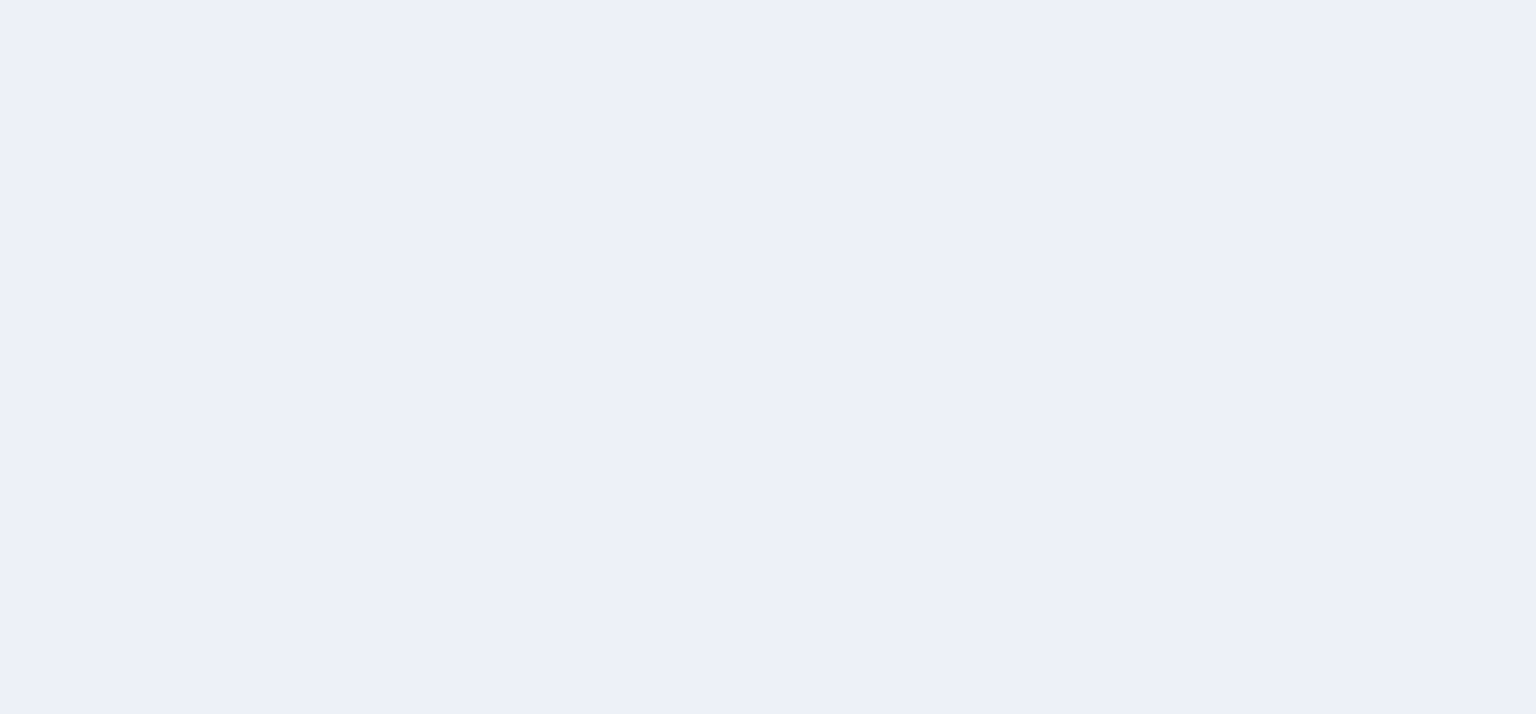 scroll, scrollTop: 0, scrollLeft: 0, axis: both 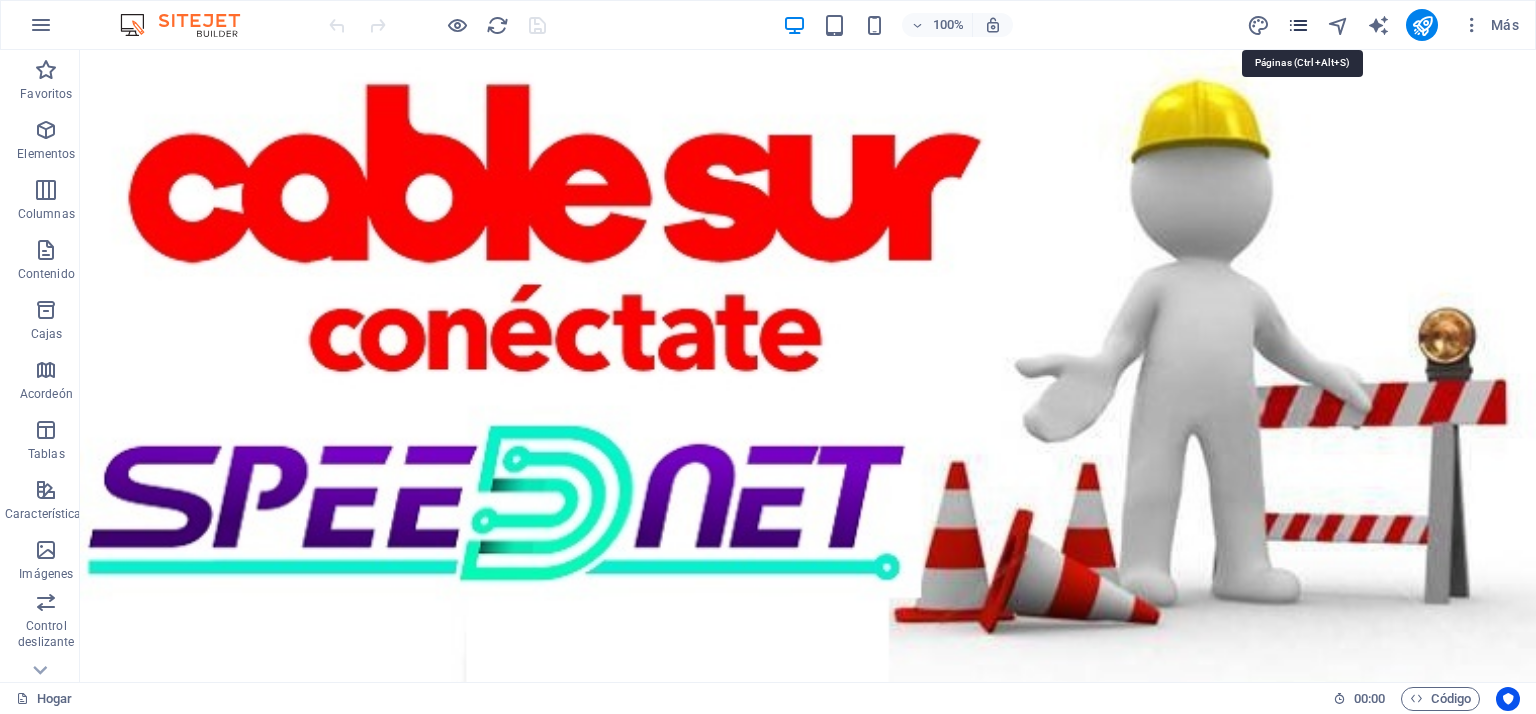 click at bounding box center (1298, 25) 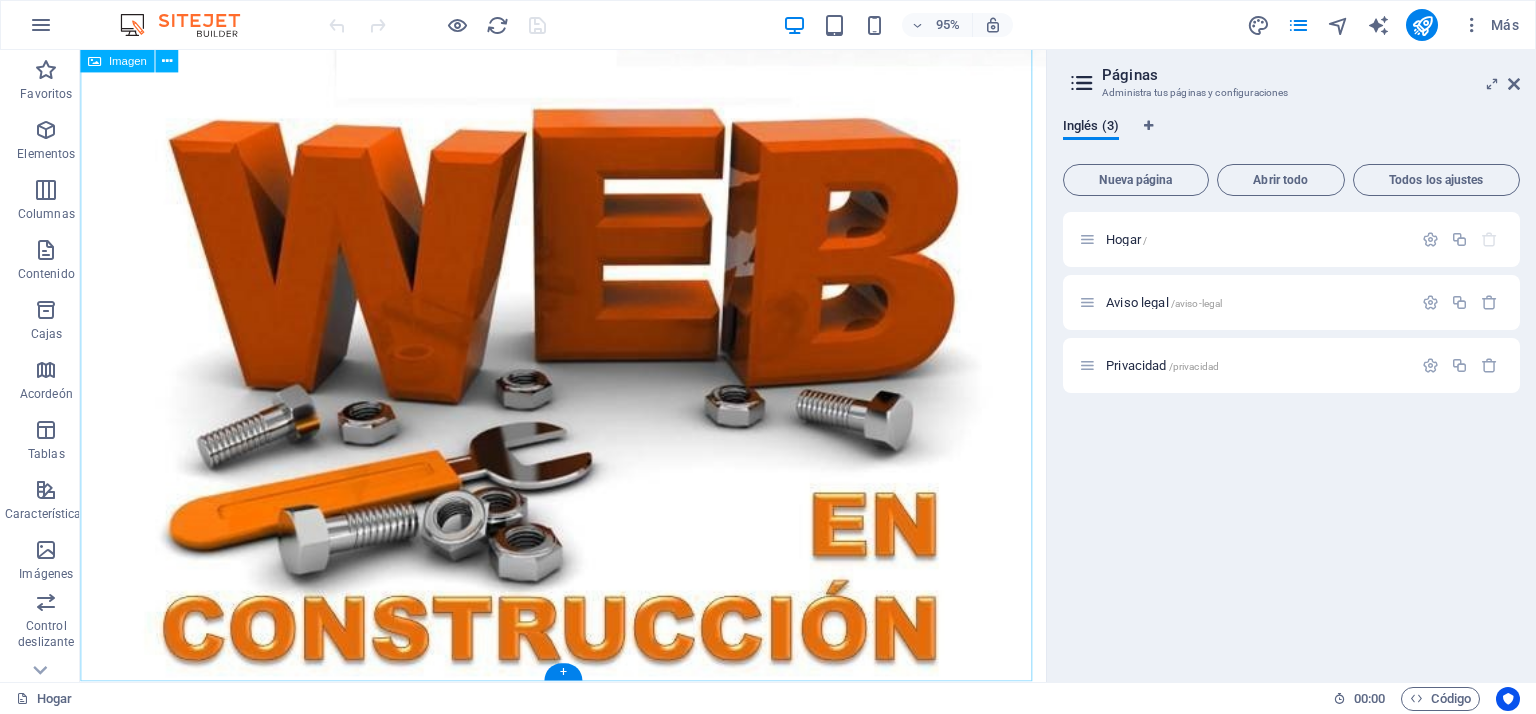 scroll, scrollTop: 0, scrollLeft: 0, axis: both 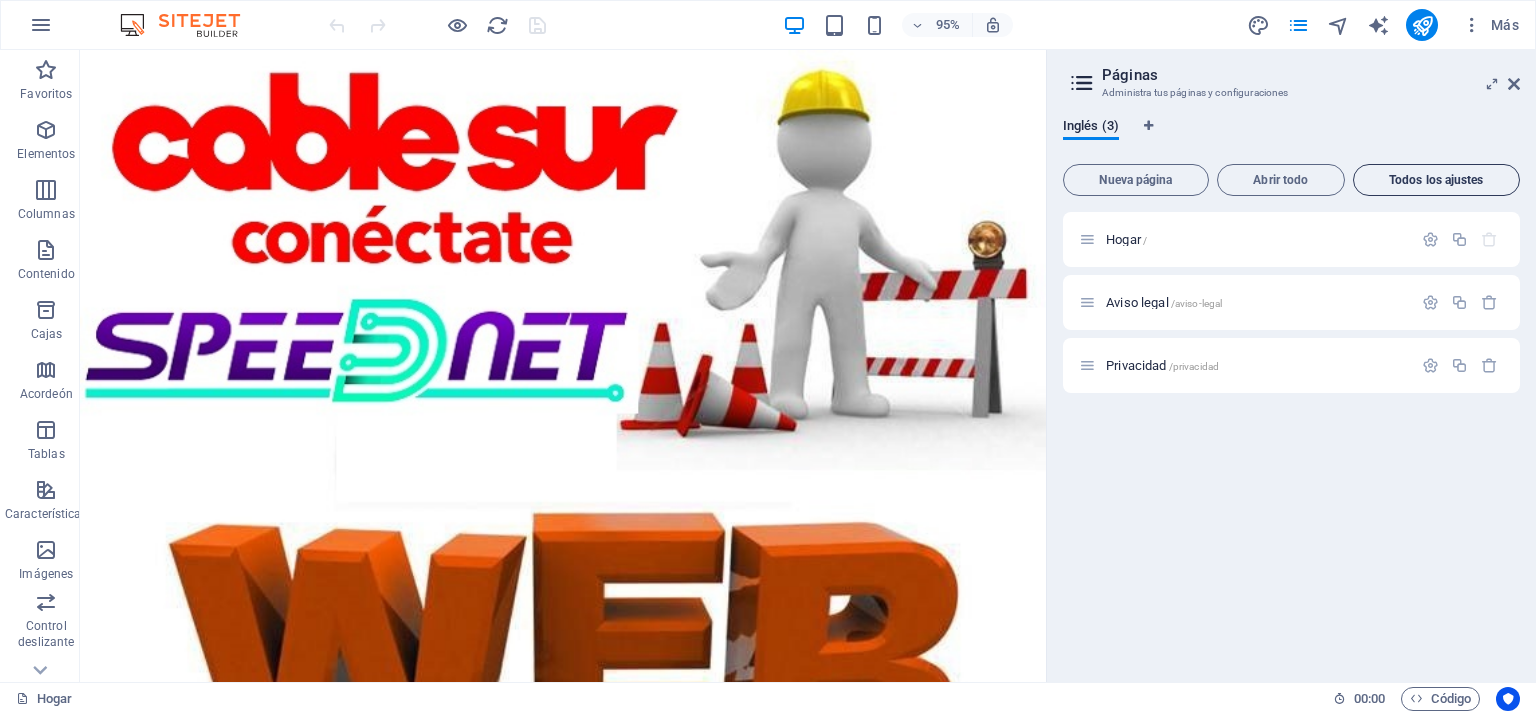 click on "Todos los ajustes" at bounding box center [1436, 180] 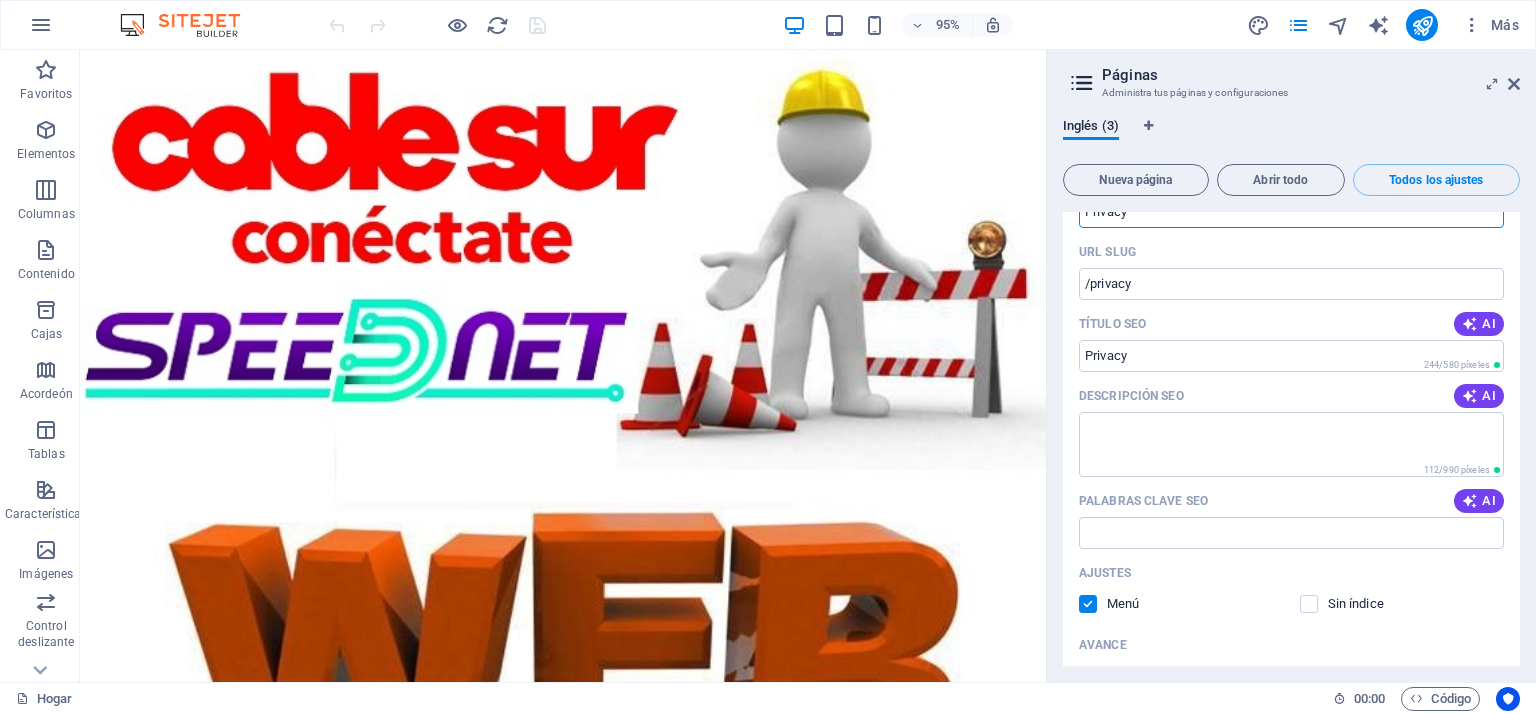 scroll, scrollTop: 1020, scrollLeft: 0, axis: vertical 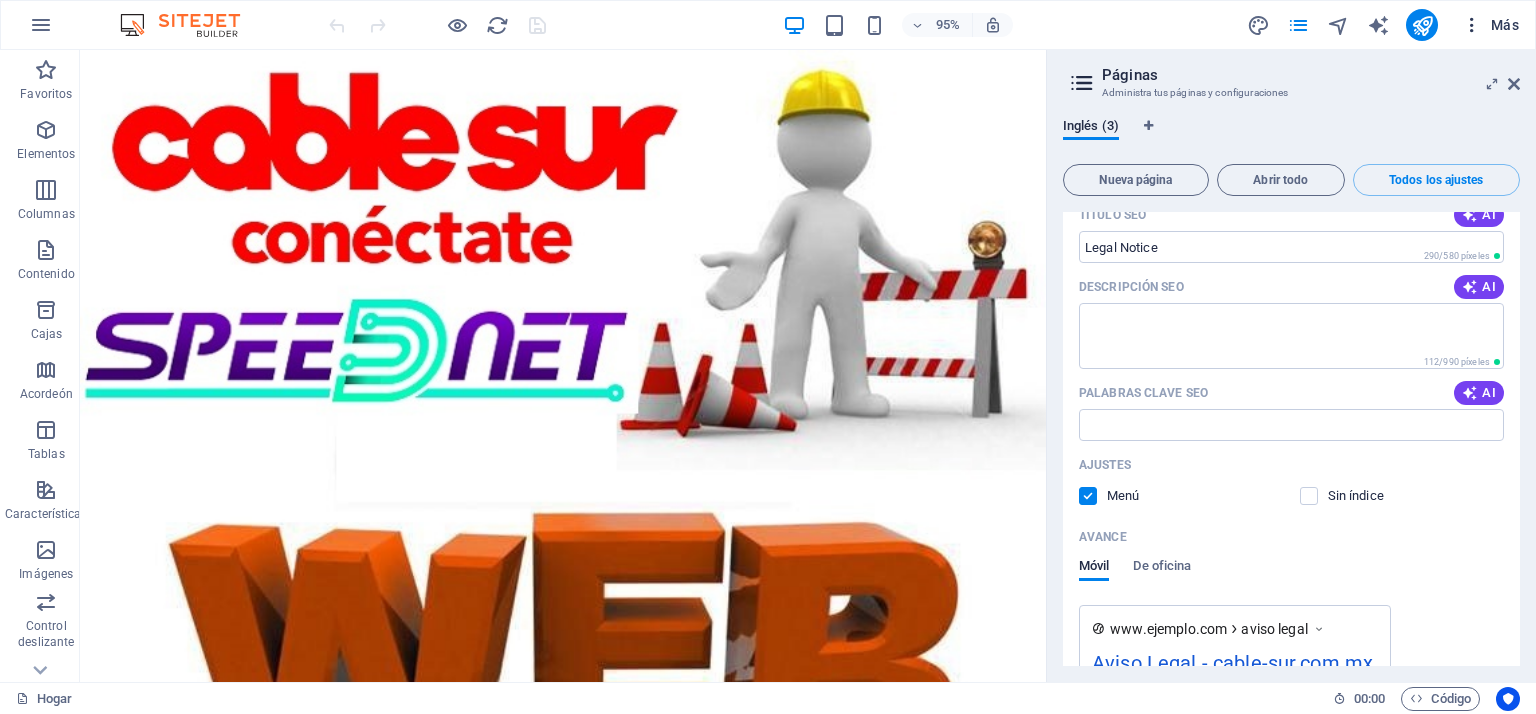 click on "Más" at bounding box center (1505, 25) 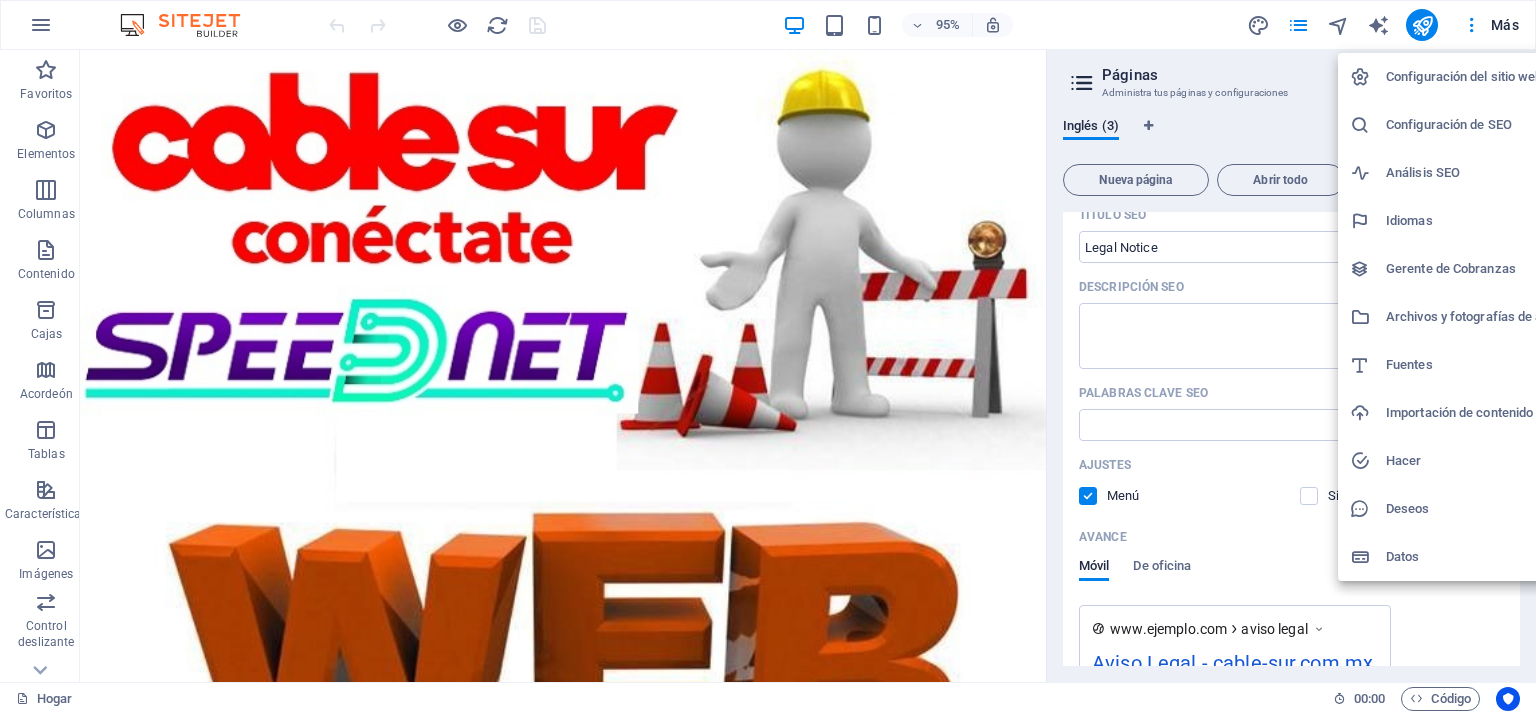 click on "Configuración del sitio web" at bounding box center (1464, 76) 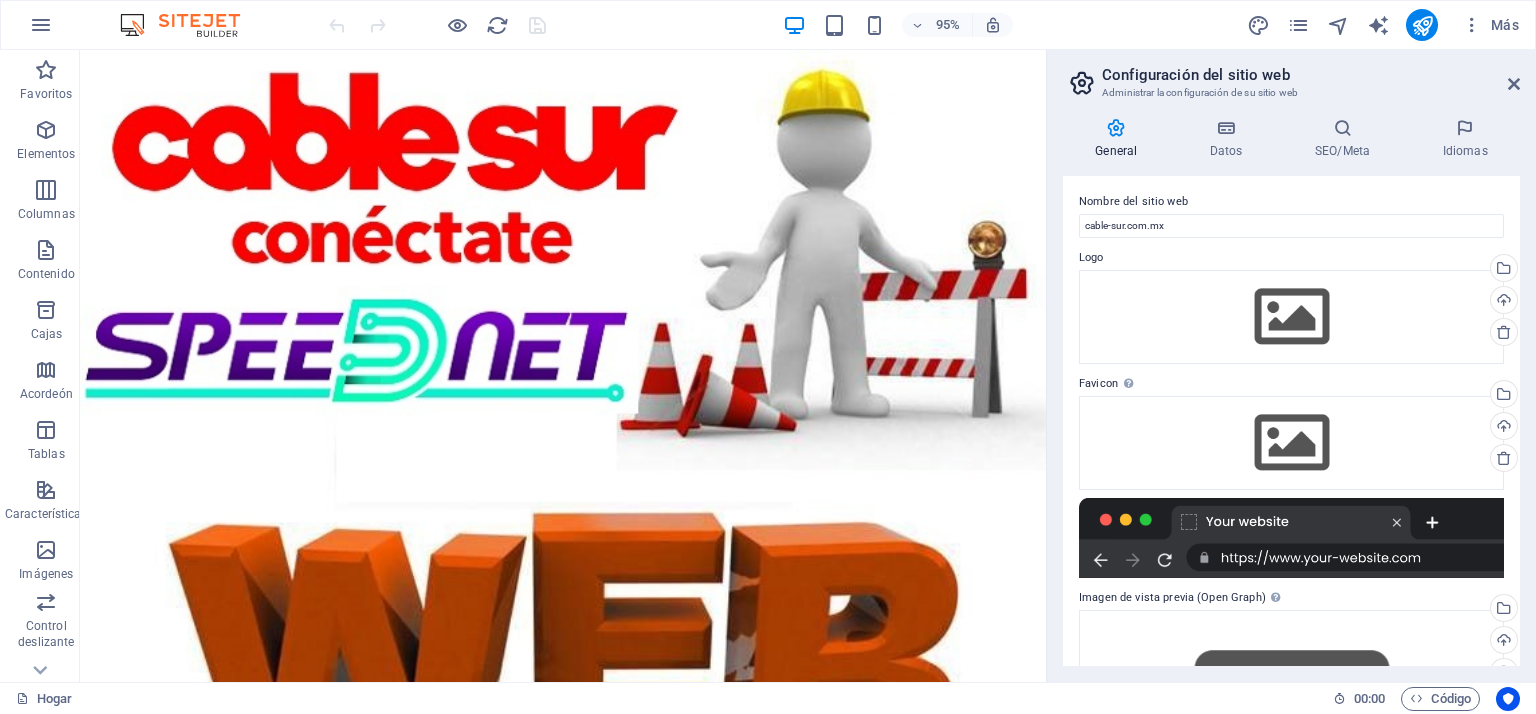 scroll, scrollTop: 0, scrollLeft: 0, axis: both 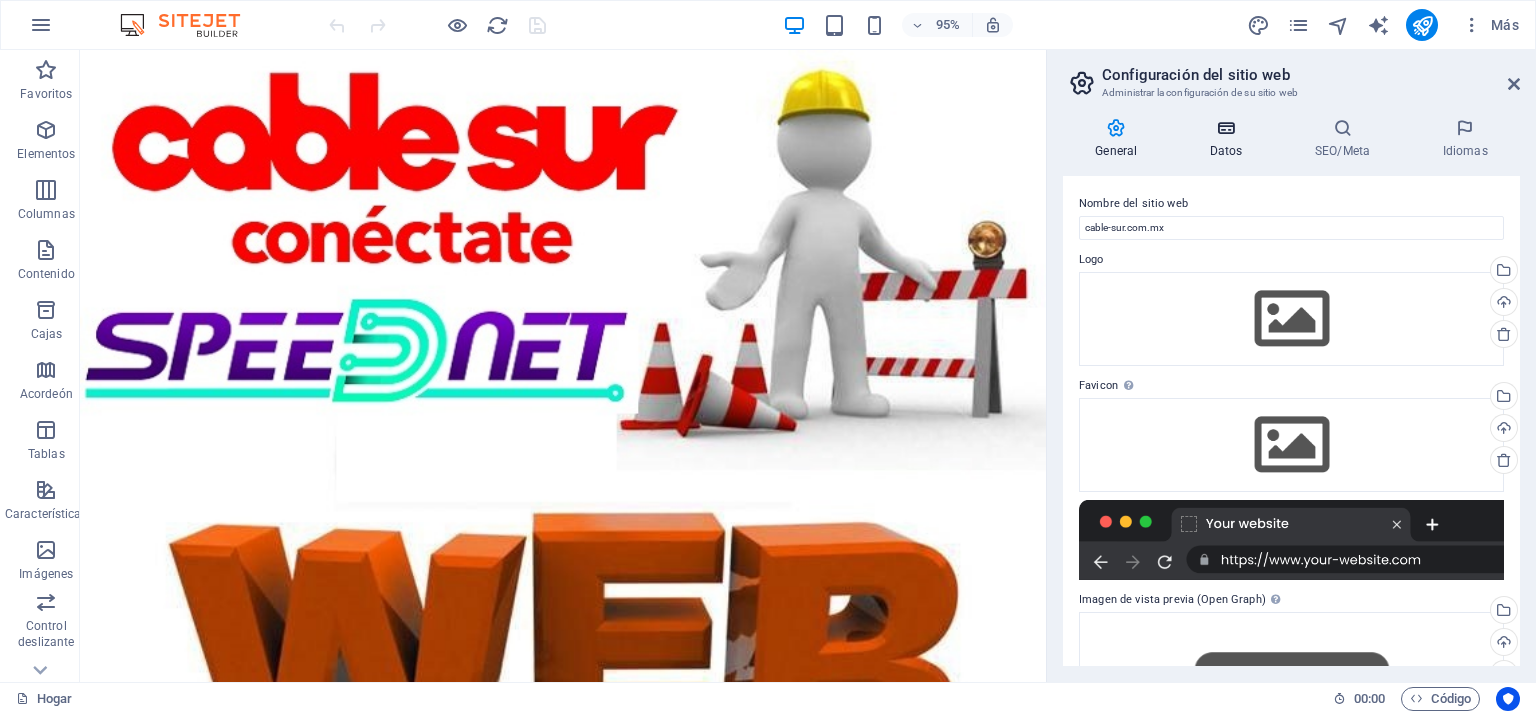 click at bounding box center (1226, 128) 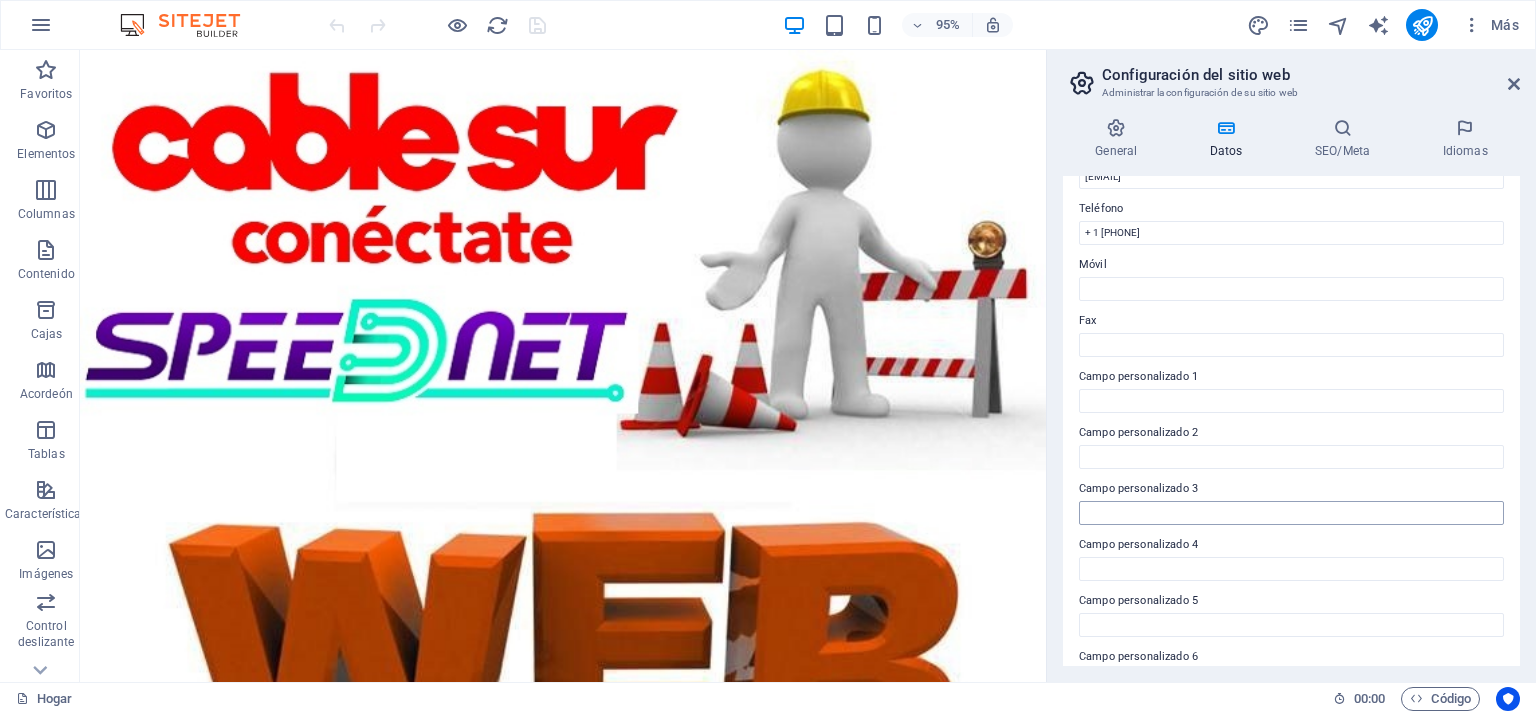 scroll, scrollTop: 470, scrollLeft: 0, axis: vertical 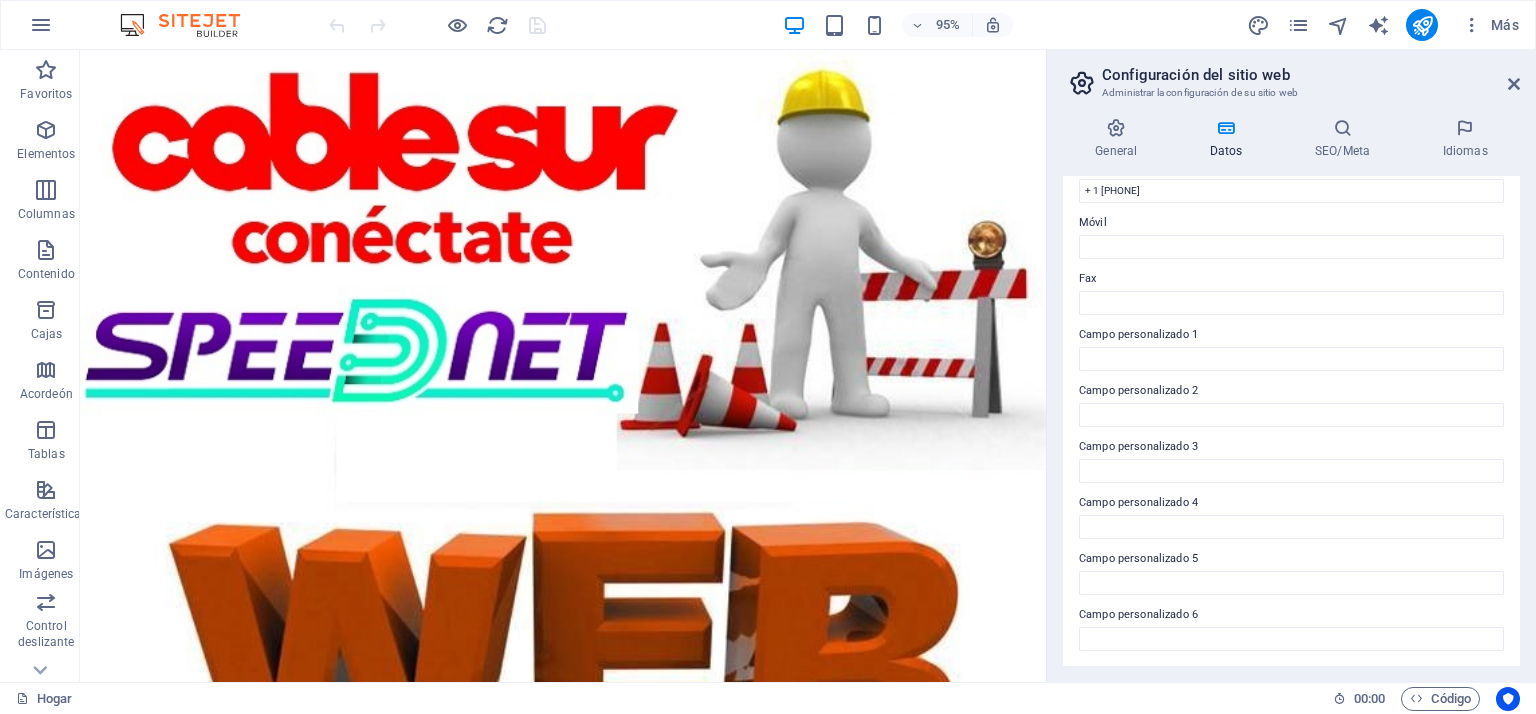 drag, startPoint x: 1521, startPoint y: 513, endPoint x: 1512, endPoint y: 462, distance: 51.78803 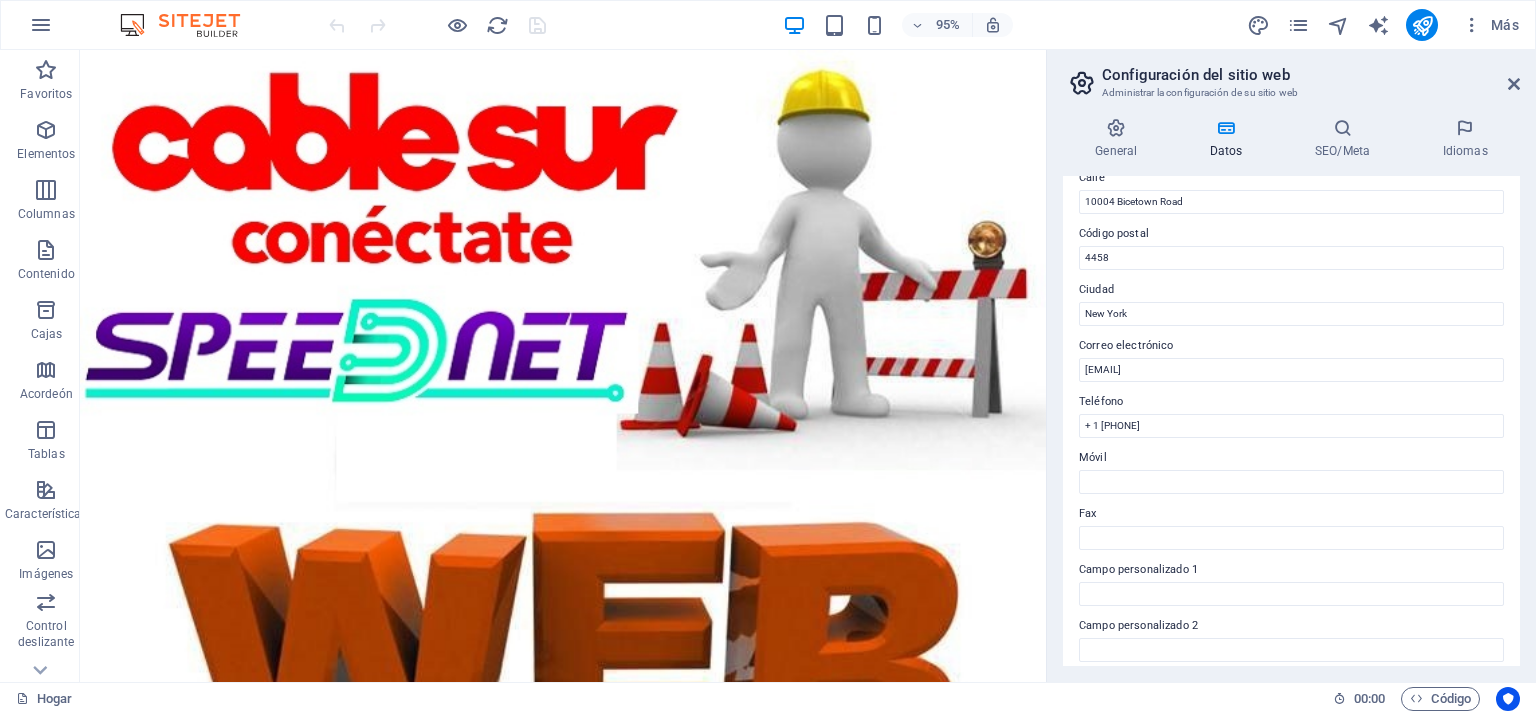 scroll, scrollTop: 216, scrollLeft: 0, axis: vertical 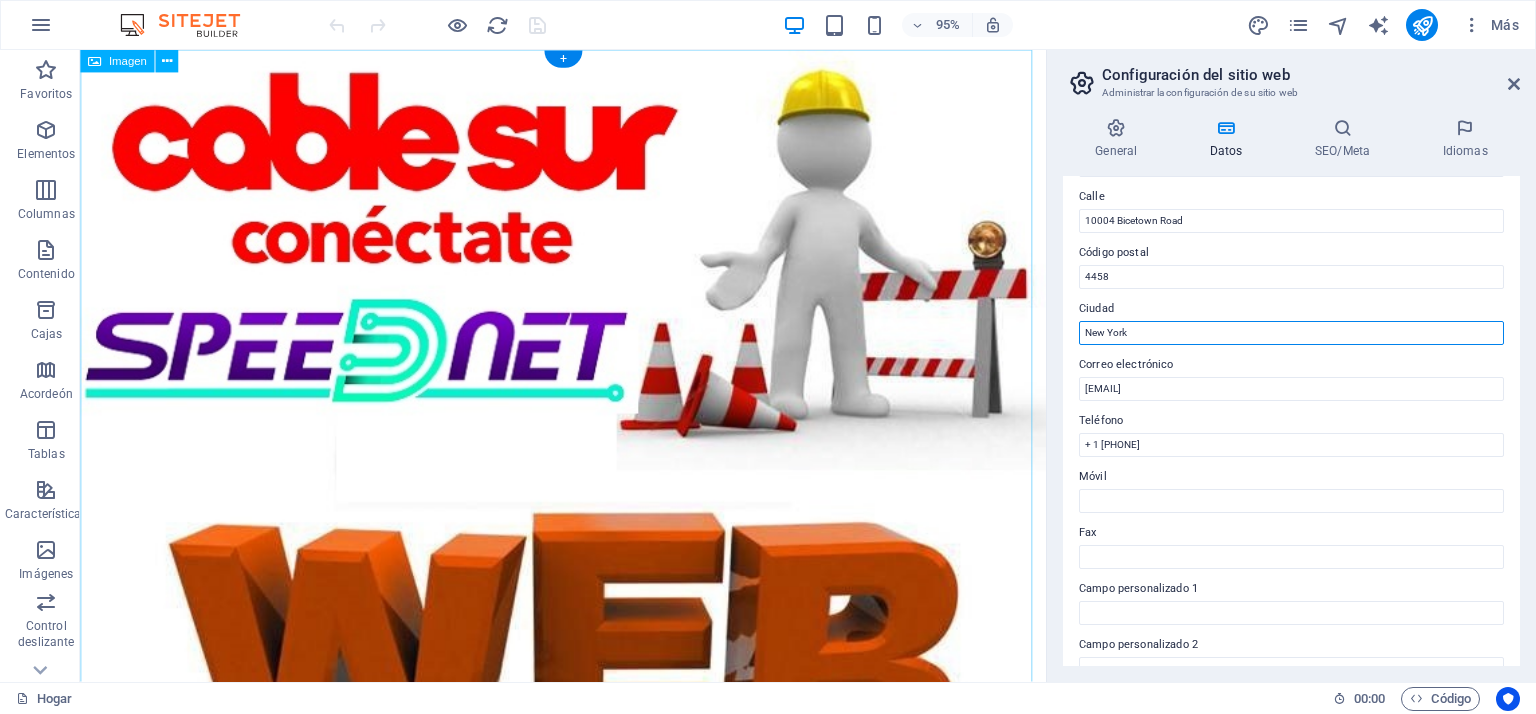 drag, startPoint x: 1235, startPoint y: 385, endPoint x: 981, endPoint y: 339, distance: 258.13174 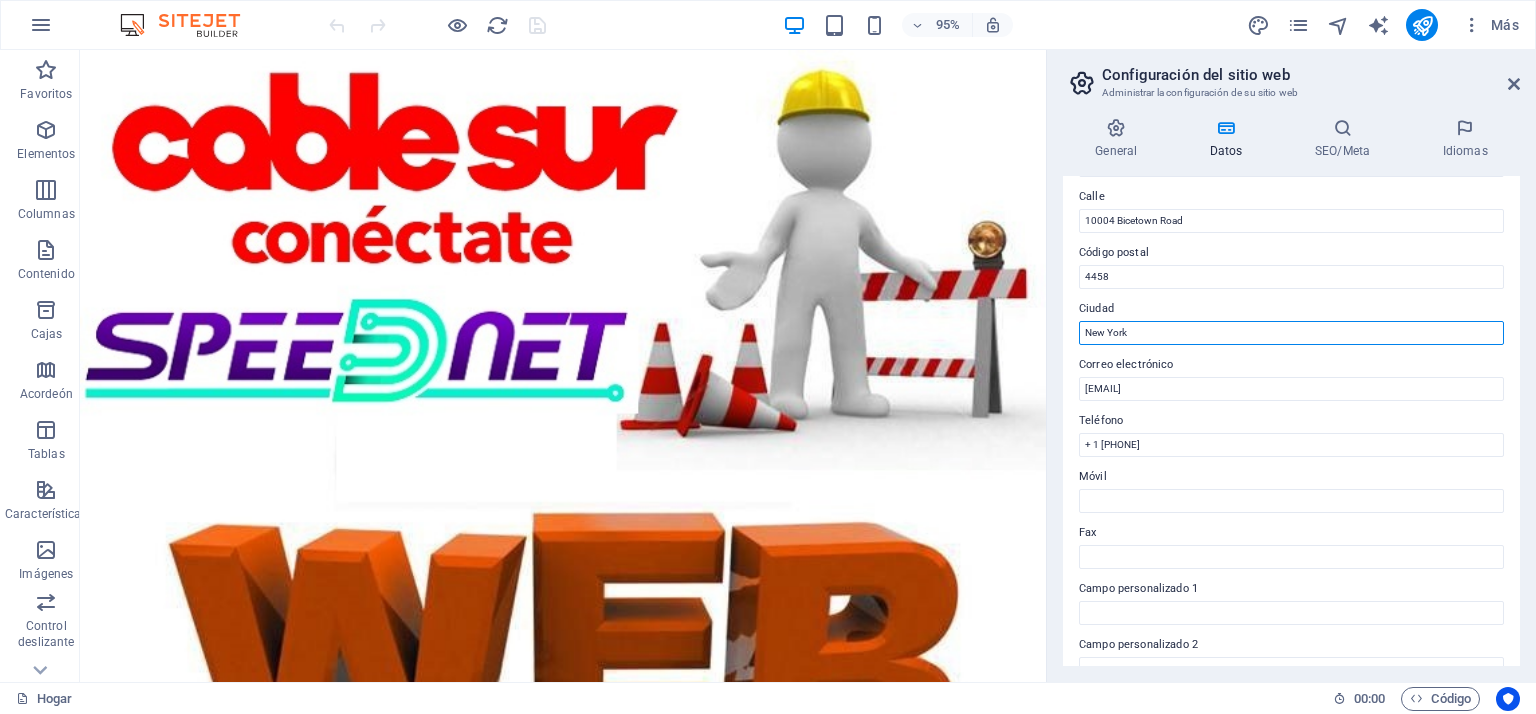 click on "New York" at bounding box center (1291, 333) 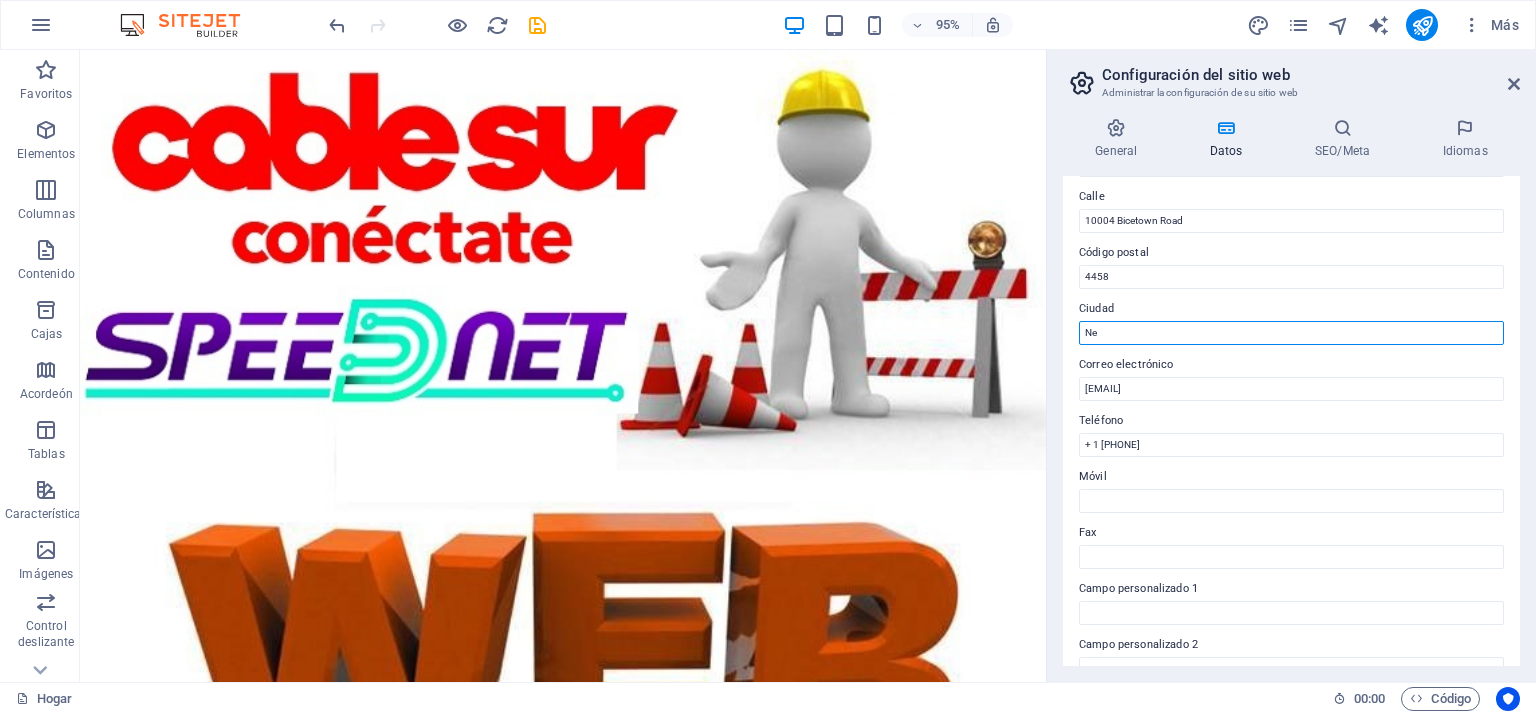 type on "N" 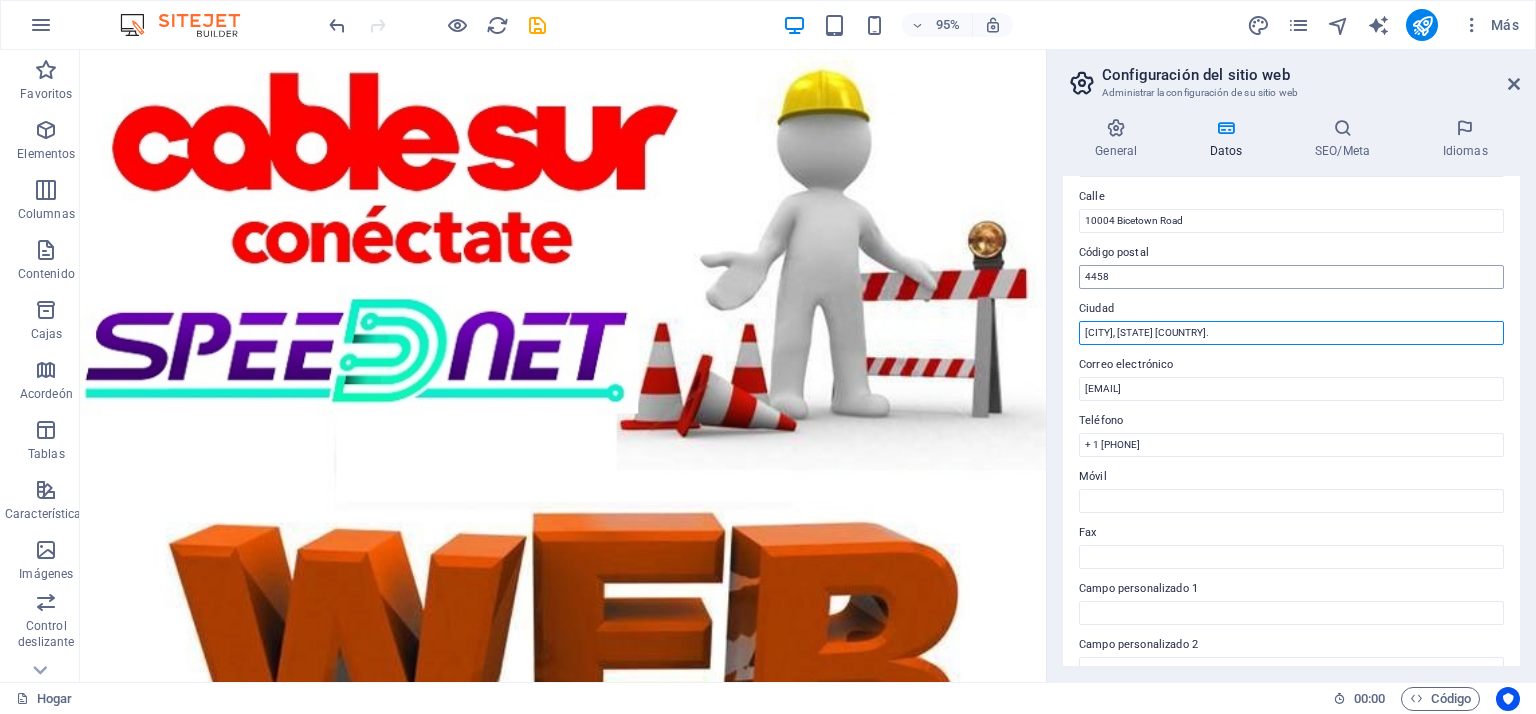 type on "[CITY], [STATE] [COUNTRY]." 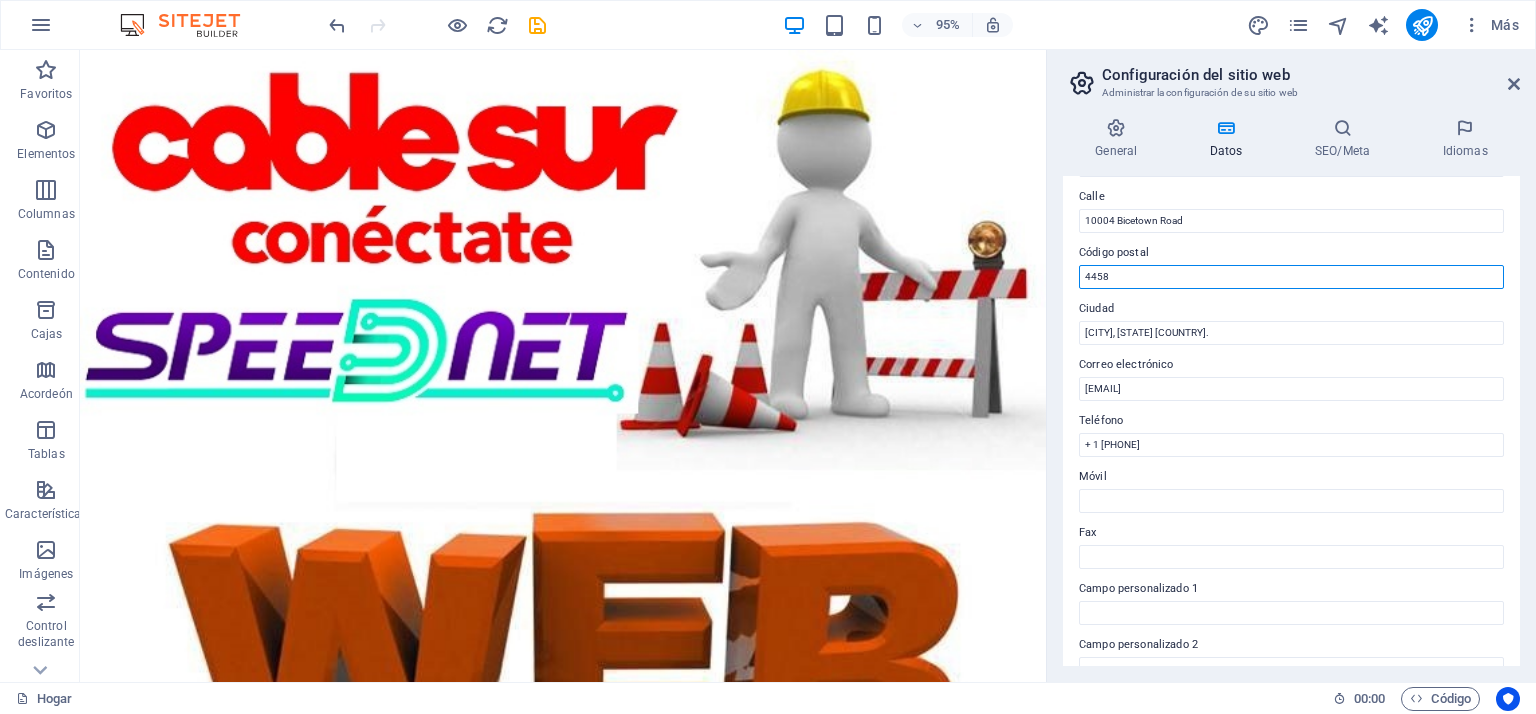 drag, startPoint x: 1114, startPoint y: 277, endPoint x: 1046, endPoint y: 263, distance: 69.426216 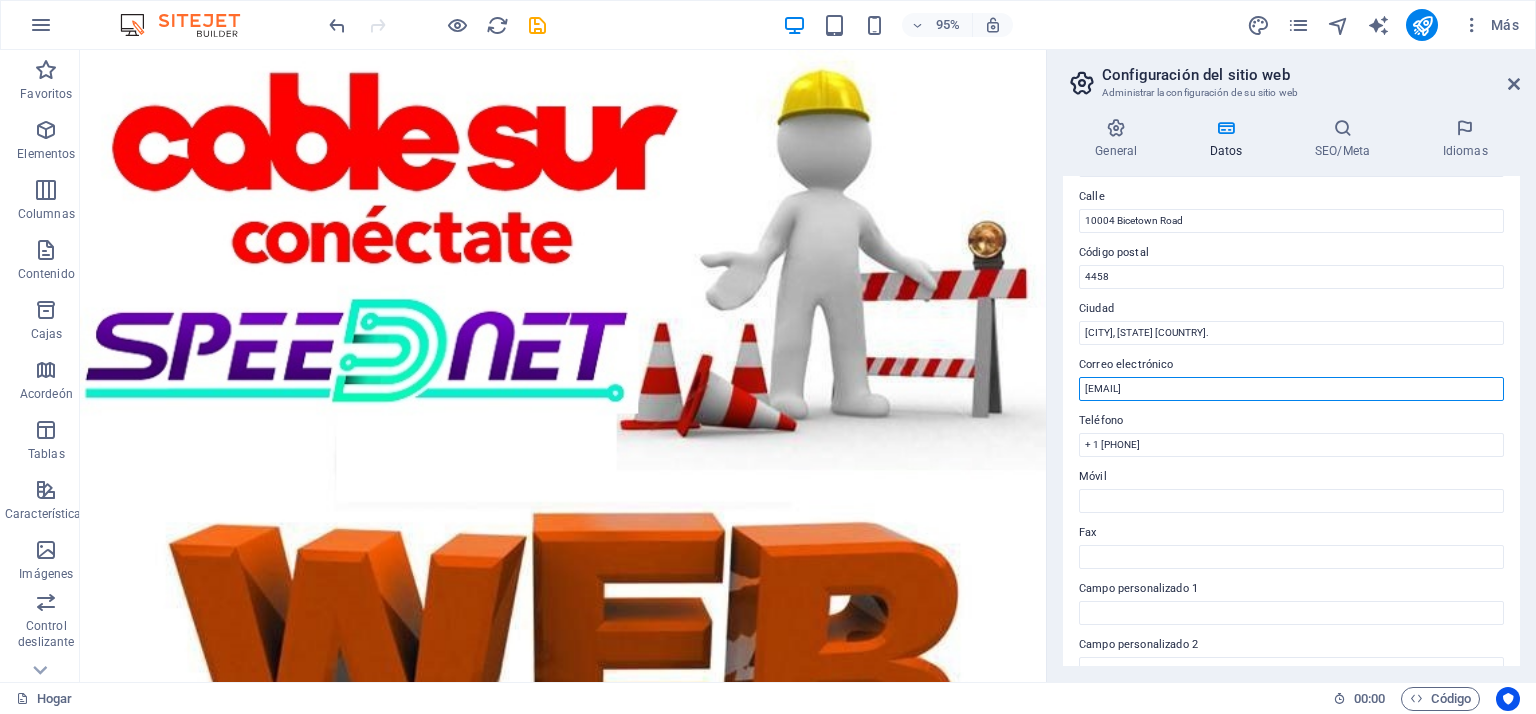 click on "ee999d4309bff6482f0f052fe52043@cpanel.local" at bounding box center (1291, 389) 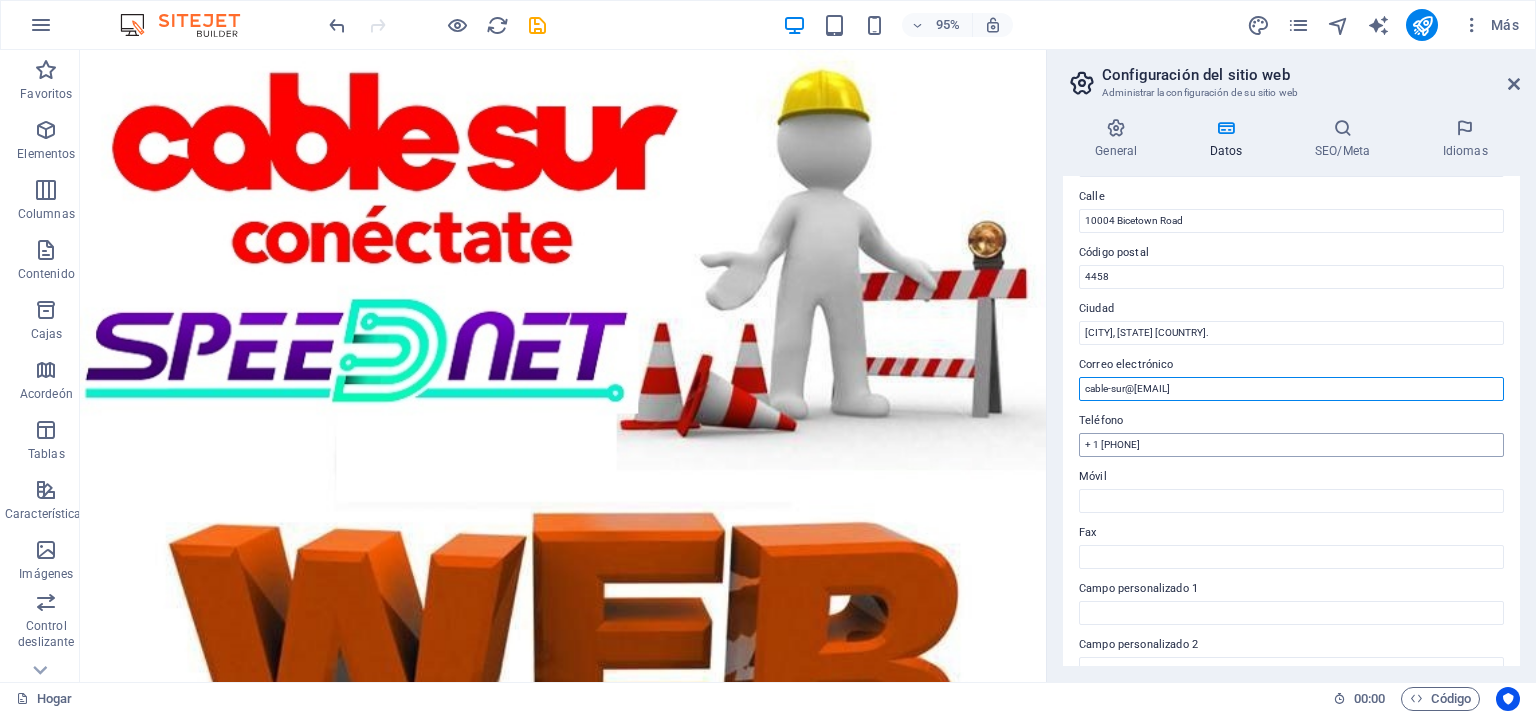type on "example.com@example.com" 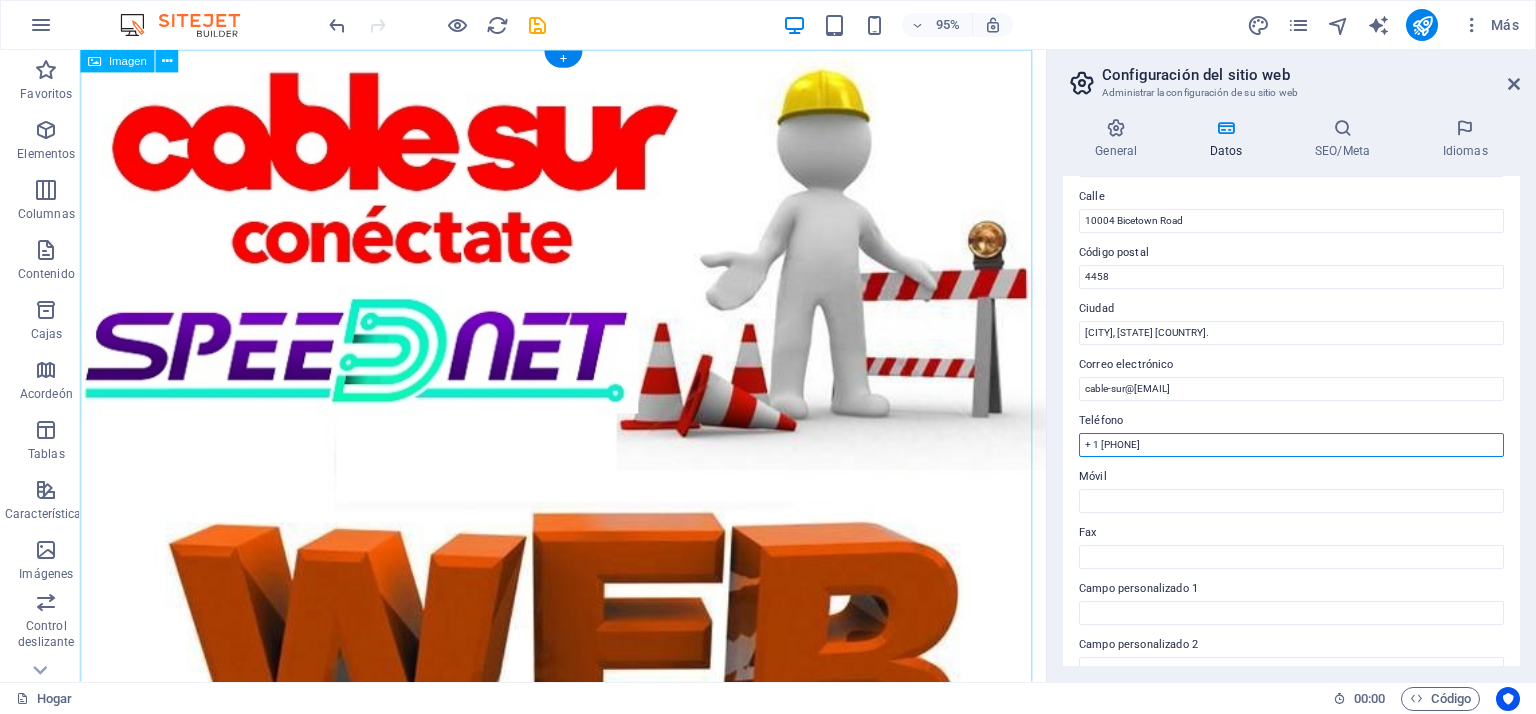 drag, startPoint x: 1264, startPoint y: 498, endPoint x: 970, endPoint y: 456, distance: 296.98486 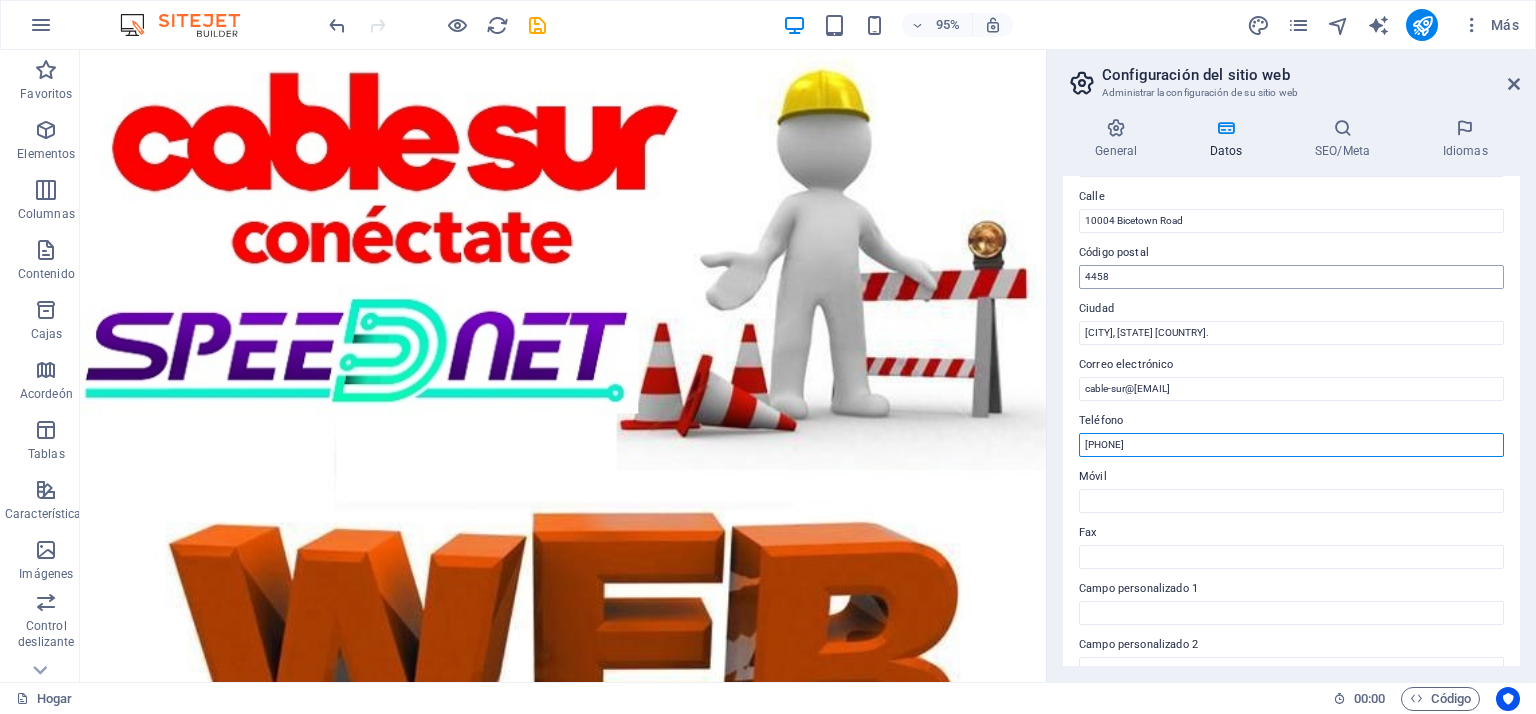 type on "8332172404" 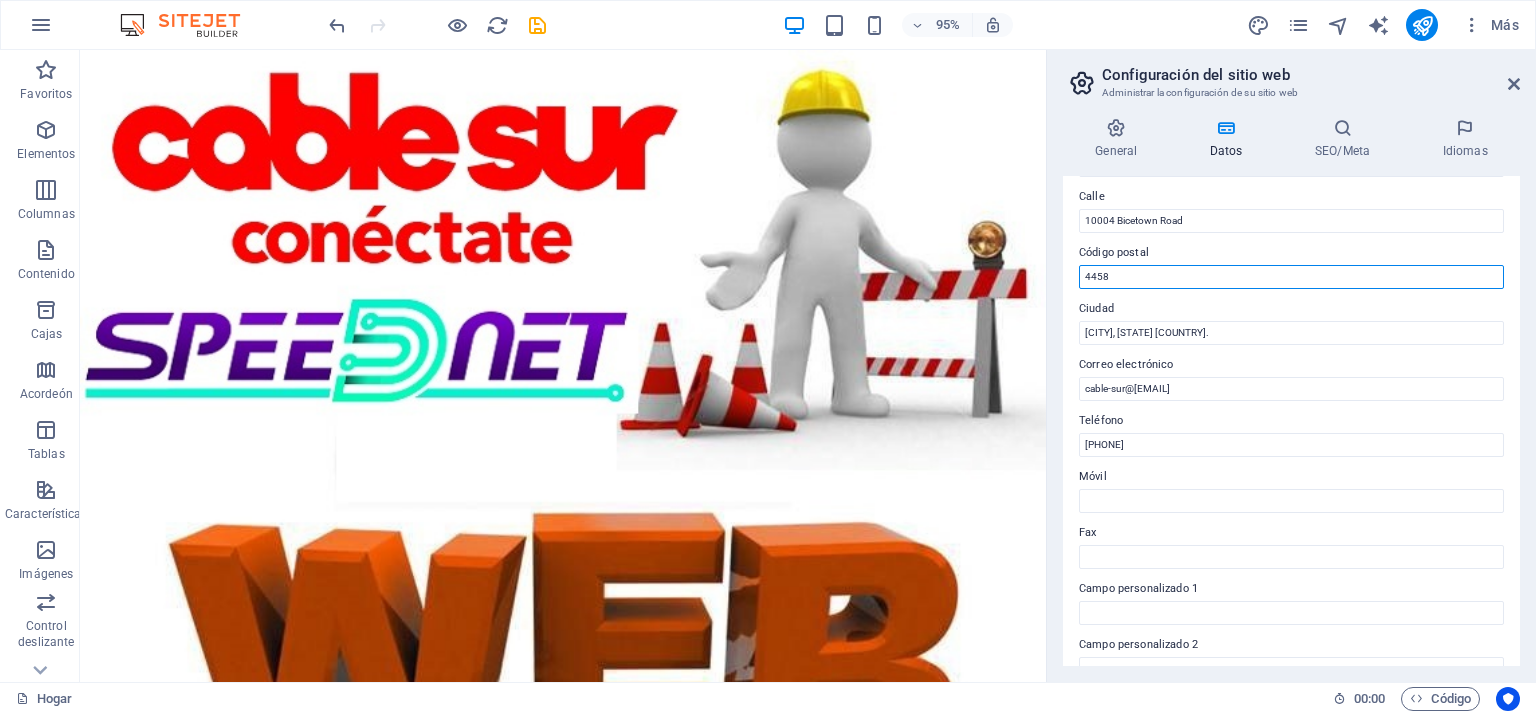 click on "4458" at bounding box center (1291, 277) 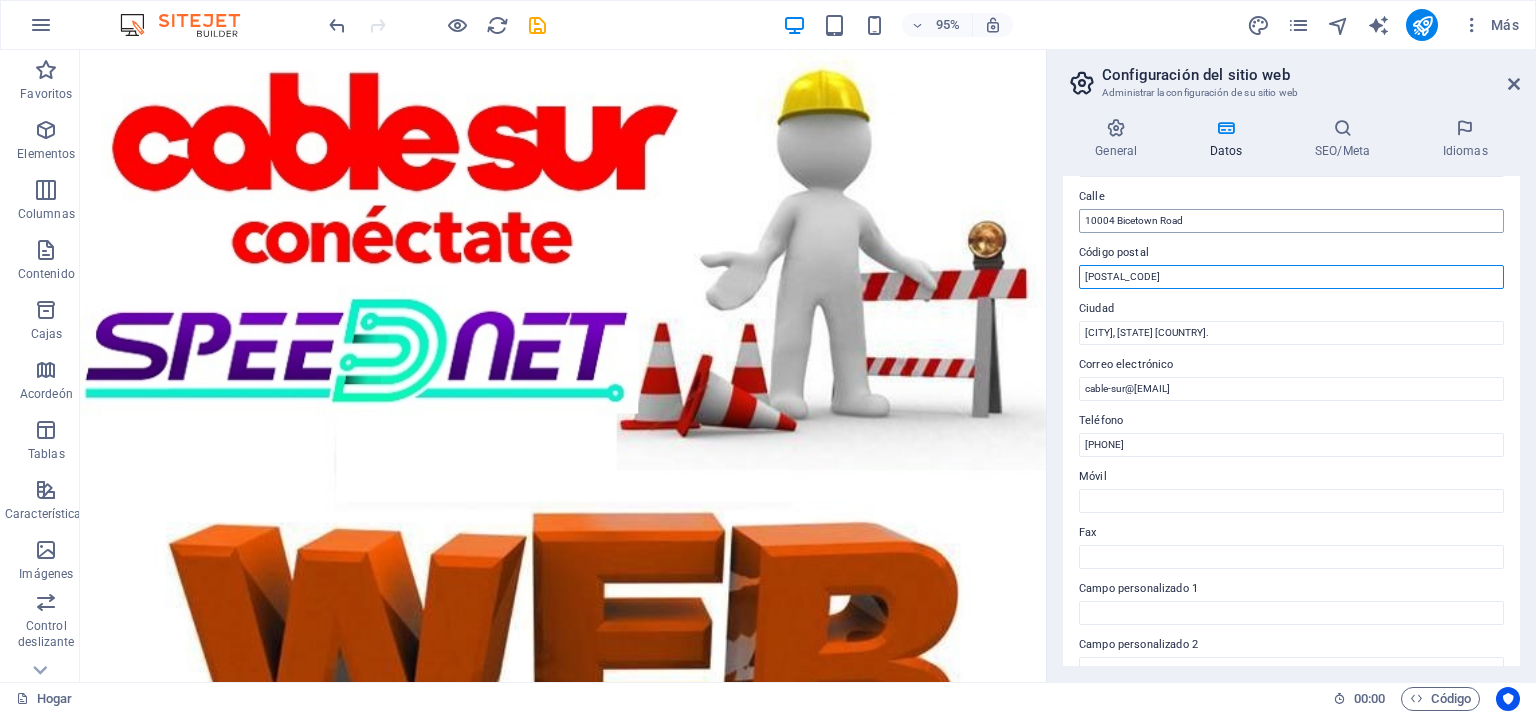 type on "[POSTAL_CODE]" 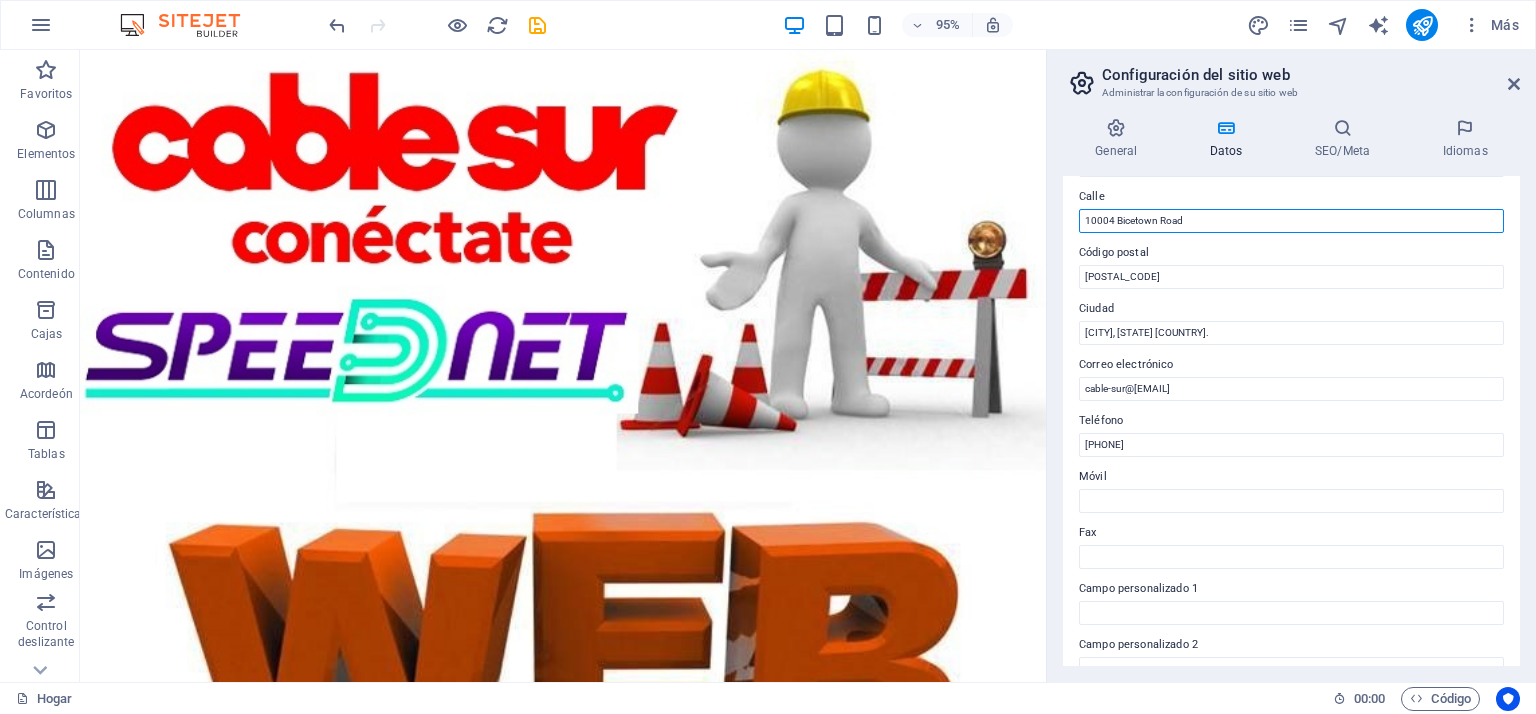 drag, startPoint x: 1214, startPoint y: 212, endPoint x: 1056, endPoint y: 212, distance: 158 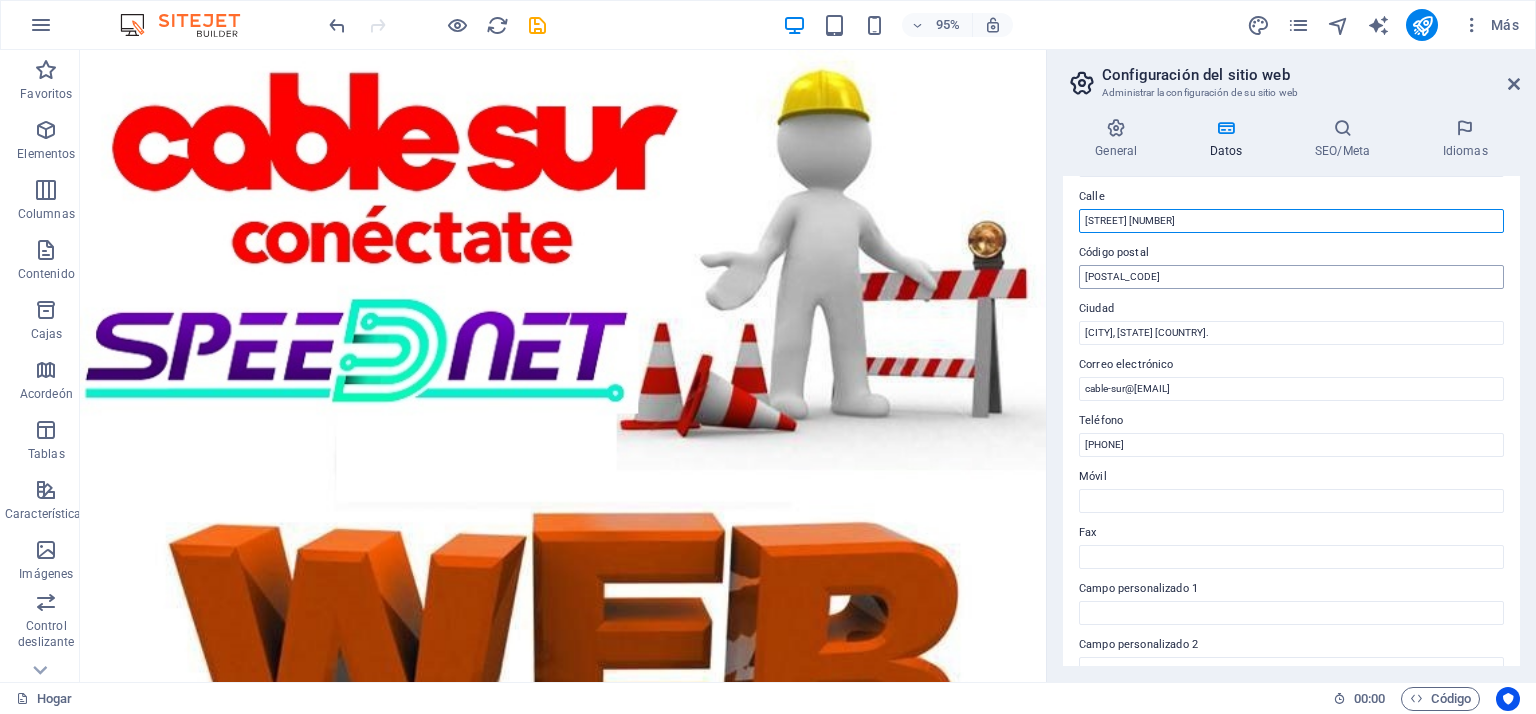 type on "Ave. Hidalgo 4312" 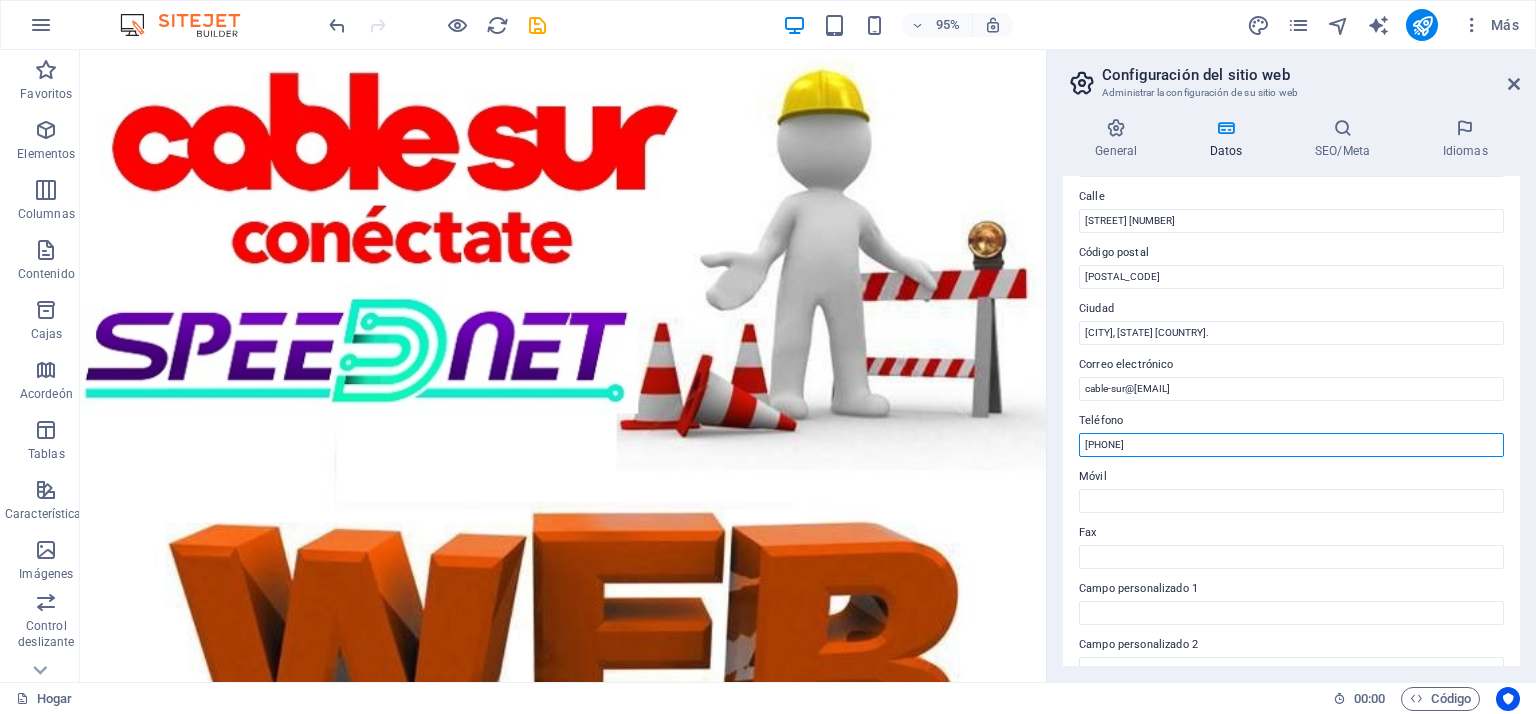 click on "8332172404" at bounding box center [1291, 445] 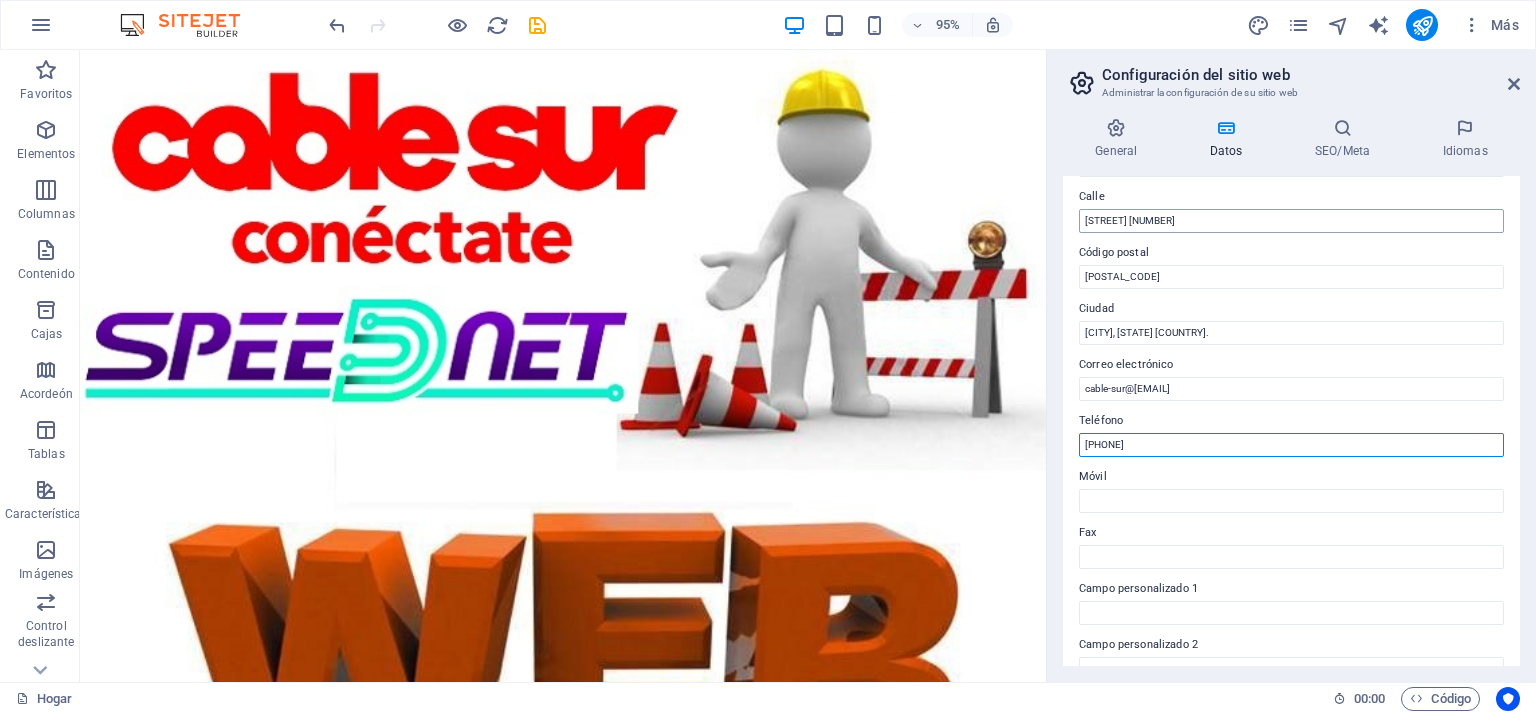 type on "[PHONE]" 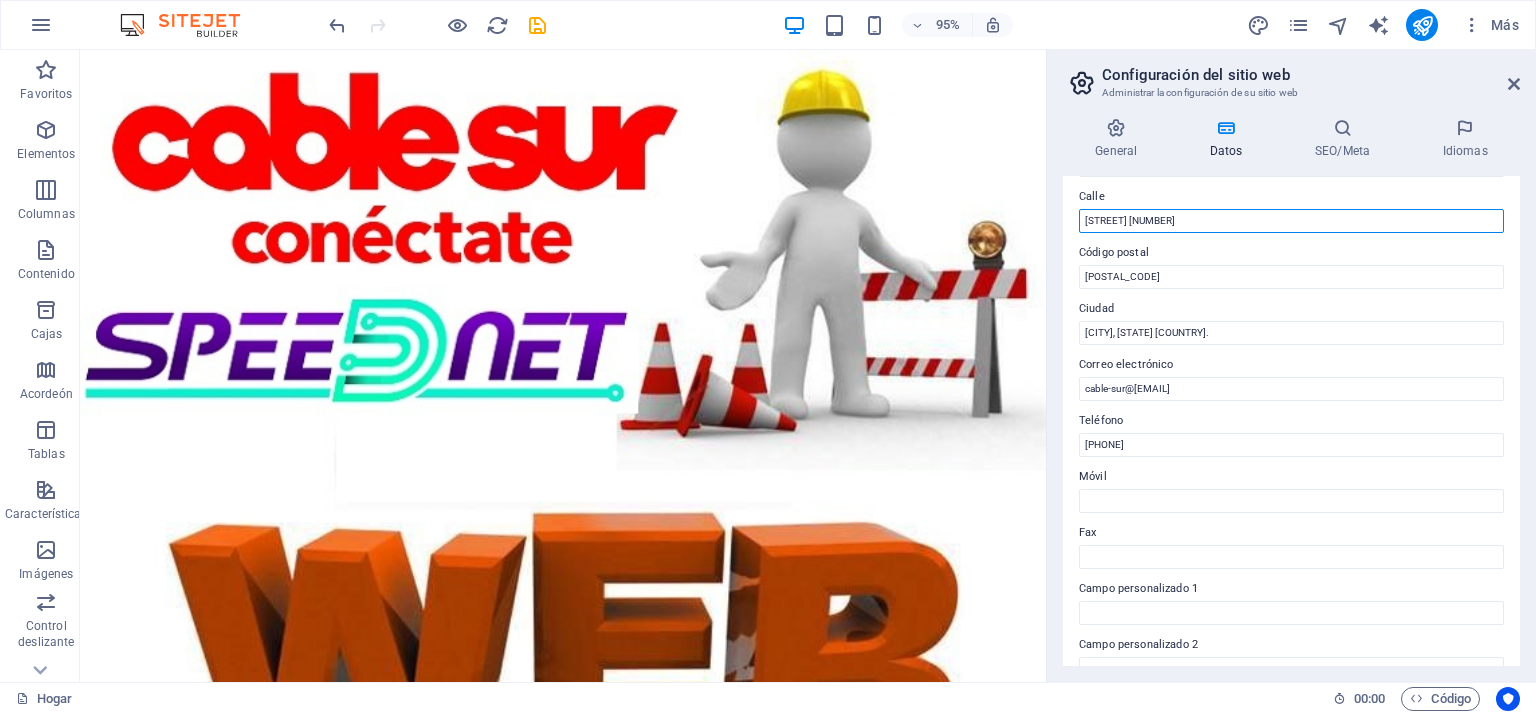click on "Ave. Hidalgo 4312" at bounding box center [1291, 221] 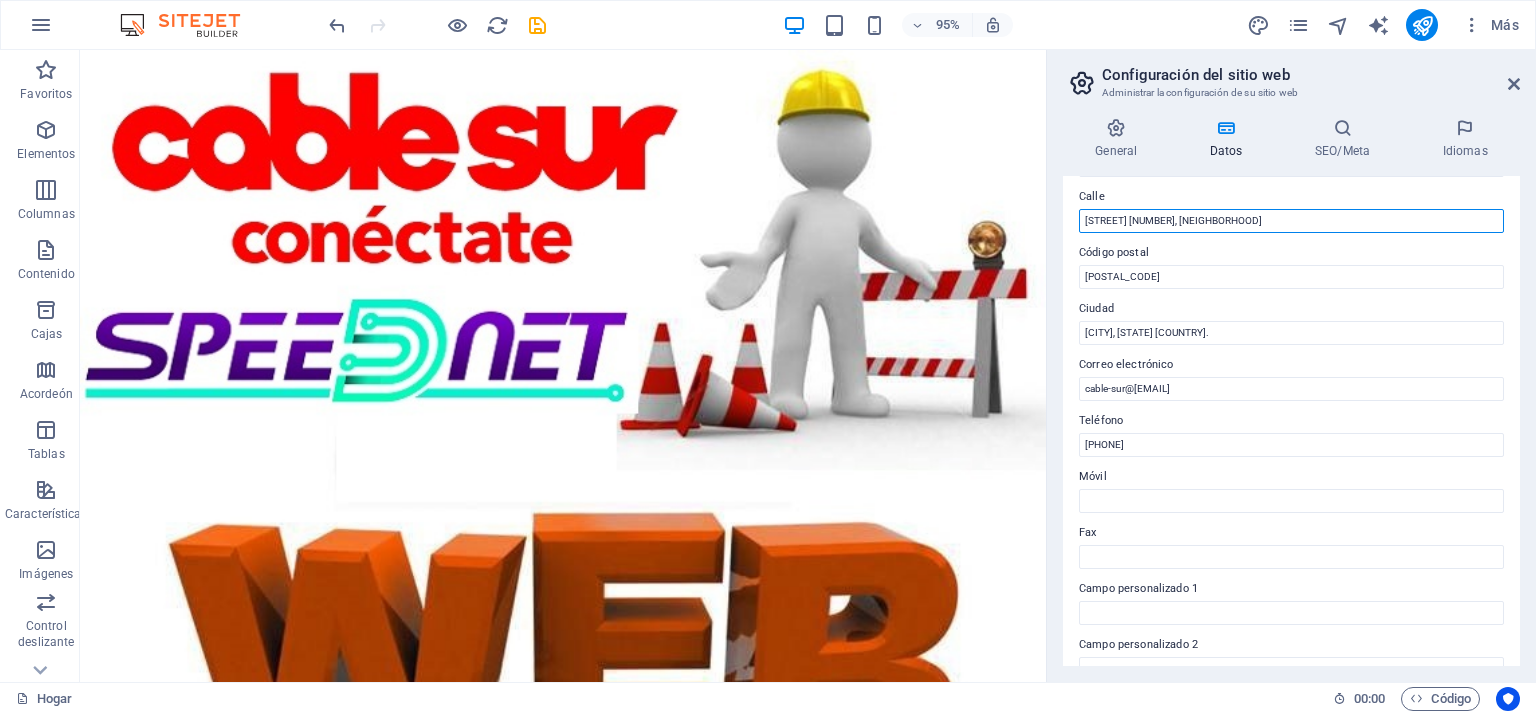 scroll, scrollTop: 259, scrollLeft: 0, axis: vertical 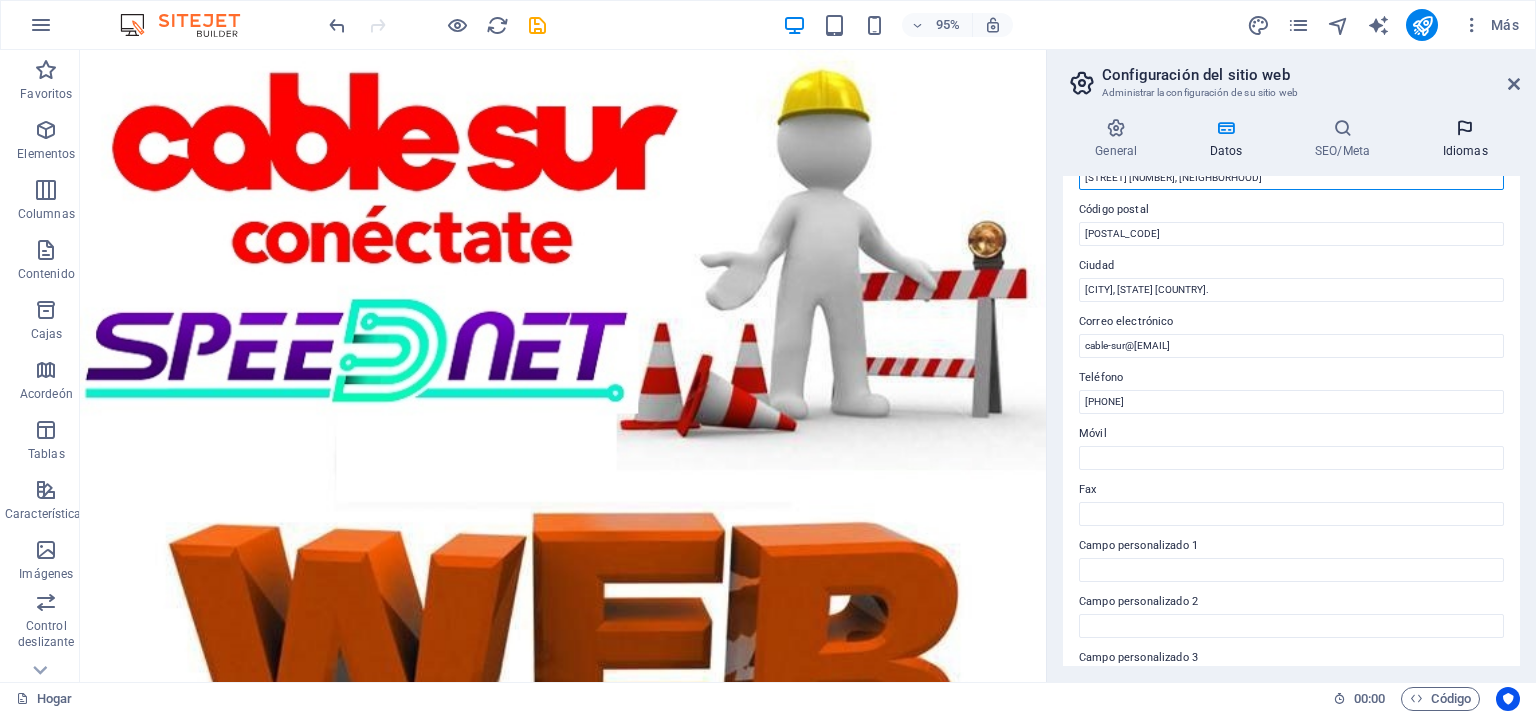 type on "[STREET] [NUMBER], Col. Sierra Morena" 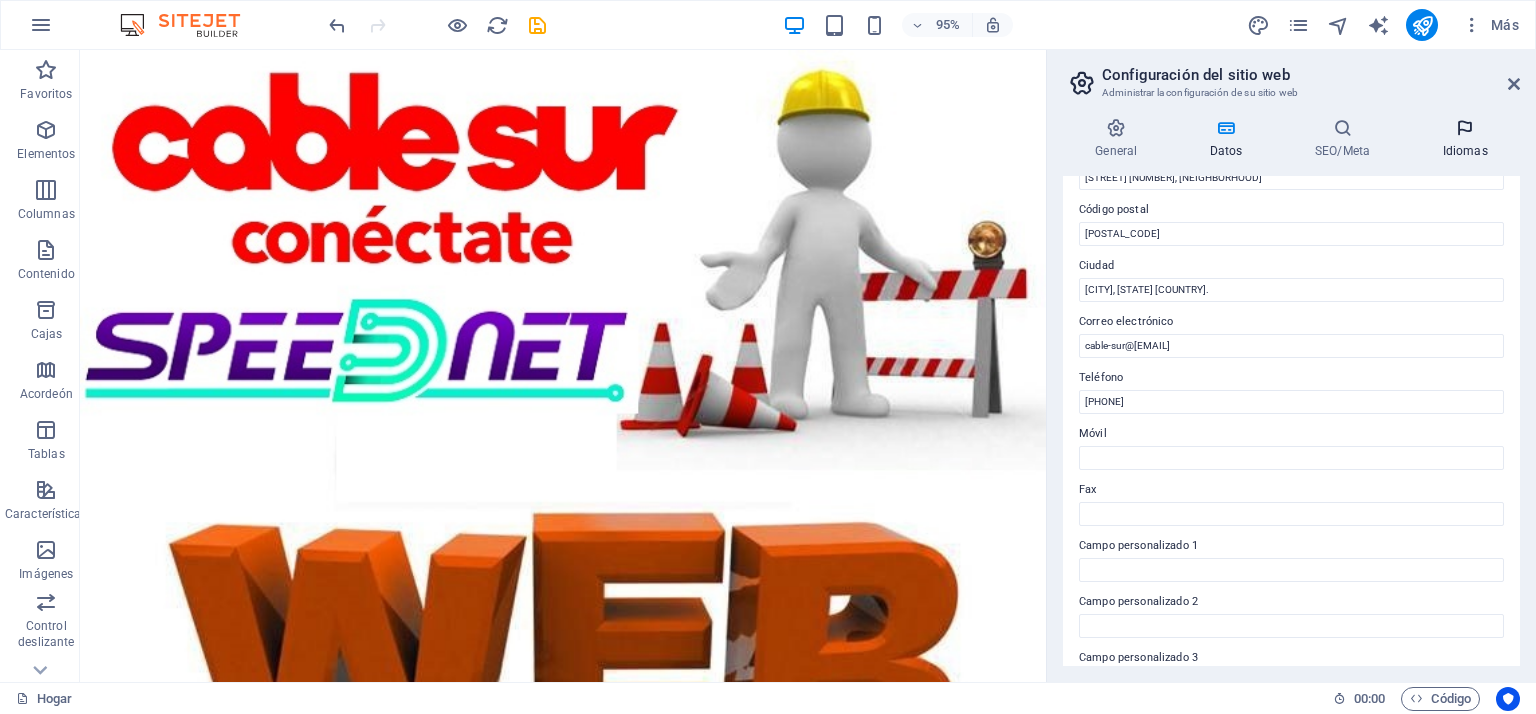 click on "Idiomas" at bounding box center (1465, 139) 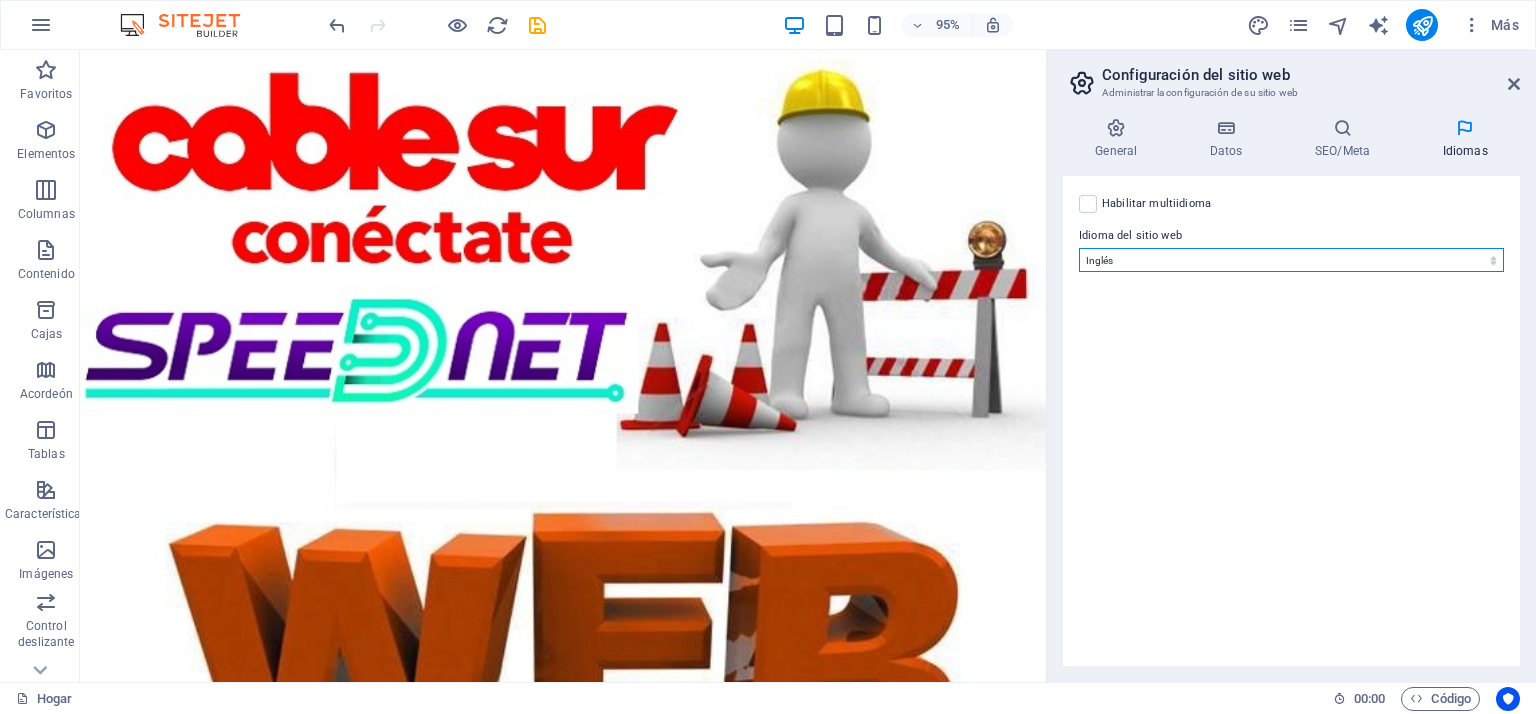click on "Abjasio Lejos africaans Akan albanés Amárico árabe aragonés armenio Assamese Avaric Avestan Aymara azerbaiyano Bambara baskir vasco bielorruso bengalí Lenguas bihari Bislama Bokmål bosnio Bretón búlgaro birmano catalán Jemer central Chamorro Chechen Chino eslavo eclesiástico Chuvasio de Cornualles corso Cree croata checo danés Holandés Dzongkha Inglés esperanto estonio Ewe feroés Farsi (persa) Fiyiano finlandés Francés Fulah gaélico gallego Ganda georgiano Alemán Griego Groenlandés Guaraní Gujarati criollo haitiano Hausa hebreo Herero hindi Hiri Motu húngaro islandés Sí Igbo indonesio Interlingua Interlingüística Inuktitut Inupiaq irlandés italiano japonés javanés Canarés Kanuri Cachemira kazajo kikuyu Kinyarwanda Komi Congo coreano kurdo Kwanyama Kirguistán Laosiano latín letón Limburgués Lingala lituano Luba-Katanga luxemburgués macedónio madagascarí malayo Malabar Maldivas maltés de la isla de Man maorí Maratí marshaleses mongol Nauru Navajo Ndonga Nepalí noruego Twi" at bounding box center [1291, 260] 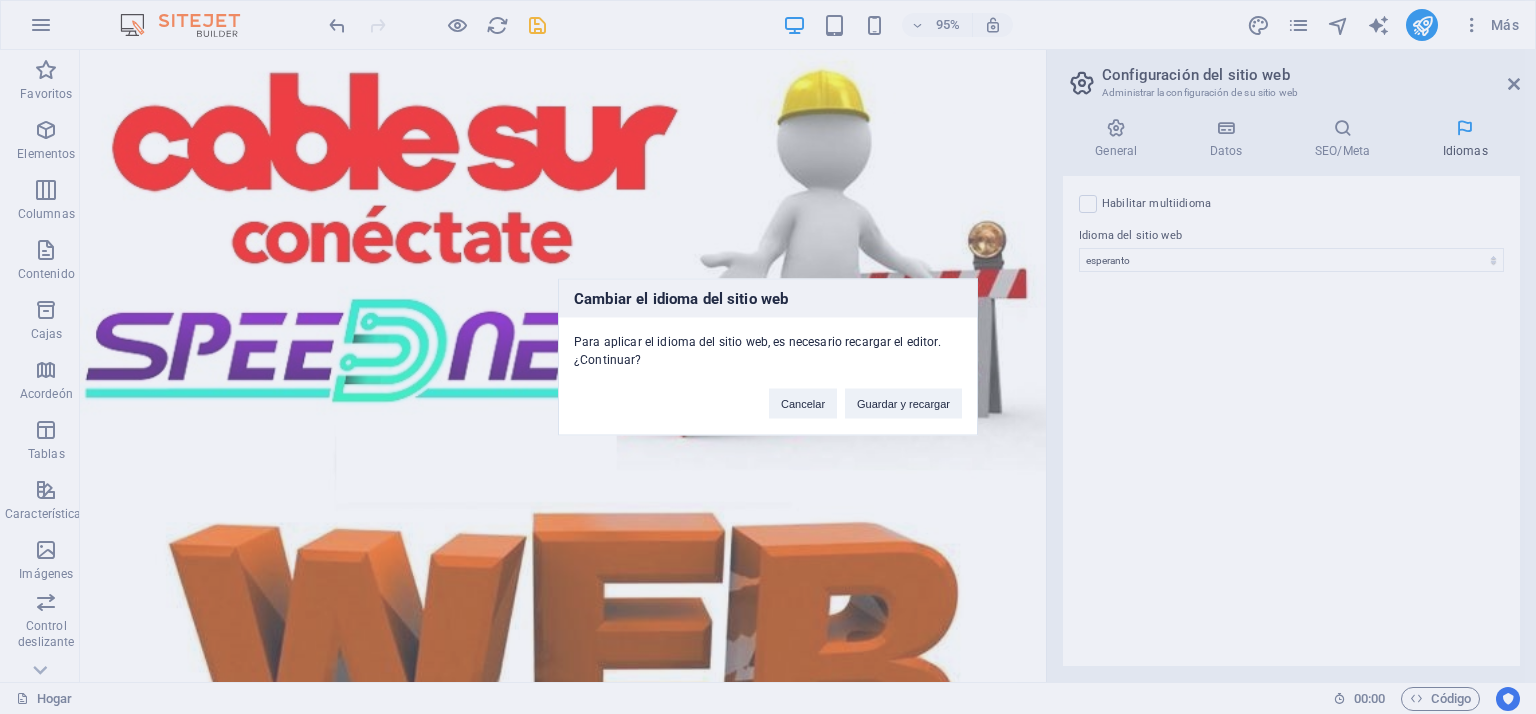 type 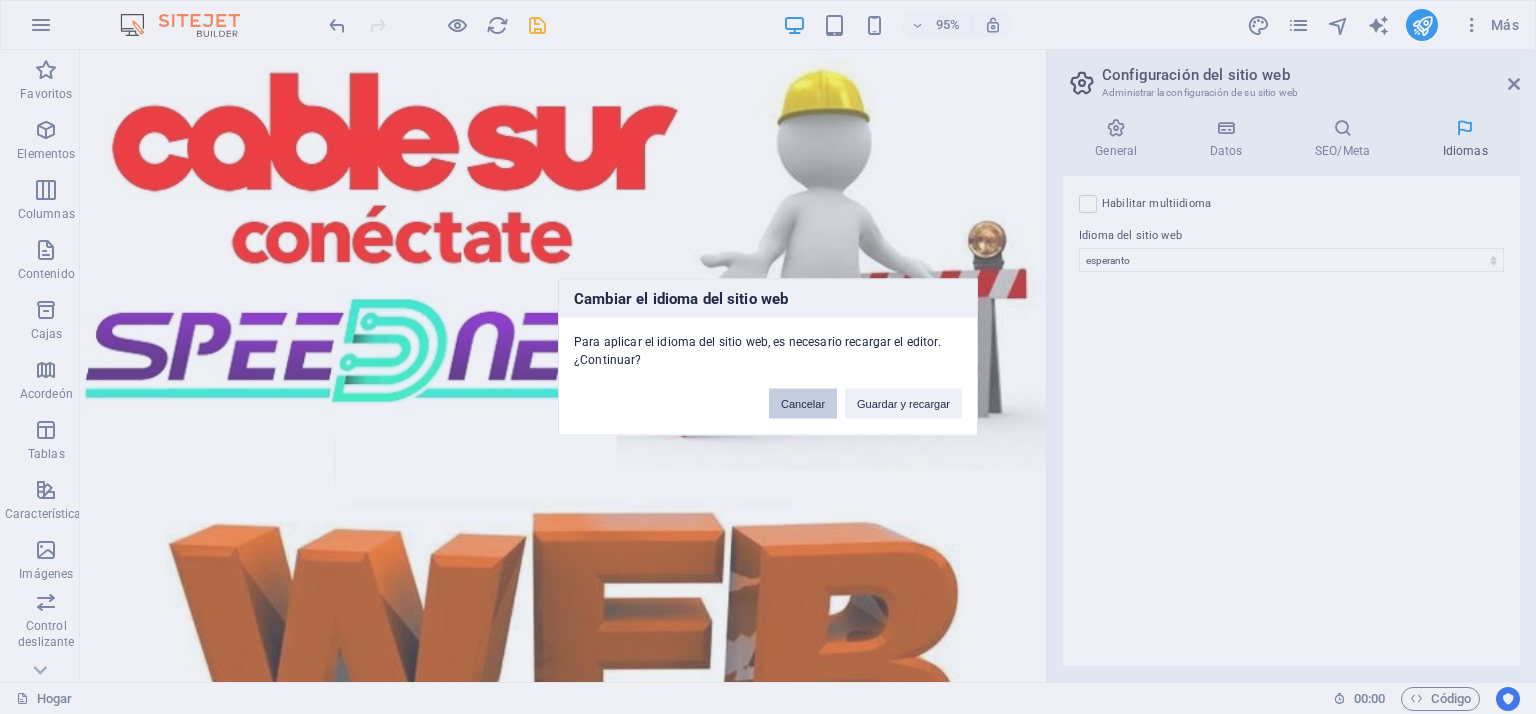 click on "Cancelar" at bounding box center [803, 404] 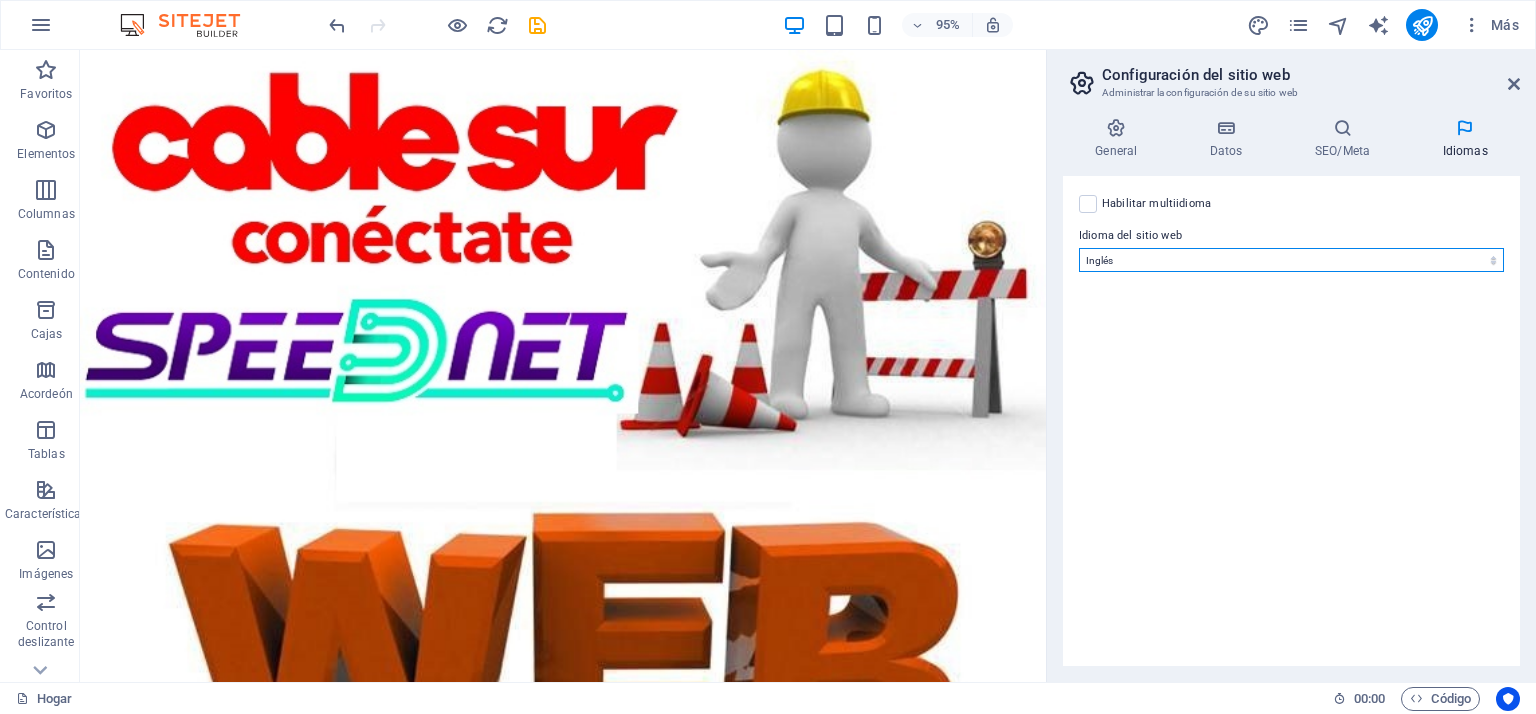 click on "Abjasio Lejos africaans Akan albanés Amárico árabe aragonés armenio Assamese Avaric Avestan Aymara azerbaiyano Bambara baskir vasco bielorruso bengalí Lenguas bihari Bislama Bokmål bosnio Bretón búlgaro birmano catalán Jemer central Chamorro Chechen Chino eslavo eclesiástico Chuvasio de Cornualles corso Cree croata checo danés Holandés Dzongkha Inglés esperanto estonio Ewe feroés Farsi (persa) Fiyiano finlandés Francés Fulah gaélico gallego Ganda georgiano Alemán Griego Groenlandés Guaraní Gujarati criollo haitiano Hausa hebreo Herero hindi Hiri Motu húngaro islandés Sí Igbo indonesio Interlingua Interlingüística Inuktitut Inupiaq irlandés italiano japonés javanés Canarés Kanuri Cachemira kazajo kikuyu Kinyarwanda Komi Congo coreano kurdo Kwanyama Kirguistán Laosiano latín letón Limburgués Lingala lituano Luba-Katanga luxemburgués macedónio madagascarí malayo Malabar Maldivas maltés de la isla de Man maorí Maratí marshaleses mongol Nauru Navajo Ndonga Nepalí noruego Twi" at bounding box center [1291, 260] 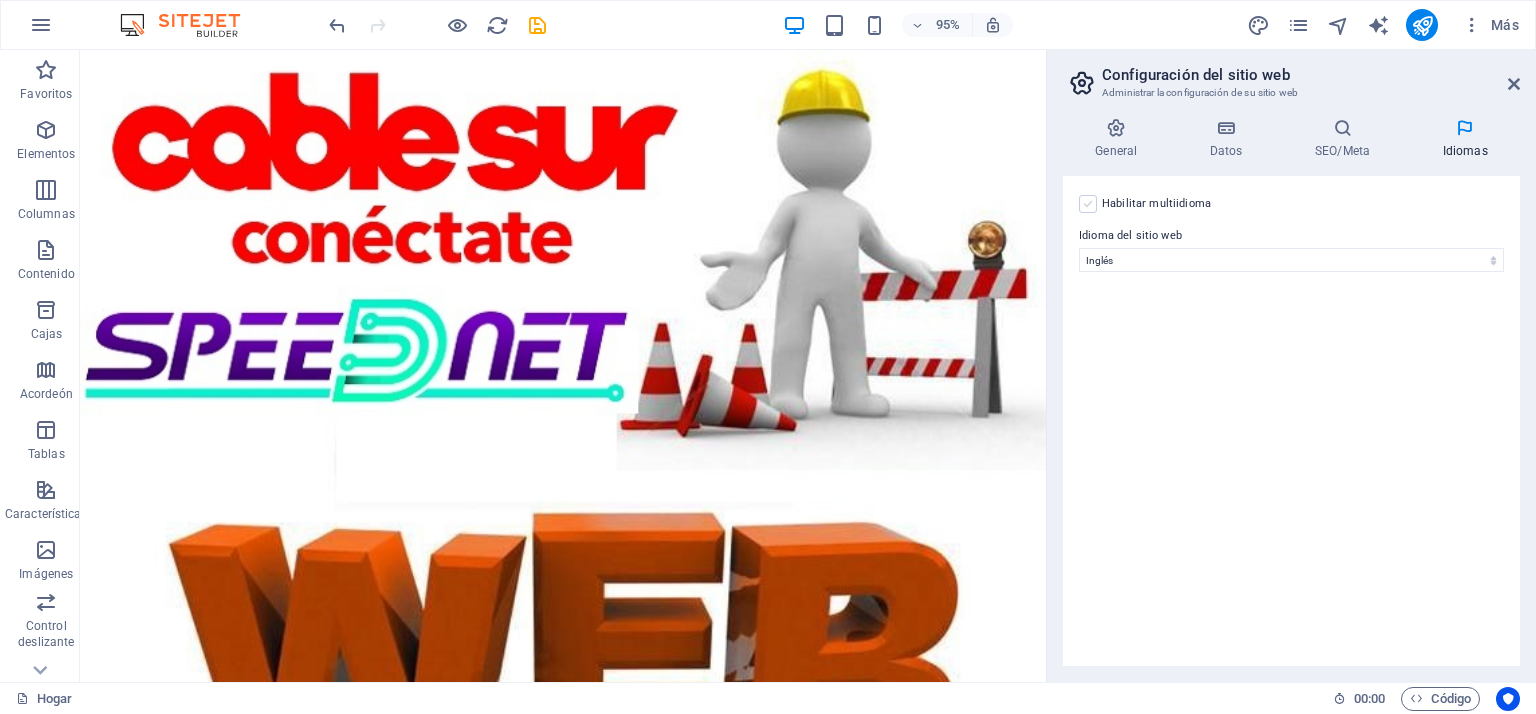 click at bounding box center [1088, 204] 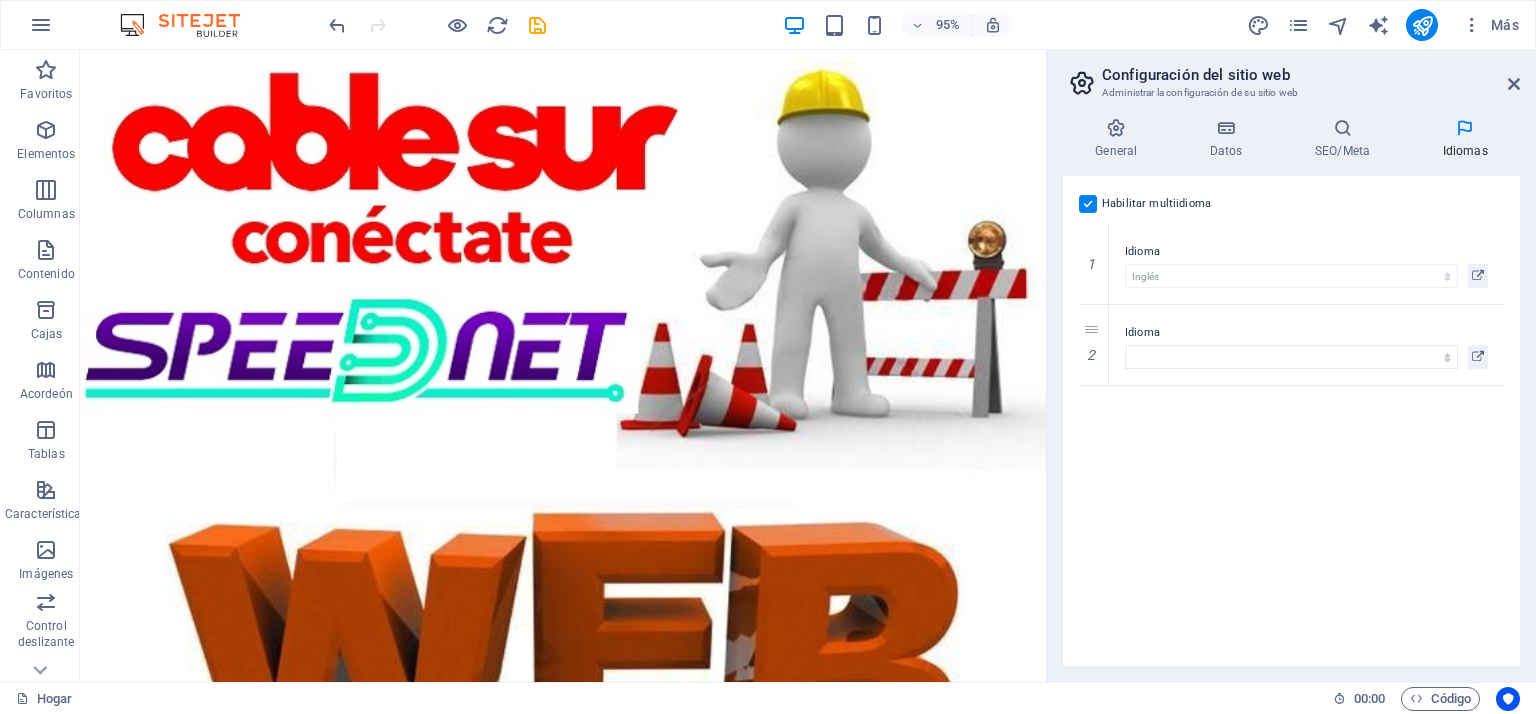 click at bounding box center [1088, 204] 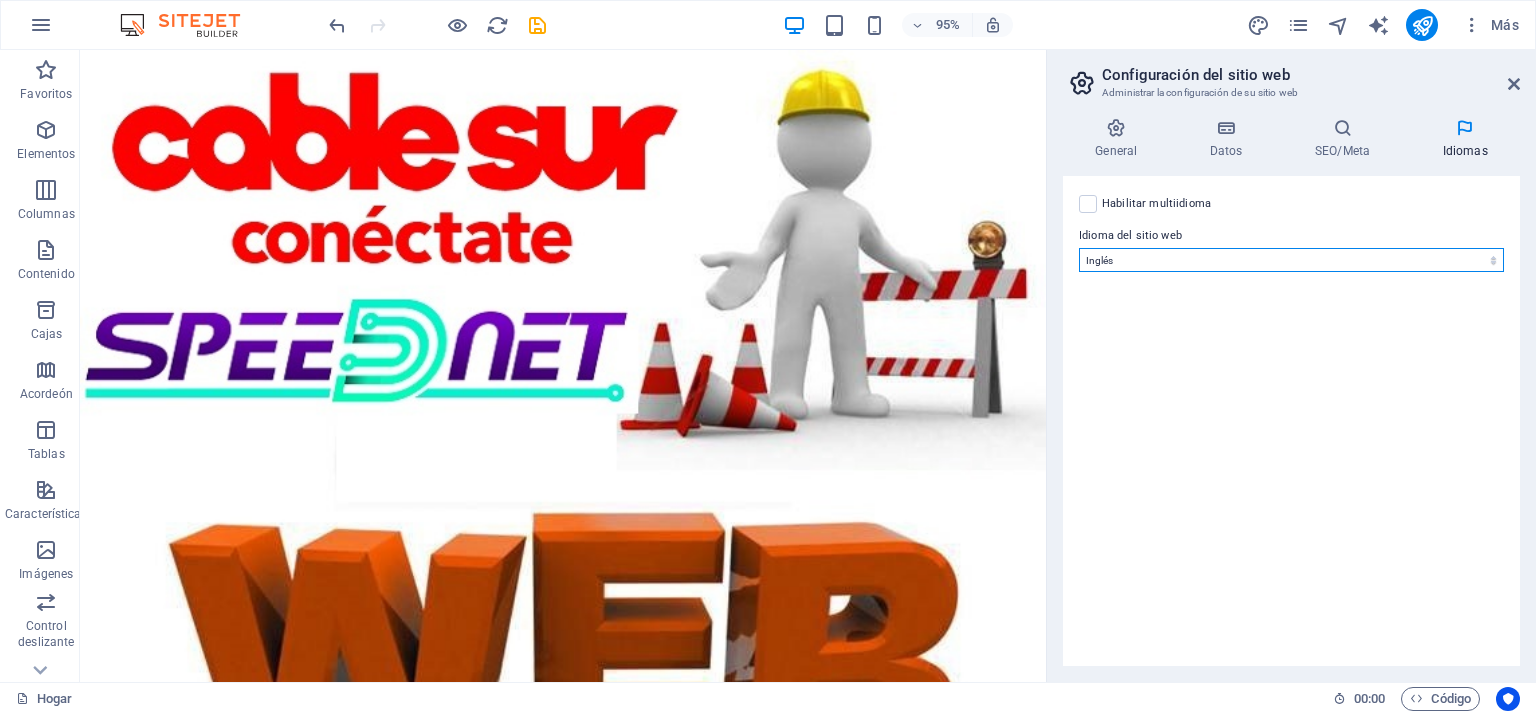 click on "Abjasio Lejos africaans Akan albanés Amárico árabe aragonés armenio Assamese Avaric Avestan Aymara azerbaiyano Bambara baskir vasco bielorruso bengalí Lenguas bihari Bislama Bokmål bosnio Bretón búlgaro birmano catalán Jemer central Chamorro Chechen Chino eslavo eclesiástico Chuvasio de Cornualles corso Cree croata checo danés Holandés Dzongkha Inglés esperanto estonio Ewe feroés Farsi (persa) Fiyiano finlandés Francés Fulah gaélico gallego Ganda georgiano Alemán Griego Groenlandés Guaraní Gujarati criollo haitiano Hausa hebreo Herero hindi Hiri Motu húngaro islandés Sí Igbo indonesio Interlingua Interlingüística Inuktitut Inupiaq irlandés italiano japonés javanés Canarés Kanuri Cachemira kazajo kikuyu Kinyarwanda Komi Congo coreano kurdo Kwanyama Kirguistán Laosiano latín letón Limburgués Lingala lituano Luba-Katanga luxemburgués macedónio madagascarí malayo Malabar Maldivas maltés de la isla de Man maorí Maratí marshaleses mongol Nauru Navajo Ndonga Nepalí noruego Twi" at bounding box center (1291, 260) 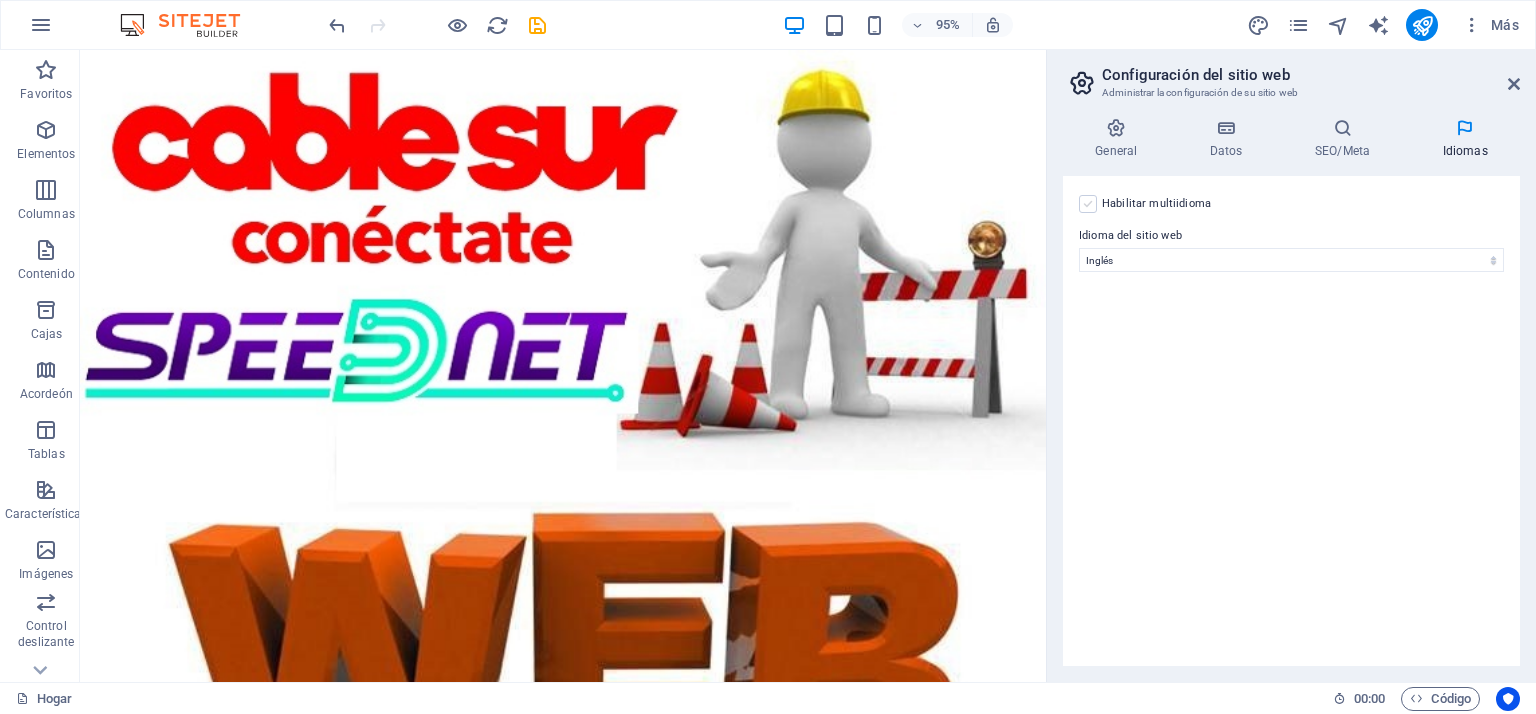 click at bounding box center [1088, 204] 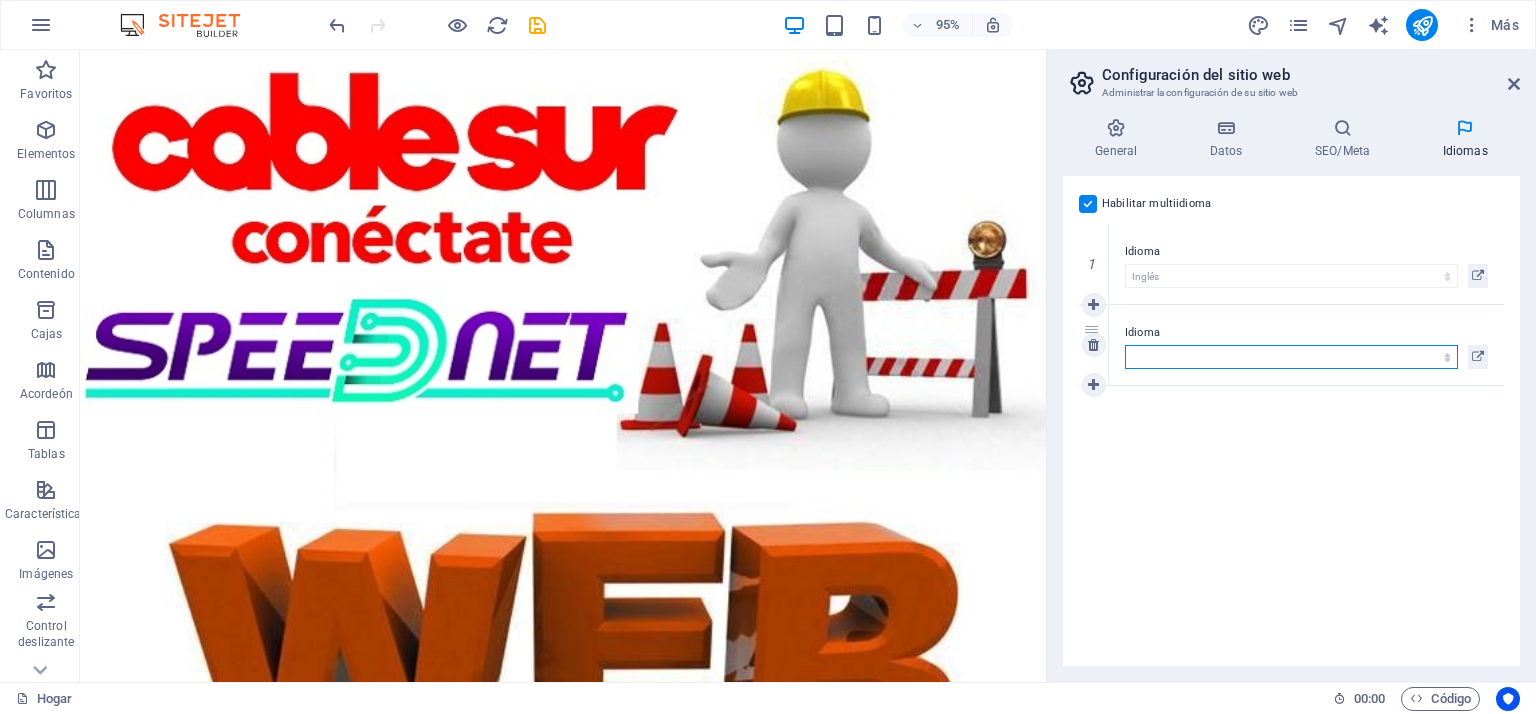 click on "Abjasio Lejos africaans Akan albanés Amárico árabe aragonés armenio Assamese Avaric Avestan Aymara azerbaiyano Bambara baskir vasco bielorruso bengalí Lenguas bihari Bislama Bokmål bosnio Bretón búlgaro birmano catalán Jemer central Chamorro Chechen Chino eslavo eclesiástico Chuvasio de Cornualles corso Cree croata checo danés Holandés Dzongkha Inglés esperanto estonio Ewe feroés Farsi (persa) Fiyiano finlandés Francés Fulah gaélico gallego Ganda georgiano Alemán Griego Groenlandés Guaraní Gujarati criollo haitiano Hausa hebreo Herero hindi Hiri Motu húngaro islandés Sí Igbo indonesio Interlingua Interlingüística Inuktitut Inupiaq irlandés italiano japonés javanés Canarés Kanuri Cachemira kazajo kikuyu Kinyarwanda Komi Congo coreano kurdo Kwanyama Kirguistán Laosiano latín letón Limburgués Lingala lituano Luba-Katanga luxemburgués macedónio madagascarí malayo Malabar Maldivas maltés de la isla de Man maorí Maratí marshaleses mongol Nauru Navajo Ndonga Nepalí noruego Twi" at bounding box center (1291, 357) 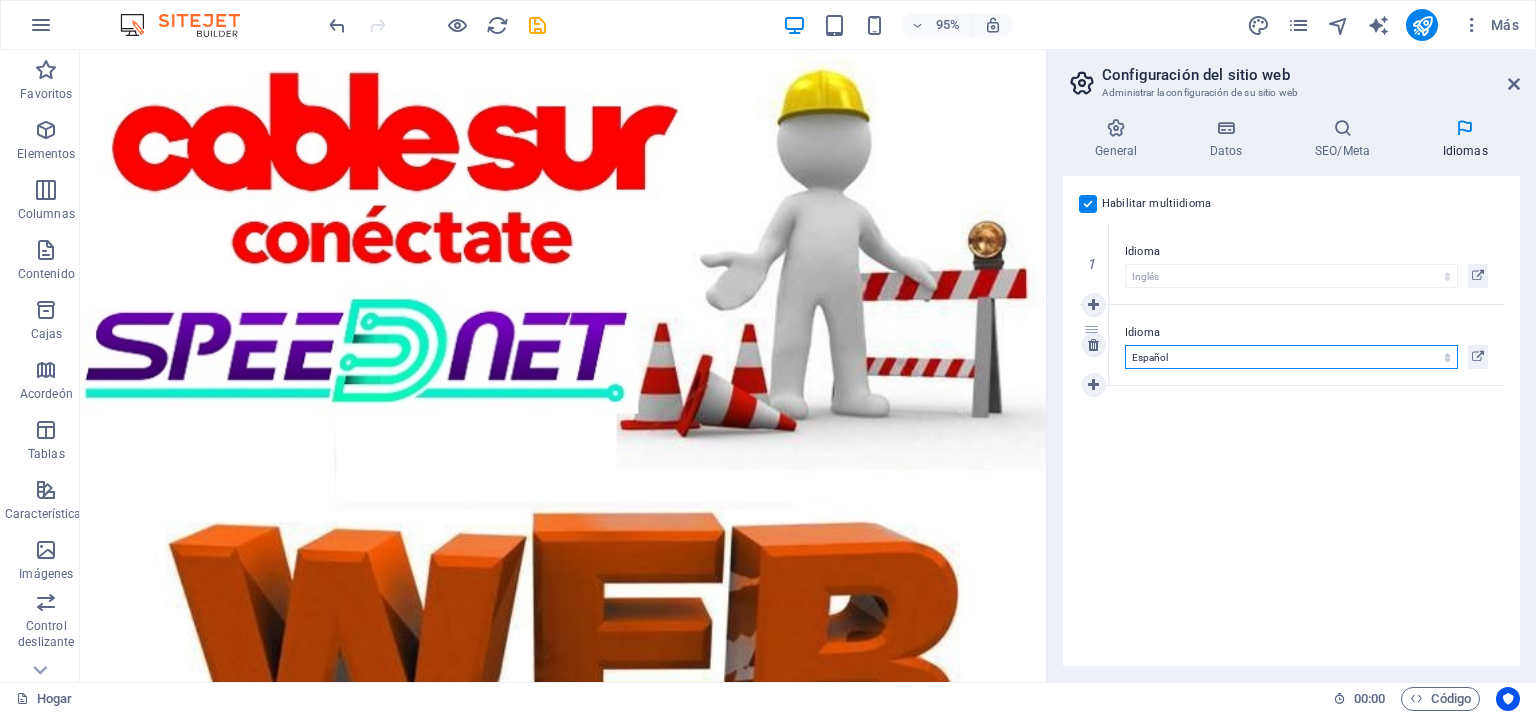 click on "Abjasio Lejos africaans Akan albanés Amárico árabe aragonés armenio Assamese Avaric Avestan Aymara azerbaiyano Bambara baskir vasco bielorruso bengalí Lenguas bihari Bislama Bokmål bosnio Bretón búlgaro birmano catalán Jemer central Chamorro Chechen Chino eslavo eclesiástico Chuvasio de Cornualles corso Cree croata checo danés Holandés Dzongkha Inglés esperanto estonio Ewe feroés Farsi (persa) Fiyiano finlandés Francés Fulah gaélico gallego Ganda georgiano Alemán Griego Groenlandés Guaraní Gujarati criollo haitiano Hausa hebreo Herero hindi Hiri Motu húngaro islandés Sí Igbo indonesio Interlingua Interlingüística Inuktitut Inupiaq irlandés italiano japonés javanés Canarés Kanuri Cachemira kazajo kikuyu Kinyarwanda Komi Congo coreano kurdo Kwanyama Kirguistán Laosiano latín letón Limburgués Lingala lituano Luba-Katanga luxemburgués macedónio madagascarí malayo Malabar Maldivas maltés de la isla de Man maorí Maratí marshaleses mongol Nauru Navajo Ndonga Nepalí noruego Twi" at bounding box center (1291, 357) 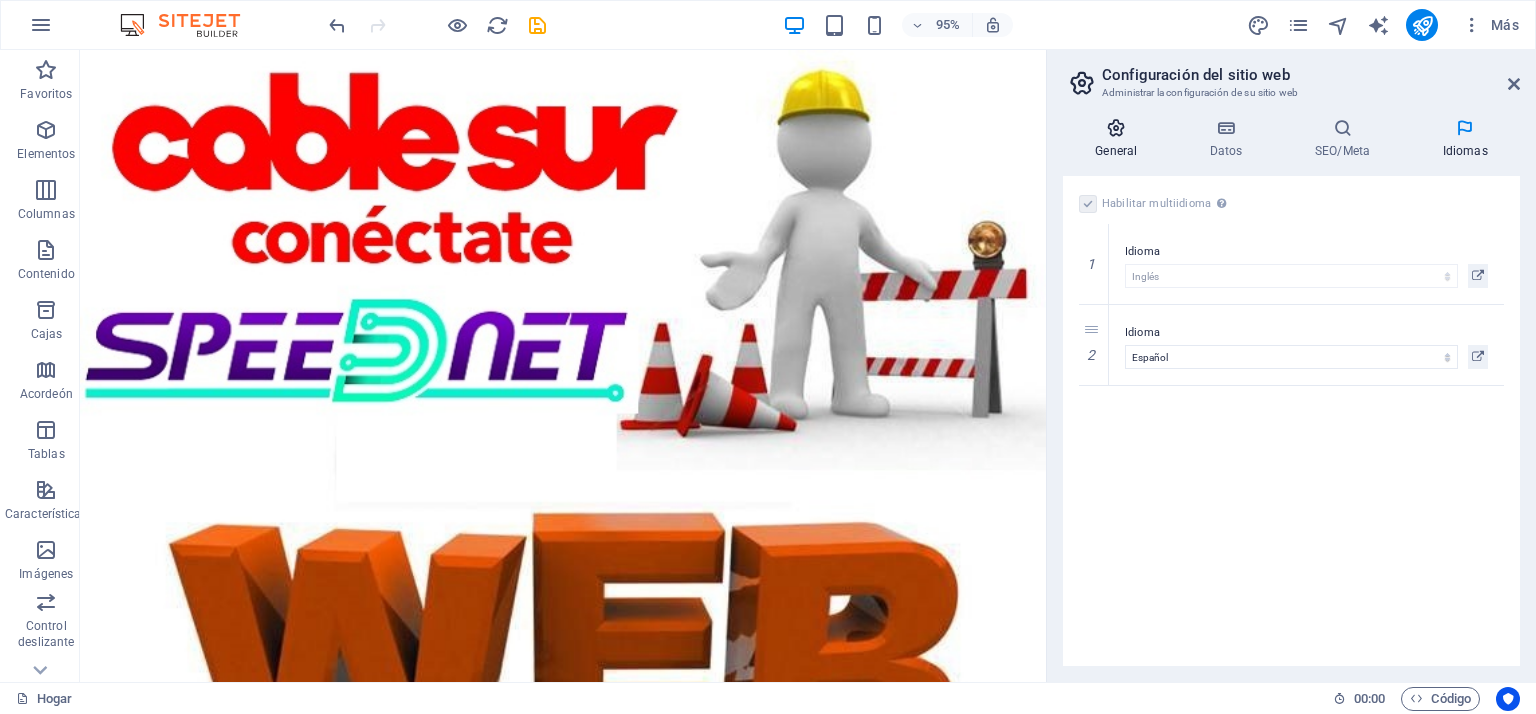click at bounding box center [1116, 128] 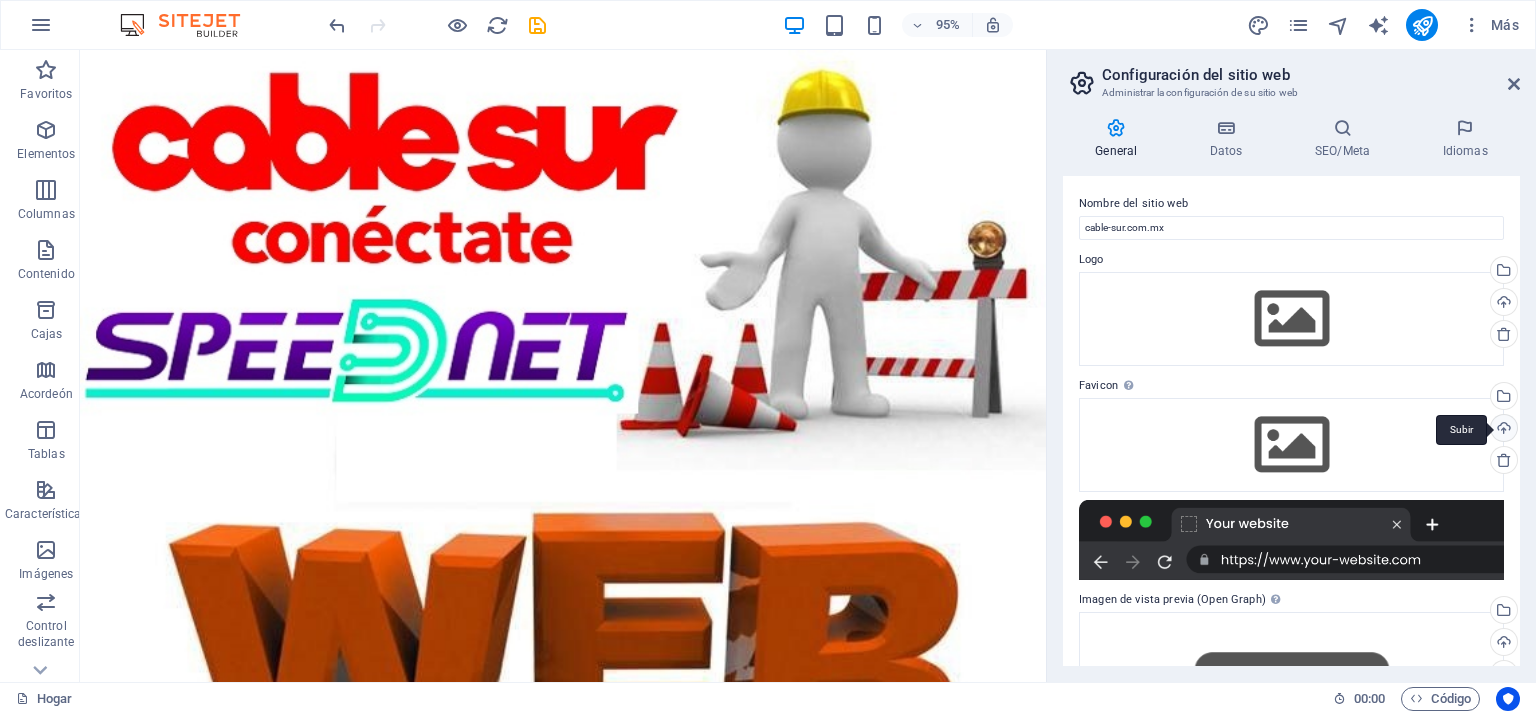 drag, startPoint x: 1520, startPoint y: 339, endPoint x: 1484, endPoint y: 442, distance: 109.11004 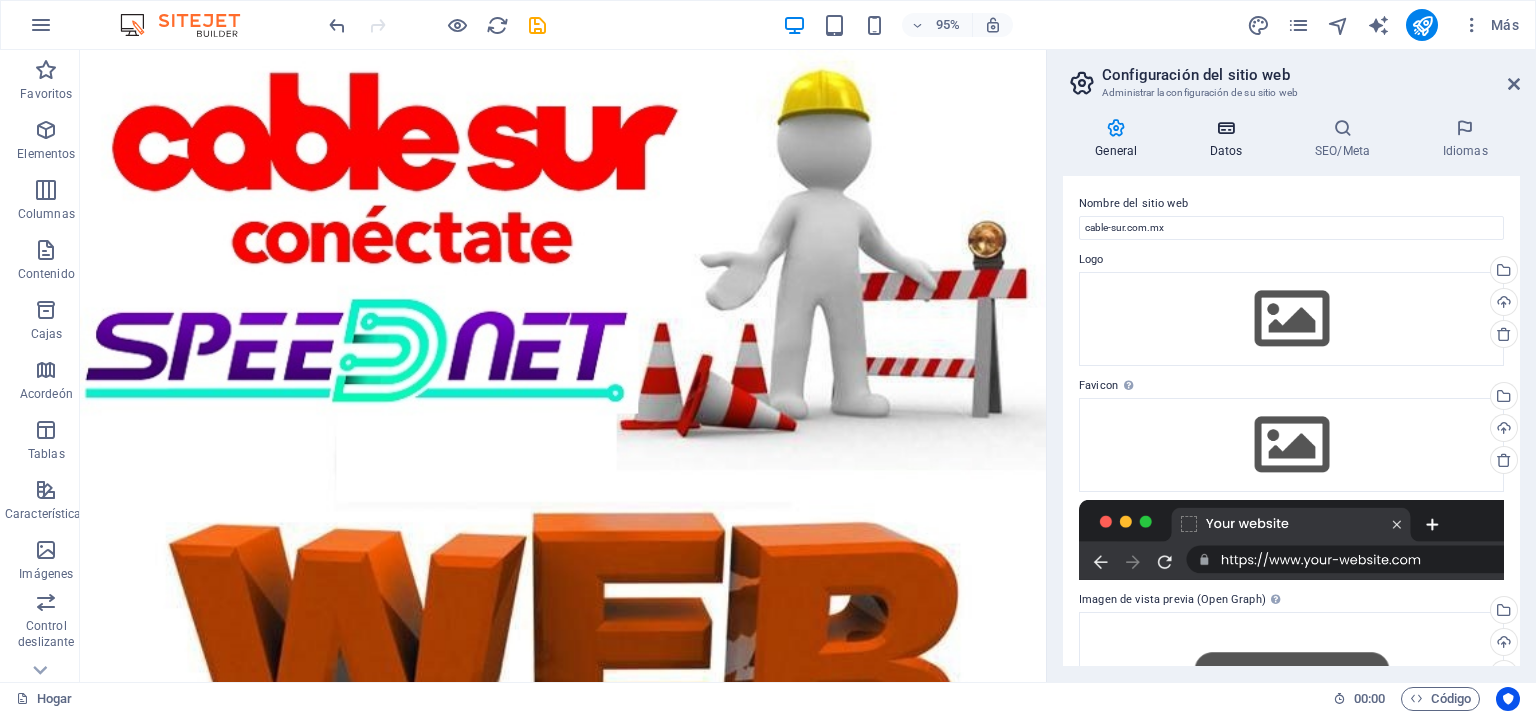 click at bounding box center [1226, 128] 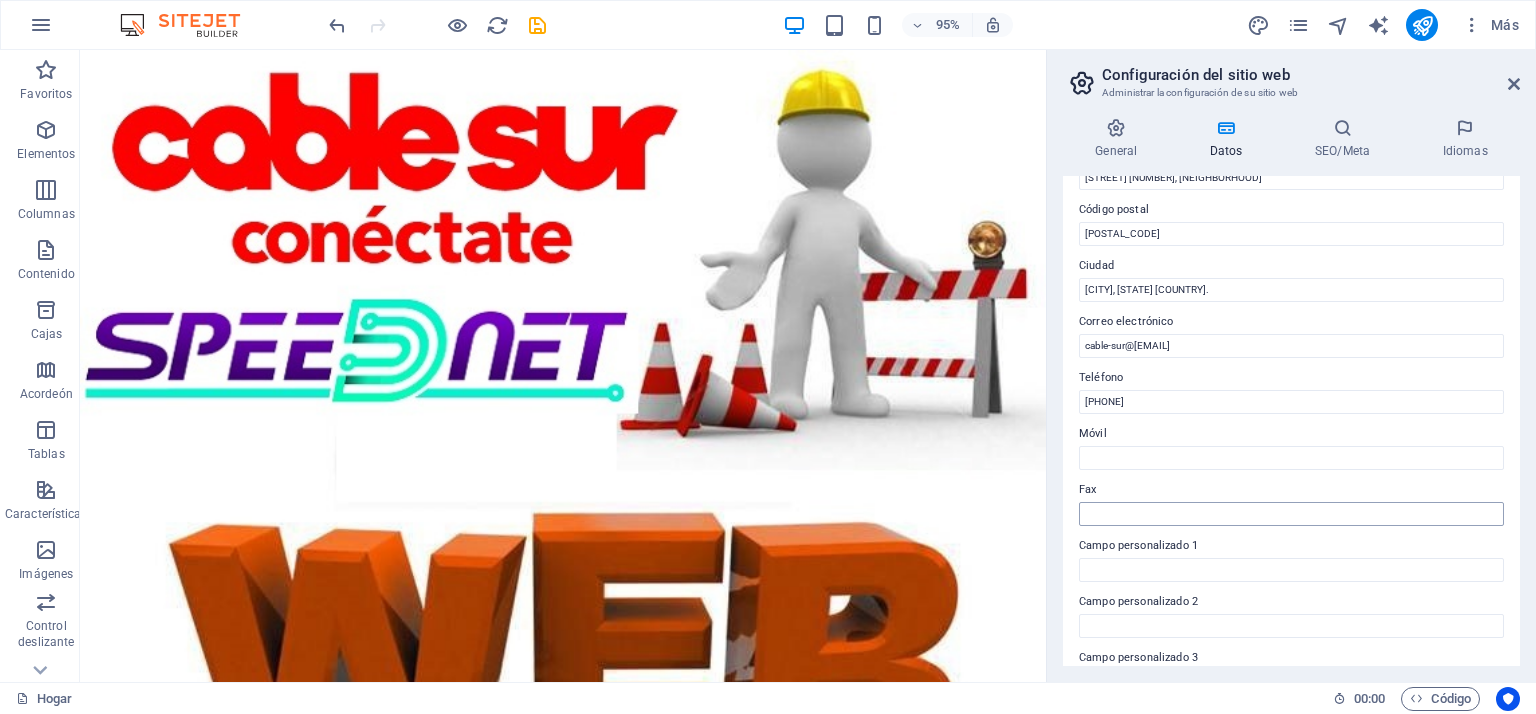 drag, startPoint x: 1519, startPoint y: 387, endPoint x: 1497, endPoint y: 503, distance: 118.06778 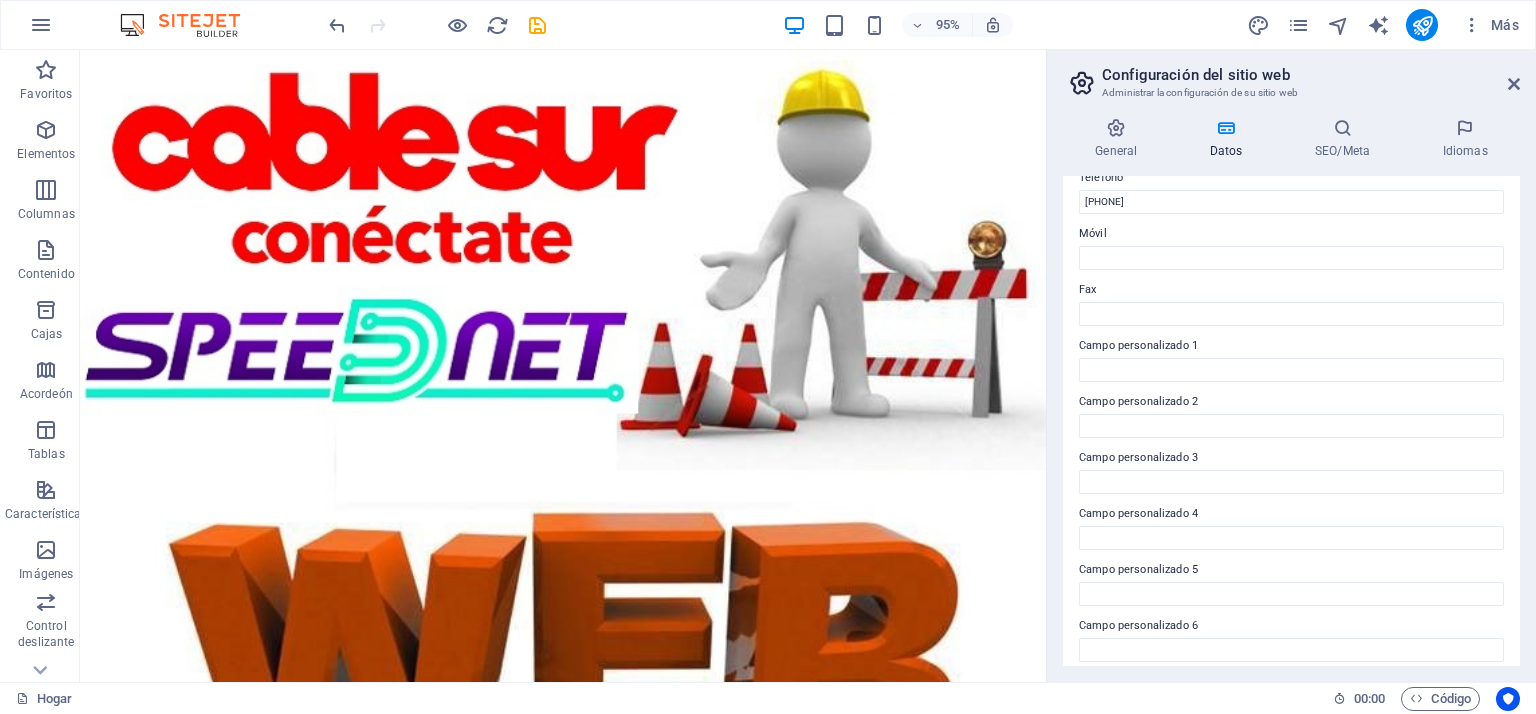 scroll, scrollTop: 470, scrollLeft: 0, axis: vertical 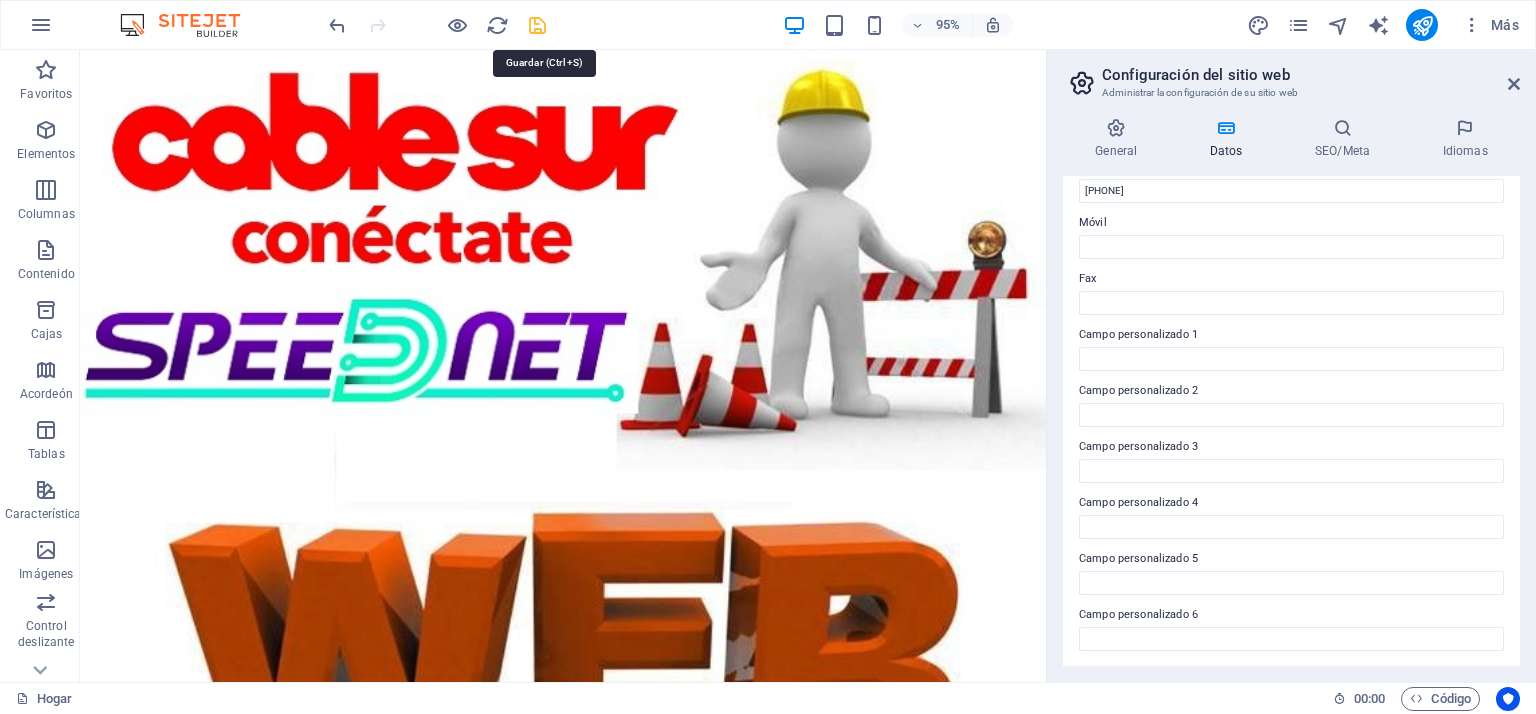 click at bounding box center (537, 25) 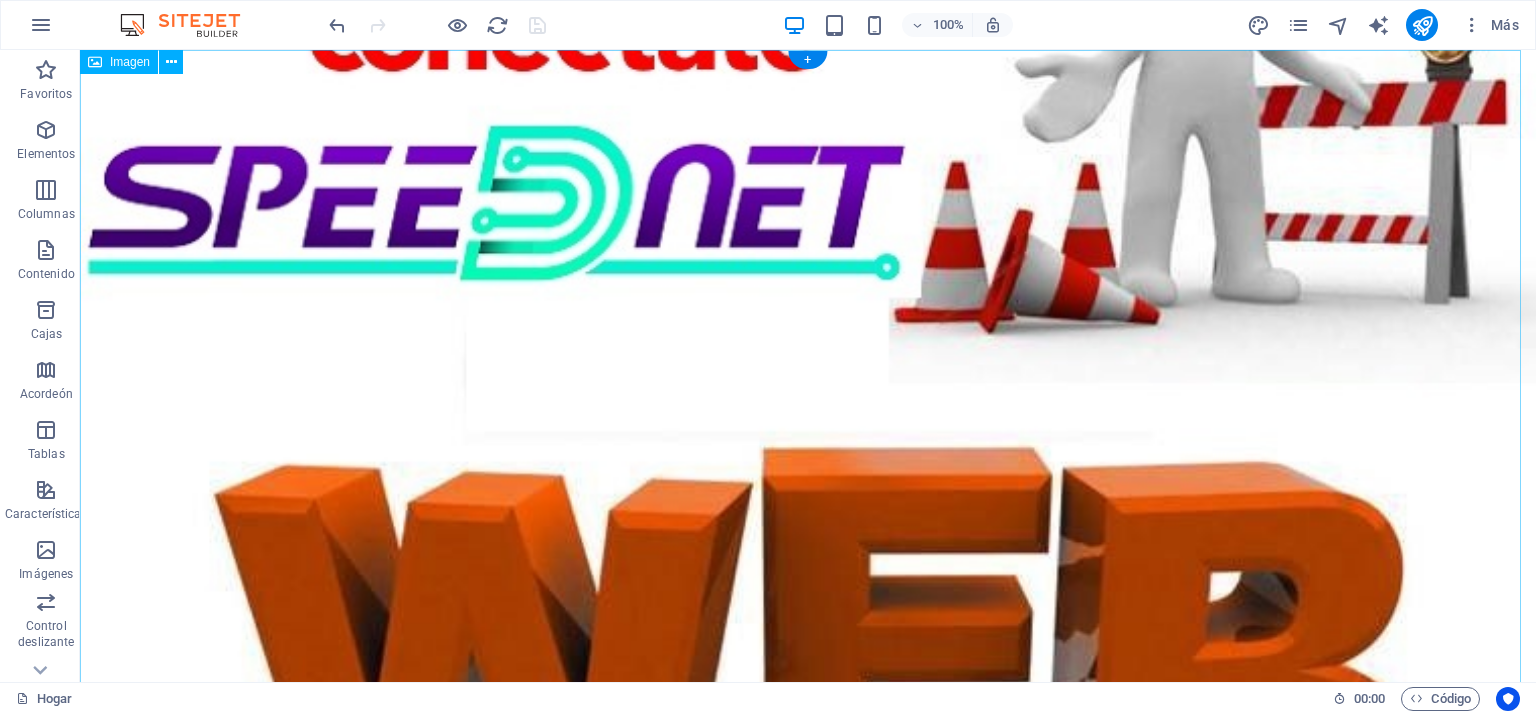 scroll, scrollTop: 200, scrollLeft: 0, axis: vertical 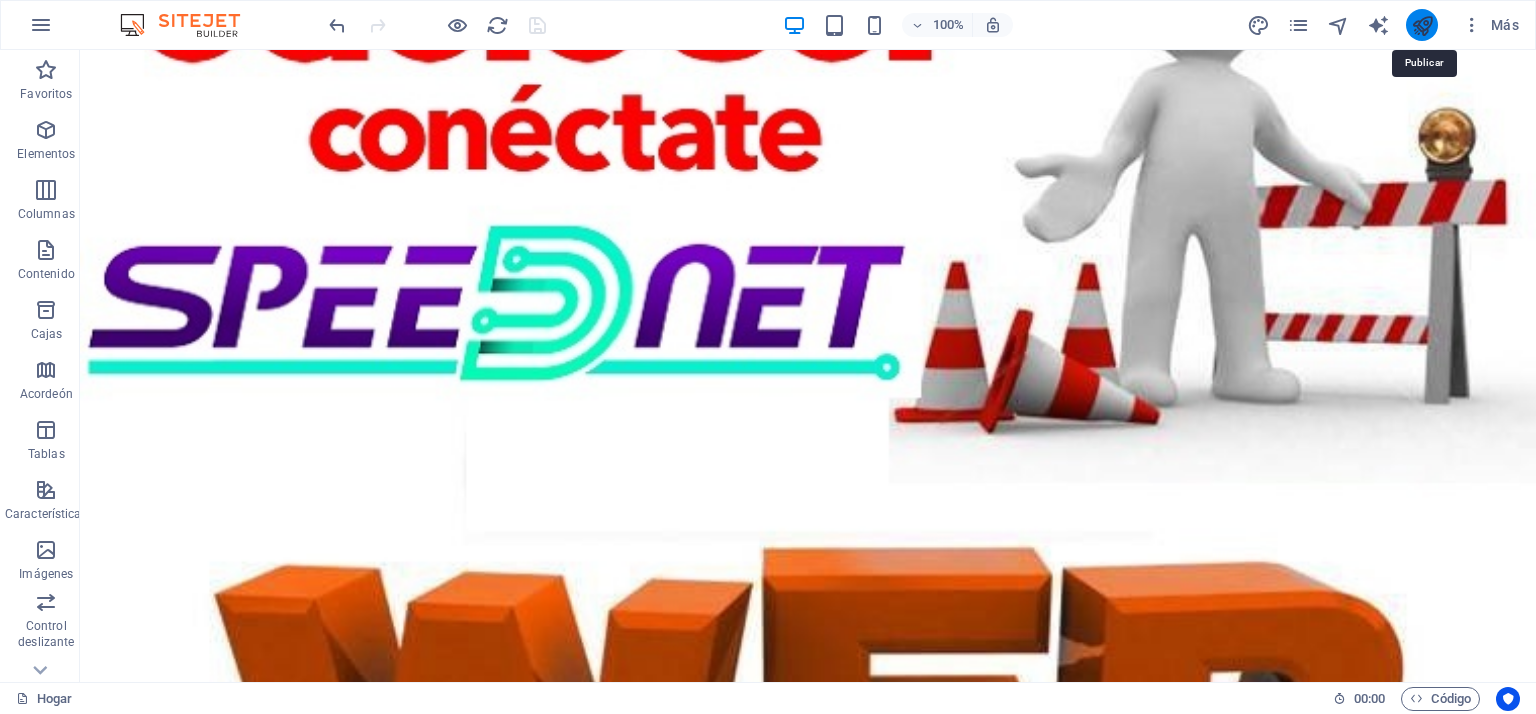 click at bounding box center [1422, 25] 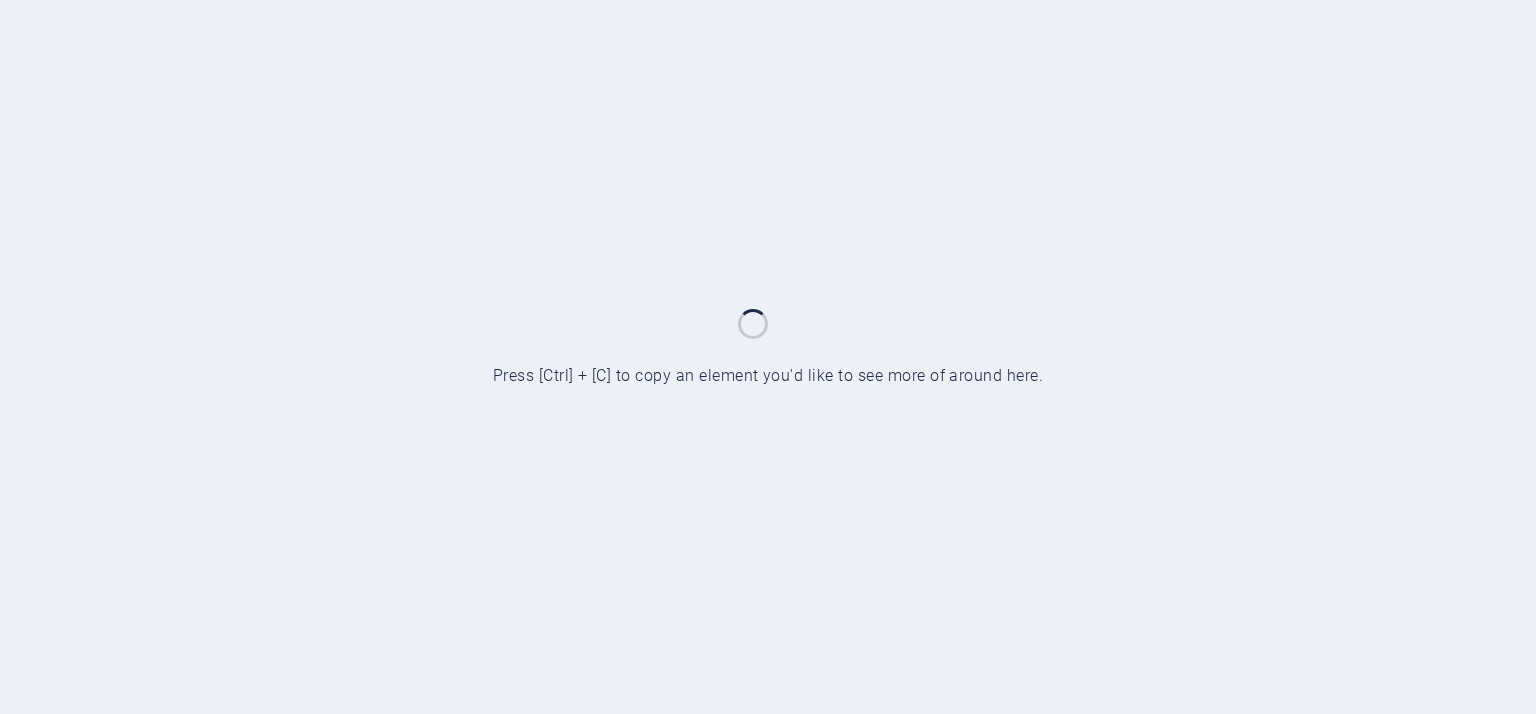 scroll, scrollTop: 0, scrollLeft: 0, axis: both 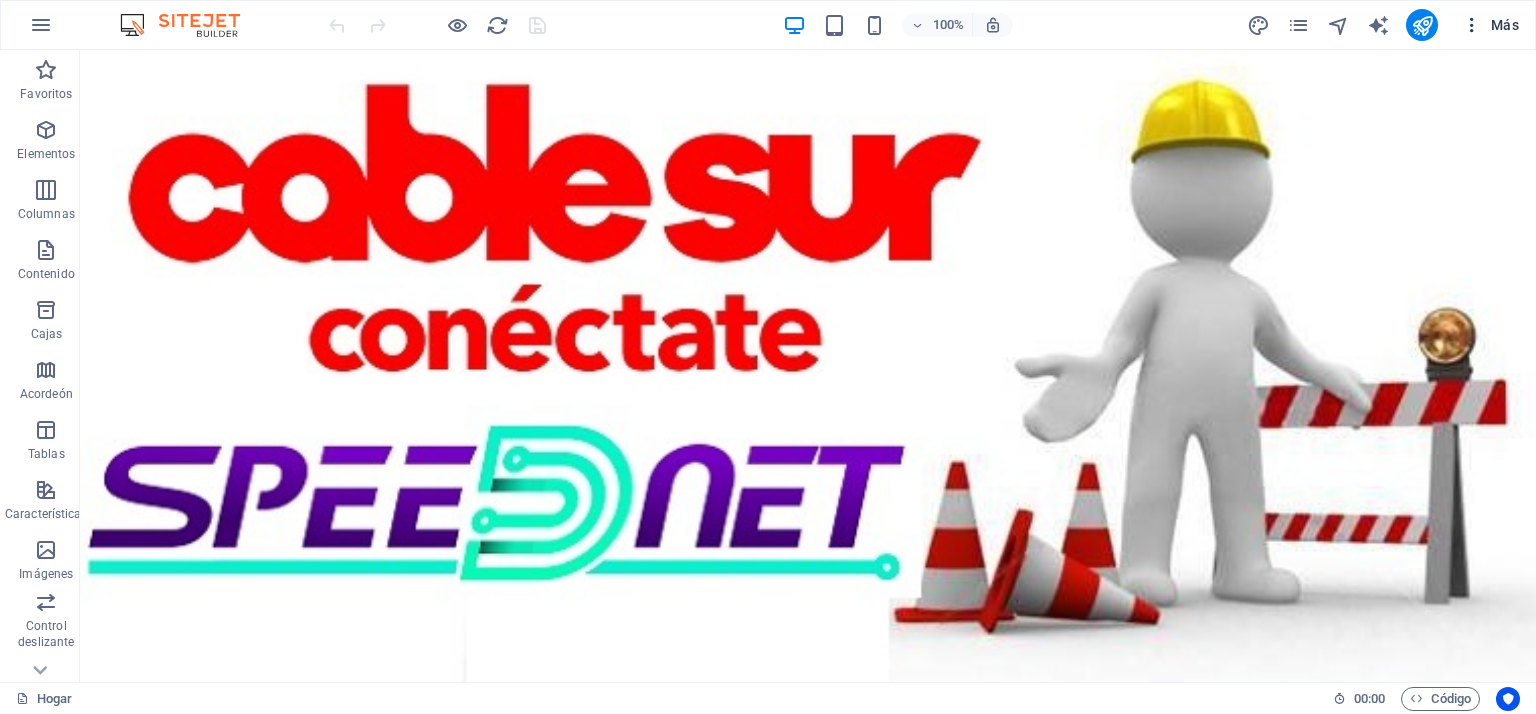 click on "Más" at bounding box center (1490, 25) 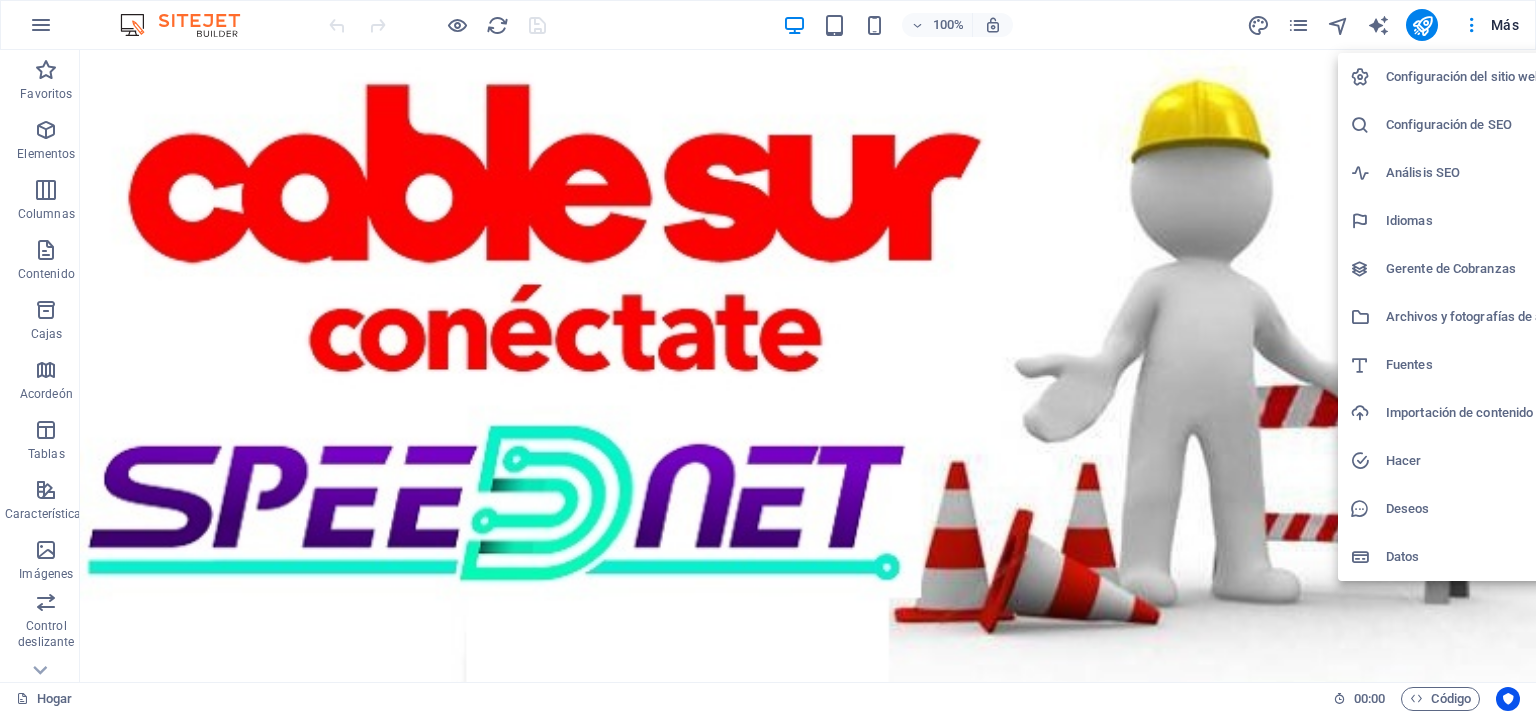 click on "Configuración del sitio web" at bounding box center (1464, 76) 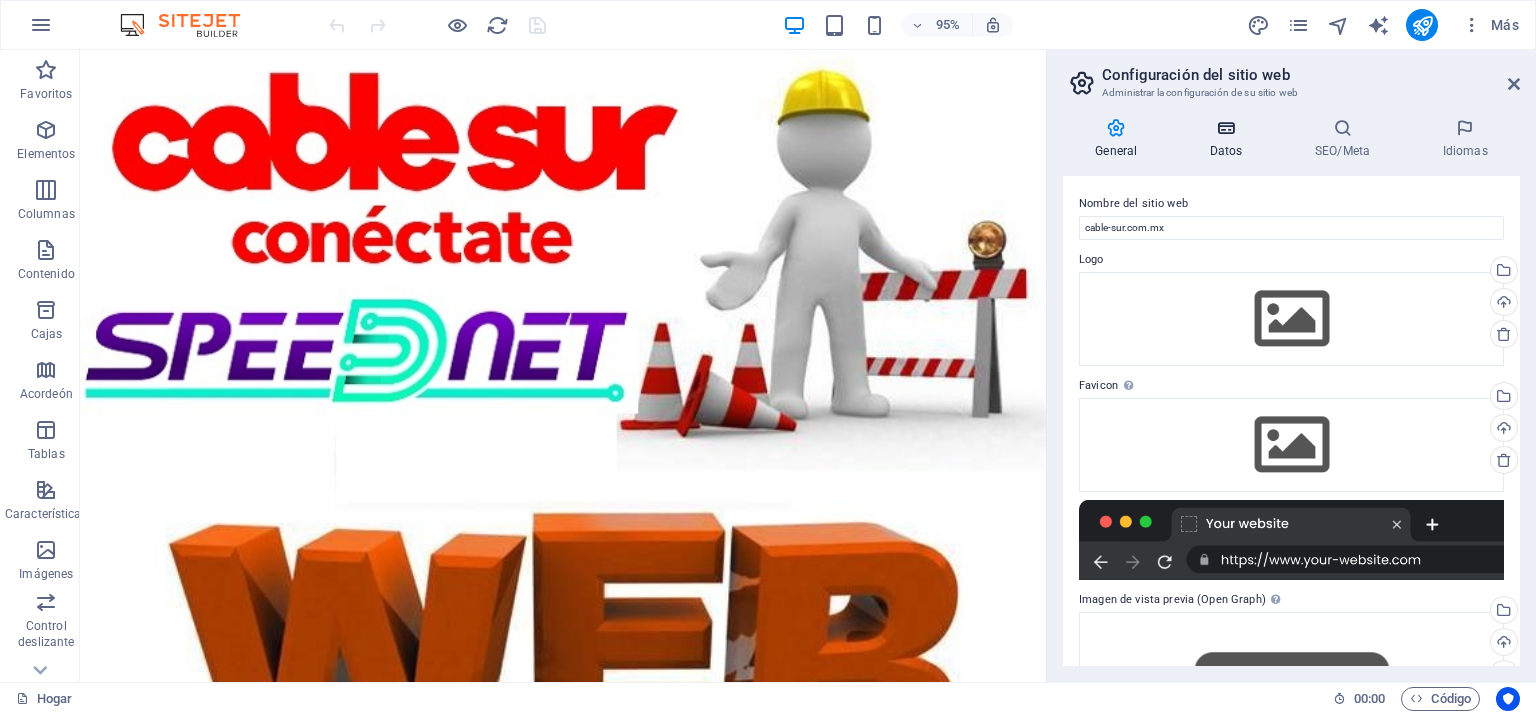 click at bounding box center [1226, 128] 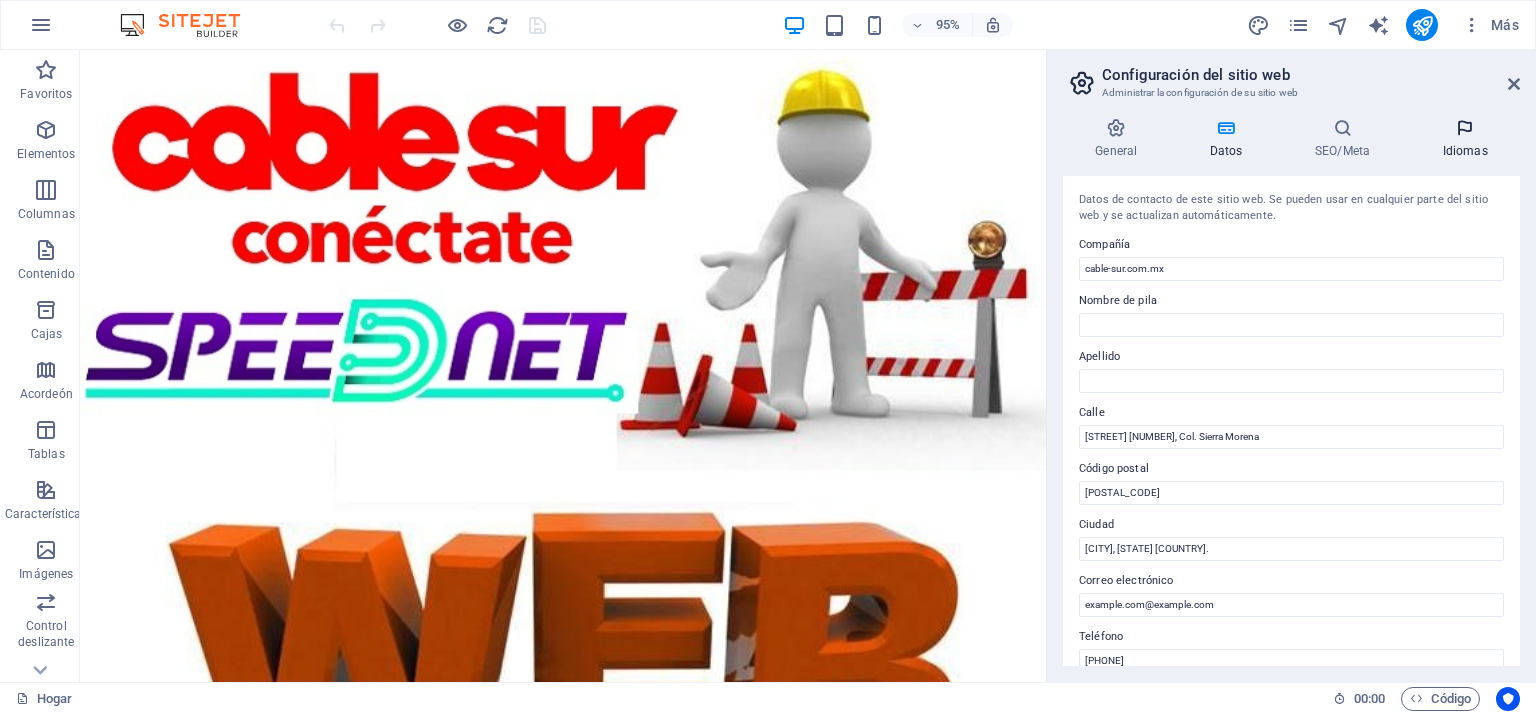 click on "Idiomas" at bounding box center [1465, 139] 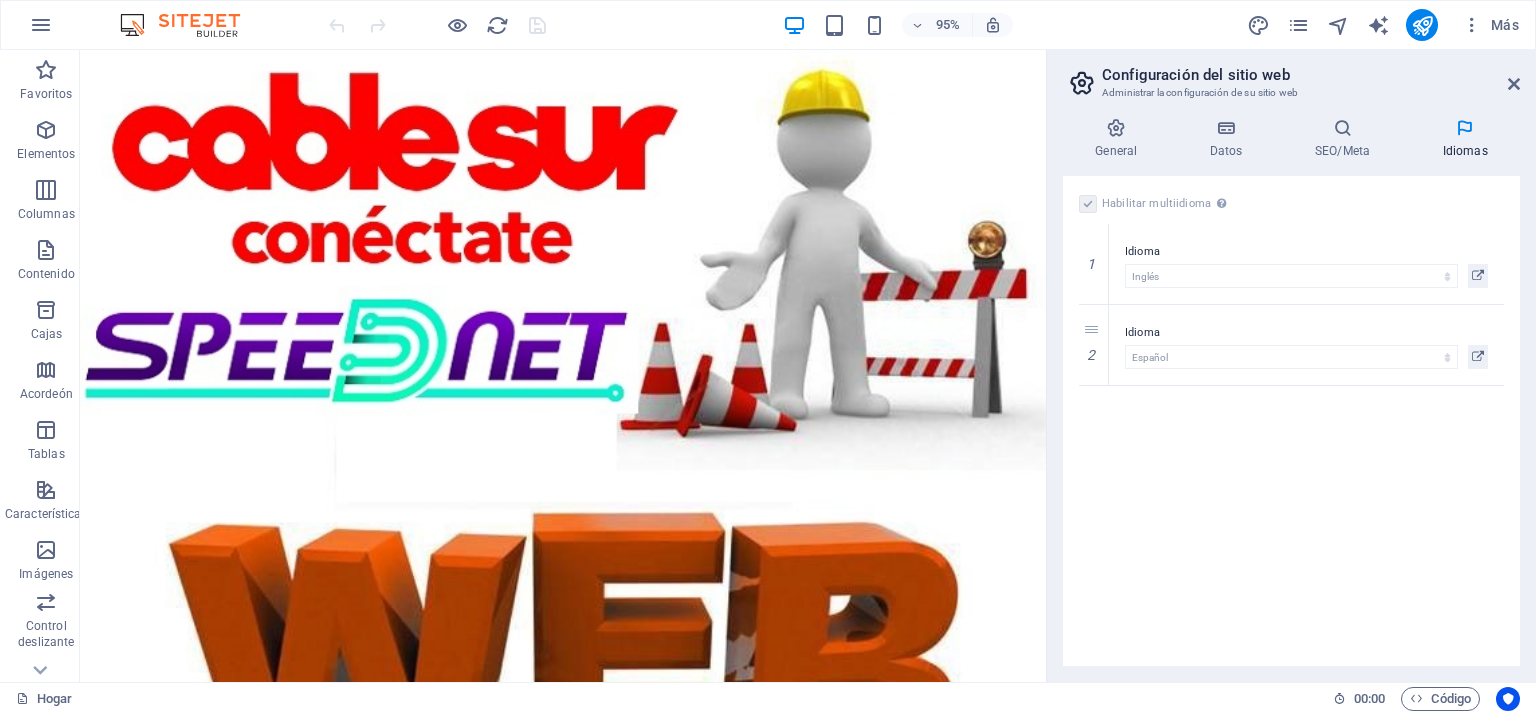 click at bounding box center [1088, 204] 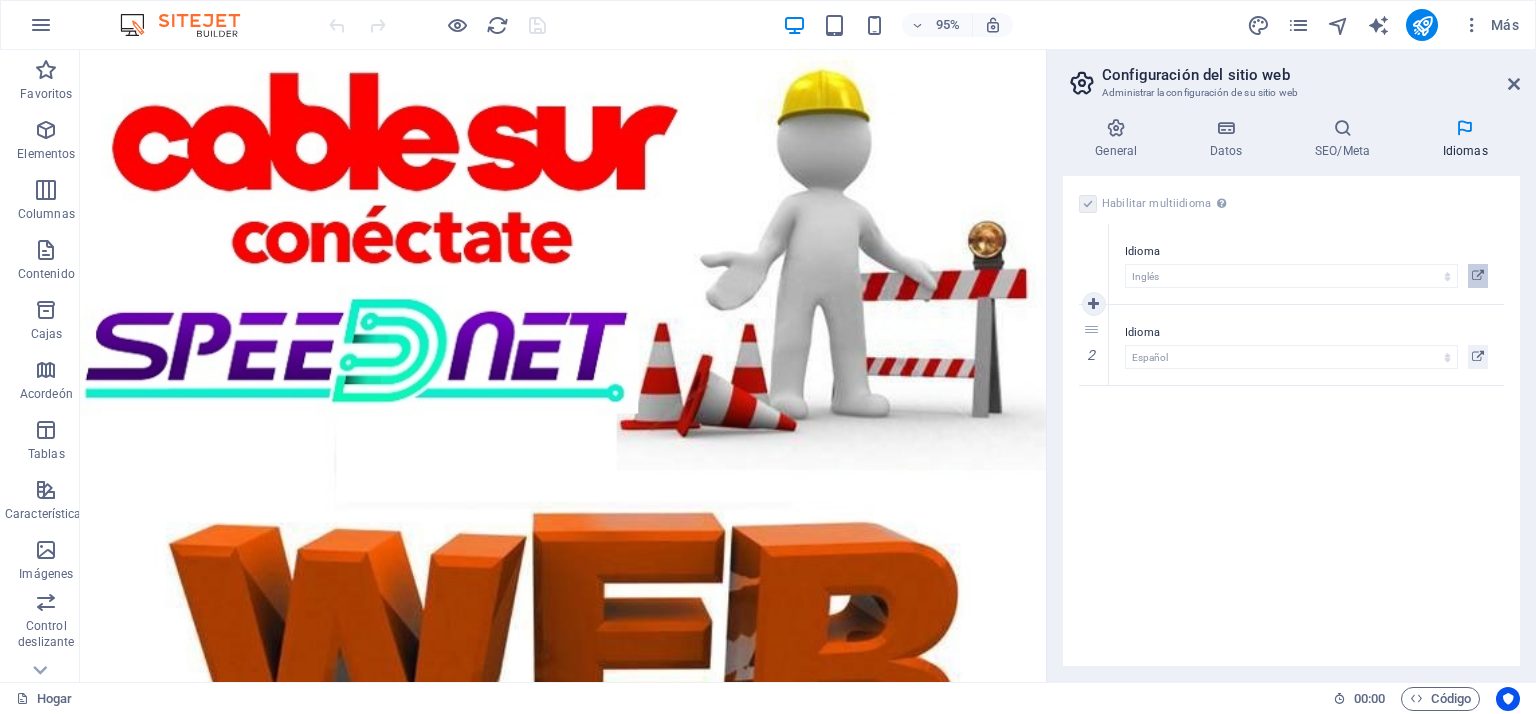 click at bounding box center [1478, 276] 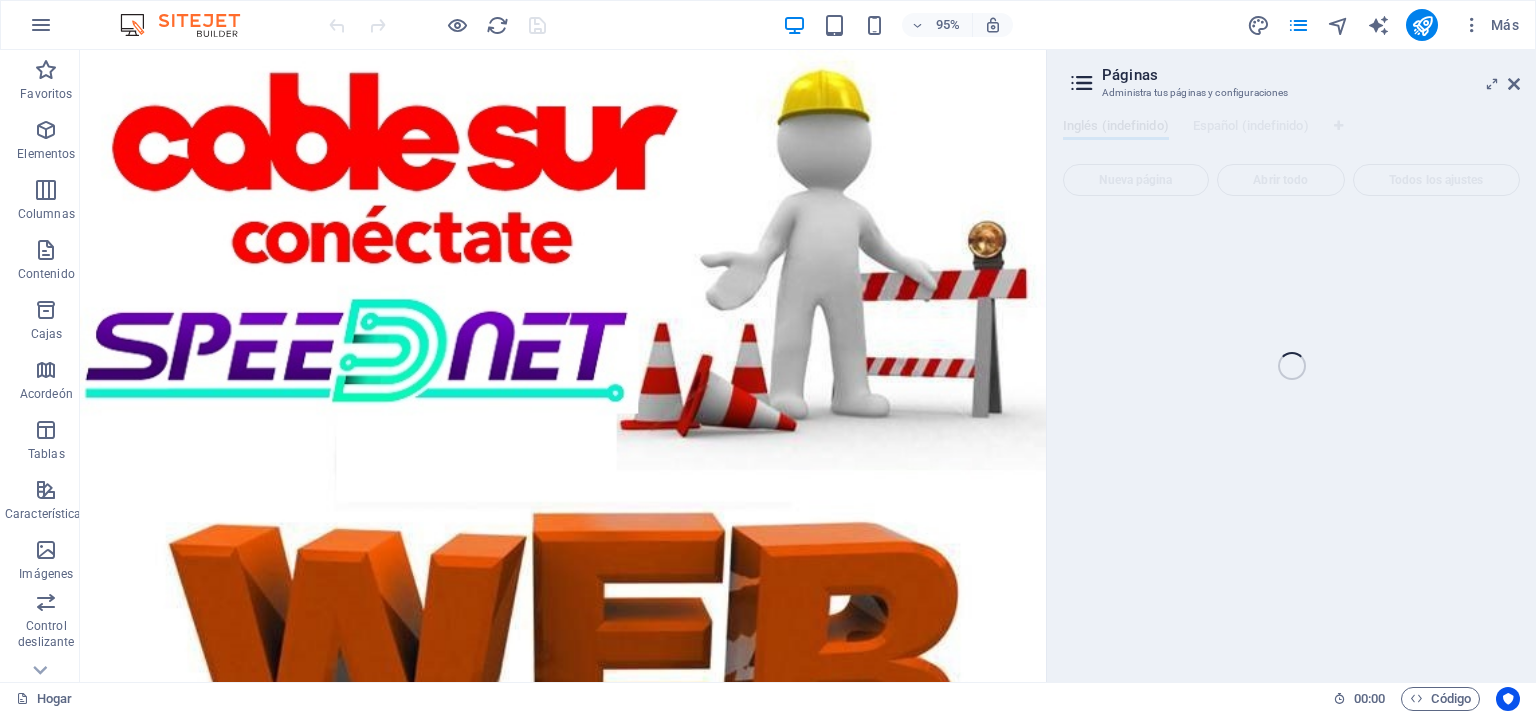 click on "Inicio (es) Favoritos Elementos Columnas Contenido Cajas Acordeón Tablas Características Imágenes Control deslizante Encabezamiento Pie de página Formularios Marketing Colecciones
Arrastre aquí para reemplazar el contenido existente. Presione "Ctrl" para crear un nuevo elemento.
Imagen 95% Más Hogar 00:00 ​ ​ Código Páginas Administra tus páginas y configuraciones Inglés (indefinido) Español (indefinido) Nueva página Abrir todo Todos los ajustes" at bounding box center [768, 366] 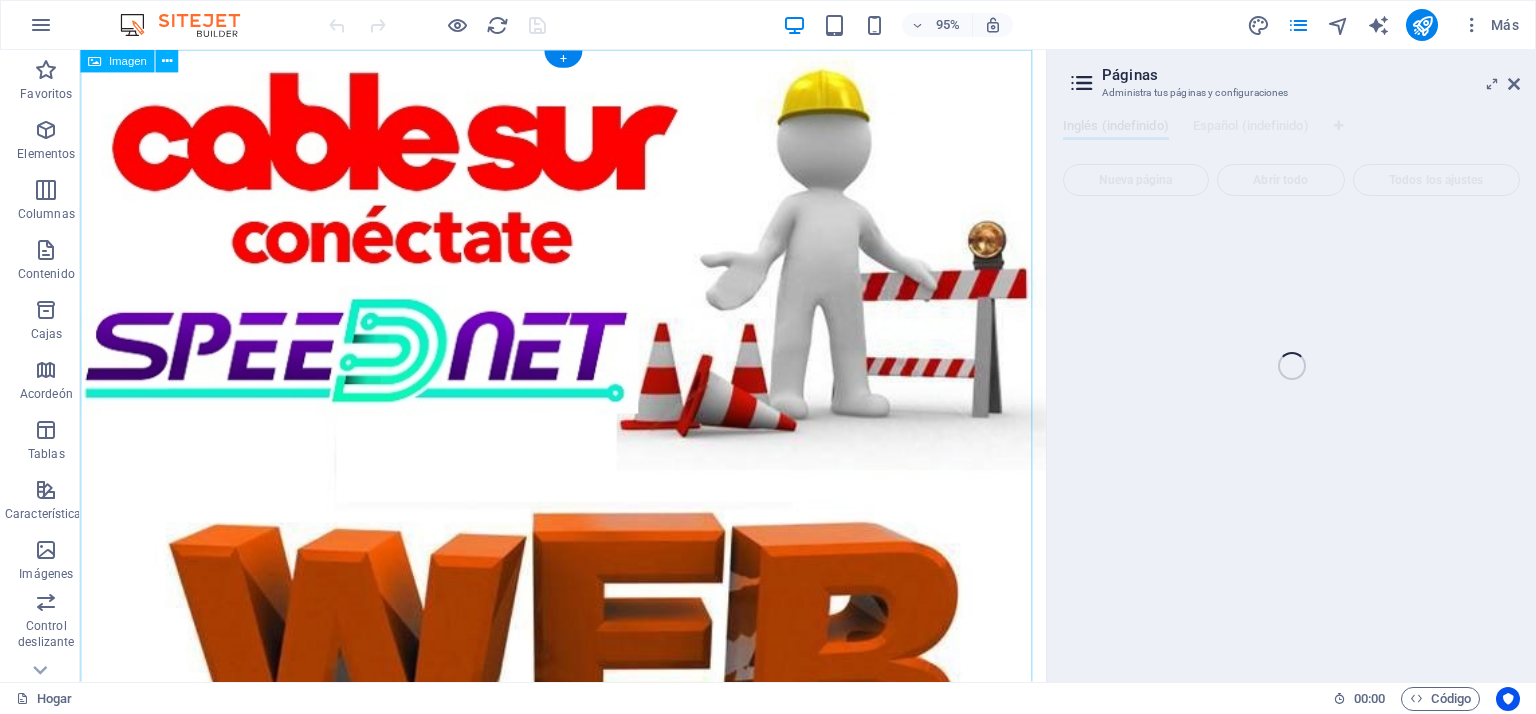 click at bounding box center [588, 603] 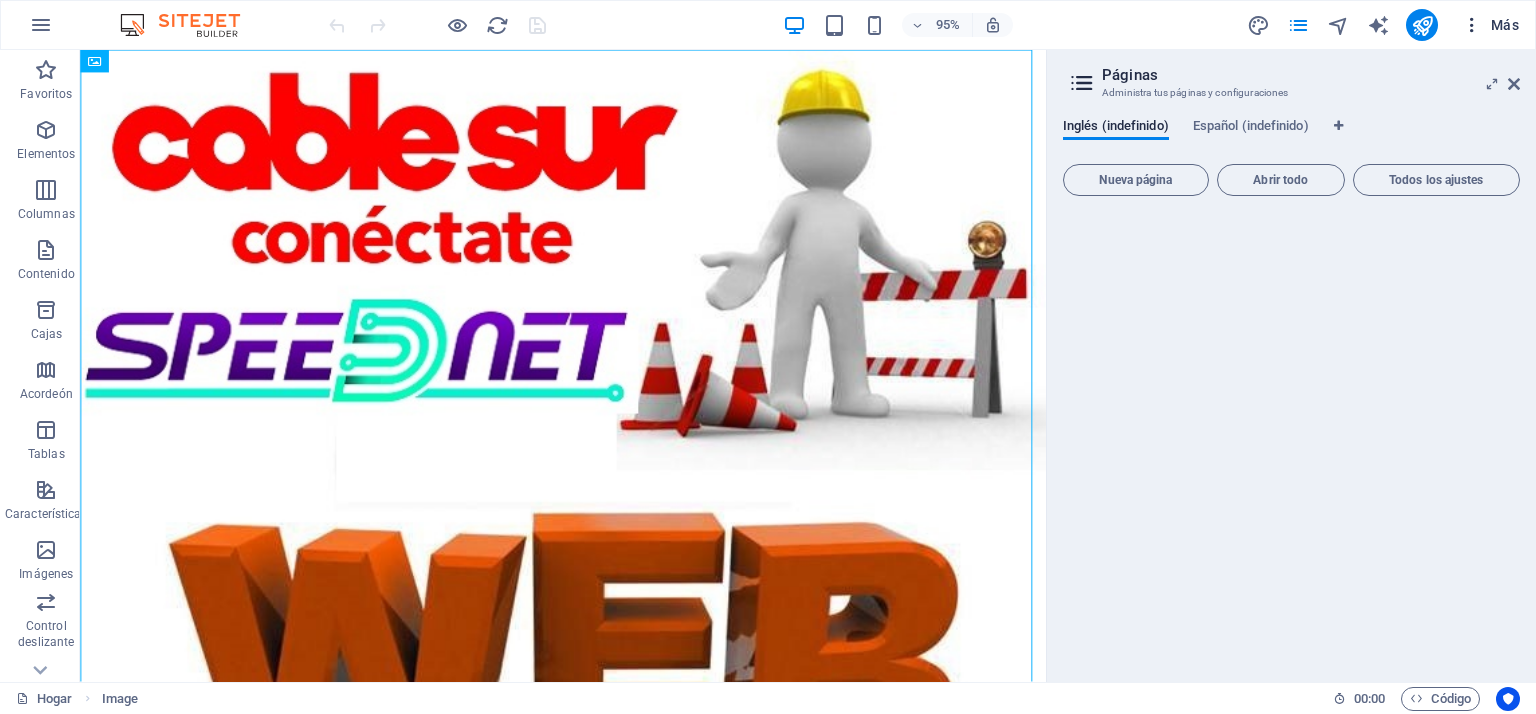 click on "Más" at bounding box center [1505, 25] 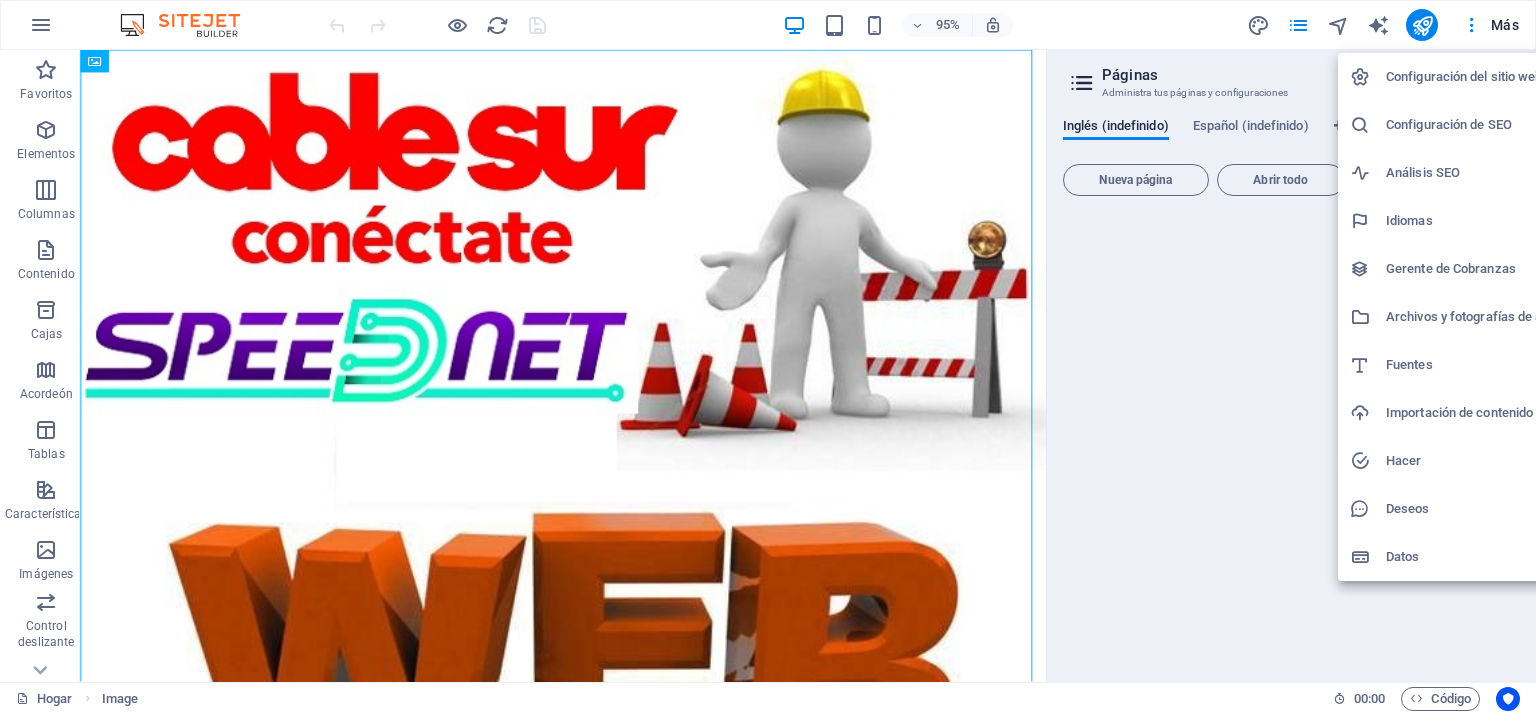 click on "Configuración del sitio web" at bounding box center [1464, 76] 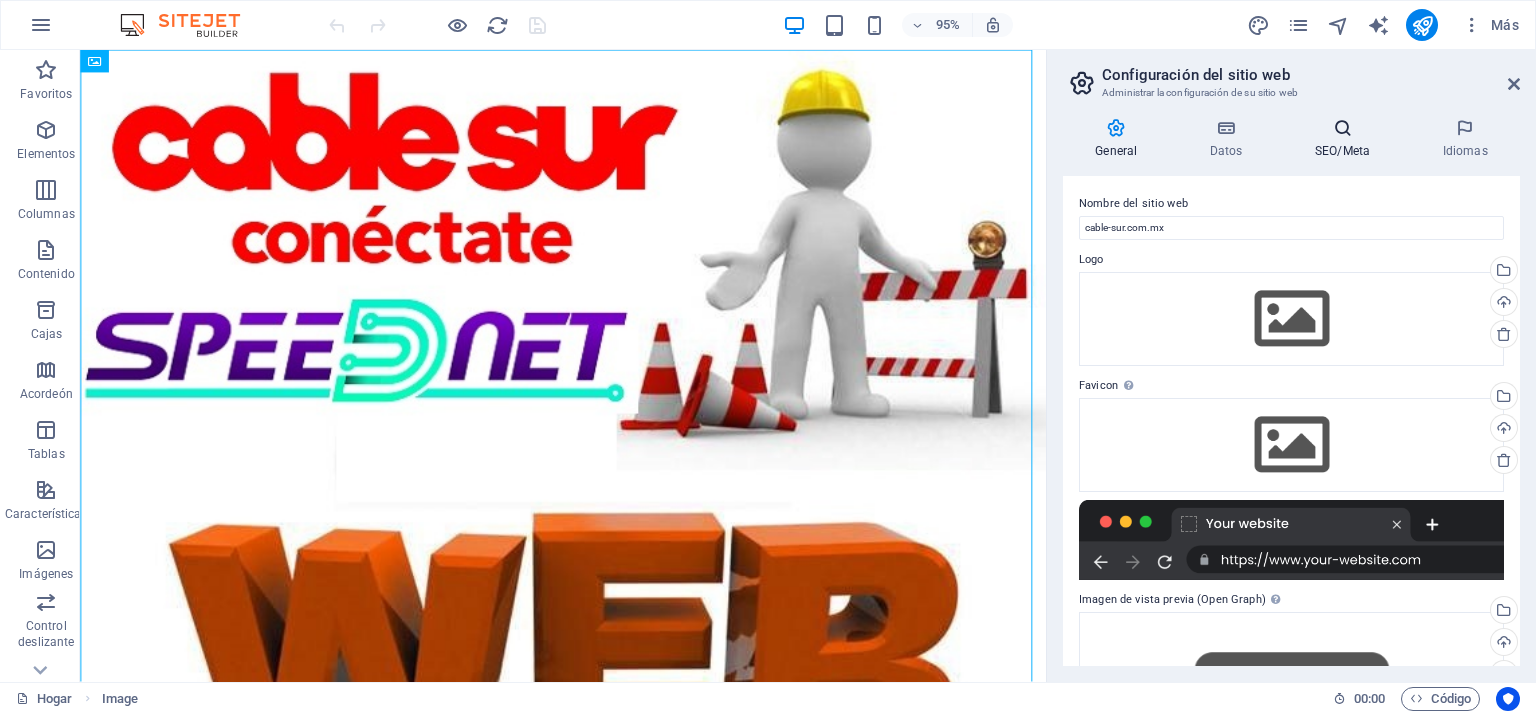 click on "SEO/Meta" at bounding box center [1342, 151] 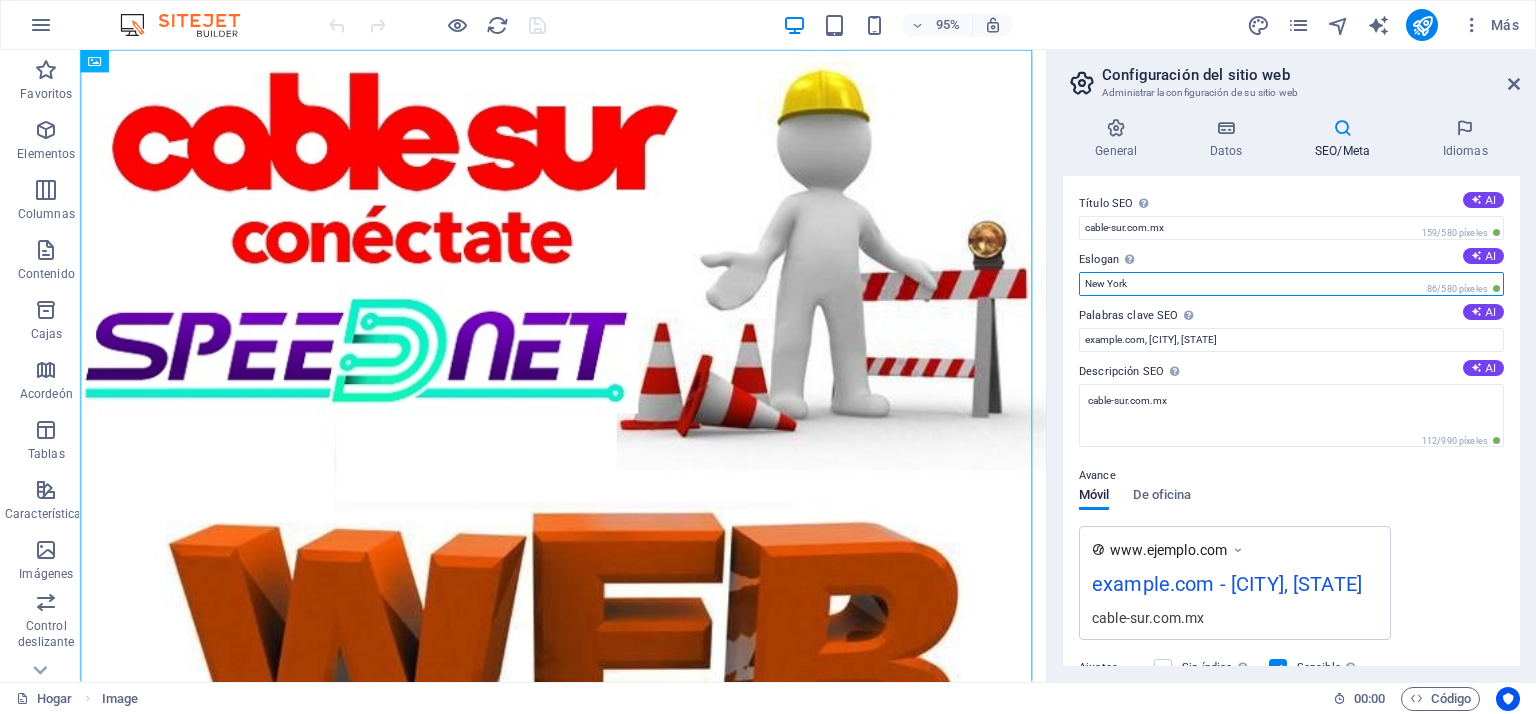 drag, startPoint x: 1144, startPoint y: 284, endPoint x: 1048, endPoint y: 288, distance: 96.0833 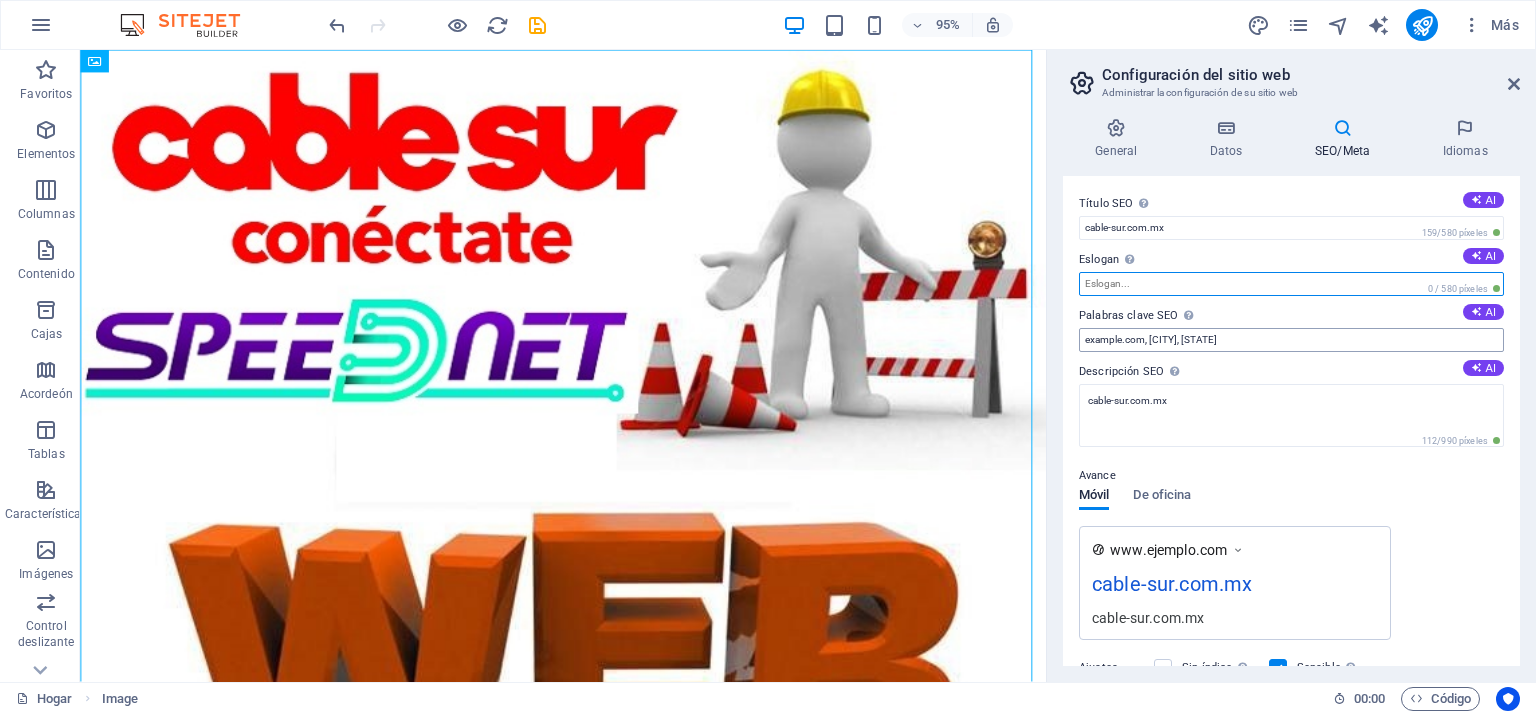 type 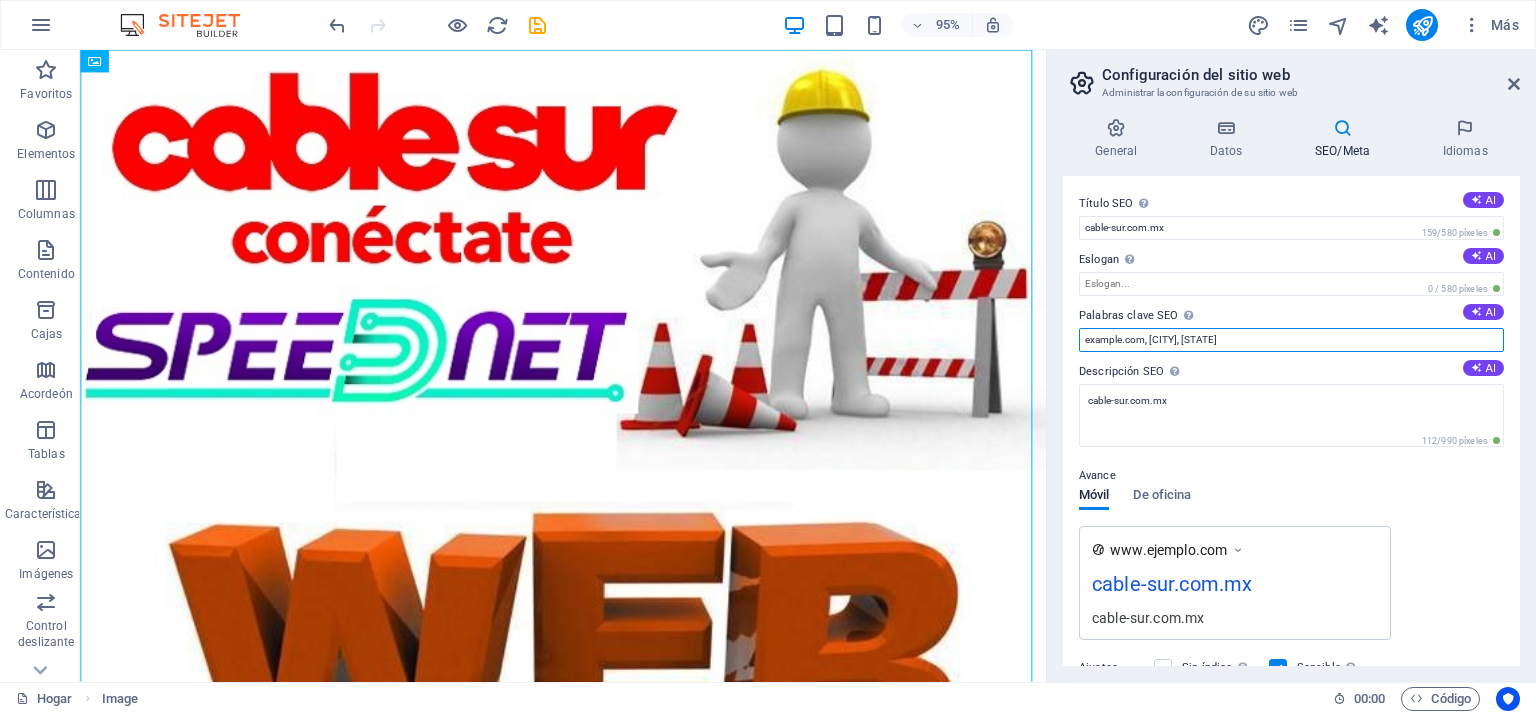 click on "example.com, [CITY], [STATE]" at bounding box center (1291, 340) 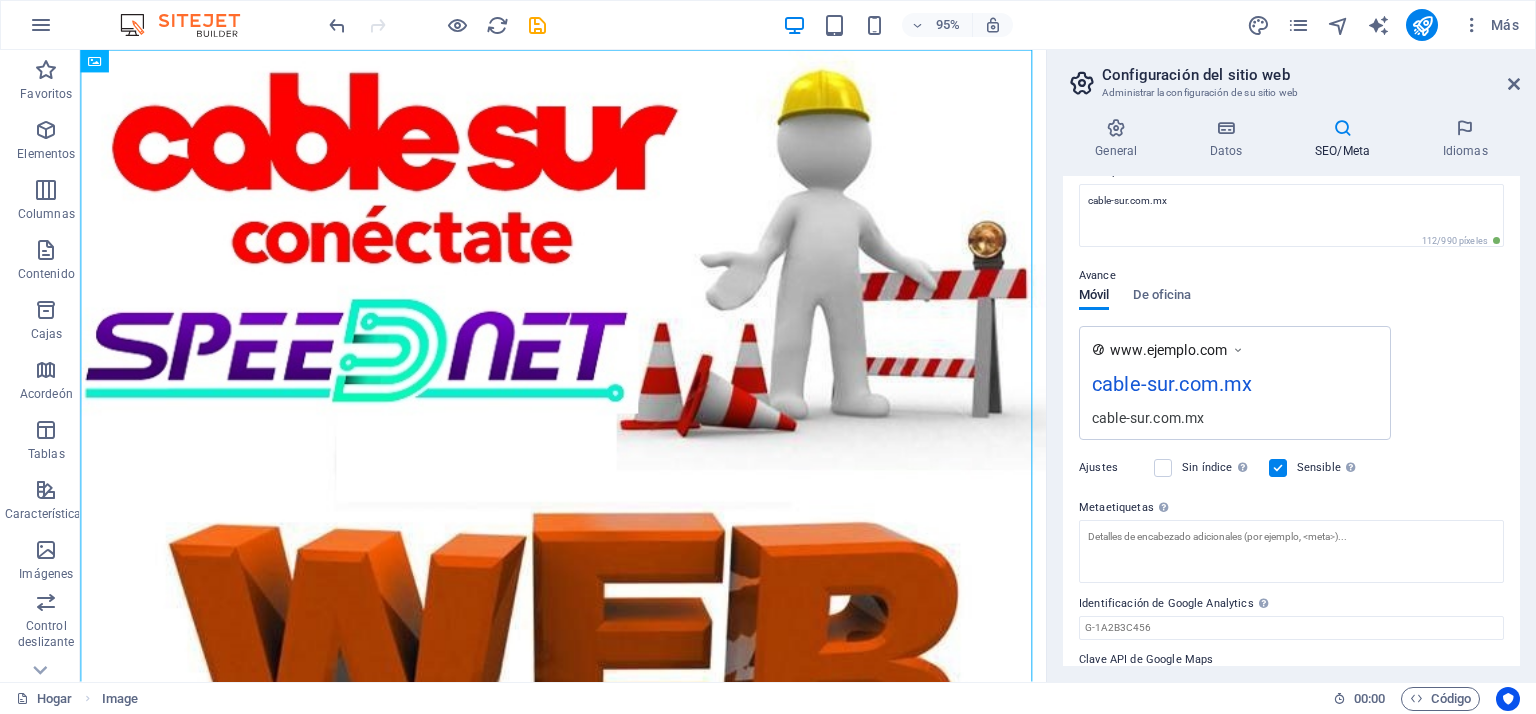 scroll, scrollTop: 0, scrollLeft: 0, axis: both 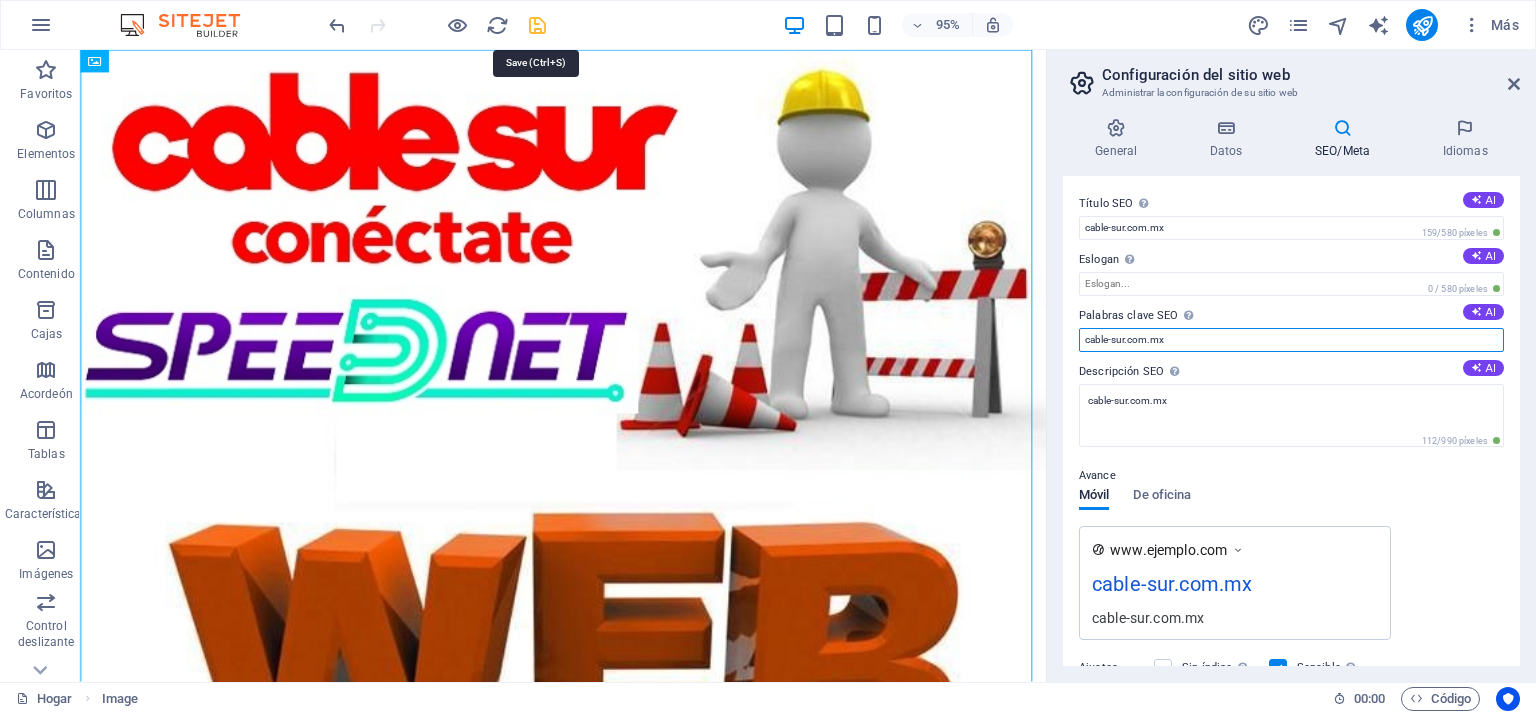 type on "cable-sur.com.mx" 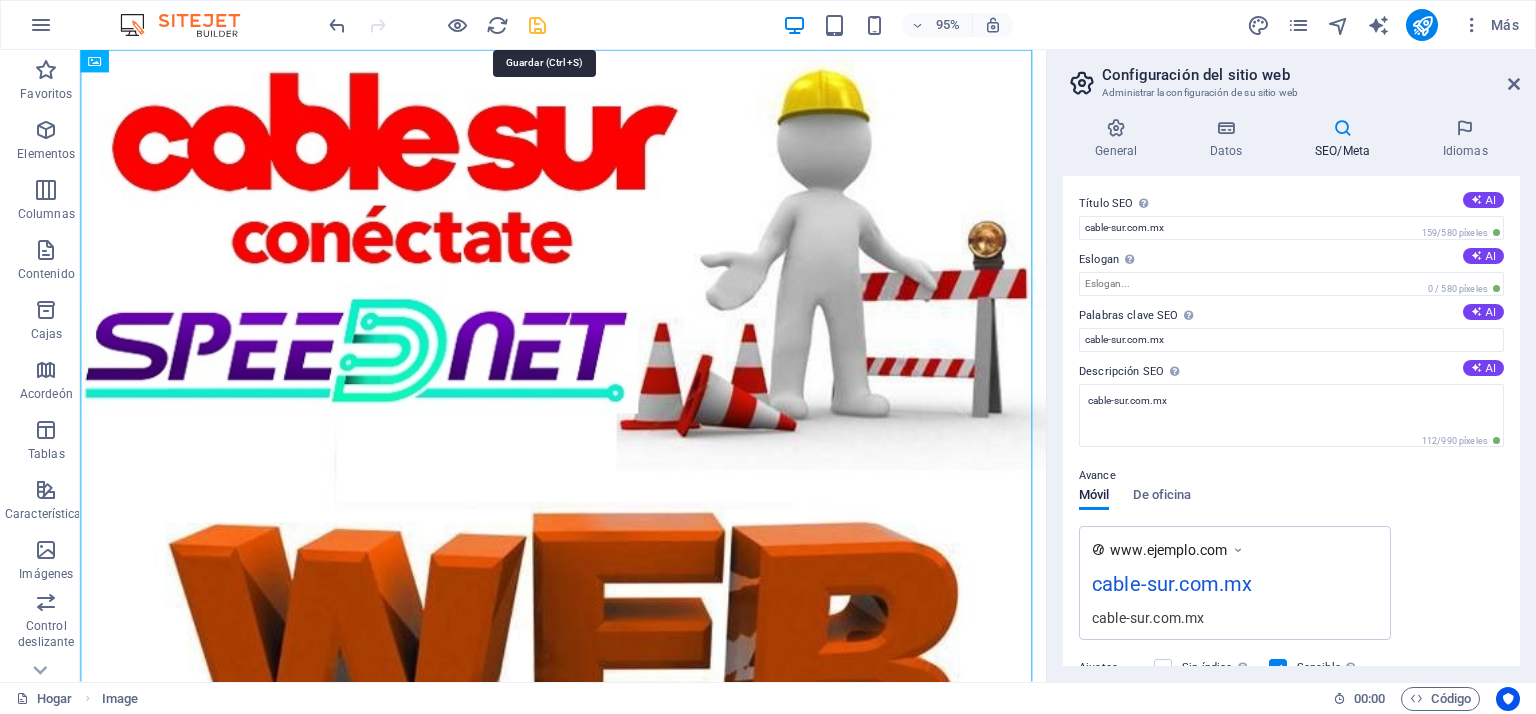 click at bounding box center (537, 25) 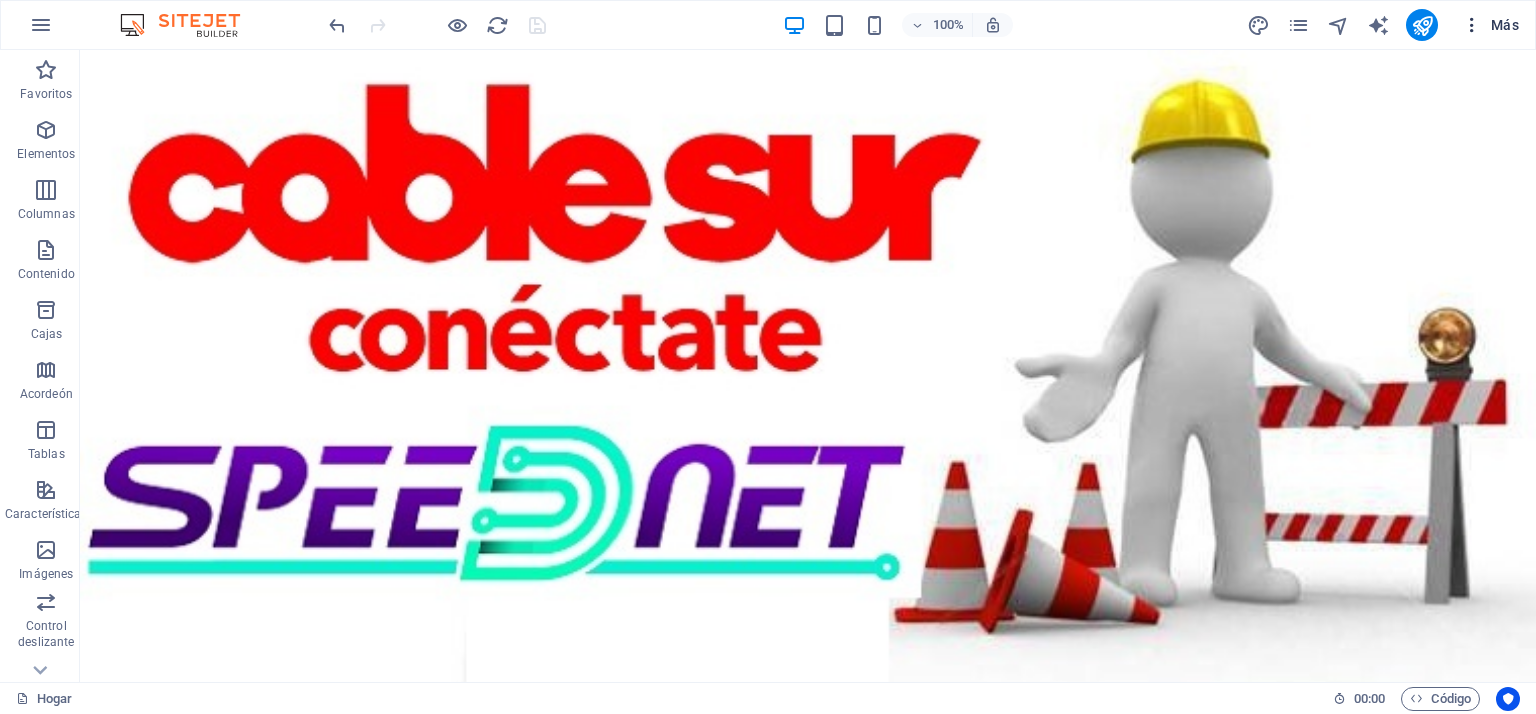 click on "Más" at bounding box center (1505, 25) 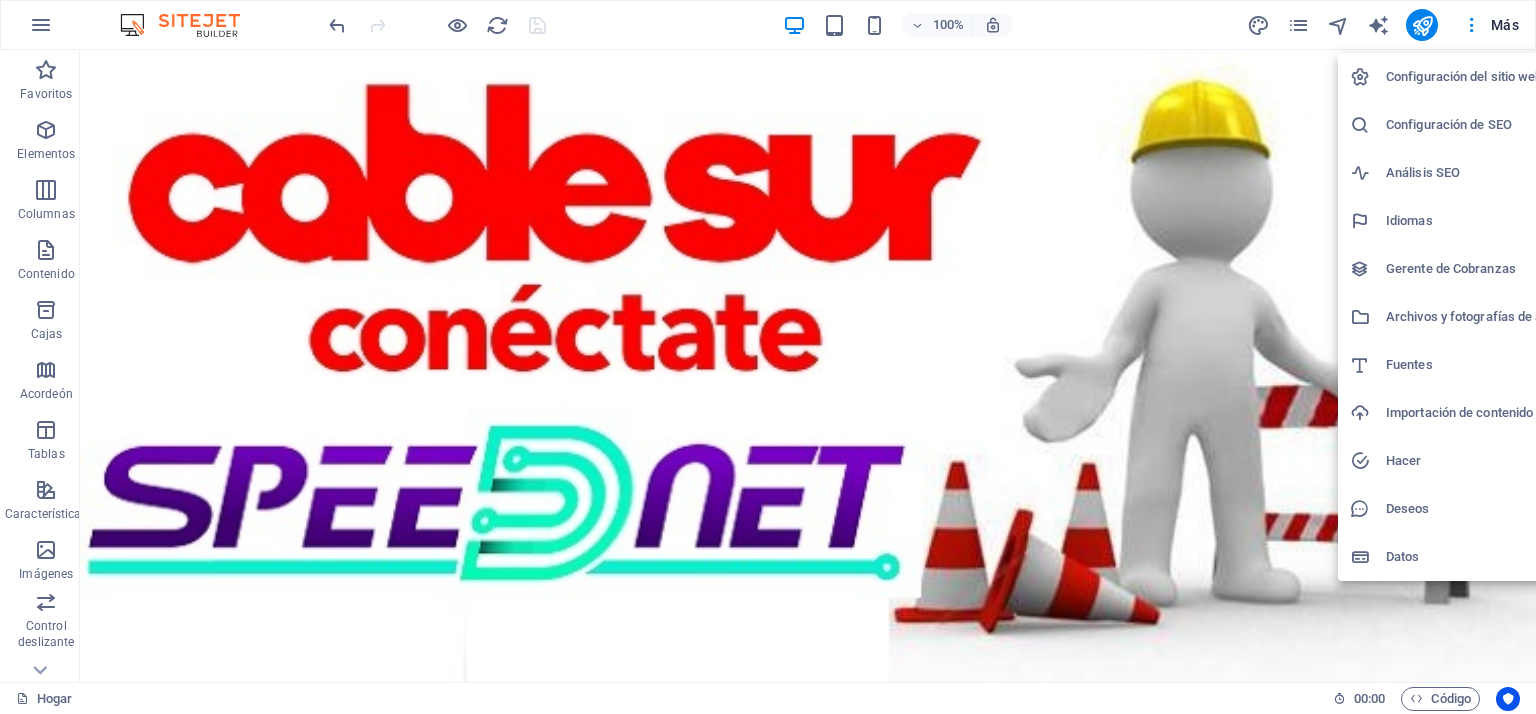 click on "Configuración del sitio web" at bounding box center (1464, 76) 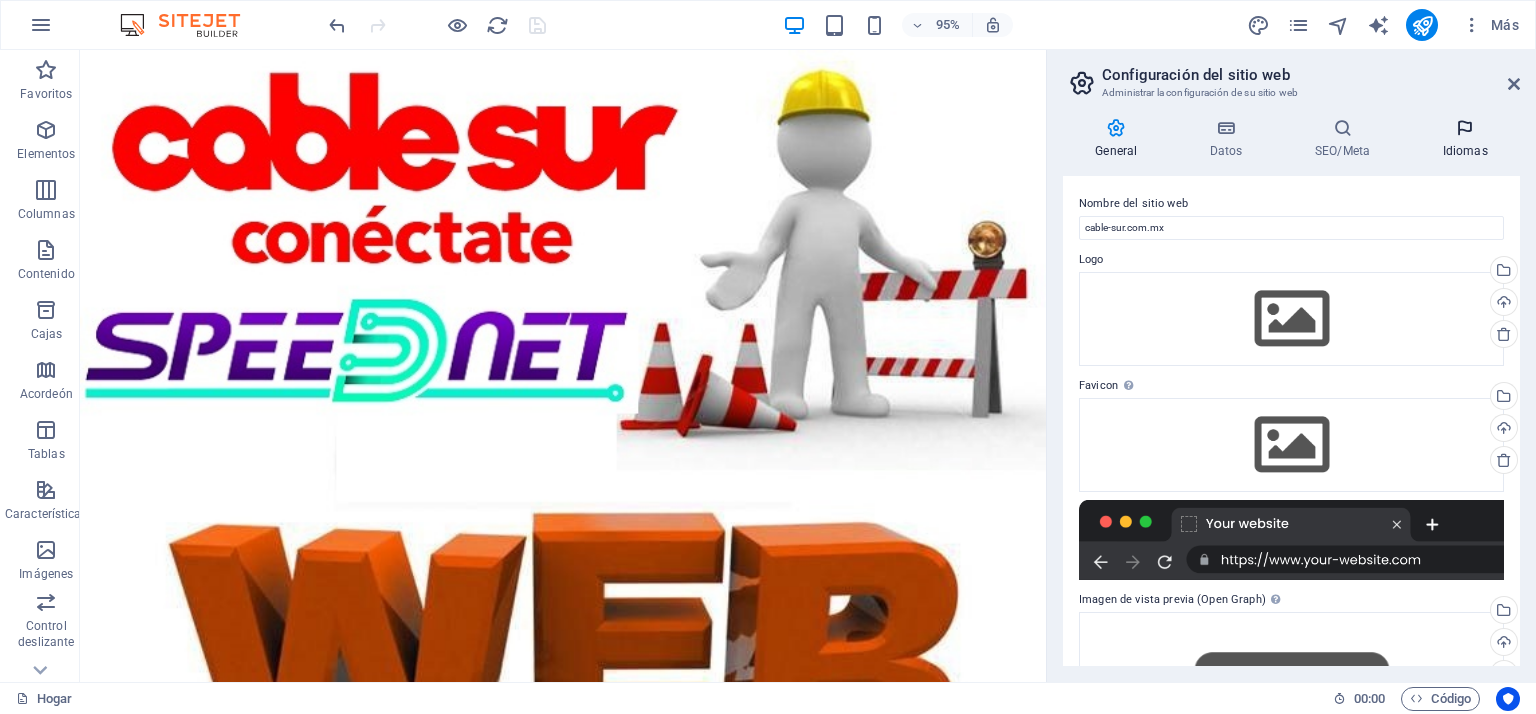 click on "Idiomas" at bounding box center [1465, 139] 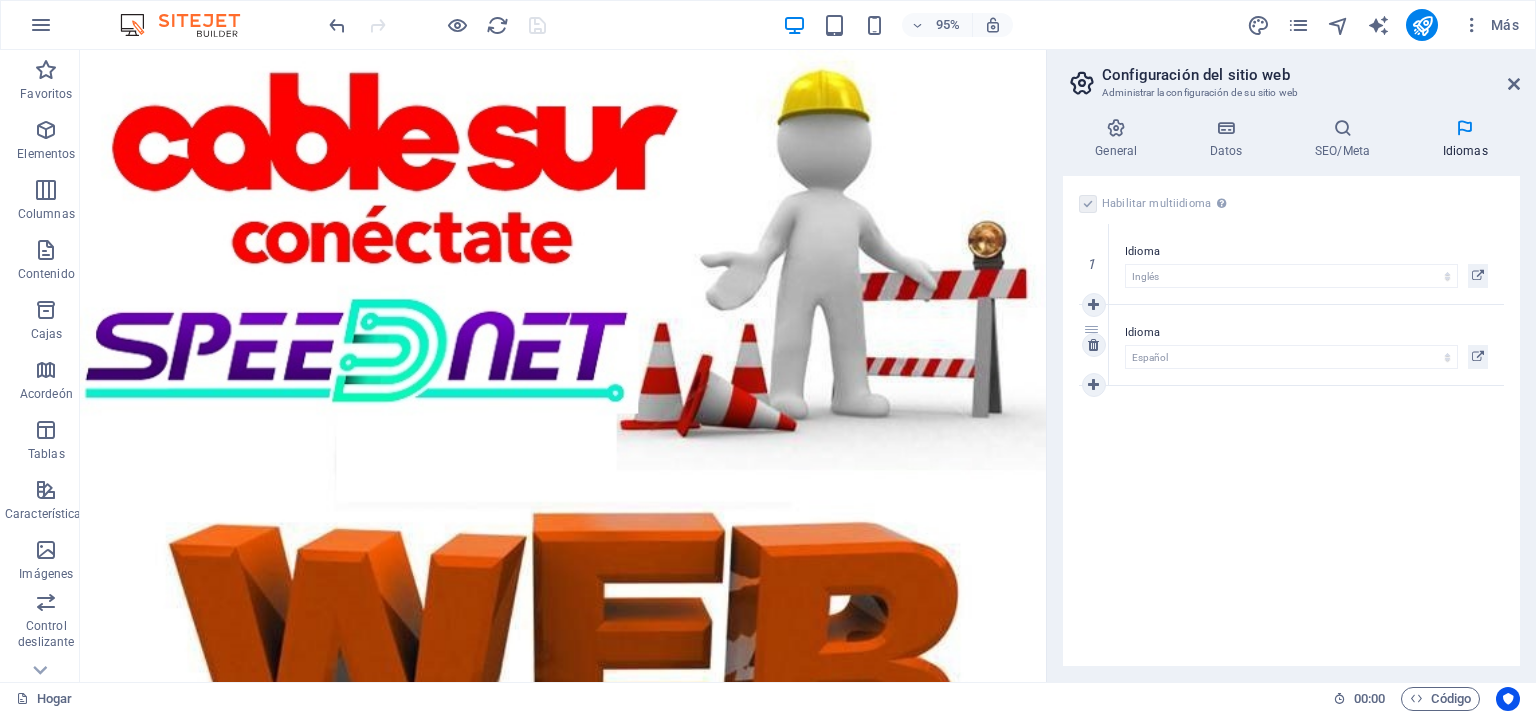 click on "Idioma Abjasio Lejos africaans Akan albanés Amárico árabe aragonés armenio Assamese Avaric Avestan Aymara azerbaiyano Bambara baskir vasco bielorruso bengalí Lenguas bihari Bislama Bokmål bosnio Bretón búlgaro birmano catalán Jemer central Chamorro Chechen Chino eslavo eclesiástico Chuvasio de Cornualles corso Cree croata checo danés Holandés Dzongkha Inglés esperanto estonio Ewe feroés Farsi (persa) Fiyiano finlandés Francés Fulah gaélico gallego Ganda georgiano Alemán Griego Groenlandés Guaraní Gujarati criollo haitiano Hausa hebreo Herero hindi Hiri Motu húngaro islandés Sí Igbo indonesio Interlingua Interlingüística Inuktitut Inupiaq irlandés italiano japonés javanés Canarés Kanuri Cachemira kazajo kikuyu Kinyarwanda Komi Congo coreano kurdo Kwanyama Kirguistán Laosiano latín letón Limburgués Lingala lituano Luba-Katanga luxemburgués macedónio madagascarí malayo Malabar Maldivas maltés de la isla de Man maorí Maratí marshaleses mongol Nauru Navajo Ndonga Nepalí Pali" at bounding box center [1306, 345] 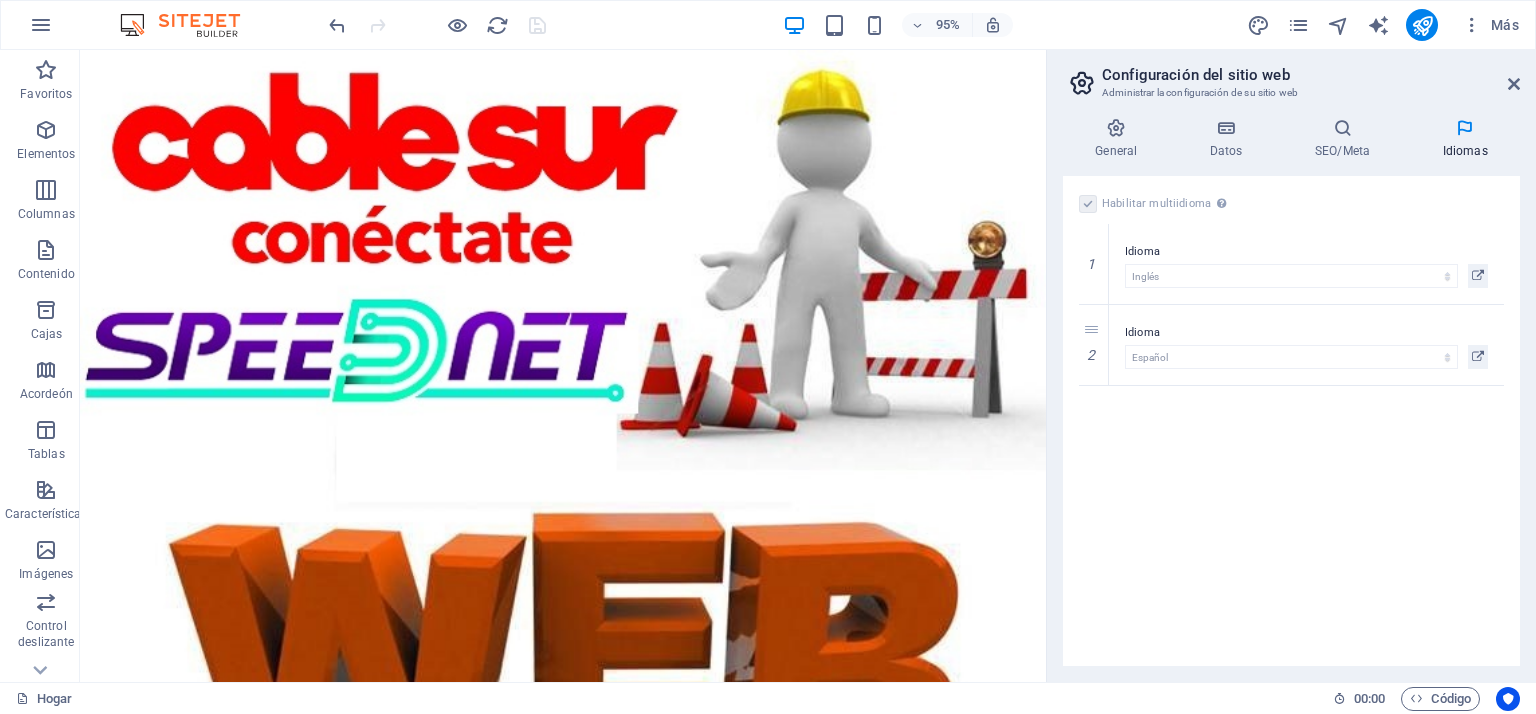 click at bounding box center (1088, 204) 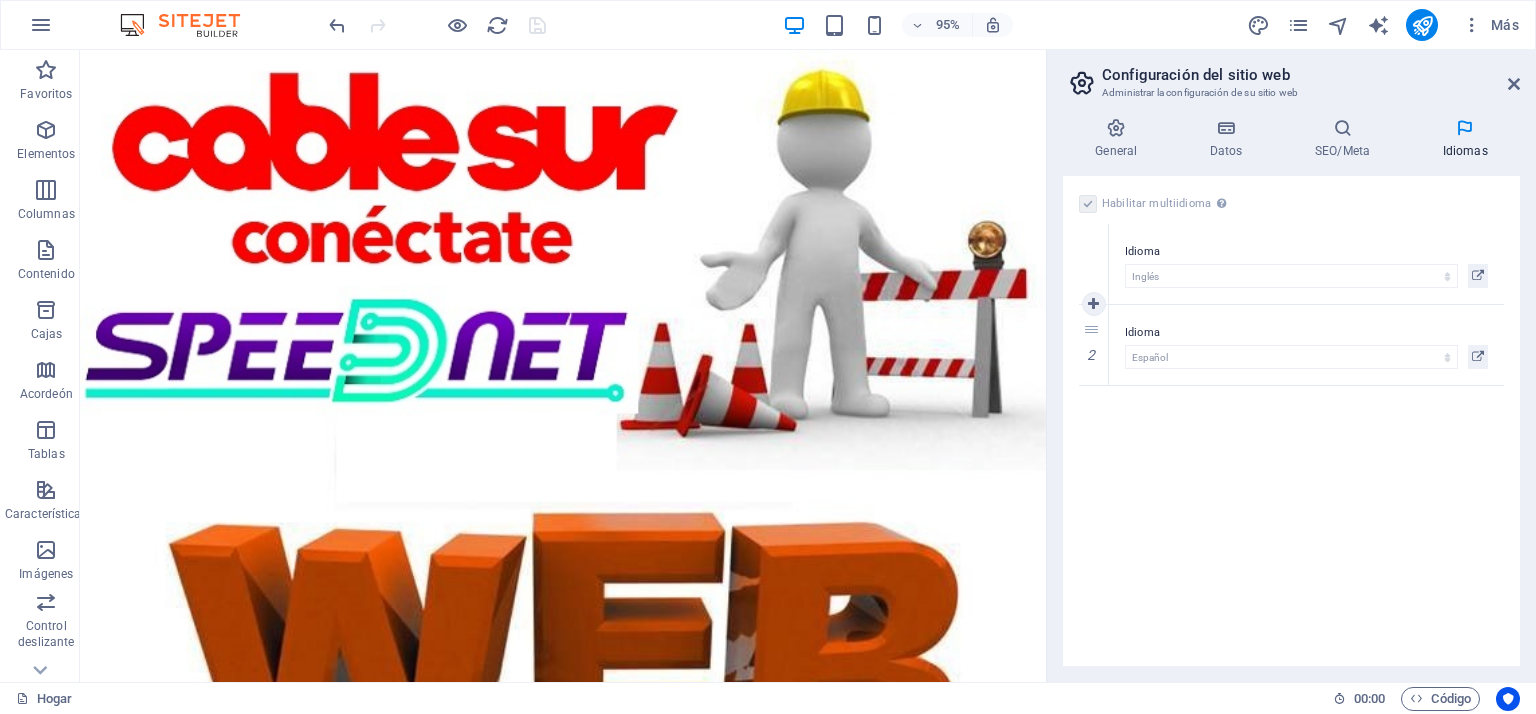 drag, startPoint x: 1155, startPoint y: 200, endPoint x: 1312, endPoint y: 227, distance: 159.30473 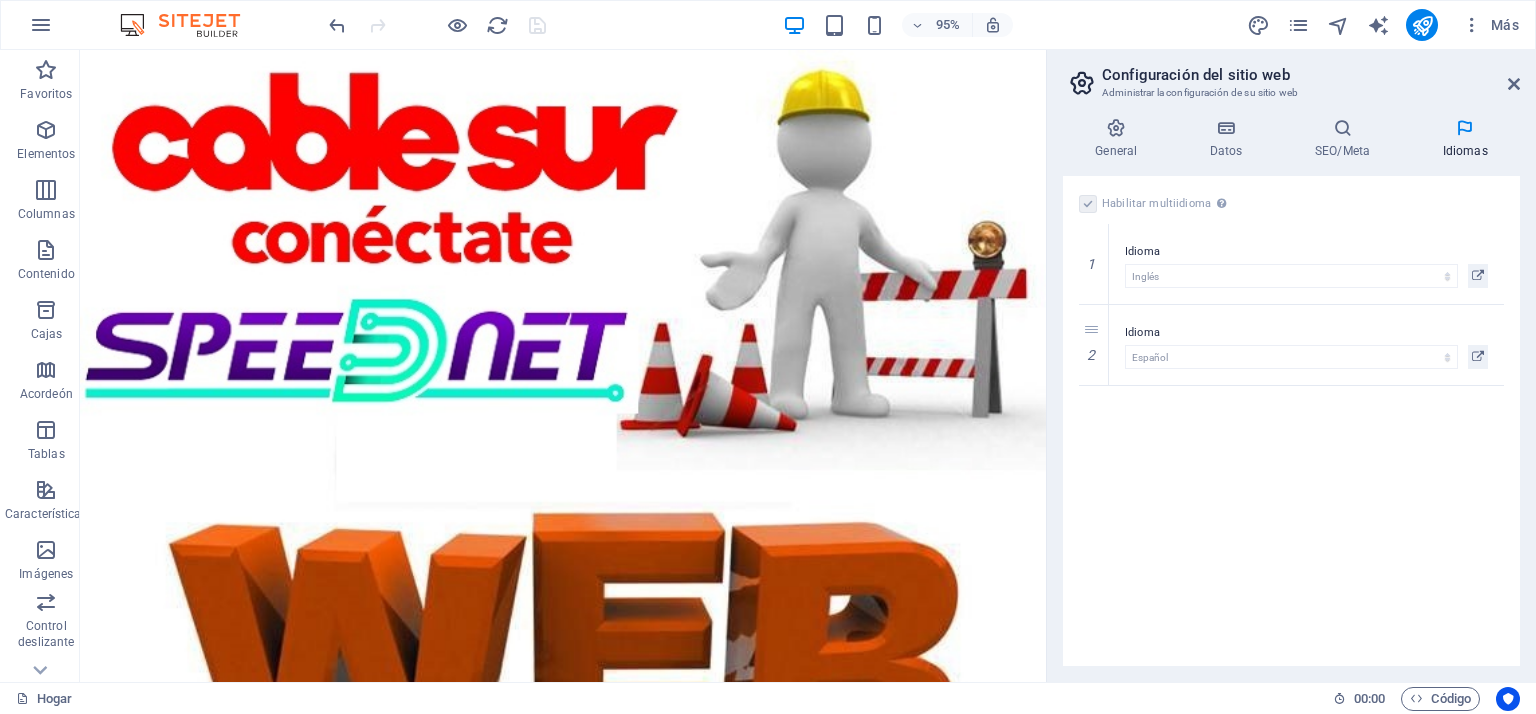 click at bounding box center [1465, 128] 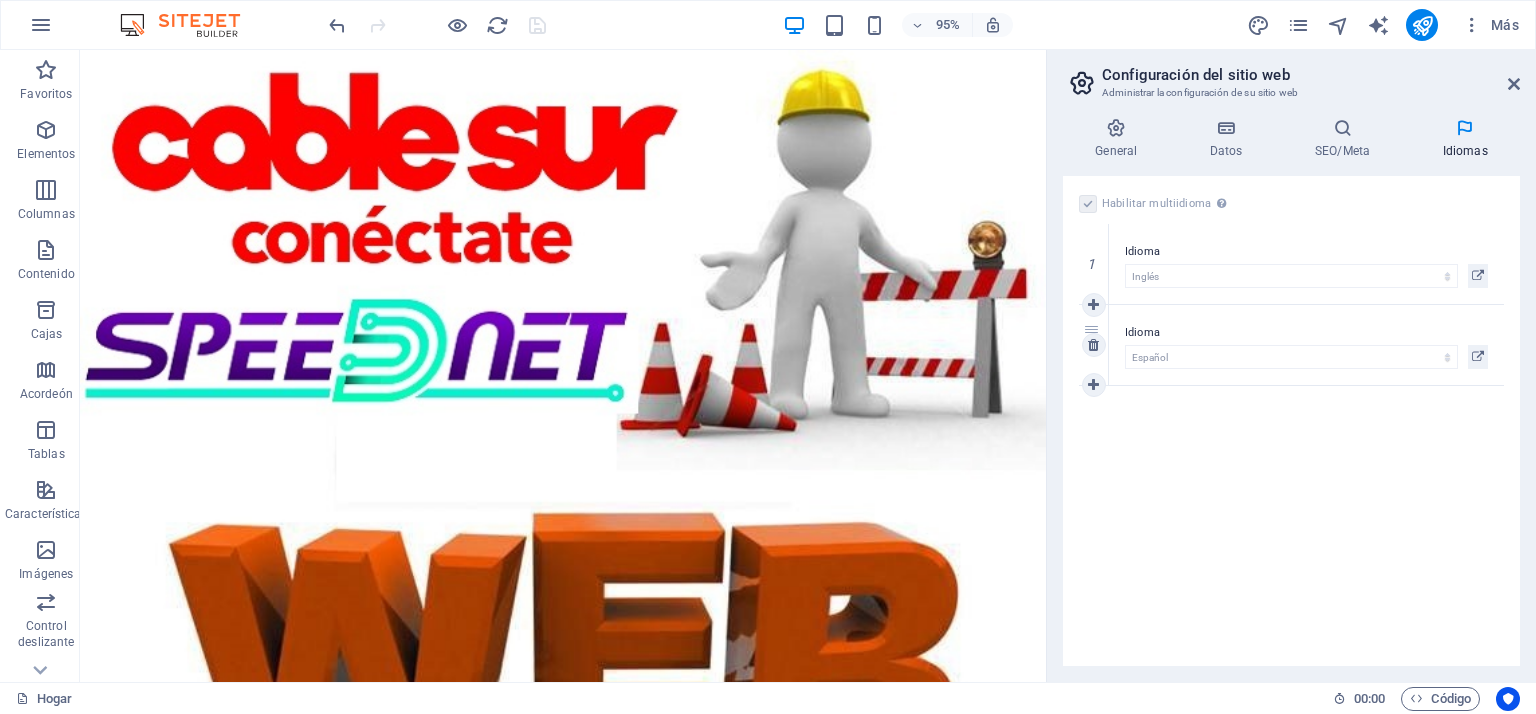 click on "2" at bounding box center (1094, 345) 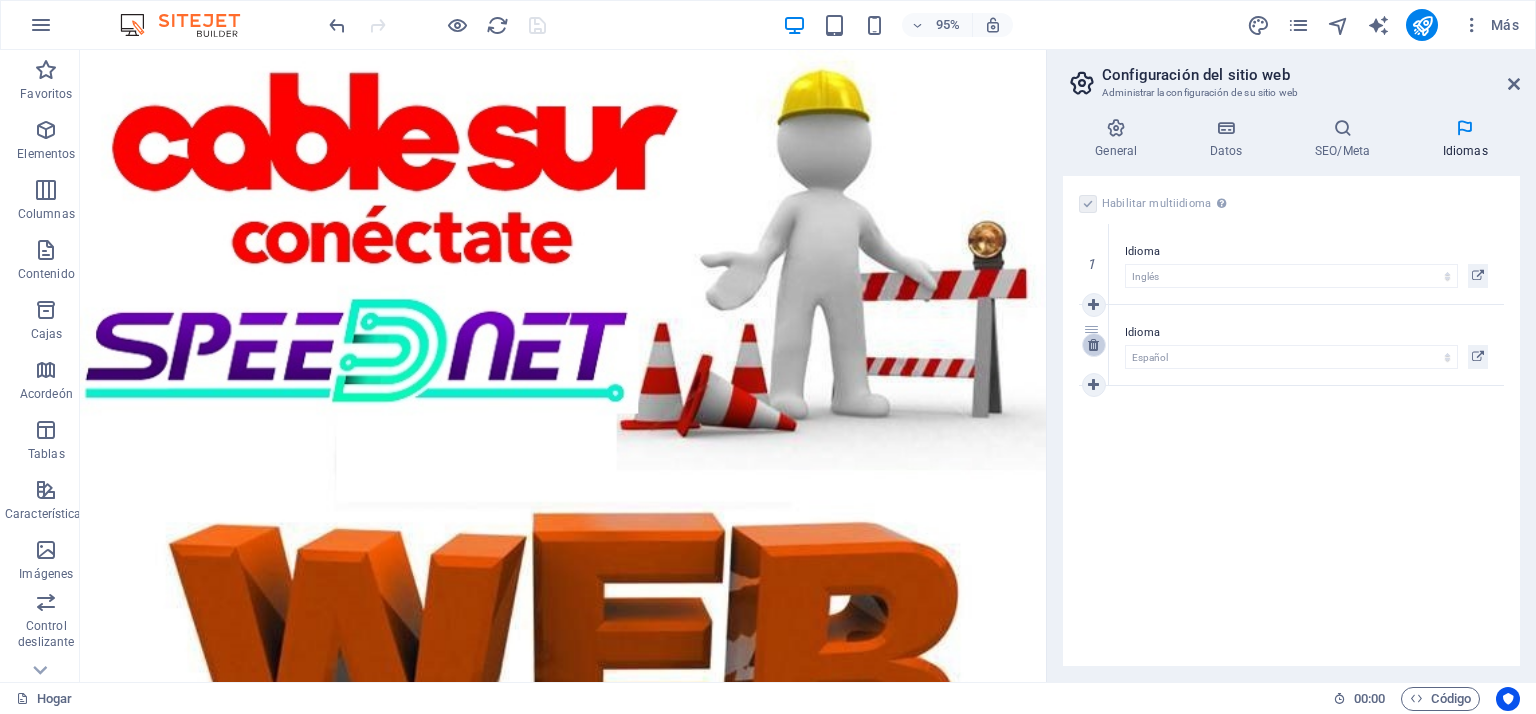 click at bounding box center (1093, 345) 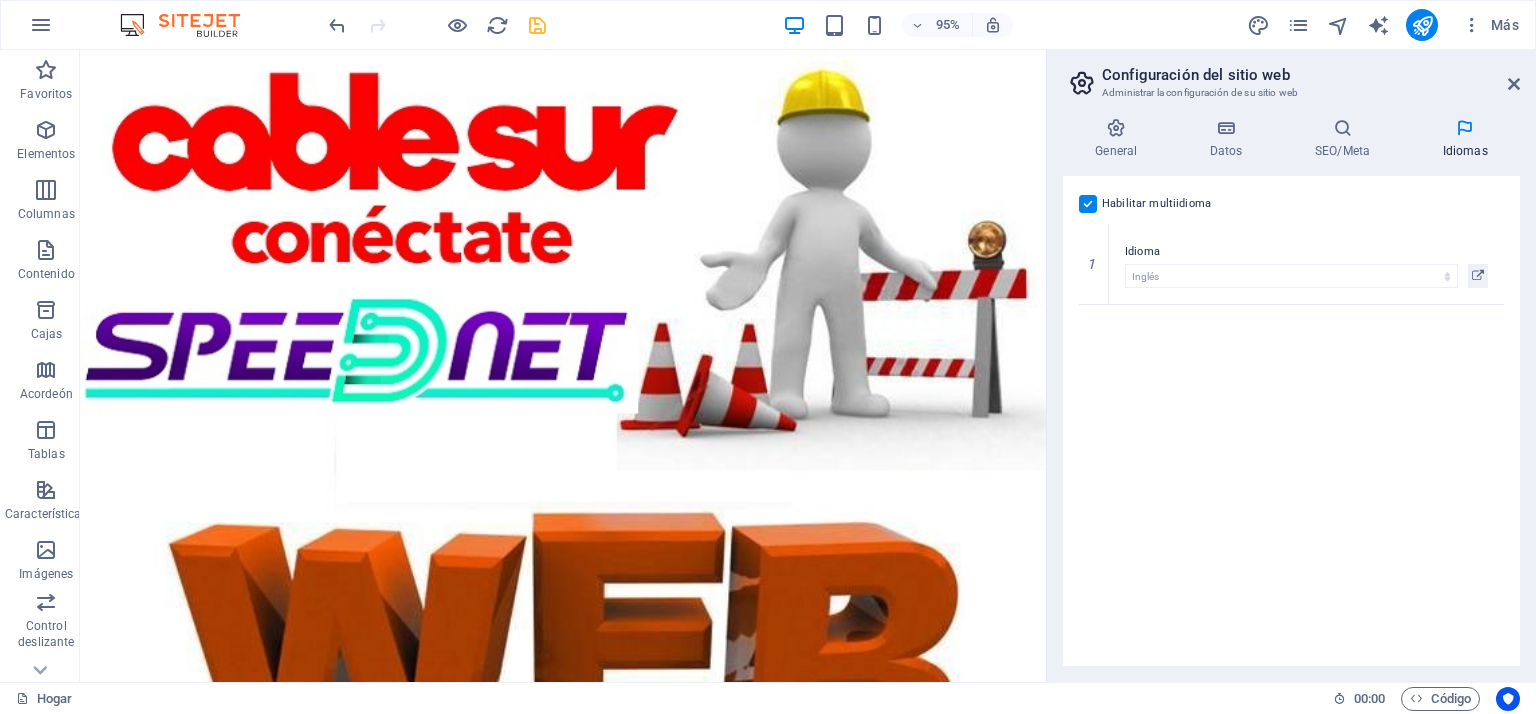 click at bounding box center [1088, 204] 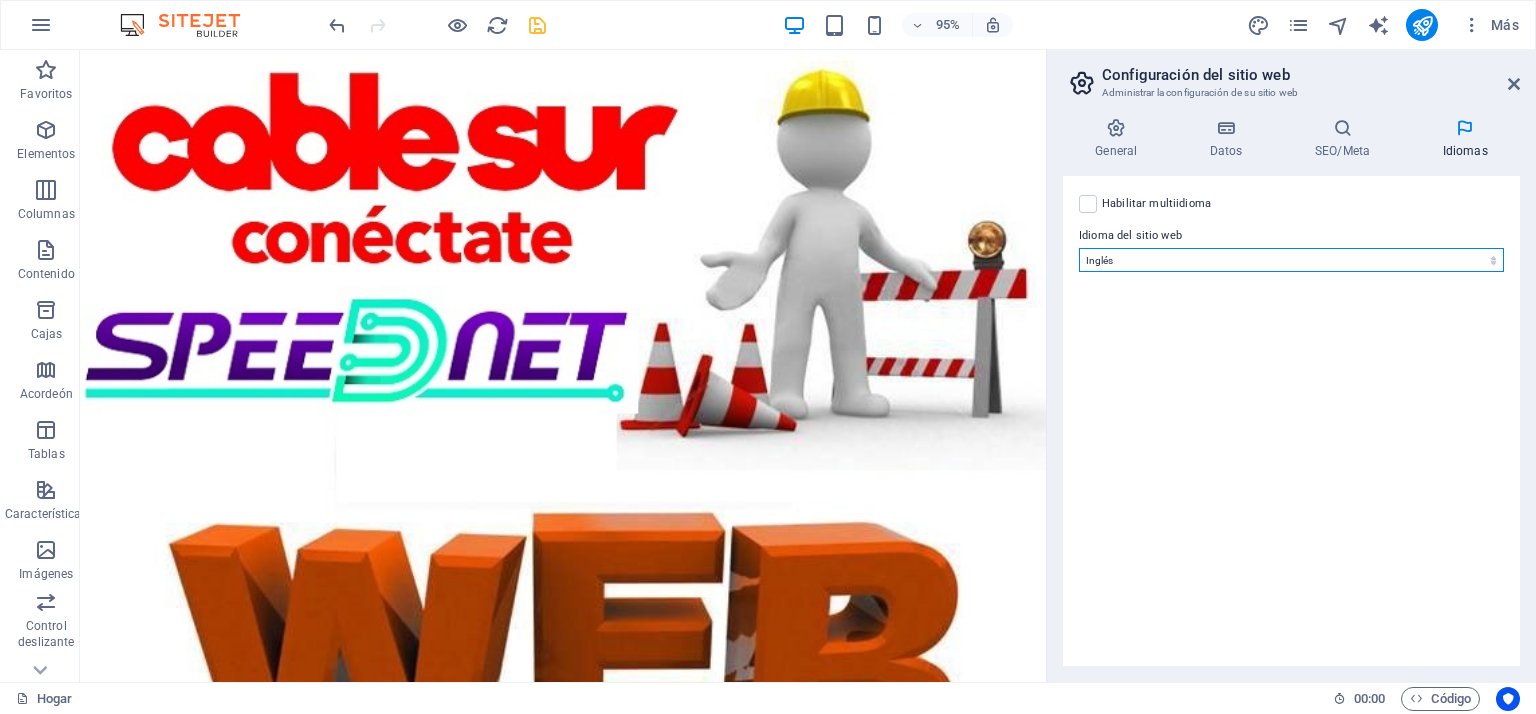 click on "Abjasio Lejos africaans Akan albanés Amárico árabe aragonés armenio Assamese Avaric Avestan Aymara azerbaiyano Bambara baskir vasco bielorruso bengalí Lenguas bihari Bislama Bokmål bosnio Bretón búlgaro birmano catalán Jemer central Chamorro Chechen Chino eslavo eclesiástico Chuvasio de Cornualles corso Cree croata checo danés Holandés Dzongkha Inglés esperanto estonio Ewe feroés Farsi (persa) Fiyiano finlandés Francés Fulah gaélico gallego Ganda georgiano Alemán Griego Groenlandés Guaraní Gujarati criollo haitiano Hausa hebreo Herero hindi Hiri Motu húngaro islandés Sí Igbo indonesio Interlingua Interlingüística Inuktitut Inupiaq irlandés italiano japonés javanés Canarés Kanuri Cachemira kazajo kikuyu Kinyarwanda Komi Congo coreano kurdo Kwanyama Kirguistán Laosiano latín letón Limburgués Lingala lituano Luba-Katanga luxemburgués macedónio madagascarí malayo Malabar Maldivas maltés de la isla de Man maorí Maratí marshaleses mongol Nauru Navajo Ndonga Nepalí noruego Twi" at bounding box center [1291, 260] 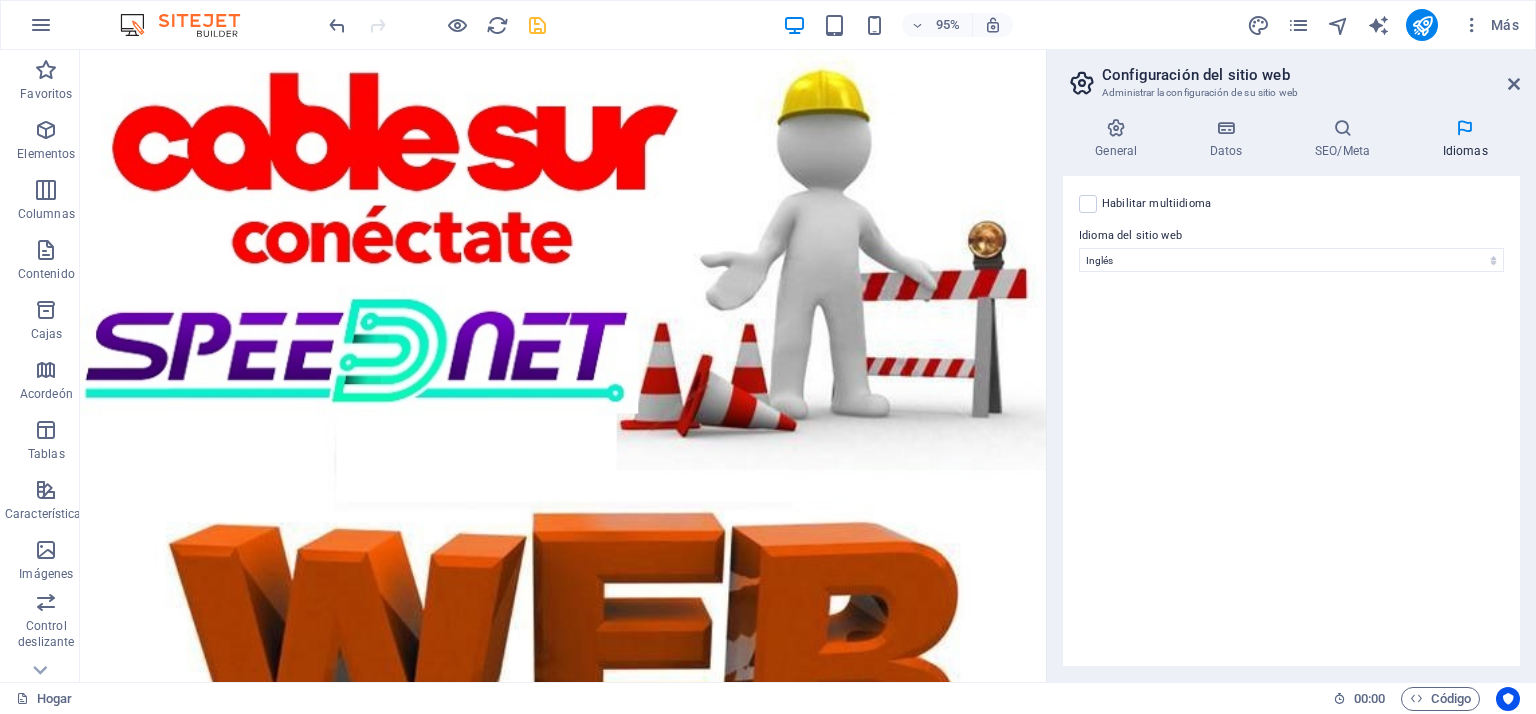 click on "Habilitar multiidioma Para deshabilitar el multiidioma, elimine todos los idiomas hasta que solo quede uno." at bounding box center [1291, 204] 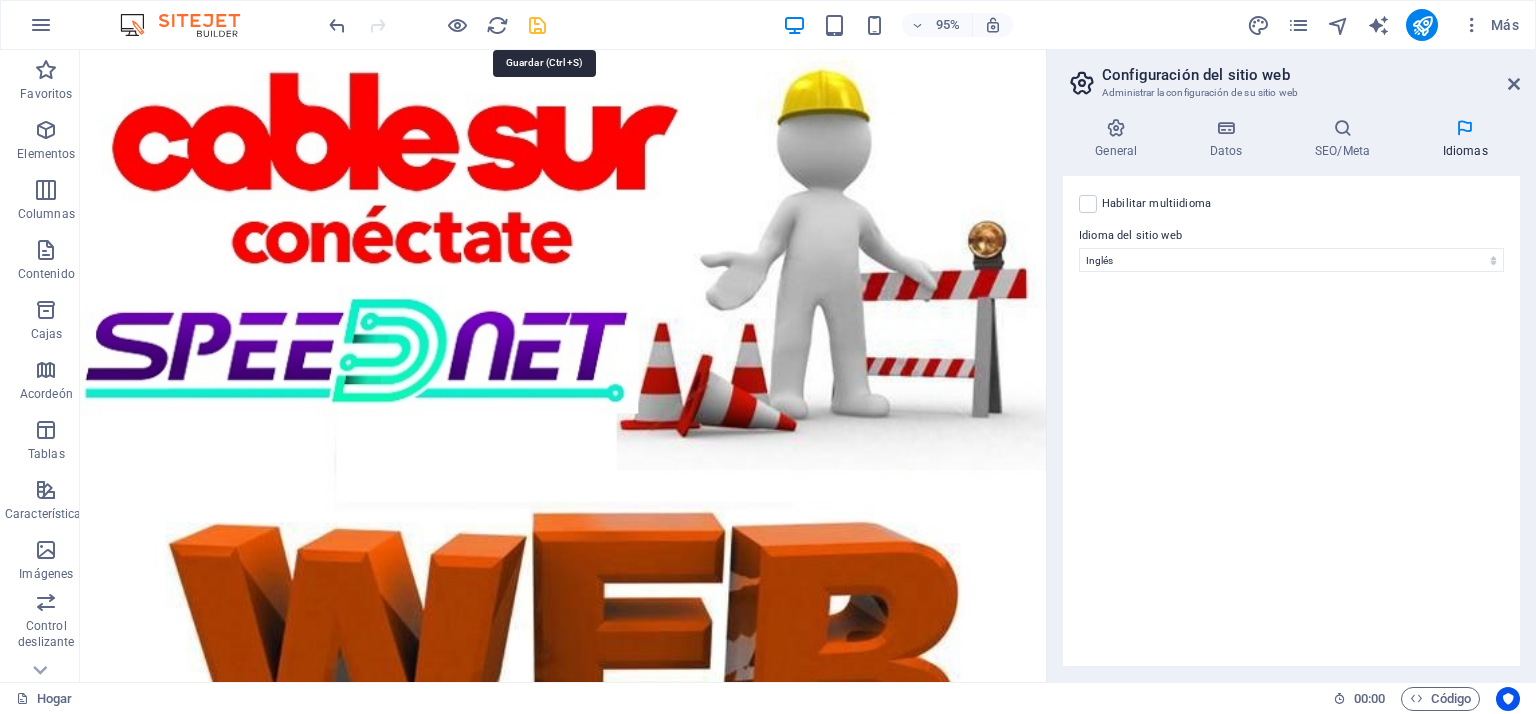 click at bounding box center (537, 25) 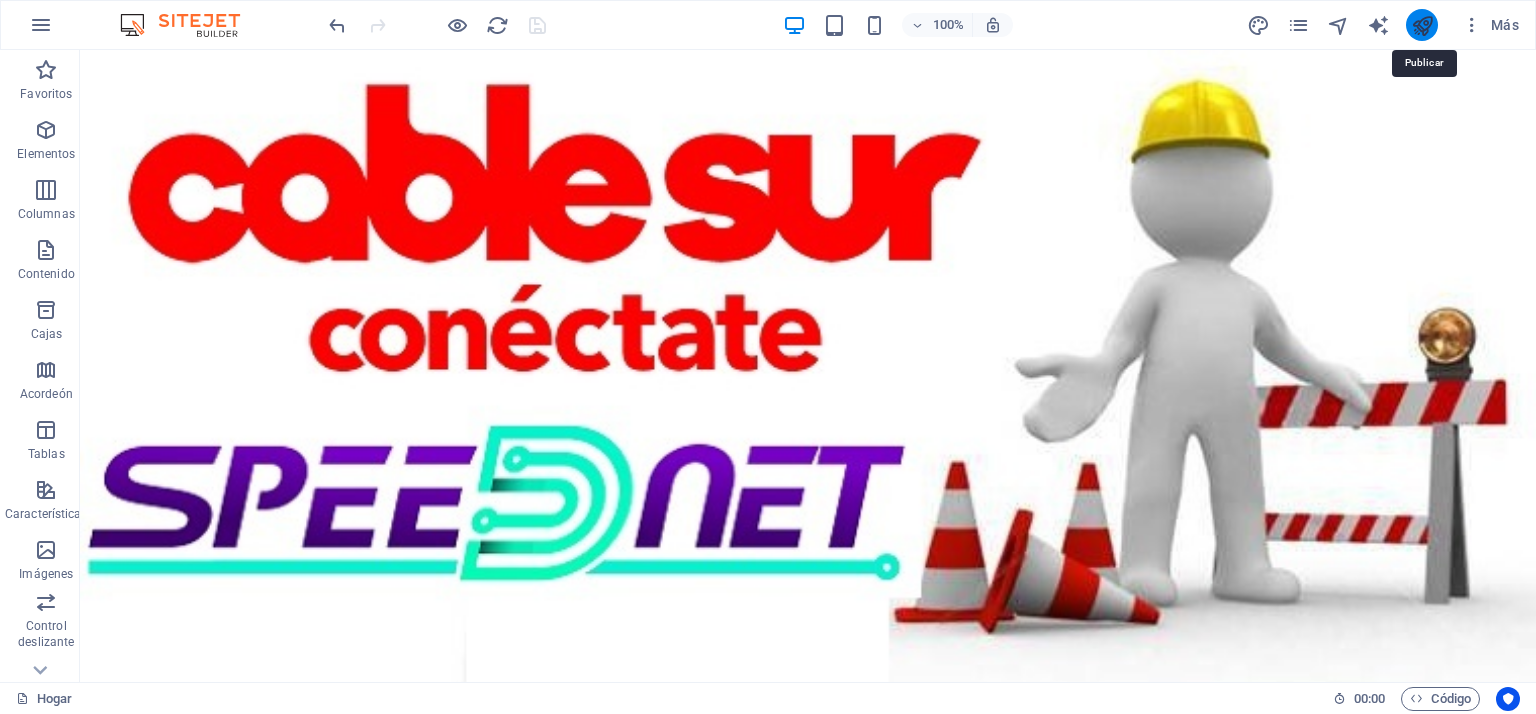 click at bounding box center (1422, 25) 